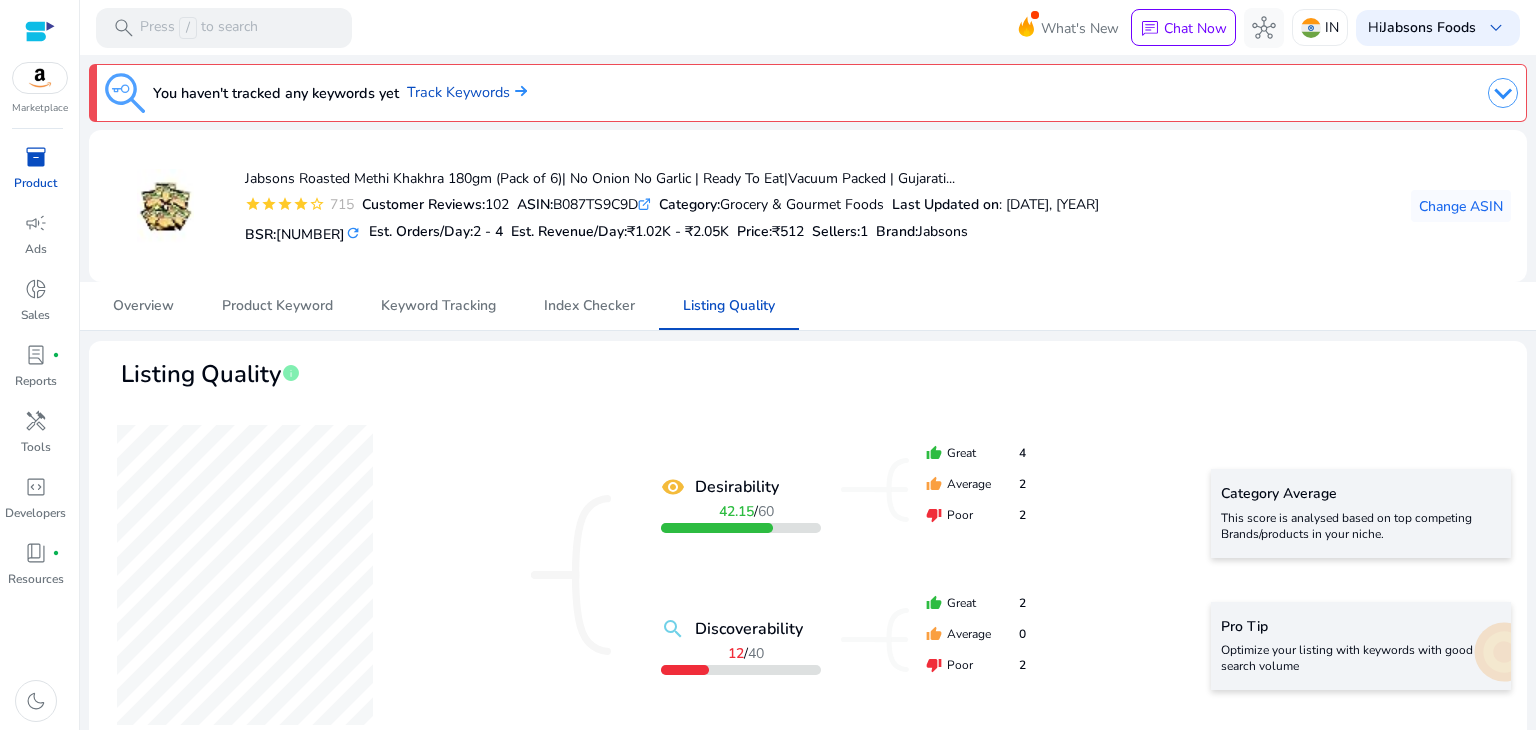 scroll, scrollTop: 0, scrollLeft: 0, axis: both 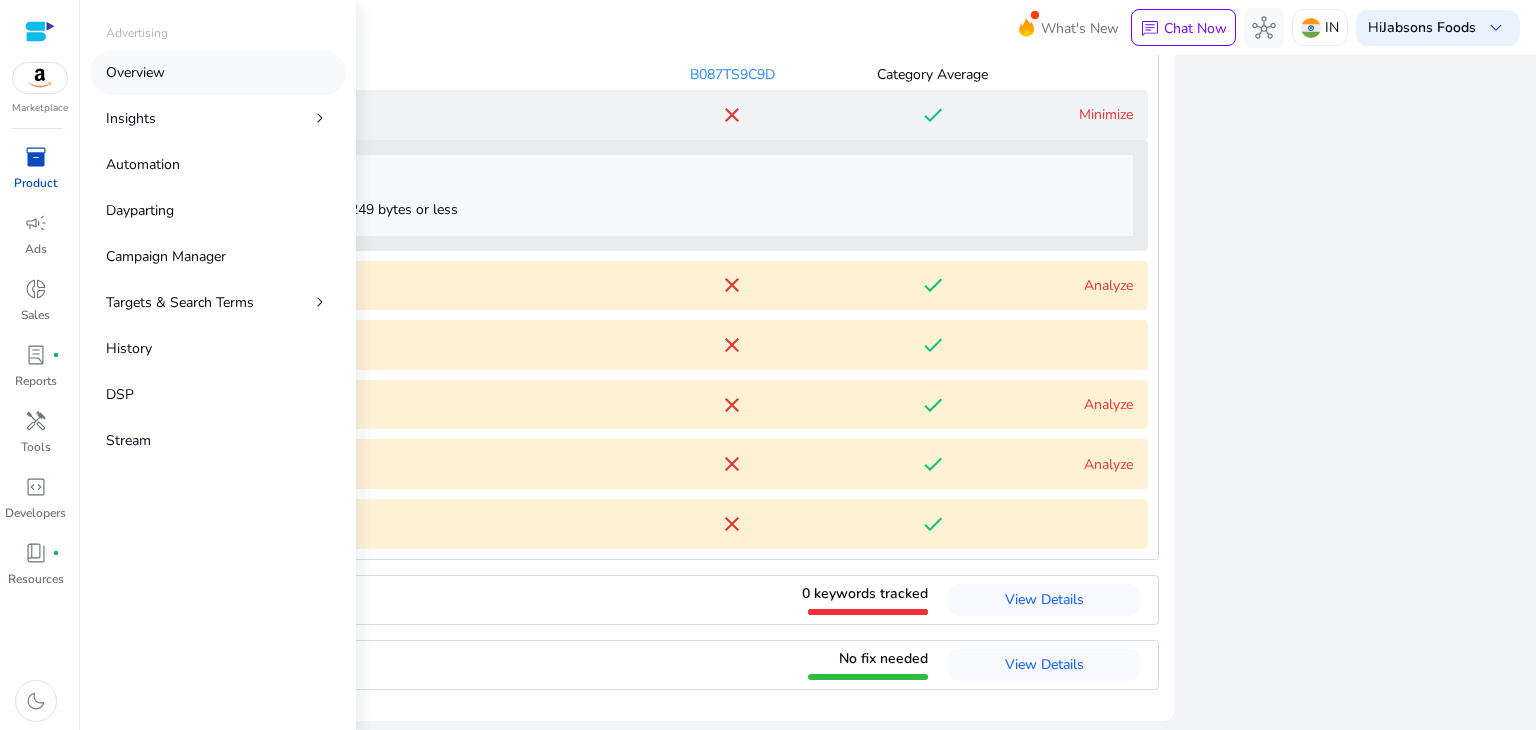 click on "Overview" at bounding box center [218, 72] 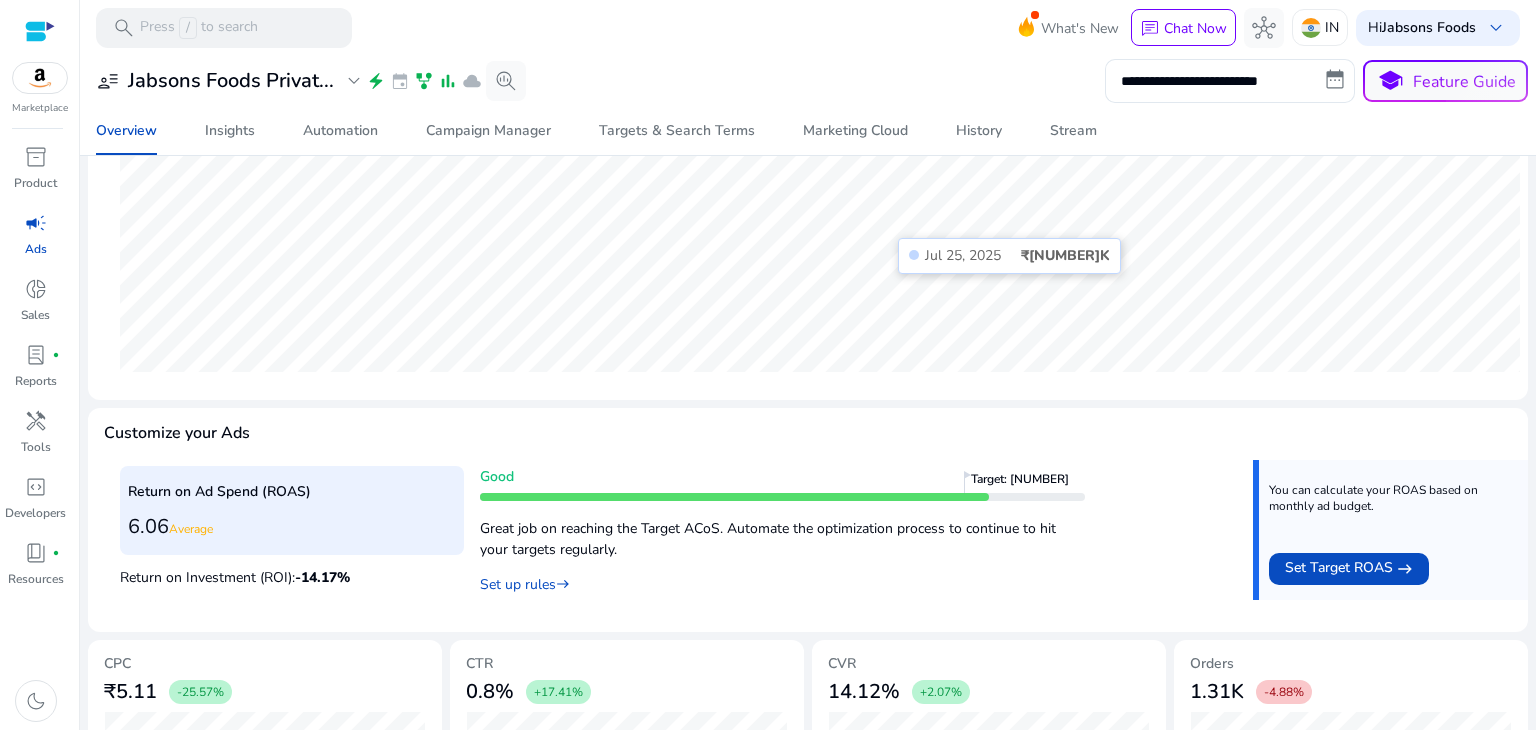 scroll, scrollTop: 670, scrollLeft: 0, axis: vertical 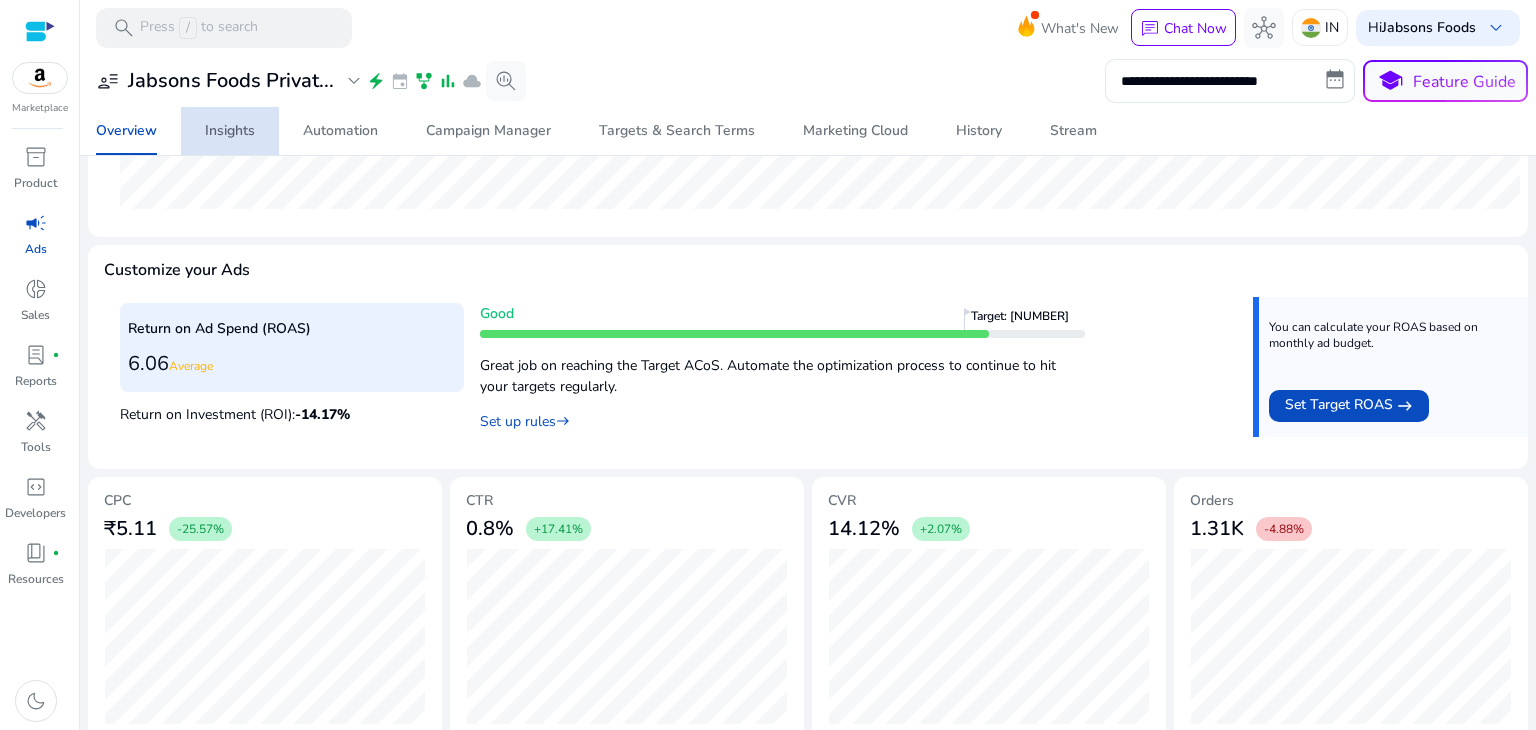 click on "Insights" at bounding box center (230, 131) 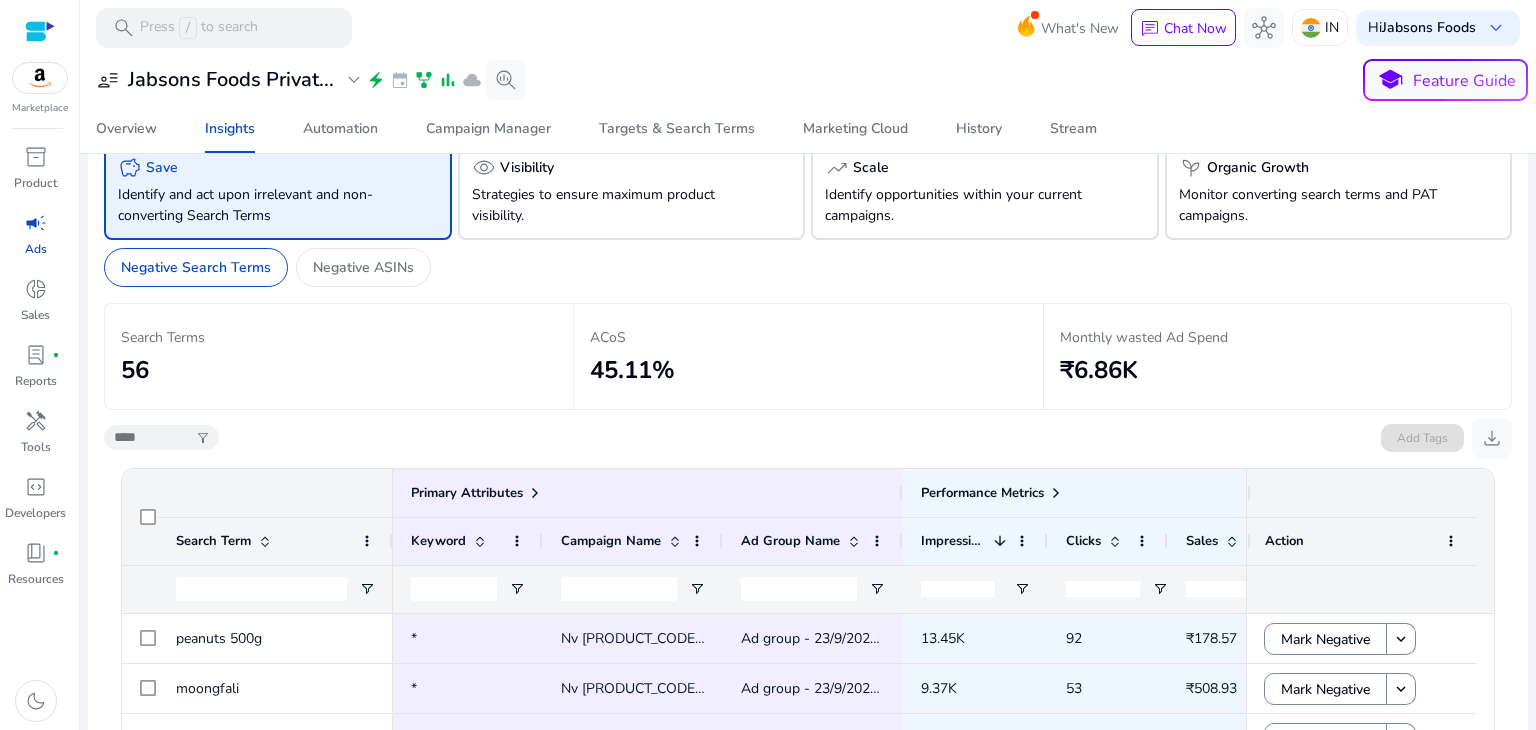 scroll, scrollTop: 26, scrollLeft: 0, axis: vertical 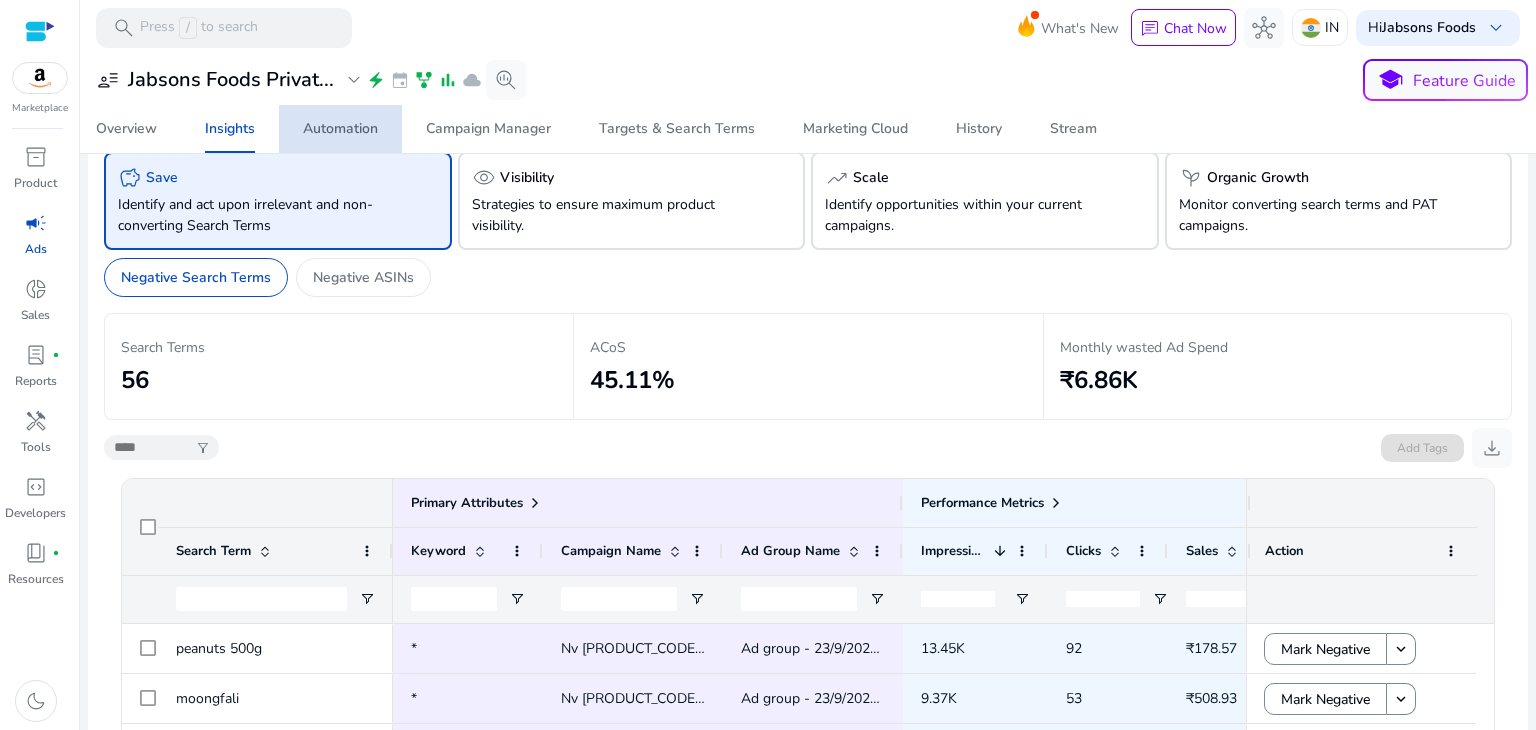 click on "Automation" at bounding box center [340, 129] 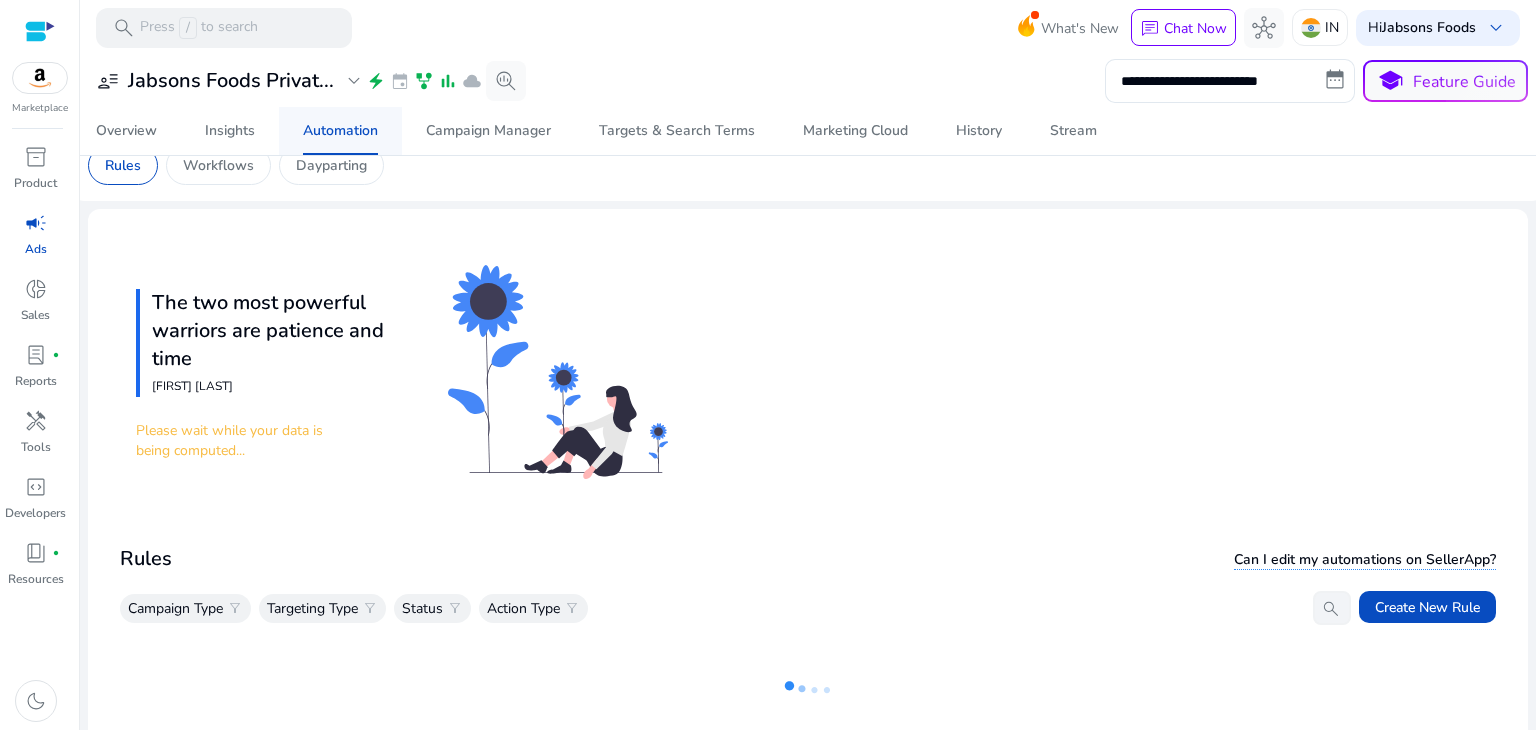 scroll, scrollTop: 0, scrollLeft: 0, axis: both 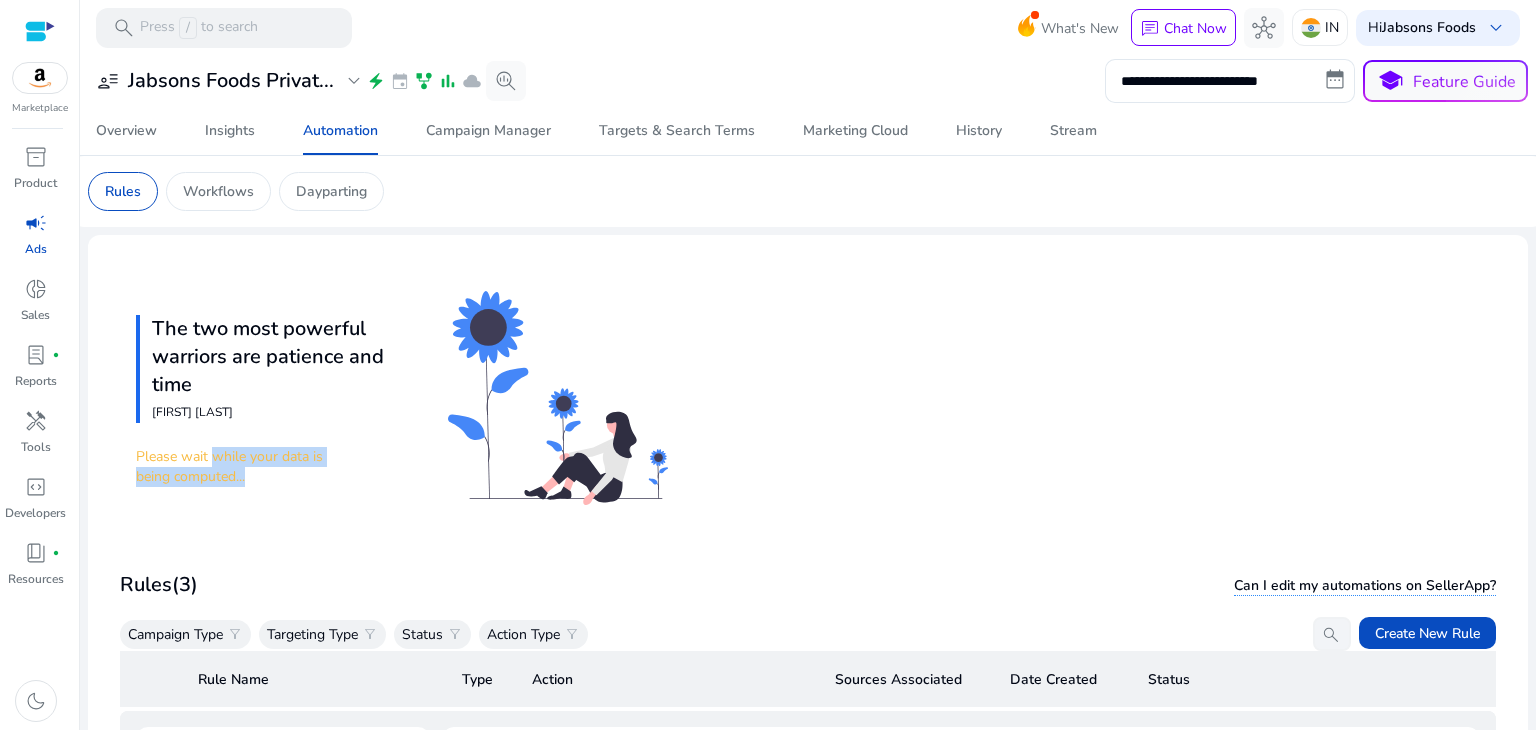 drag, startPoint x: 212, startPoint y: 460, endPoint x: 268, endPoint y: 475, distance: 57.974133 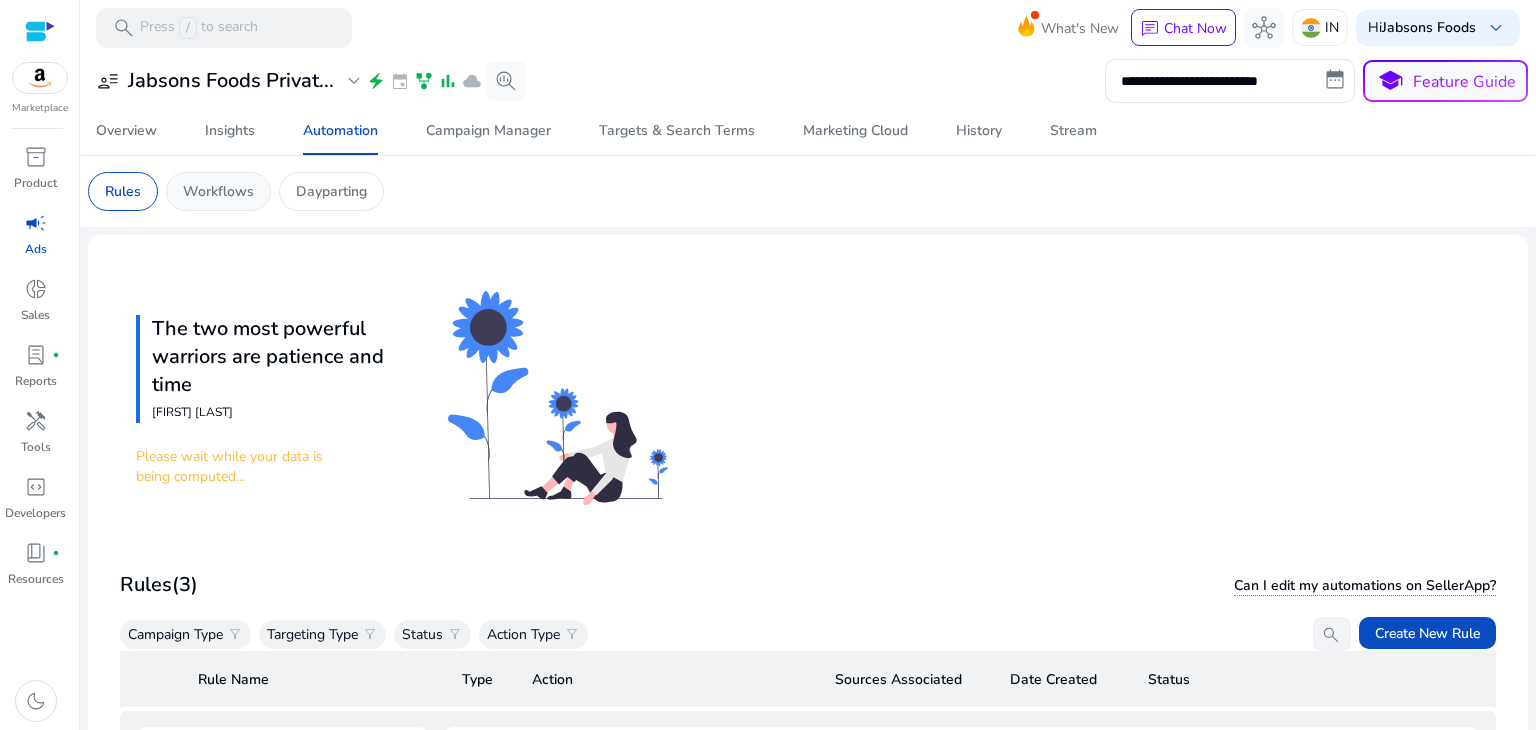 click on "Workflows" 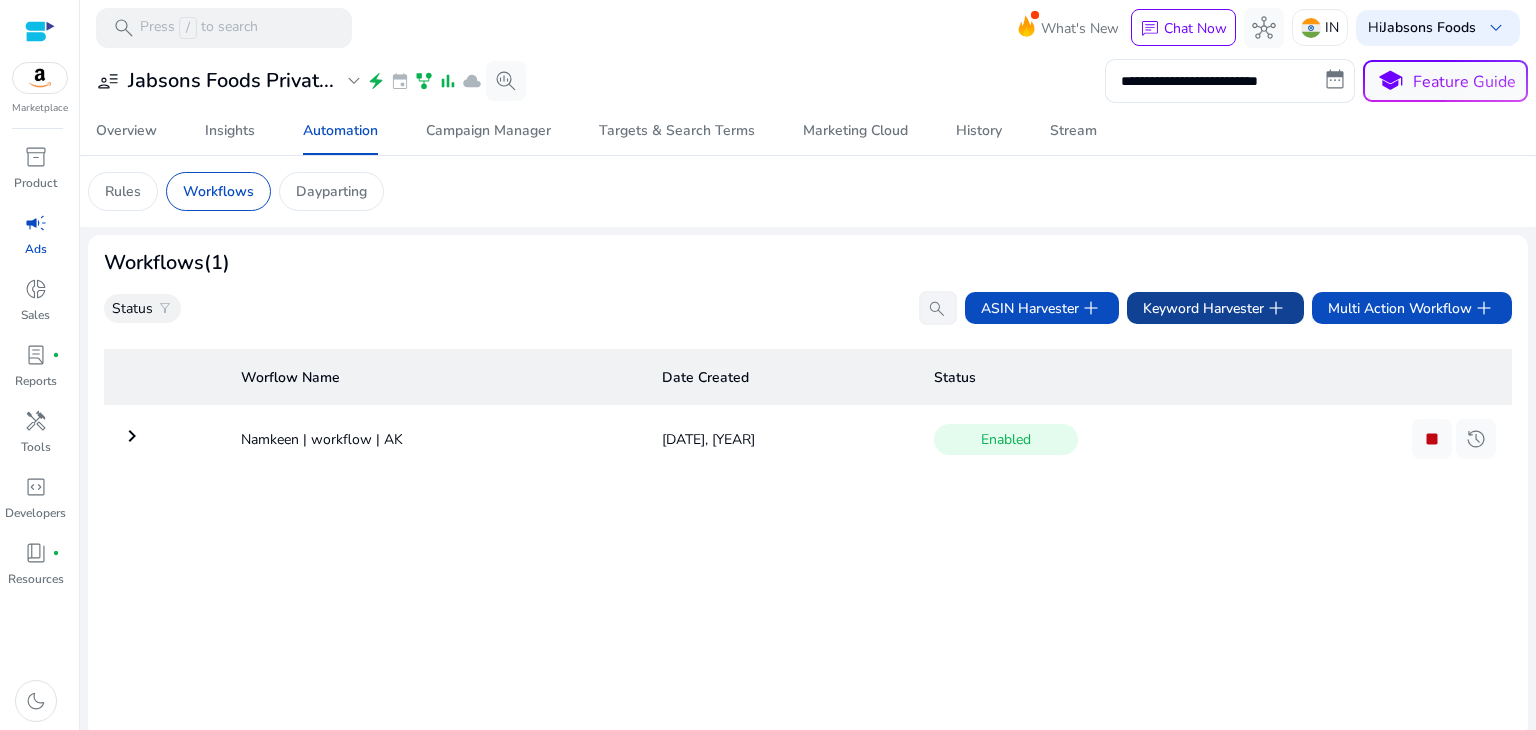 click on "Keyword Harvester   add" 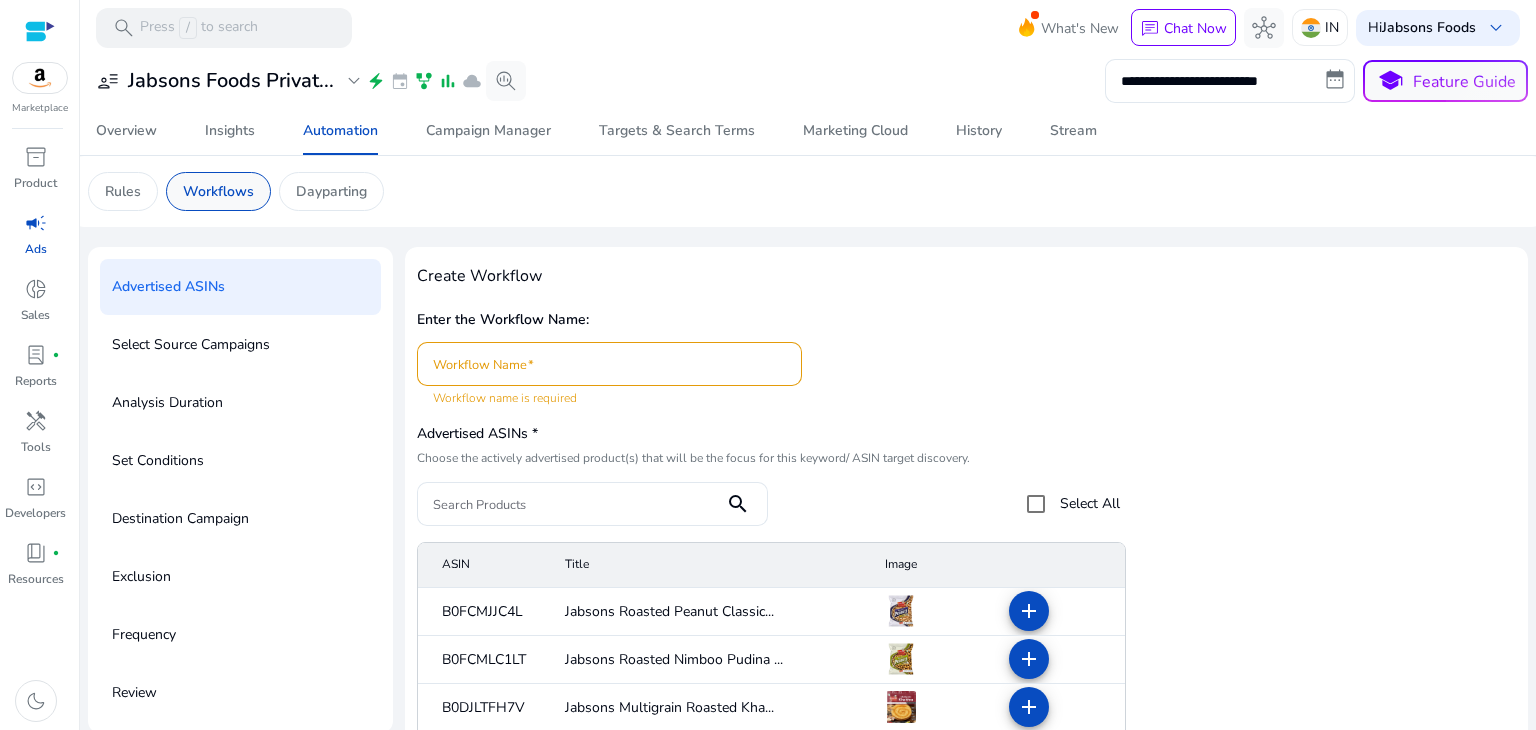 click on "Workflows" 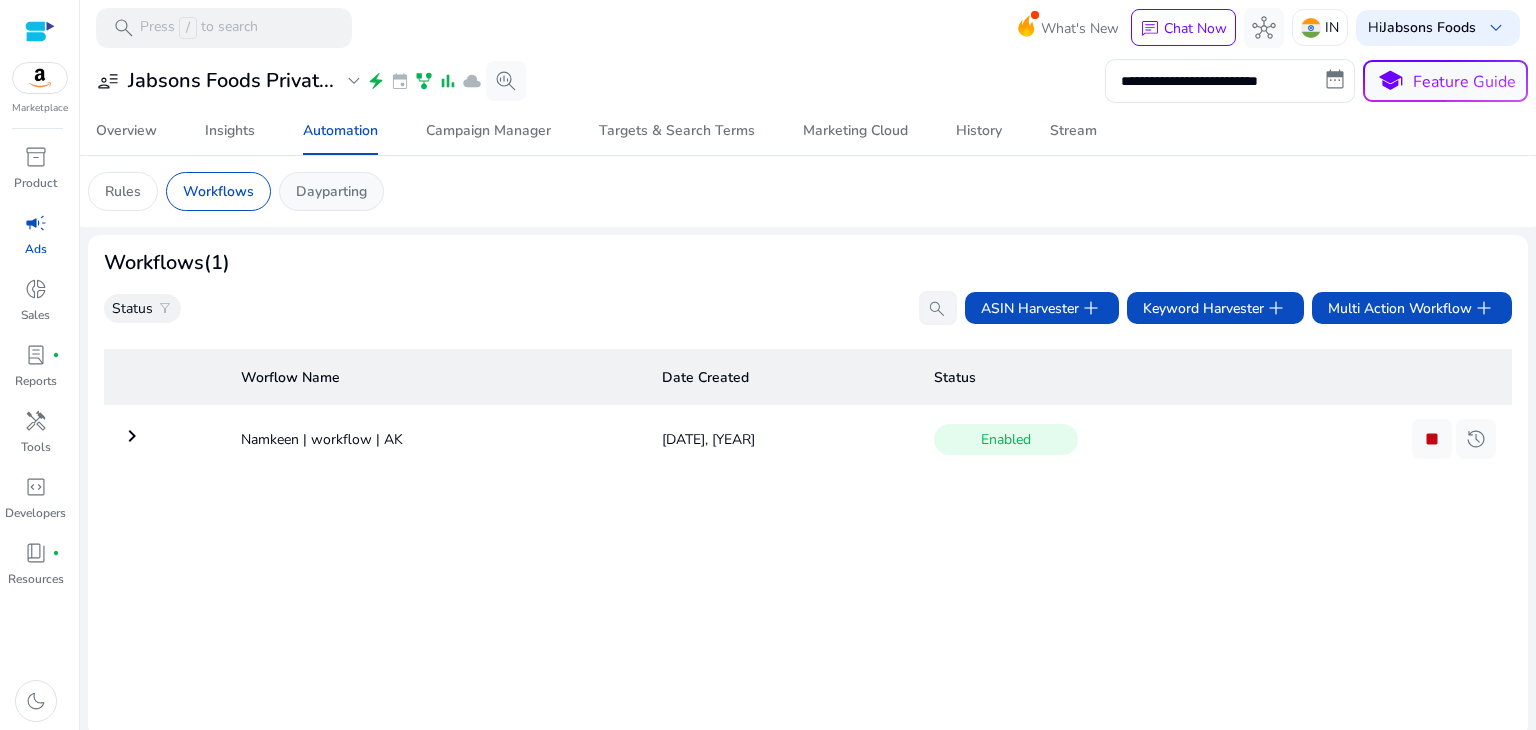 click on "Dayparting" 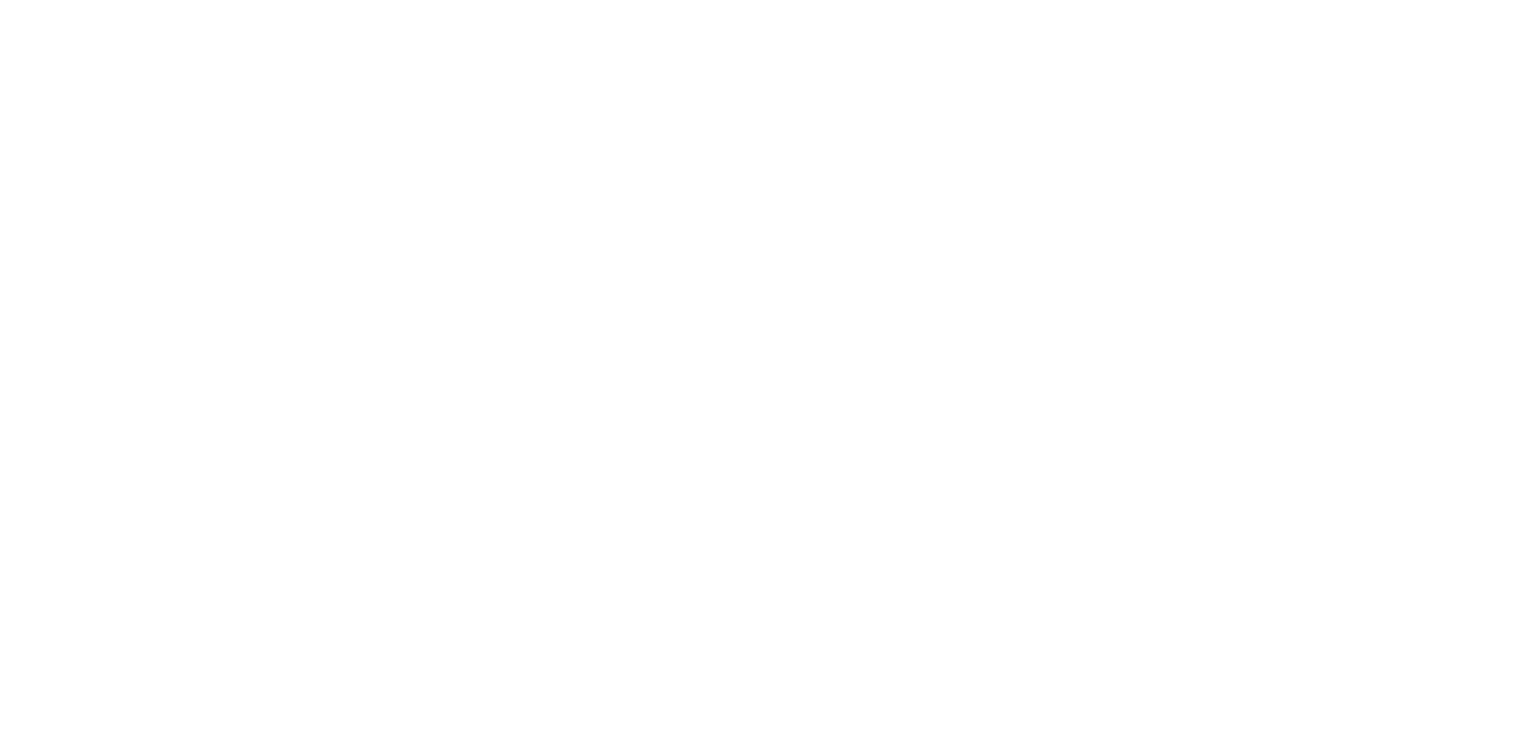 scroll, scrollTop: 0, scrollLeft: 0, axis: both 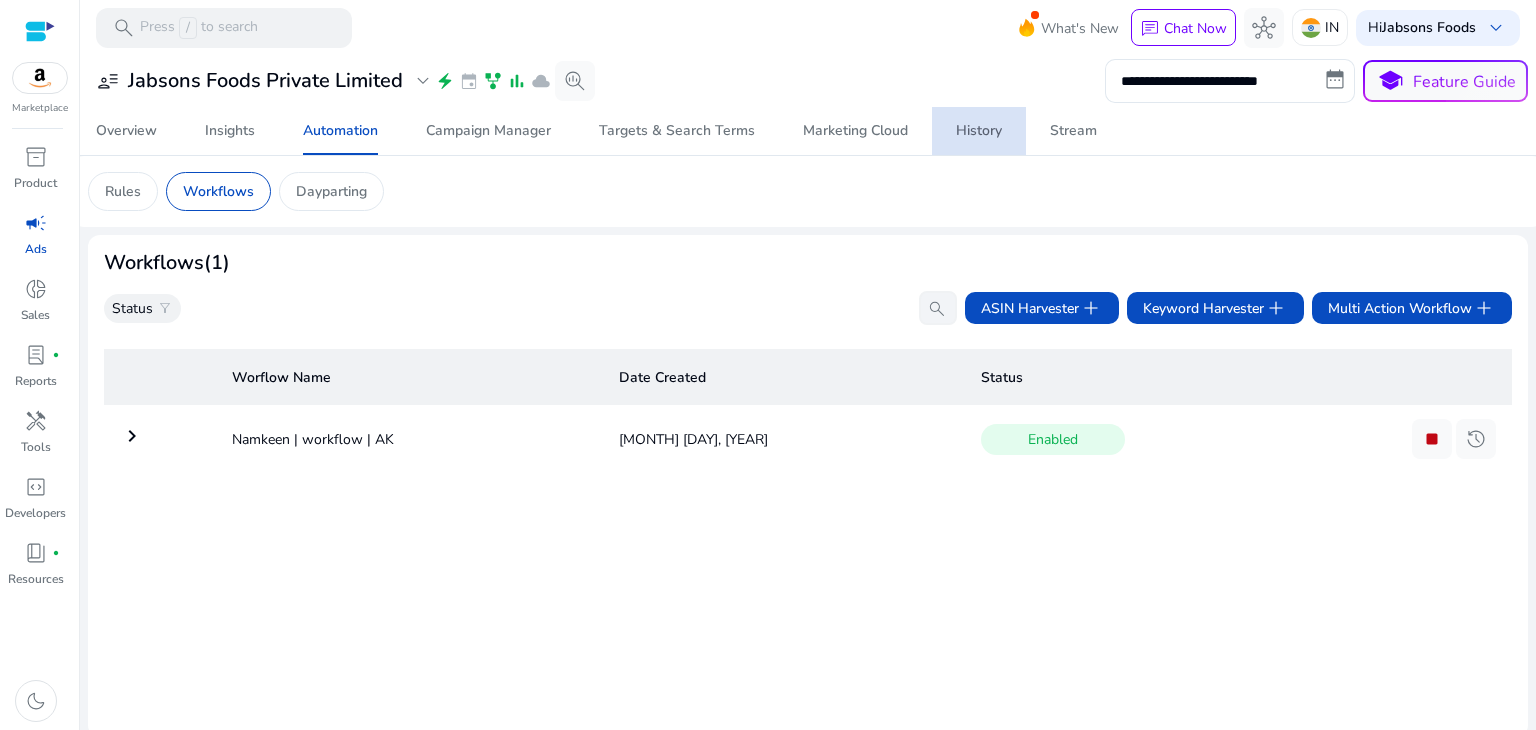 click on "History" at bounding box center [979, 131] 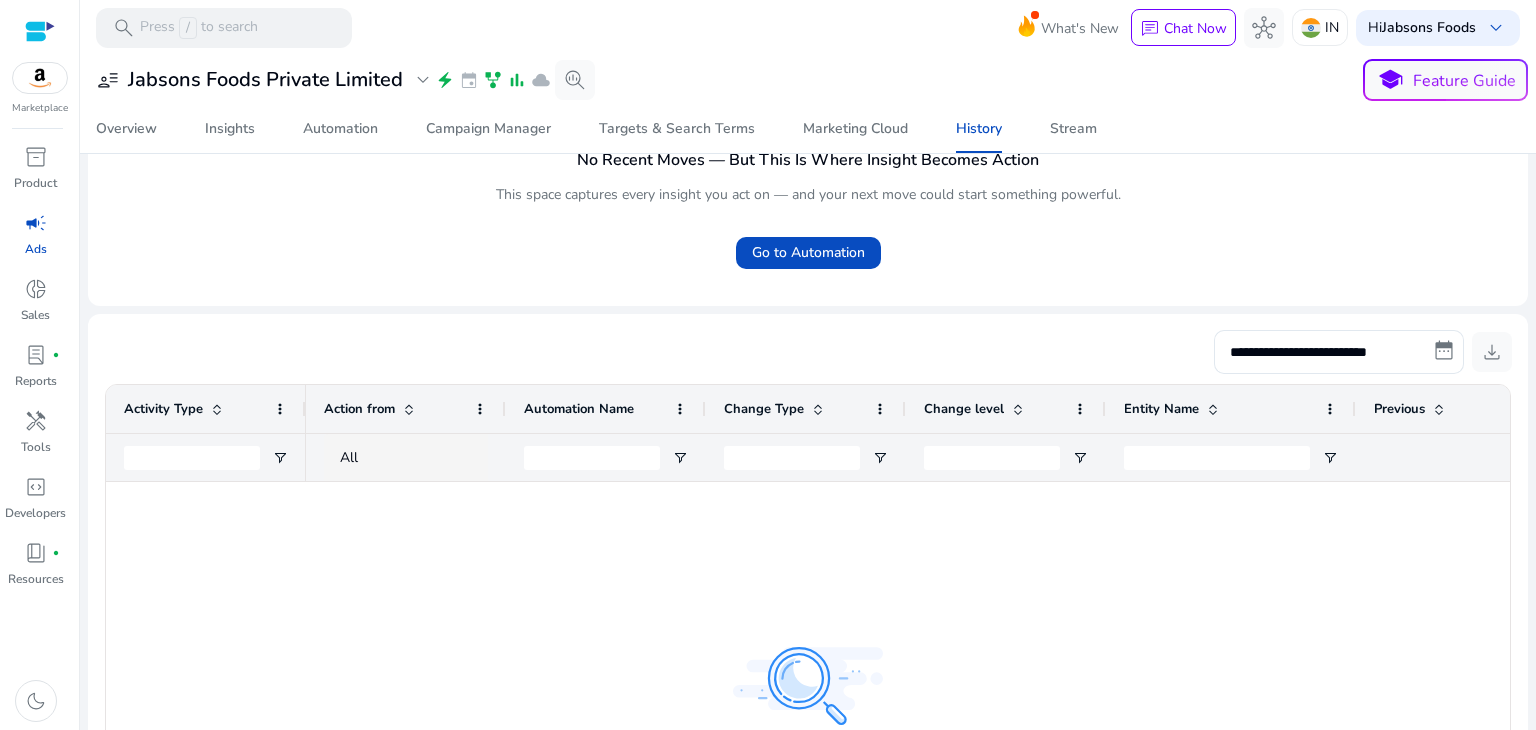 scroll, scrollTop: 0, scrollLeft: 0, axis: both 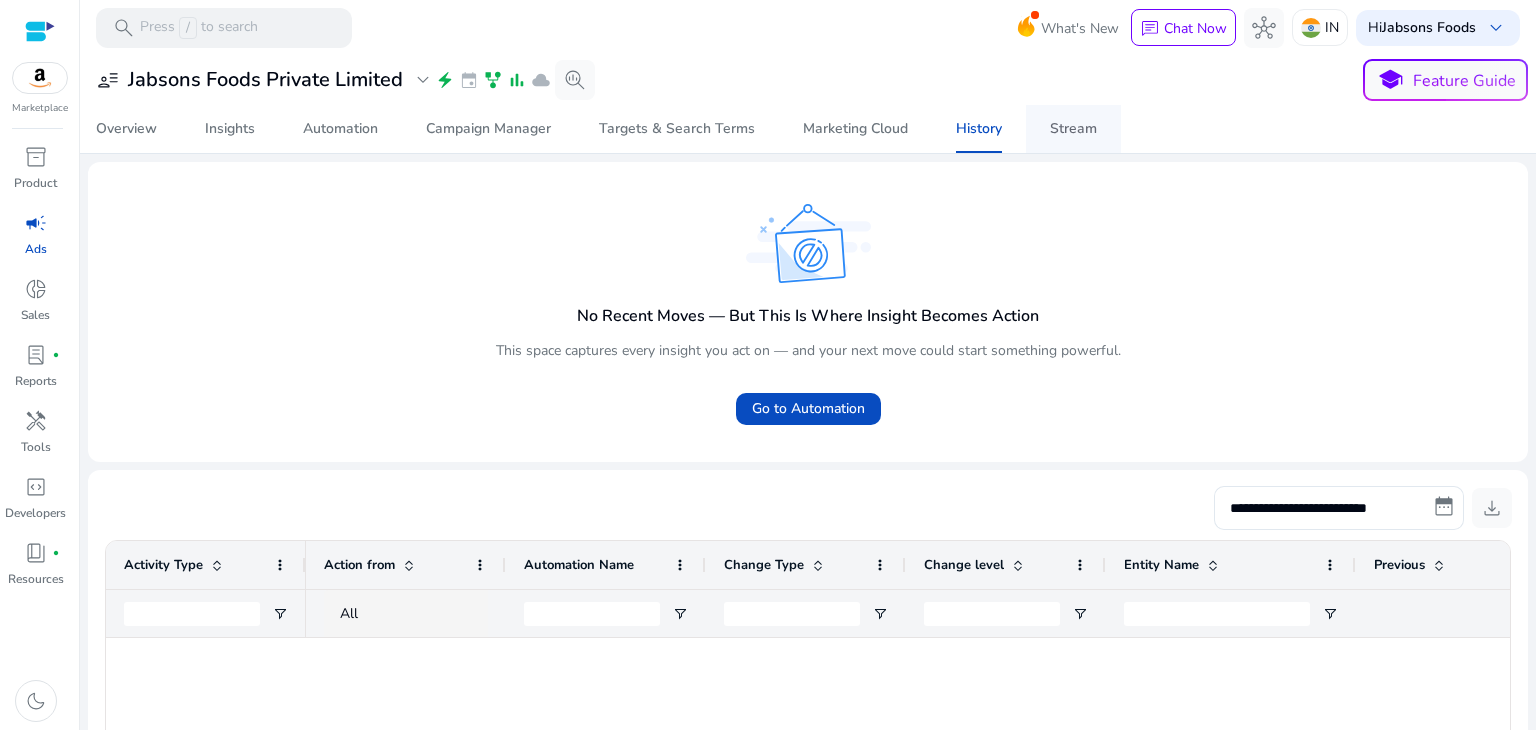 click on "Stream" at bounding box center [1073, 129] 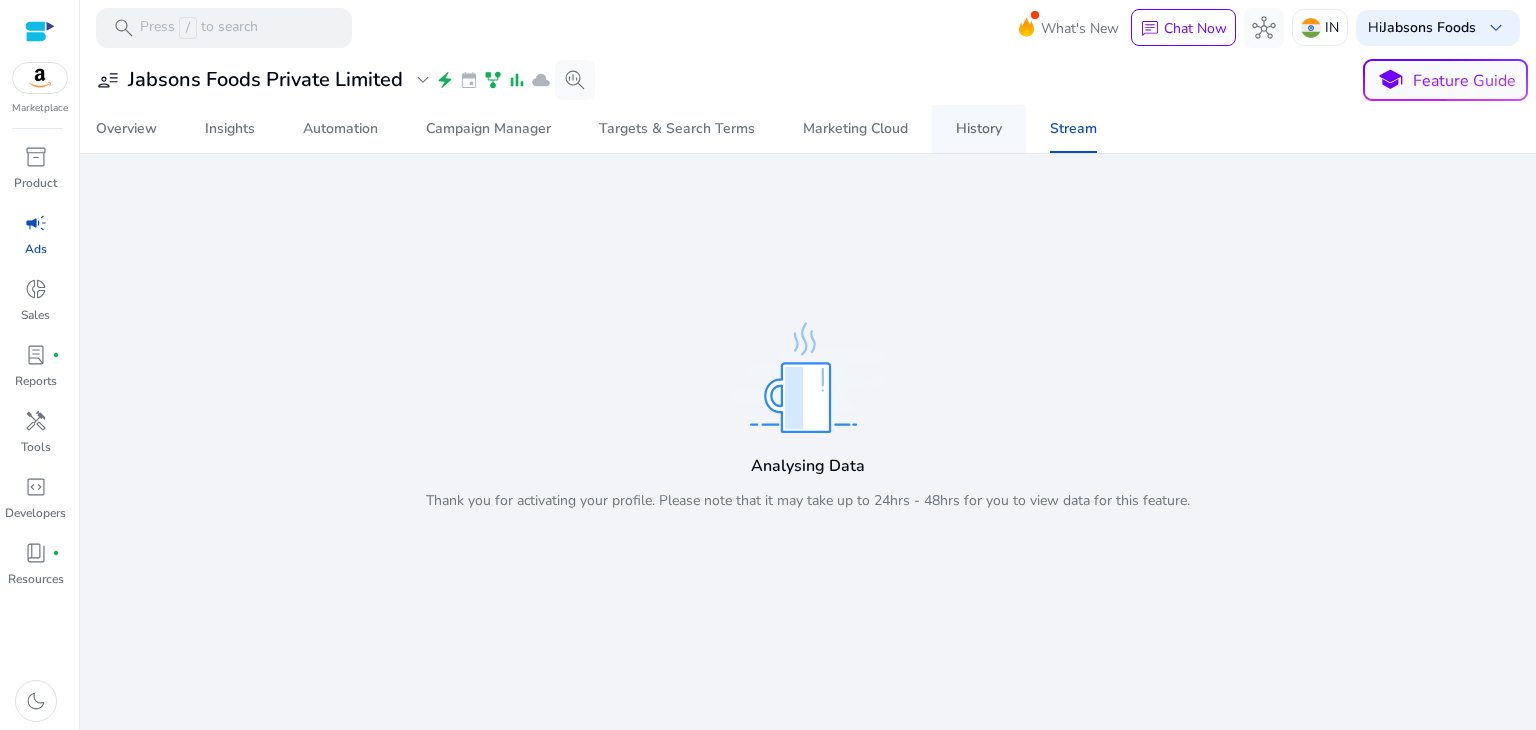 click on "History" at bounding box center [979, 129] 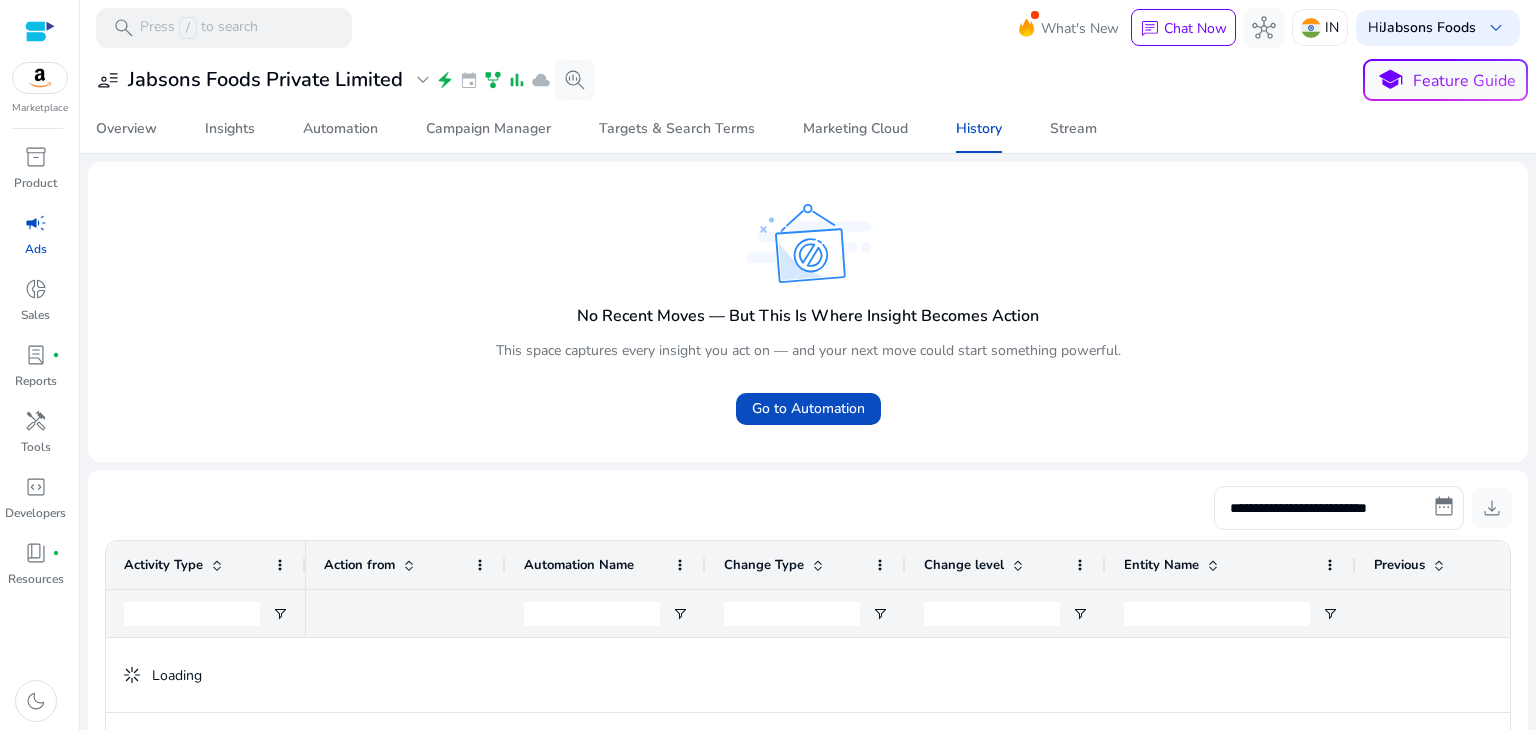 scroll, scrollTop: 80, scrollLeft: 0, axis: vertical 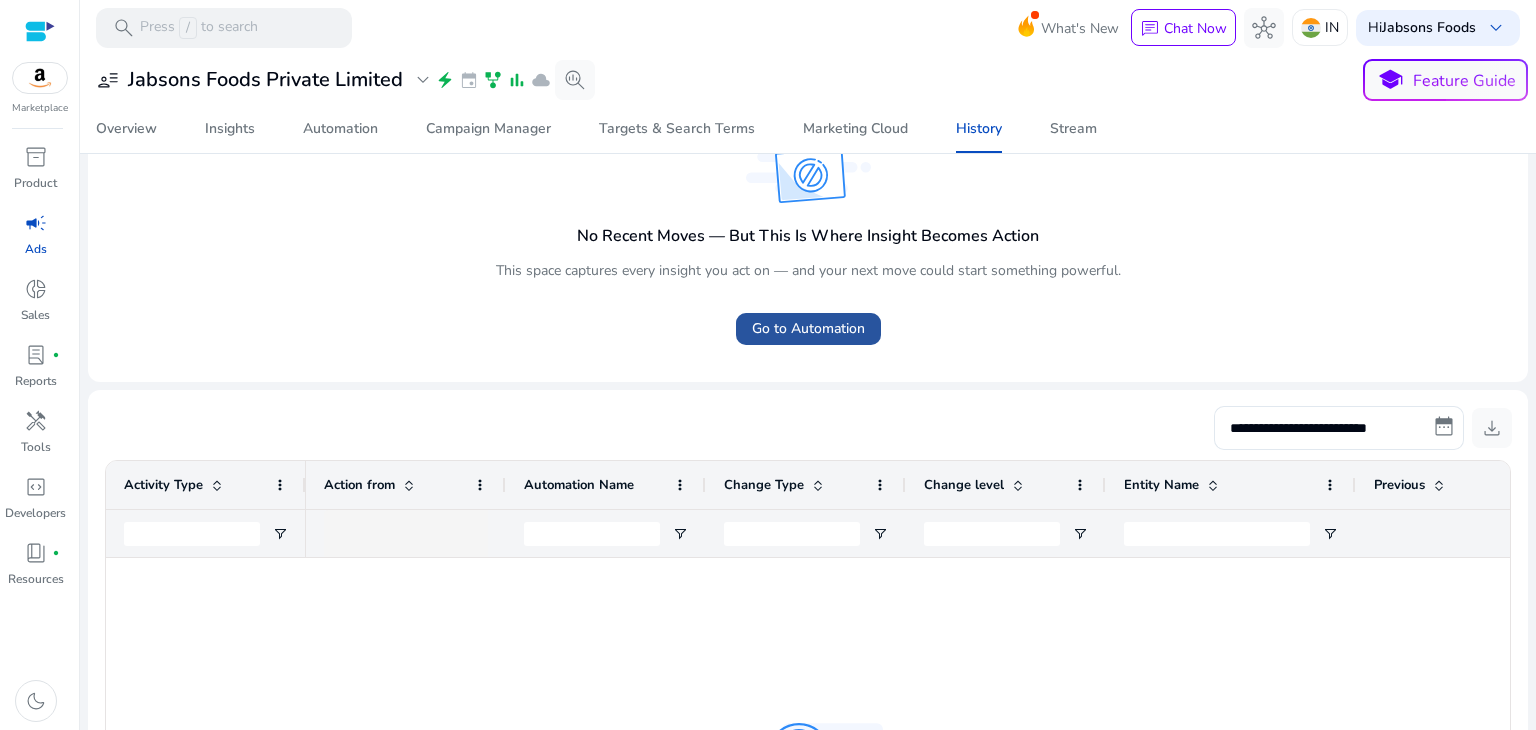 click on "Go to Automation" 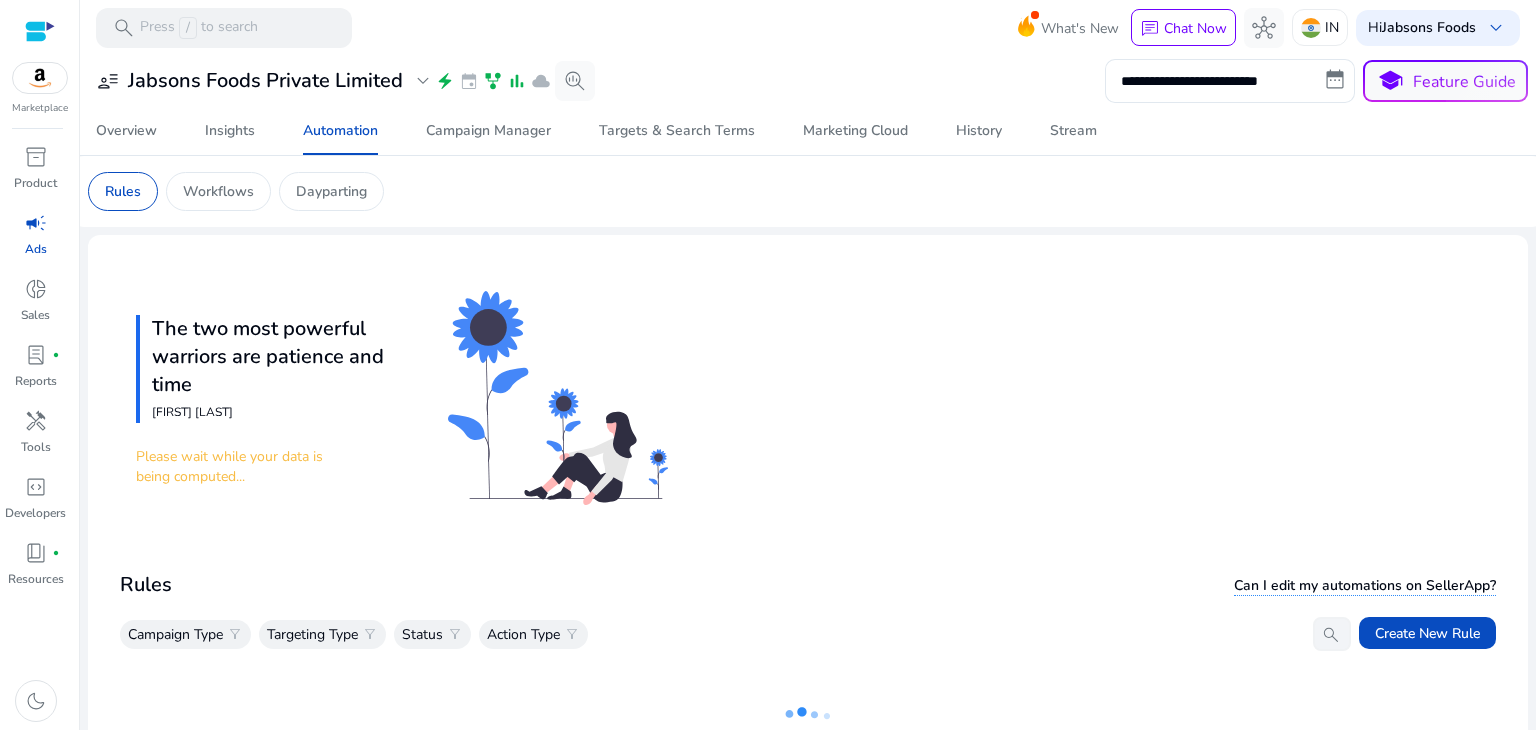 scroll, scrollTop: 84, scrollLeft: 0, axis: vertical 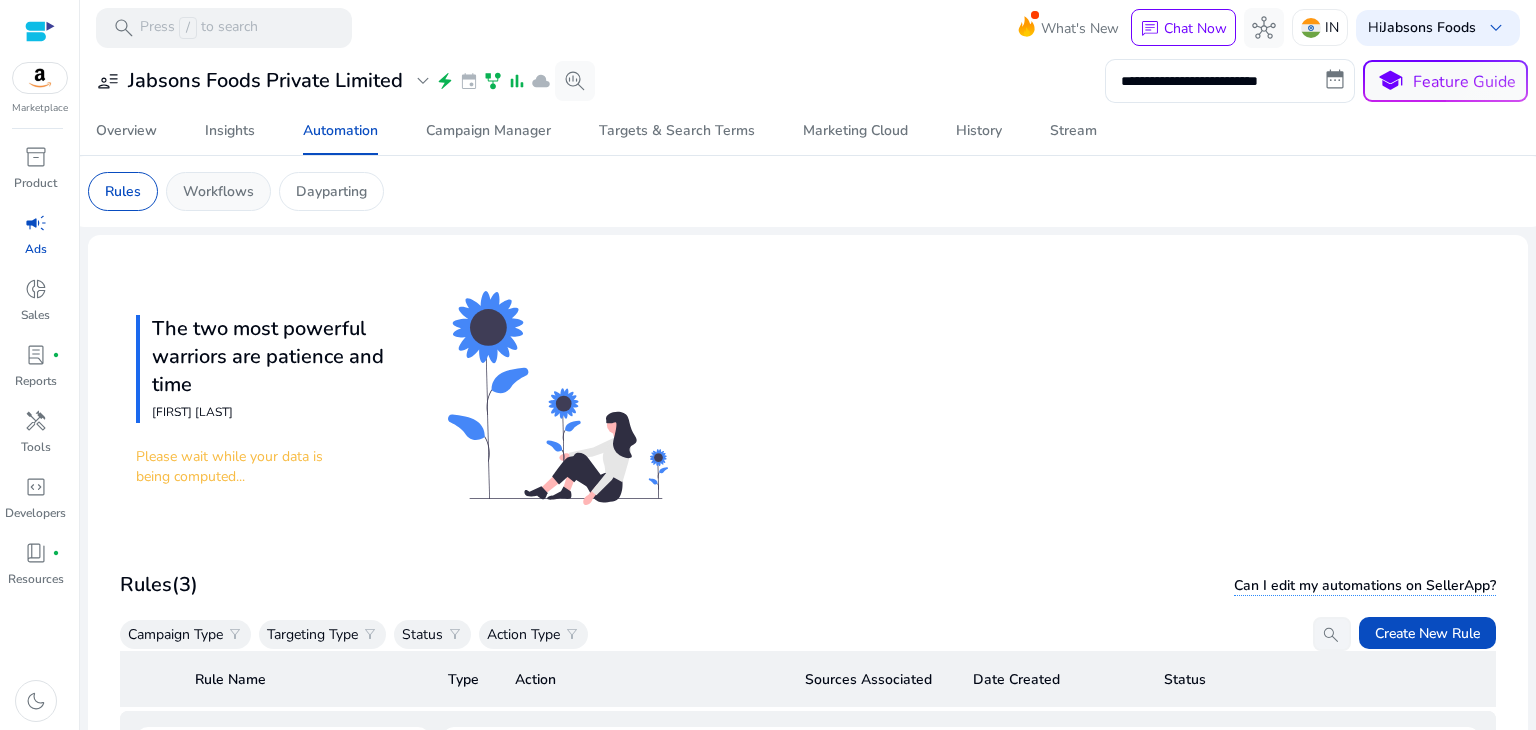 click on "Workflows" 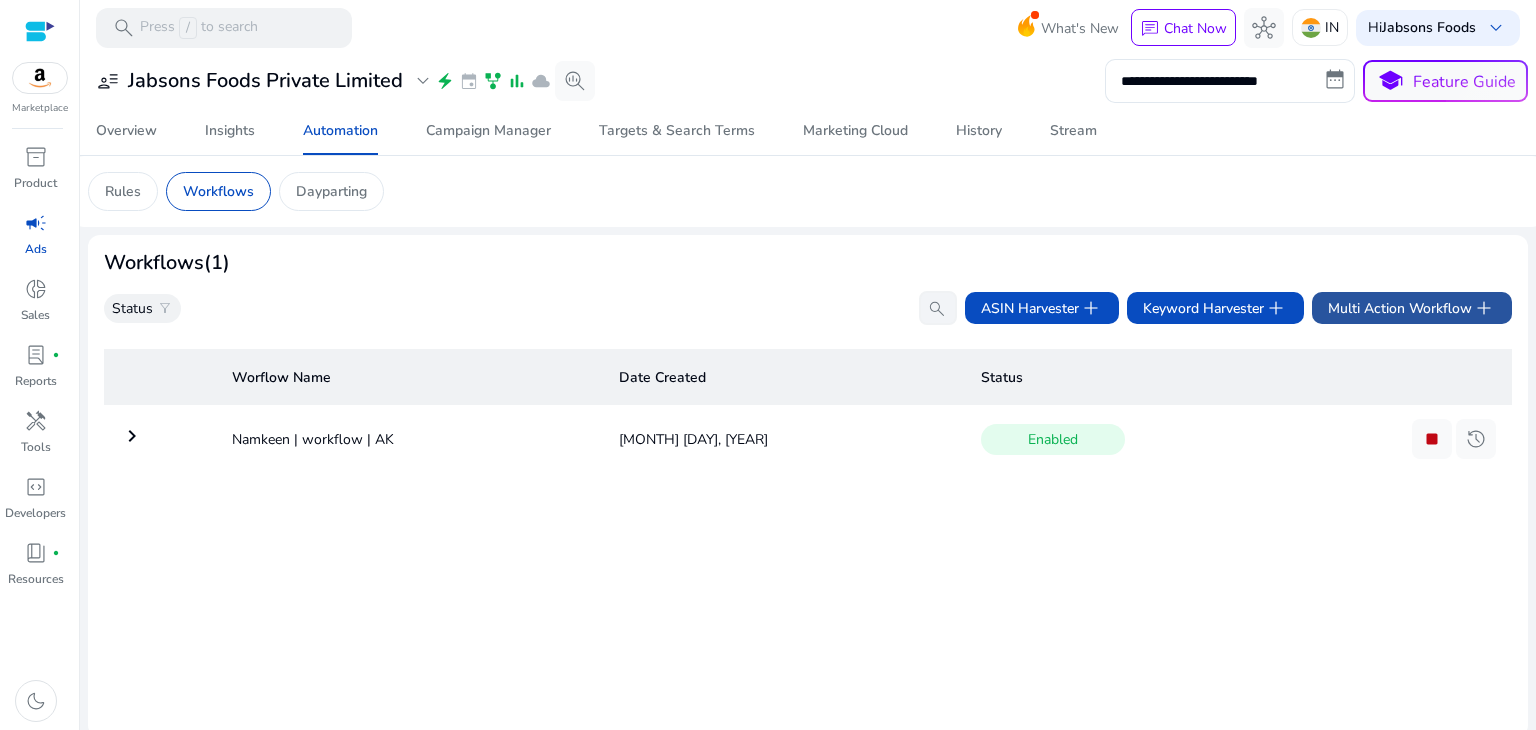 click on "Multi Action Workflow   add" 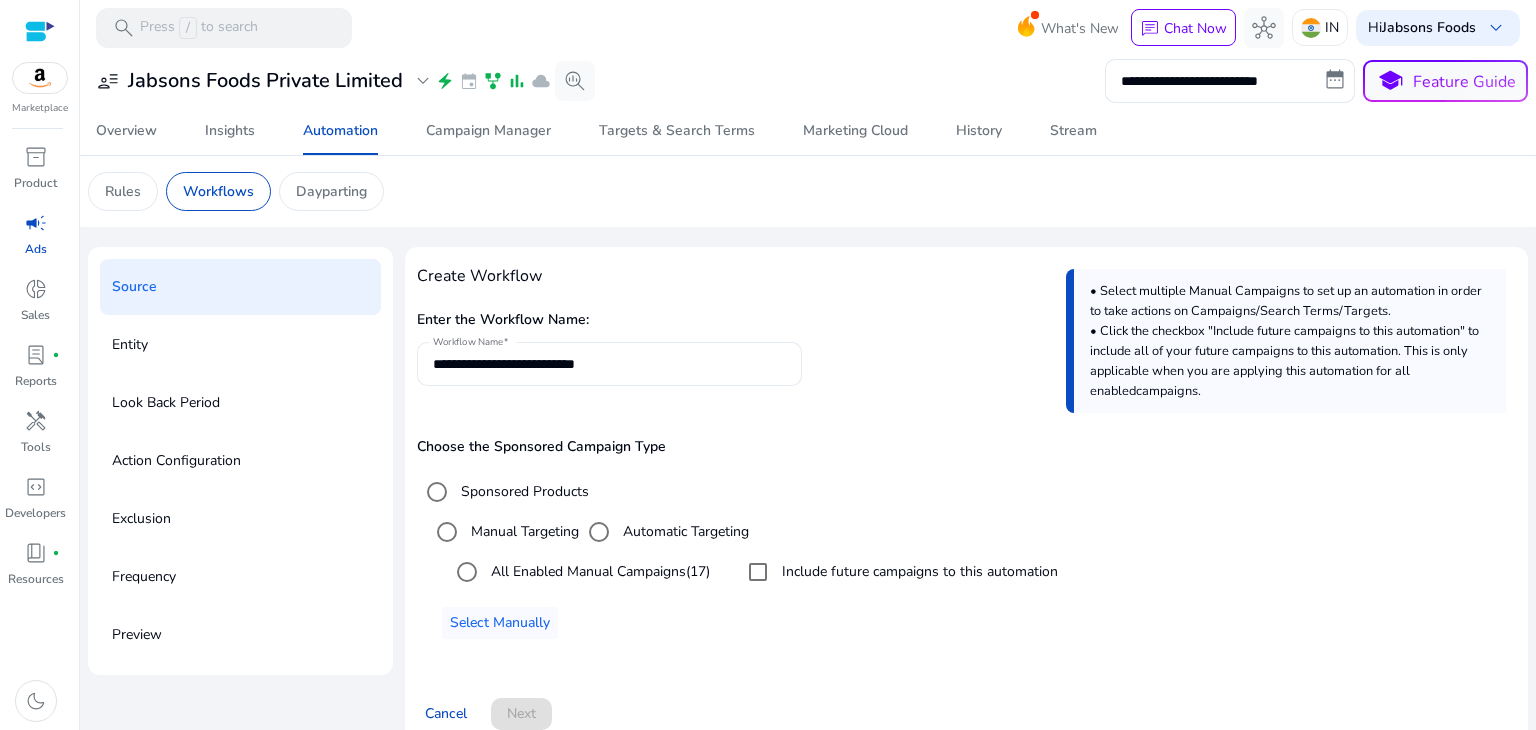 click on "**********" at bounding box center [609, 364] 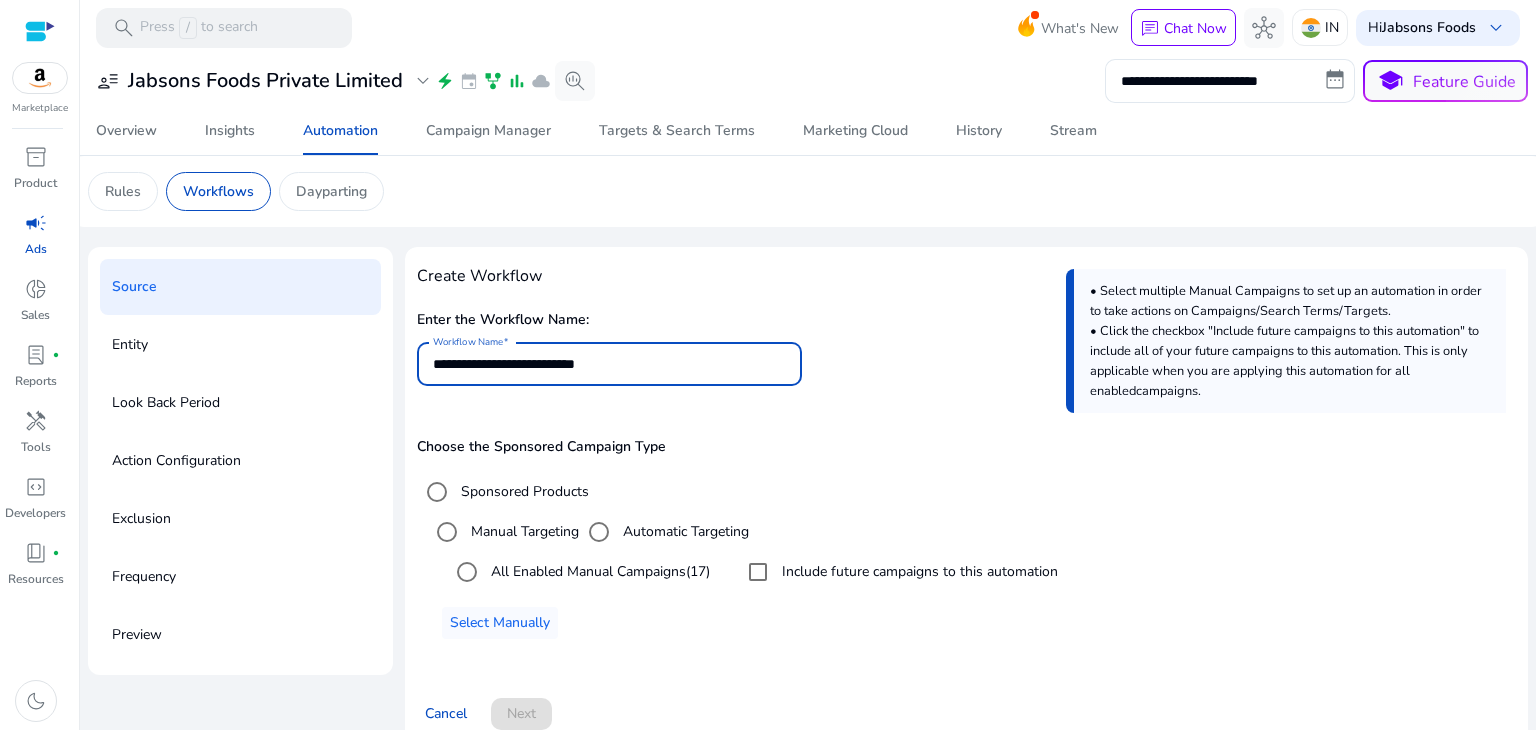 click on "**********" at bounding box center [609, 364] 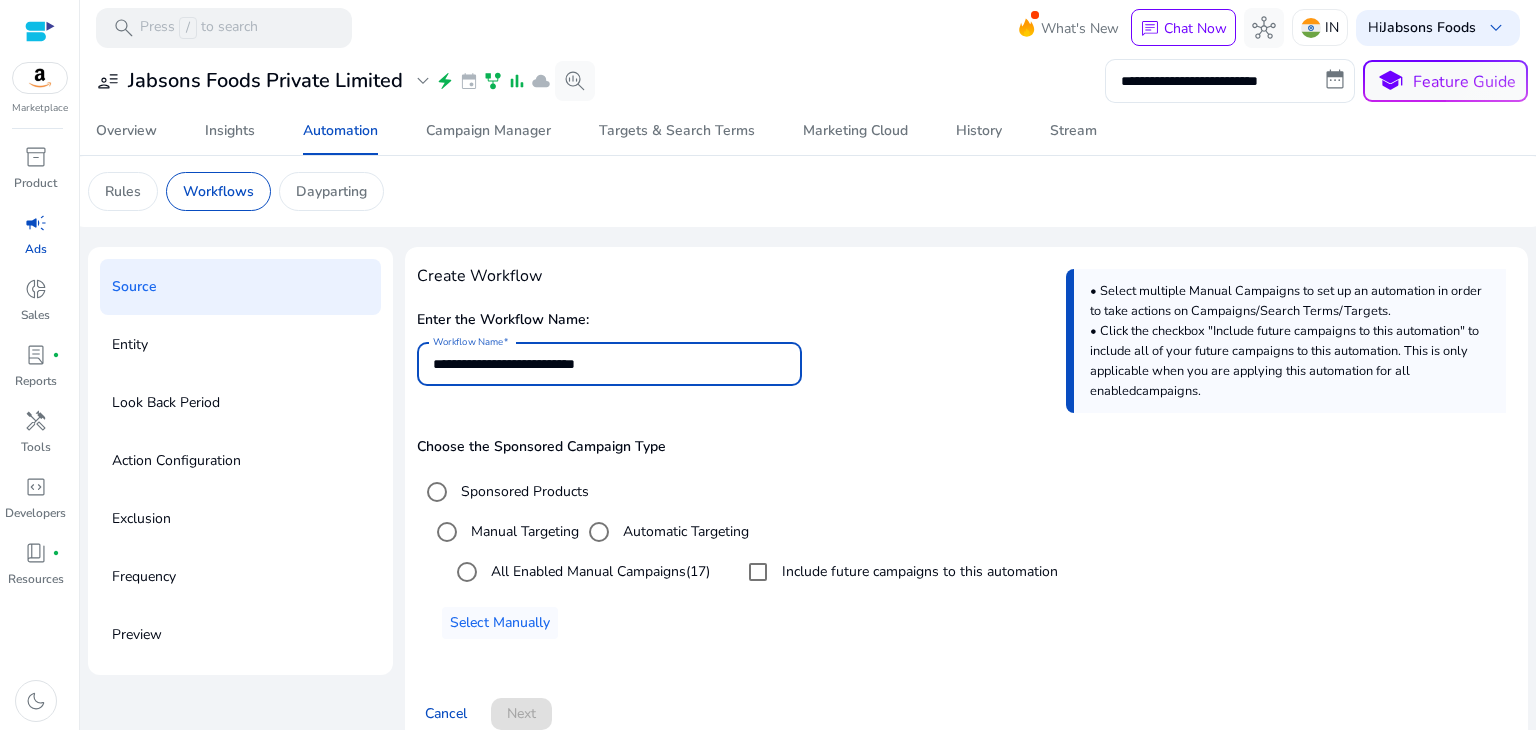 click on "**********" at bounding box center [609, 364] 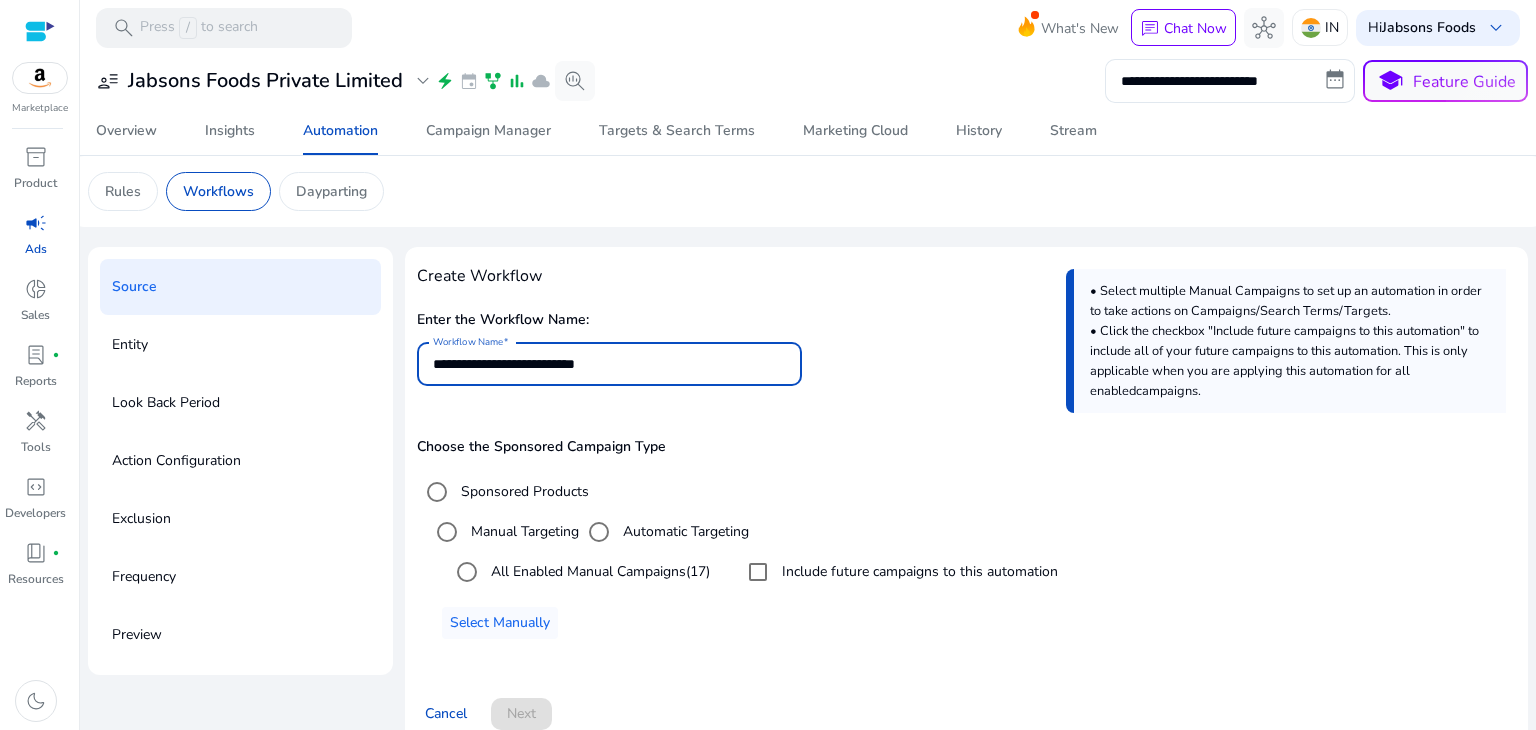 click on "**********" at bounding box center (609, 364) 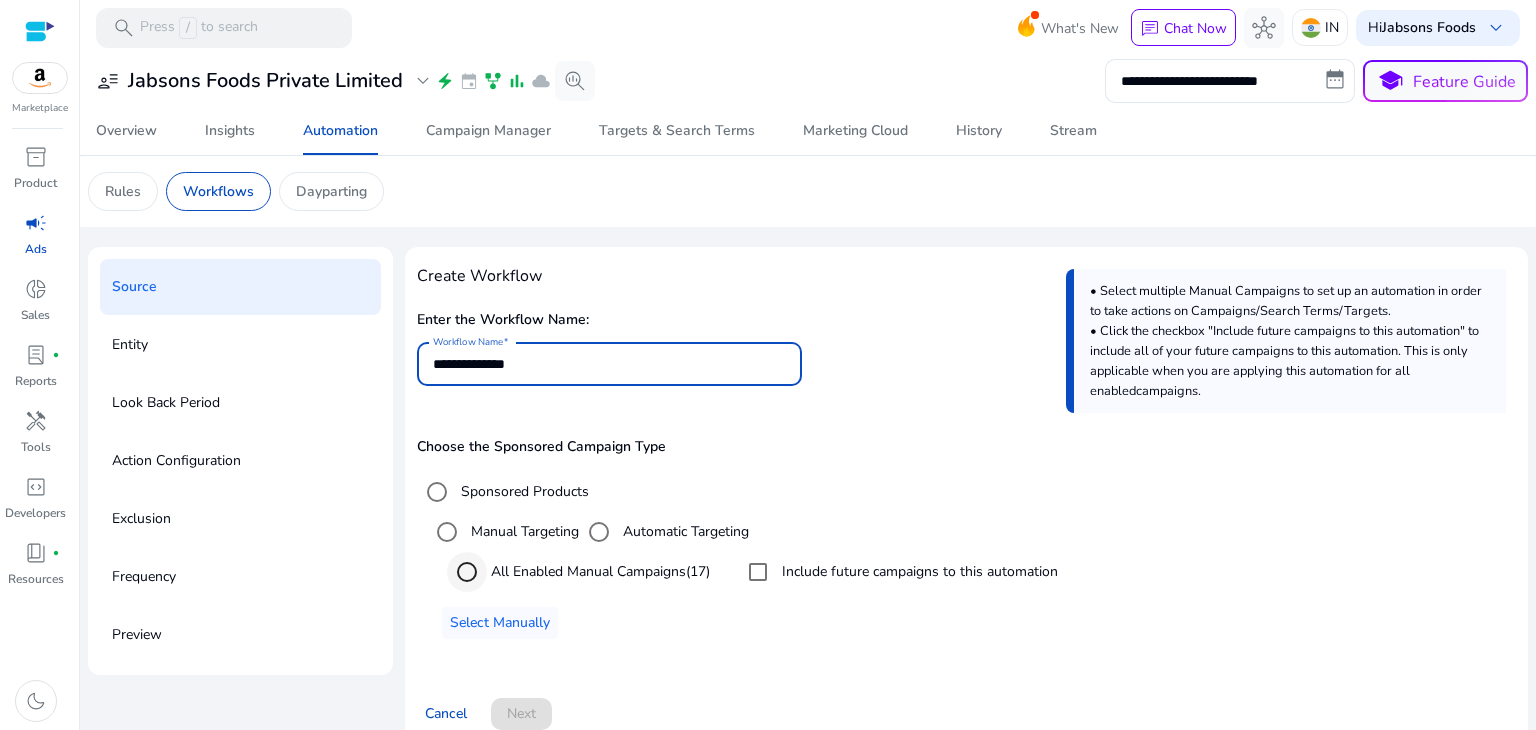 type on "**********" 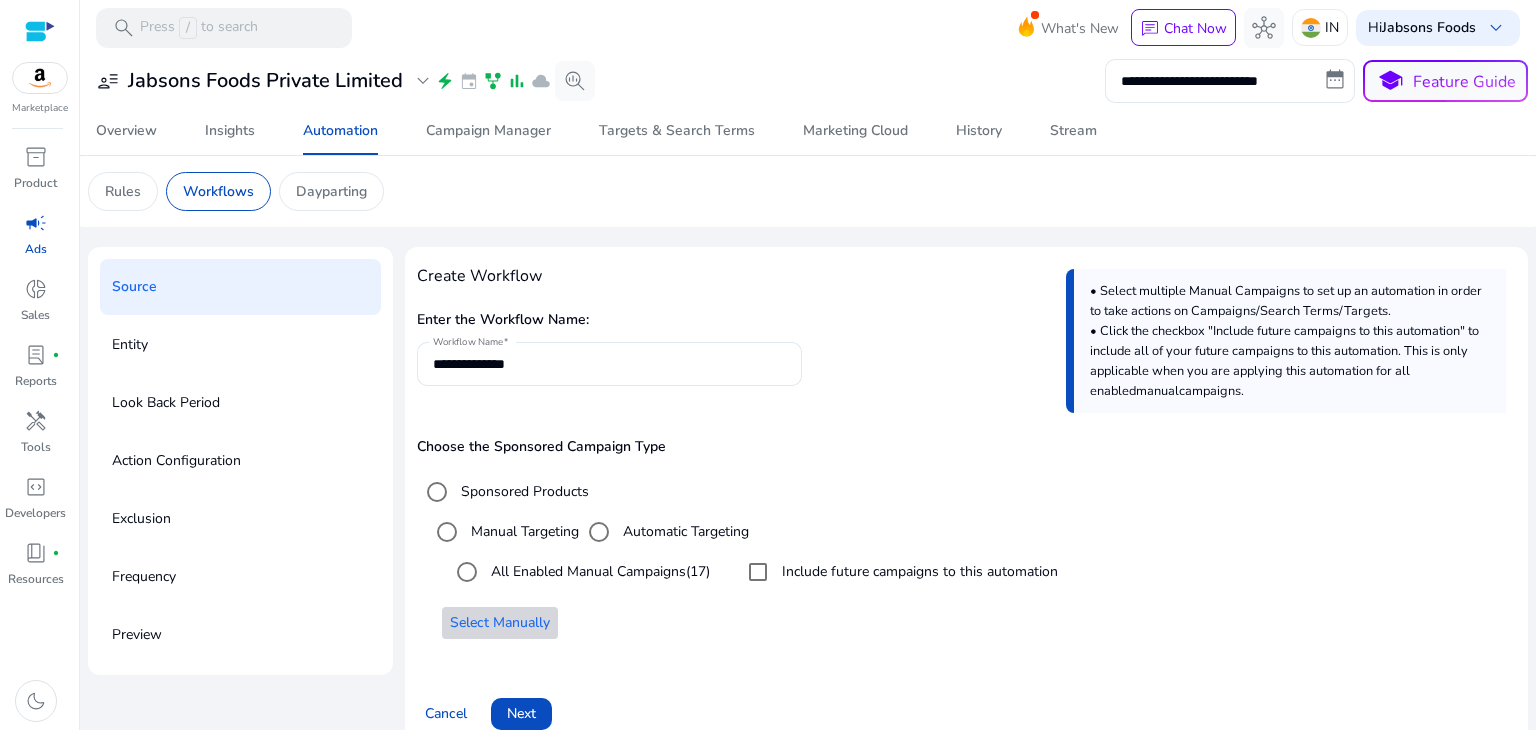 click on "Select Manually" at bounding box center [500, 622] 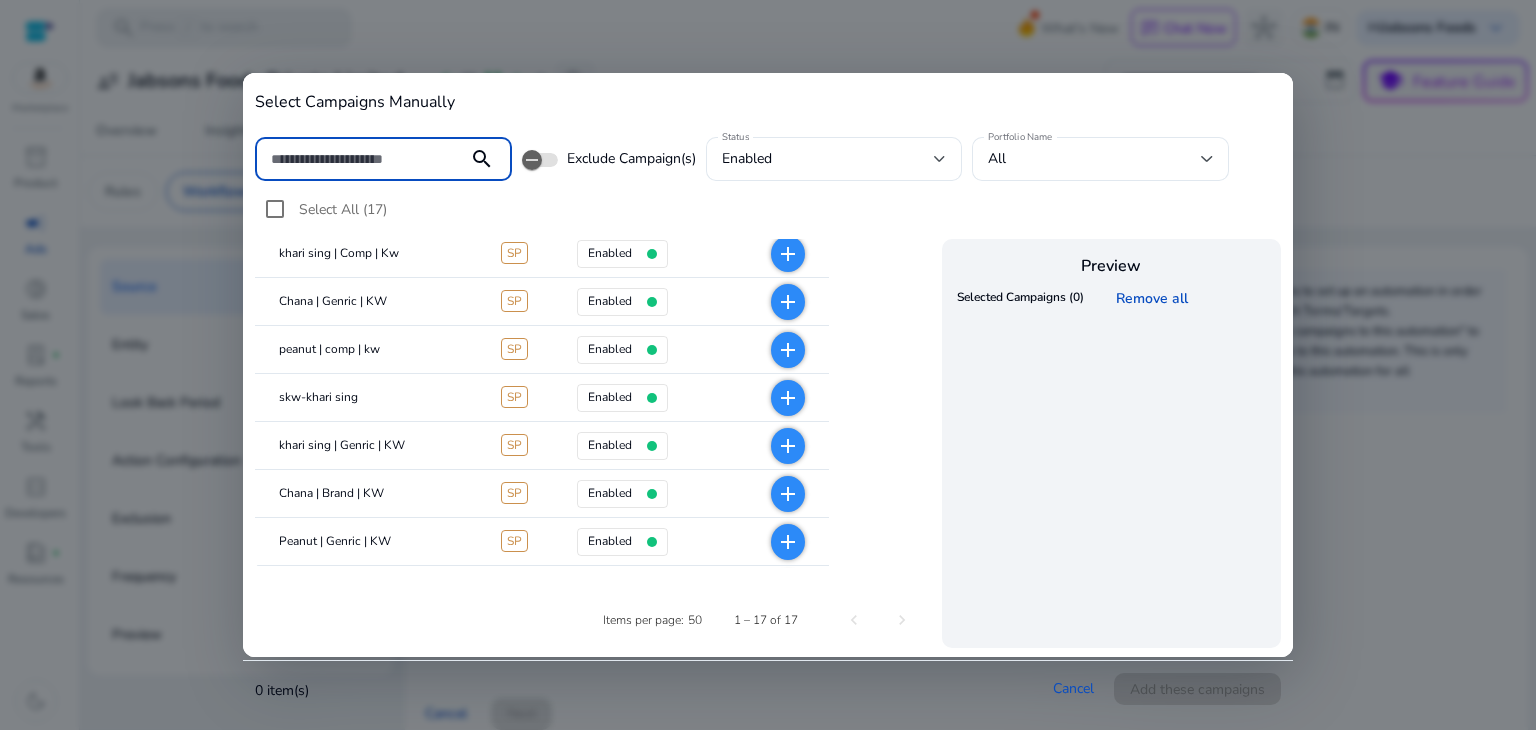 scroll, scrollTop: 63, scrollLeft: 0, axis: vertical 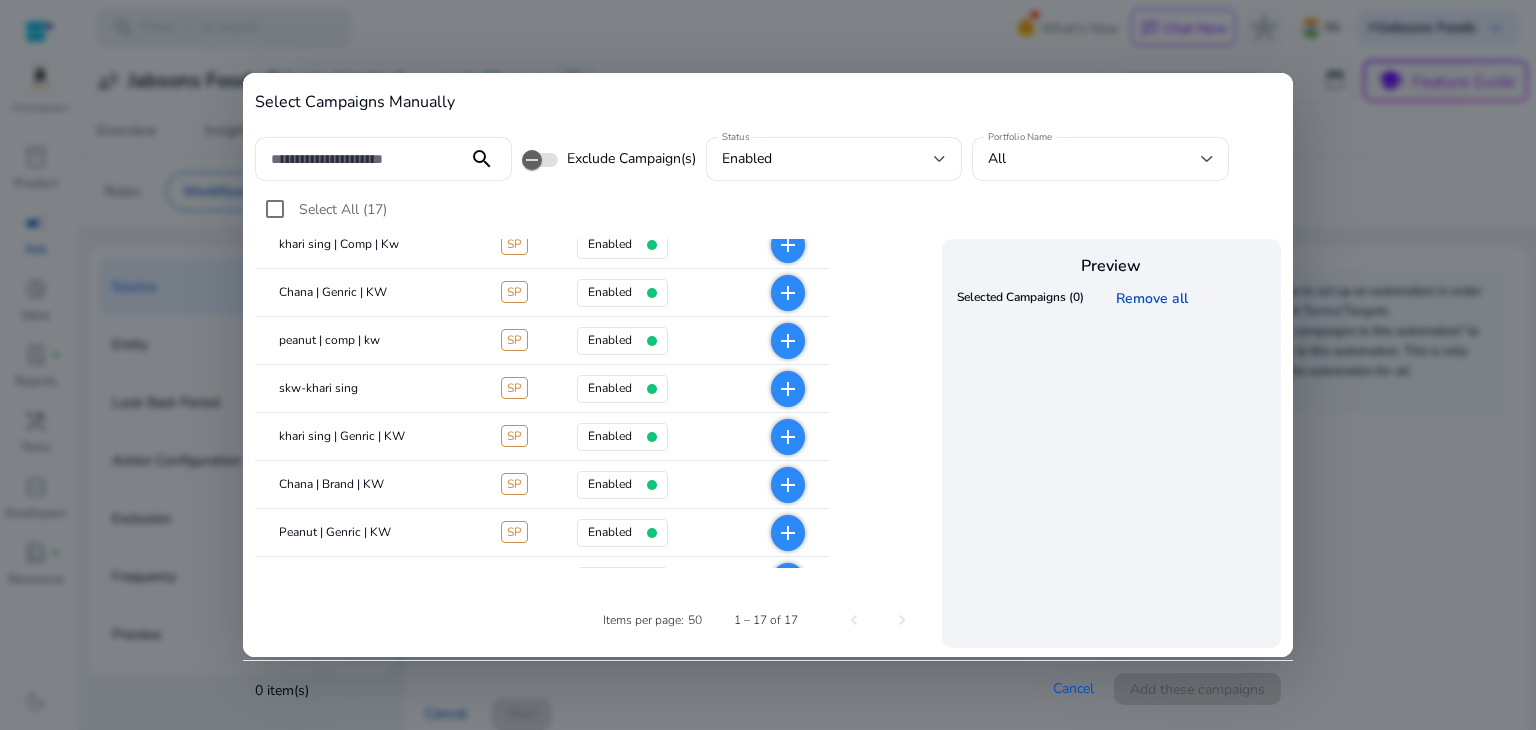 click on "add" at bounding box center (788, 437) 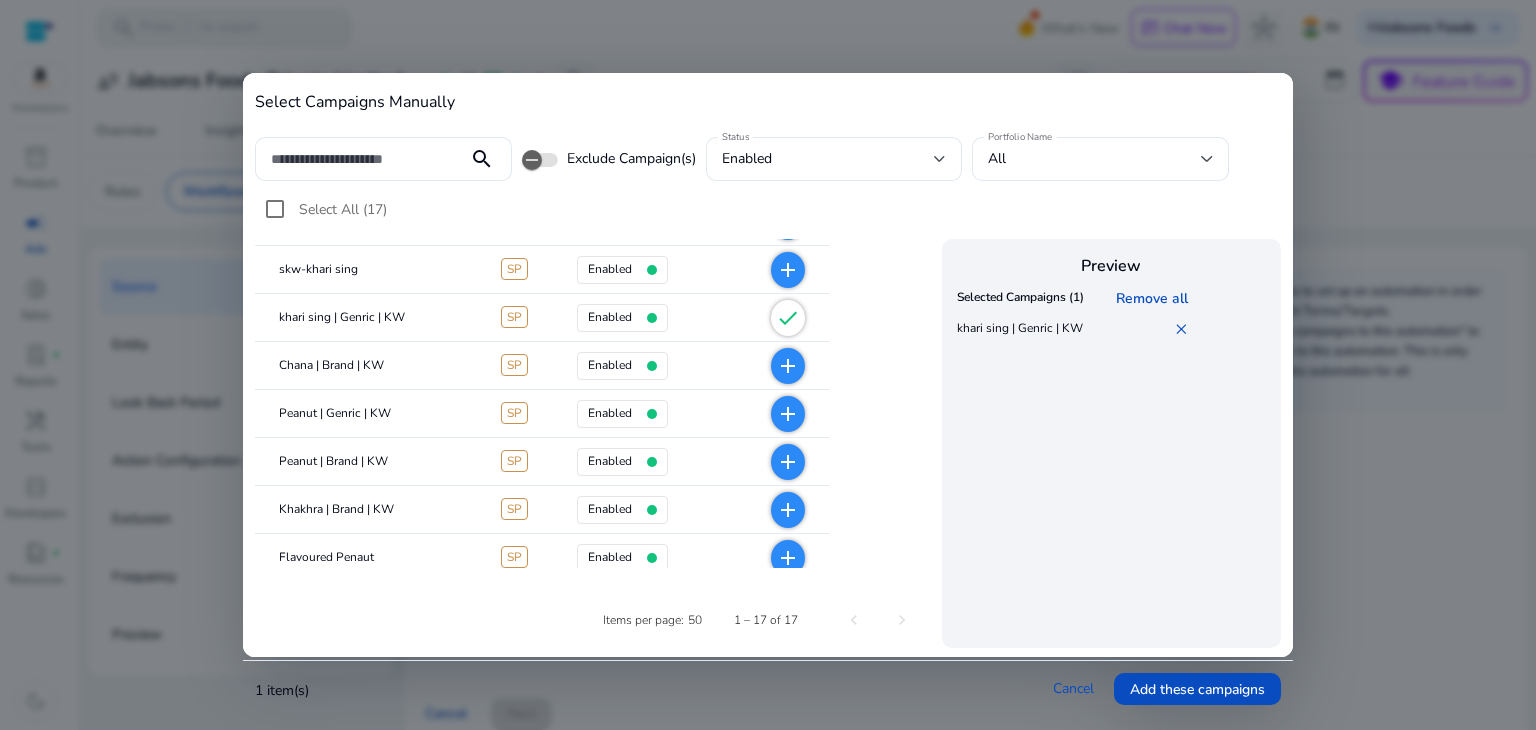 scroll, scrollTop: 184, scrollLeft: 0, axis: vertical 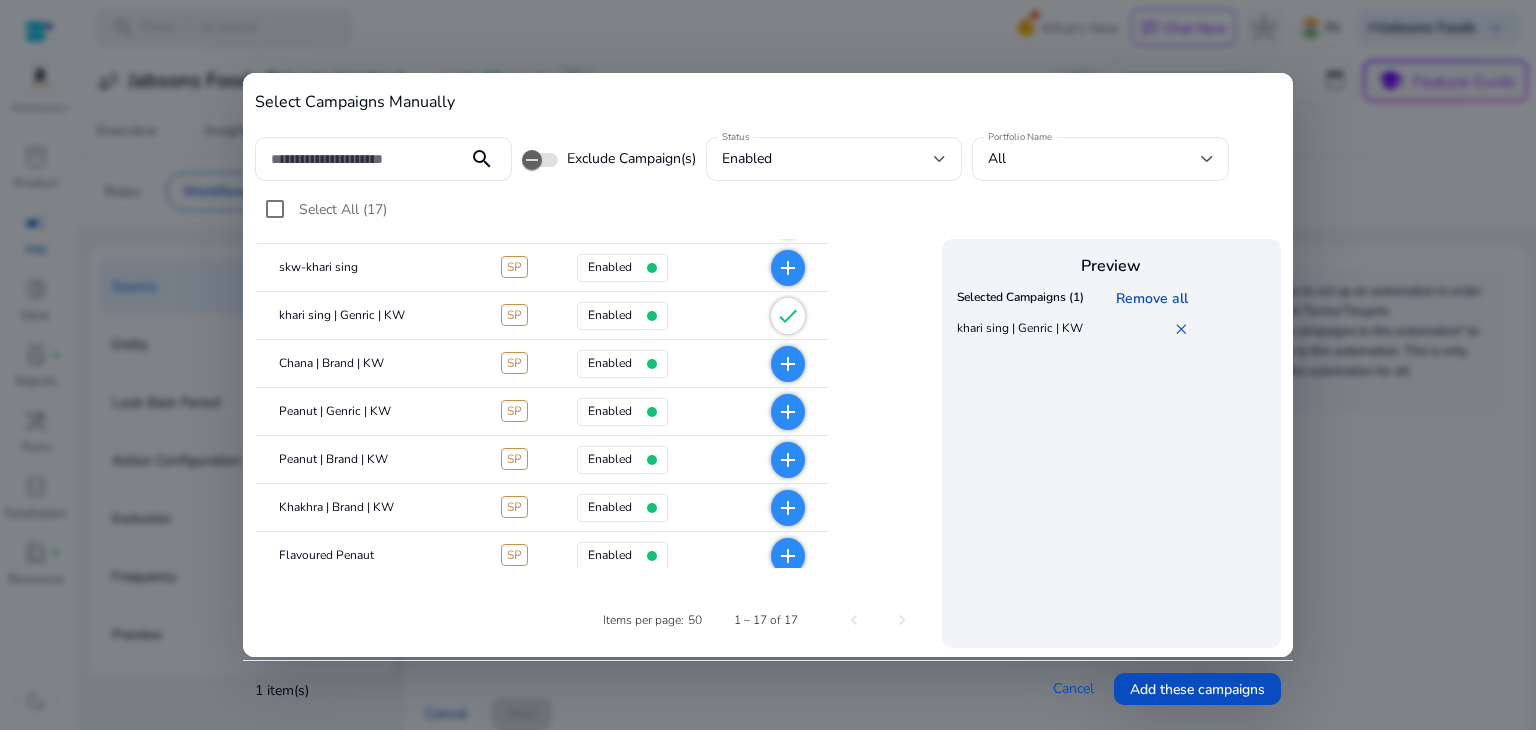 click on "add" at bounding box center (788, 364) 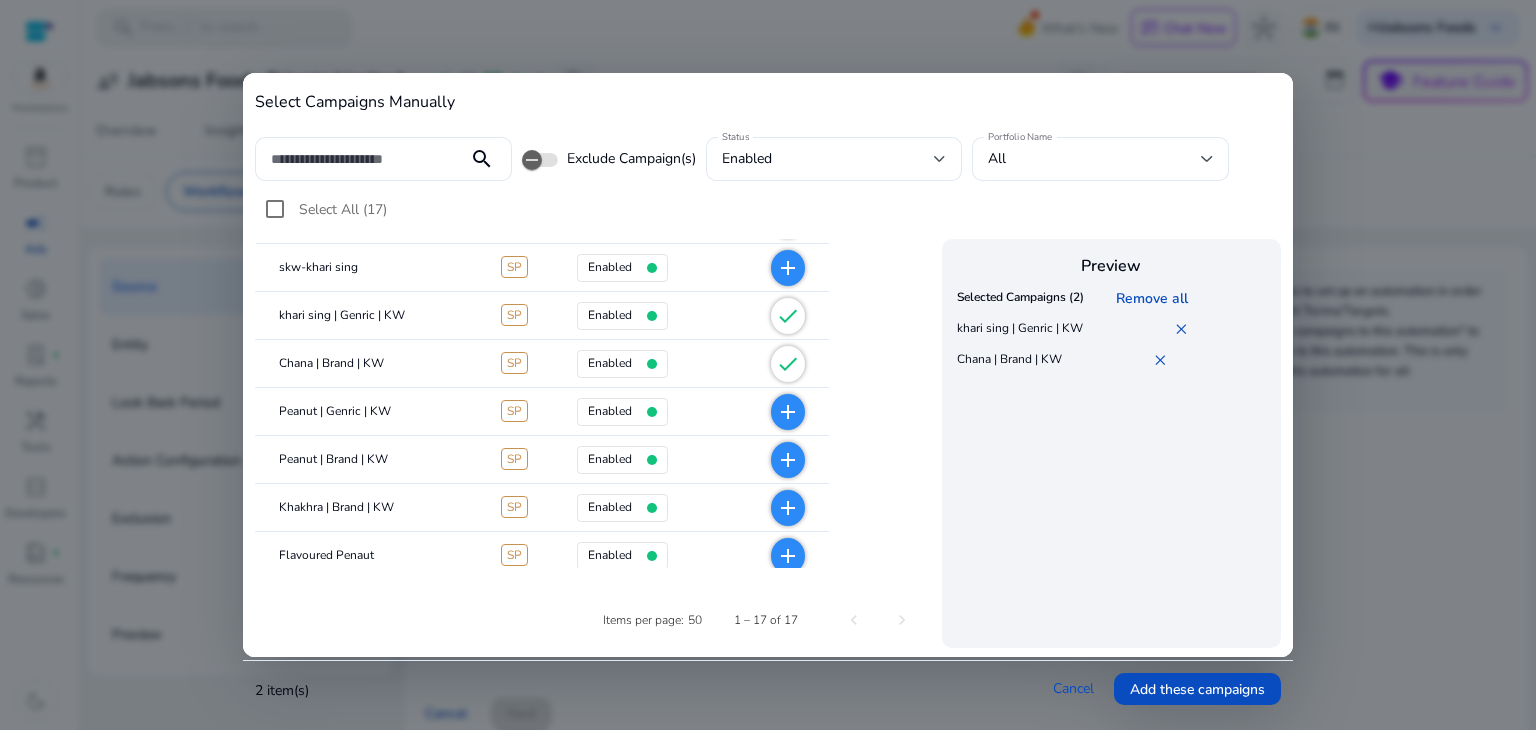 click on "check" at bounding box center (788, 316) 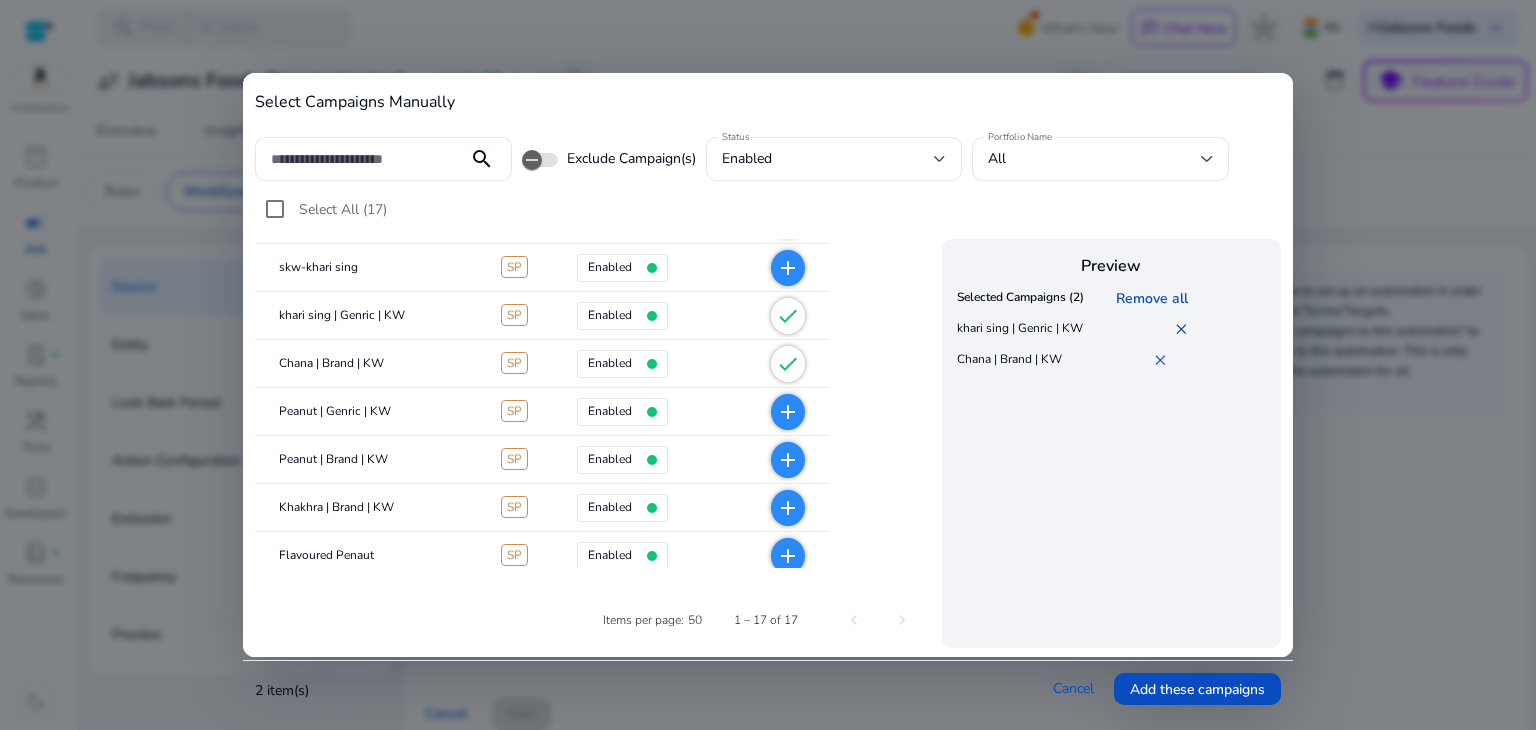 click on "✕" at bounding box center [1184, 329] 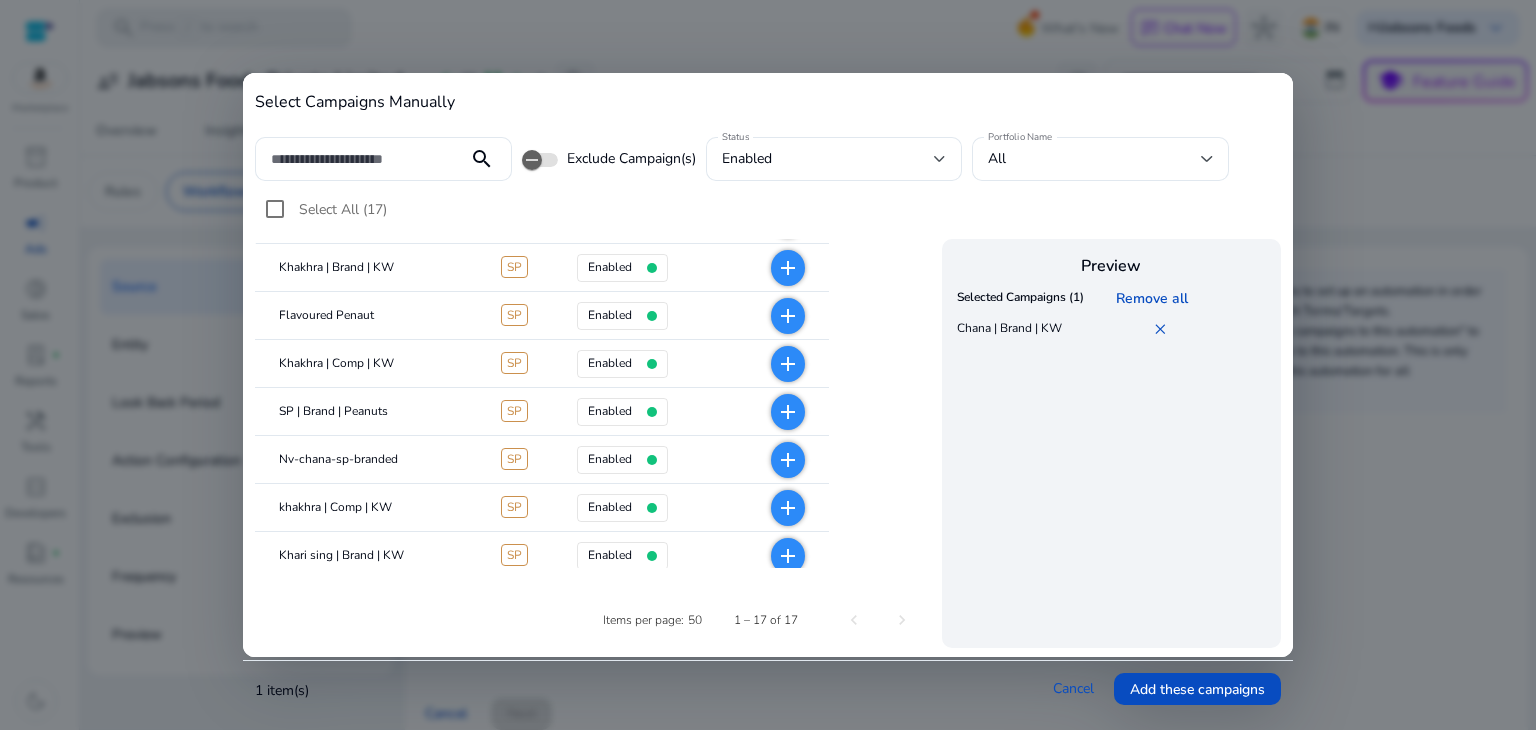 scroll, scrollTop: 452, scrollLeft: 0, axis: vertical 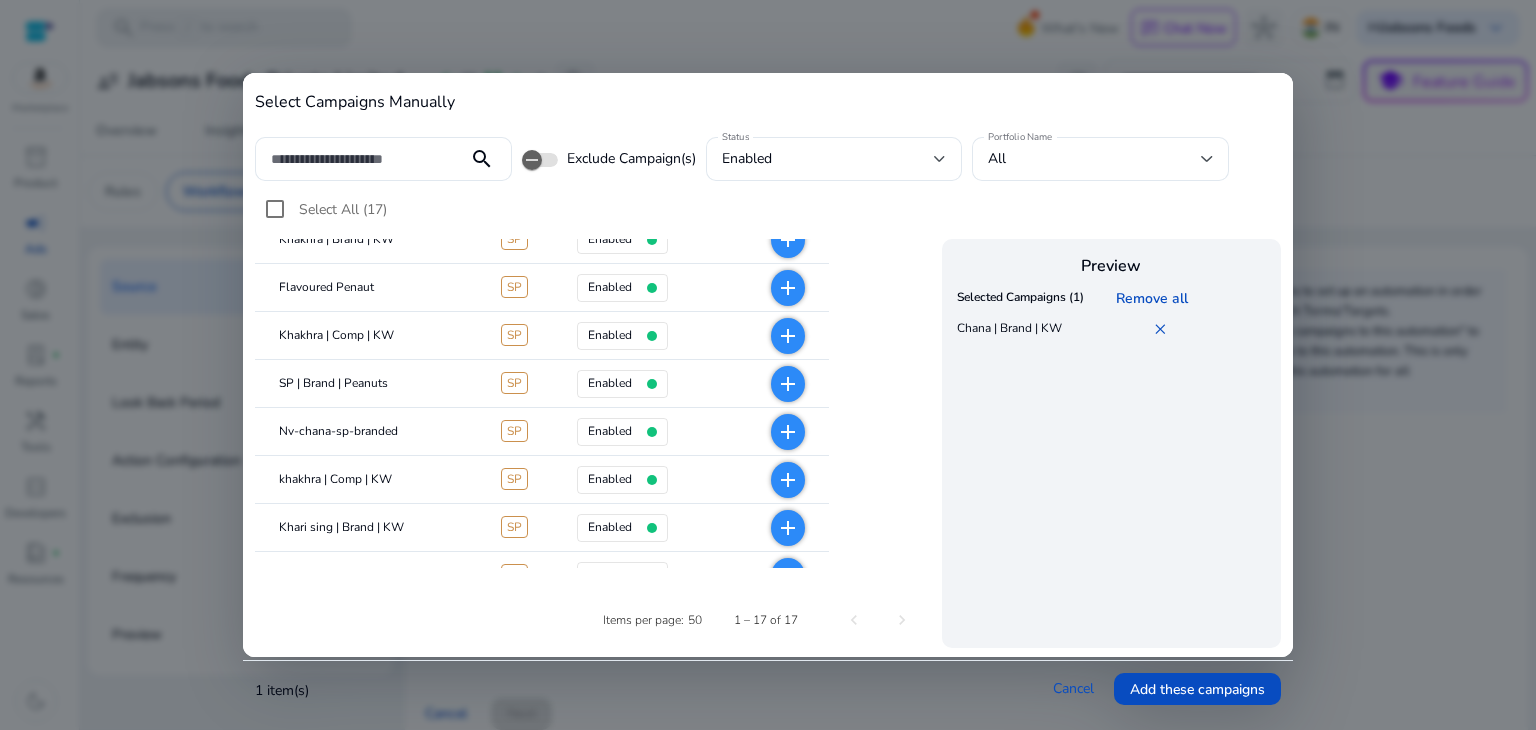 click on "add" at bounding box center [788, 432] 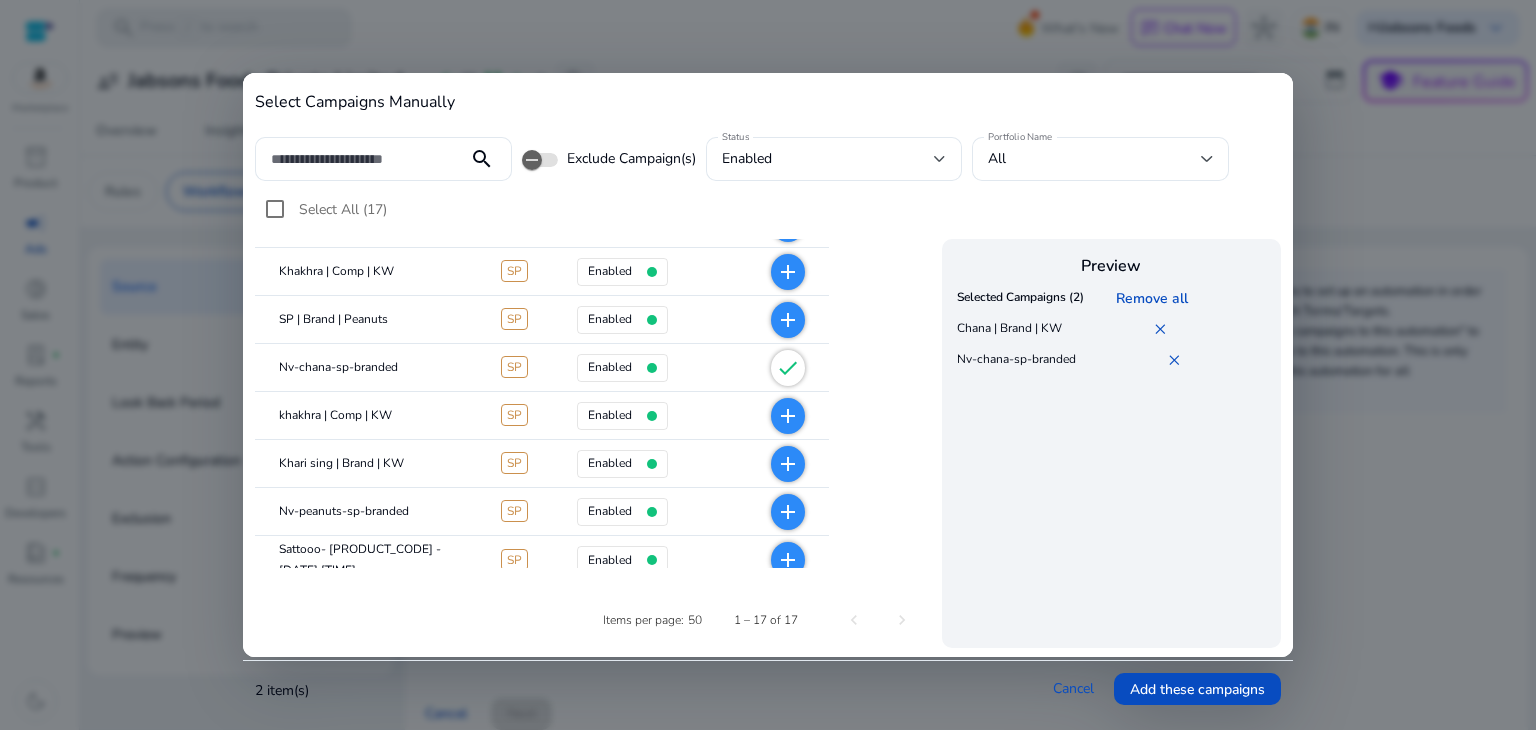 scroll, scrollTop: 0, scrollLeft: 0, axis: both 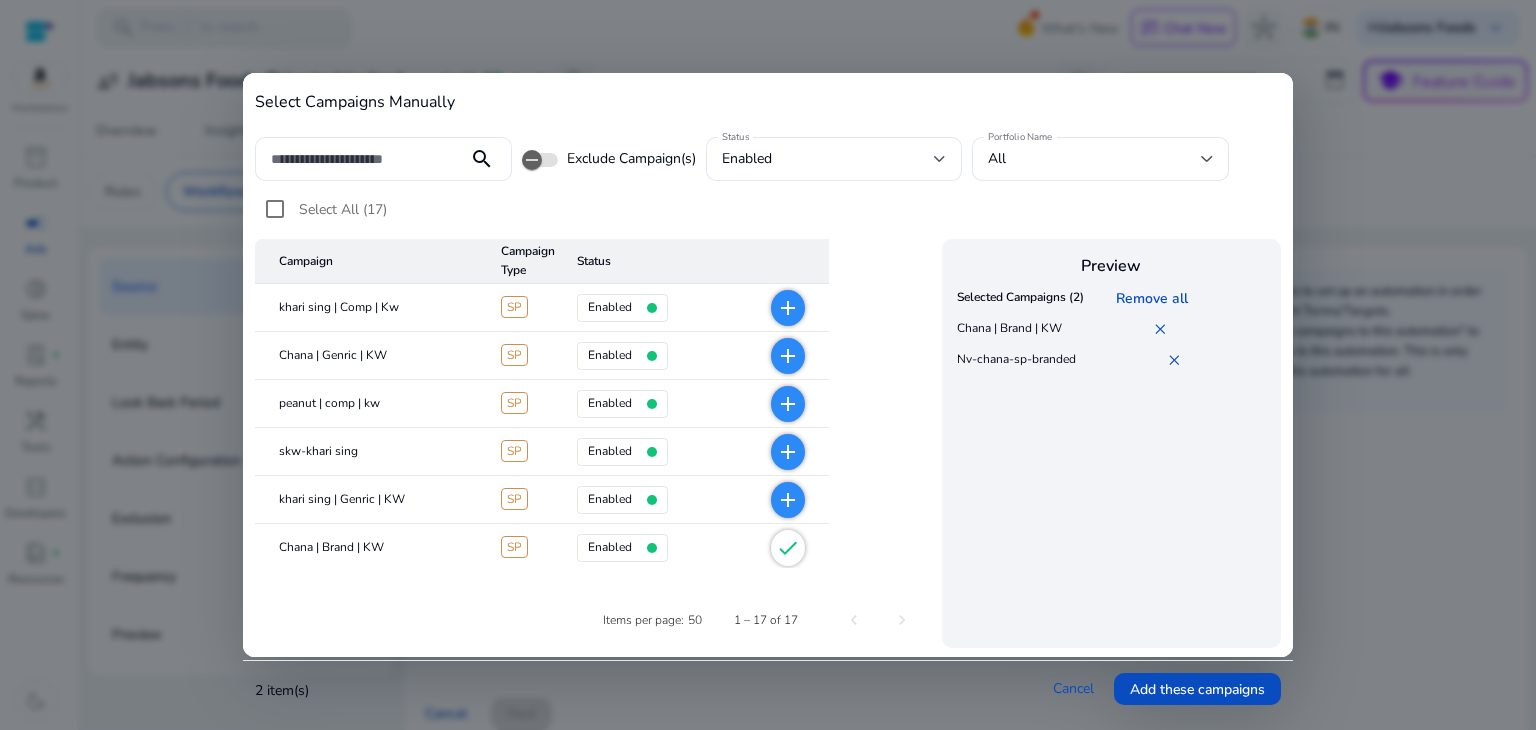 click on "add" at bounding box center (788, 356) 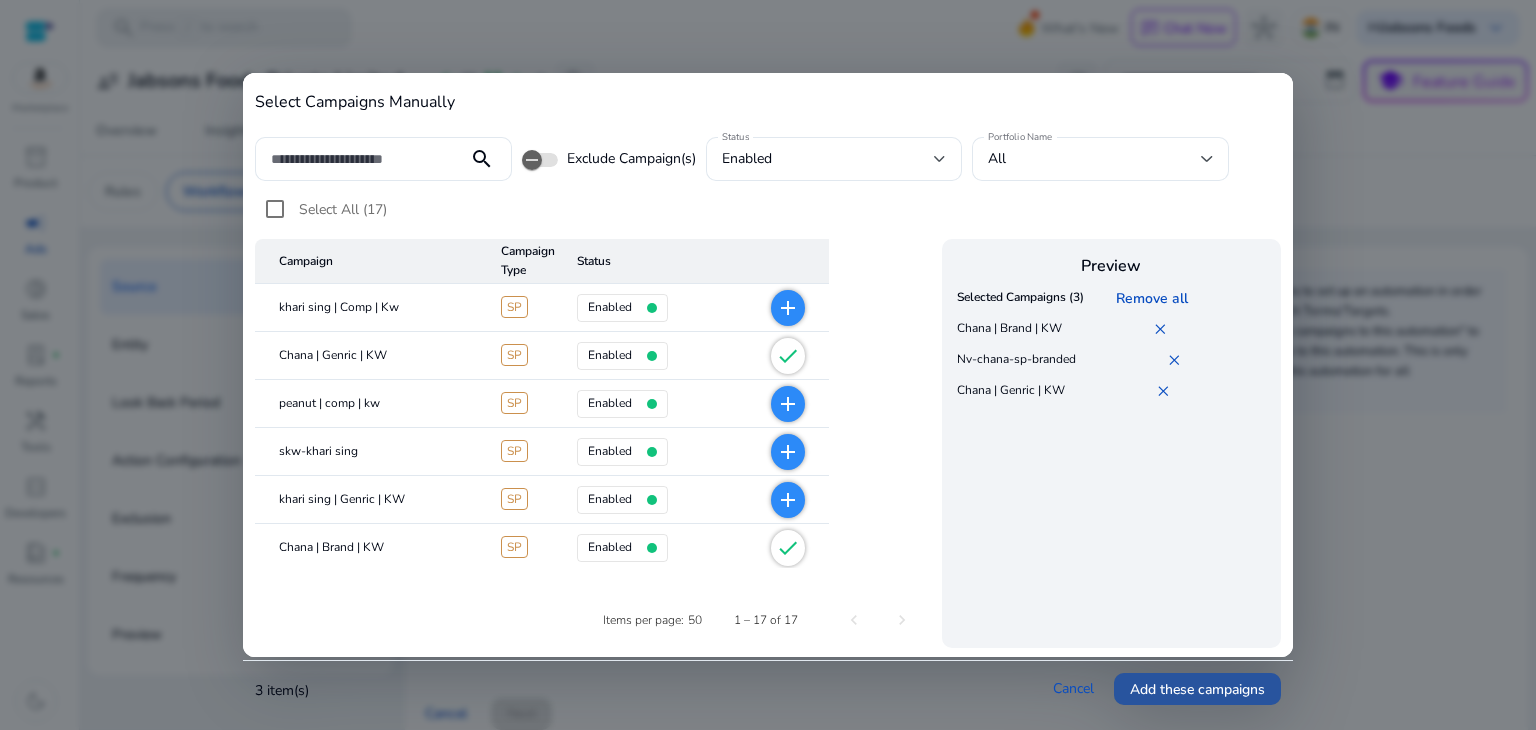 click on "Add these campaigns" at bounding box center (1197, 689) 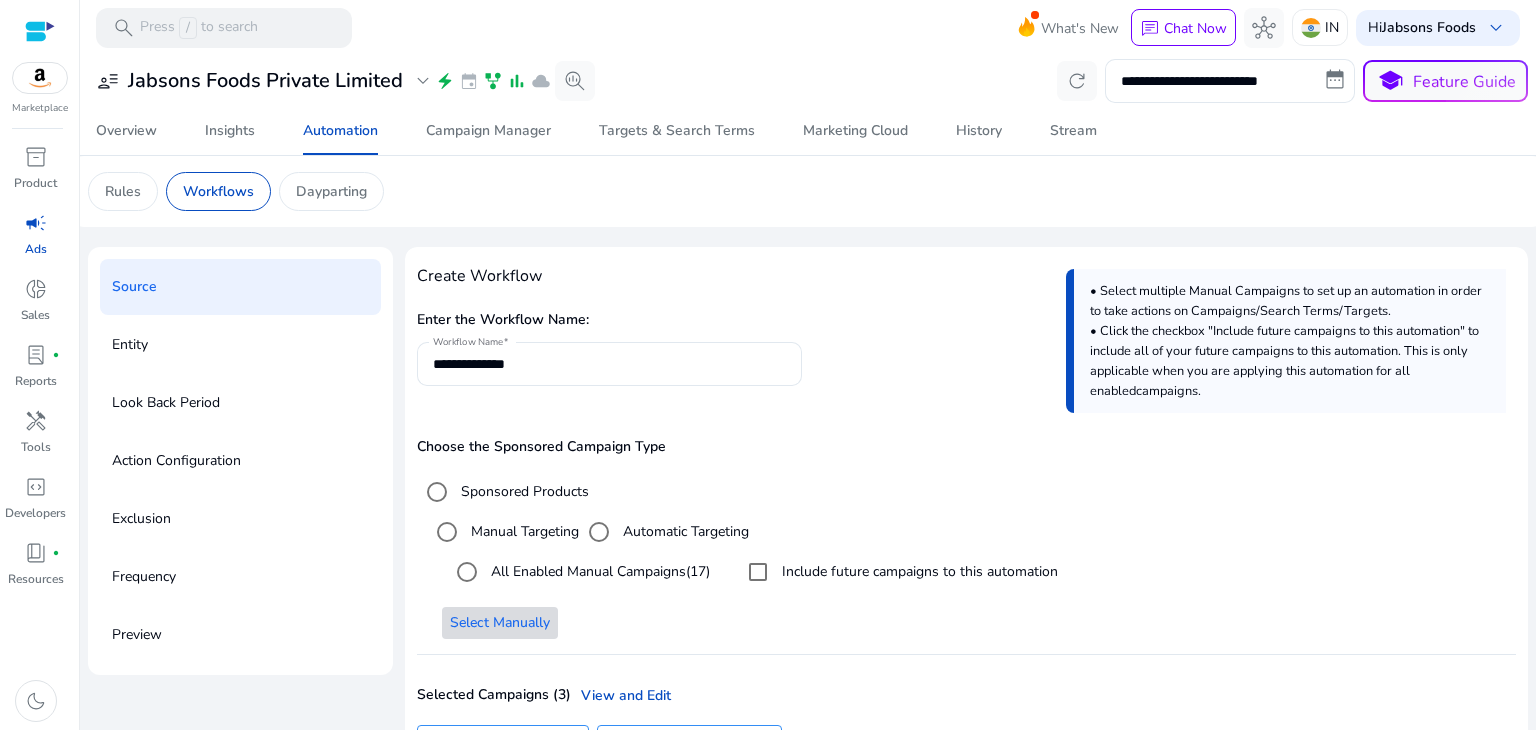 scroll, scrollTop: 151, scrollLeft: 0, axis: vertical 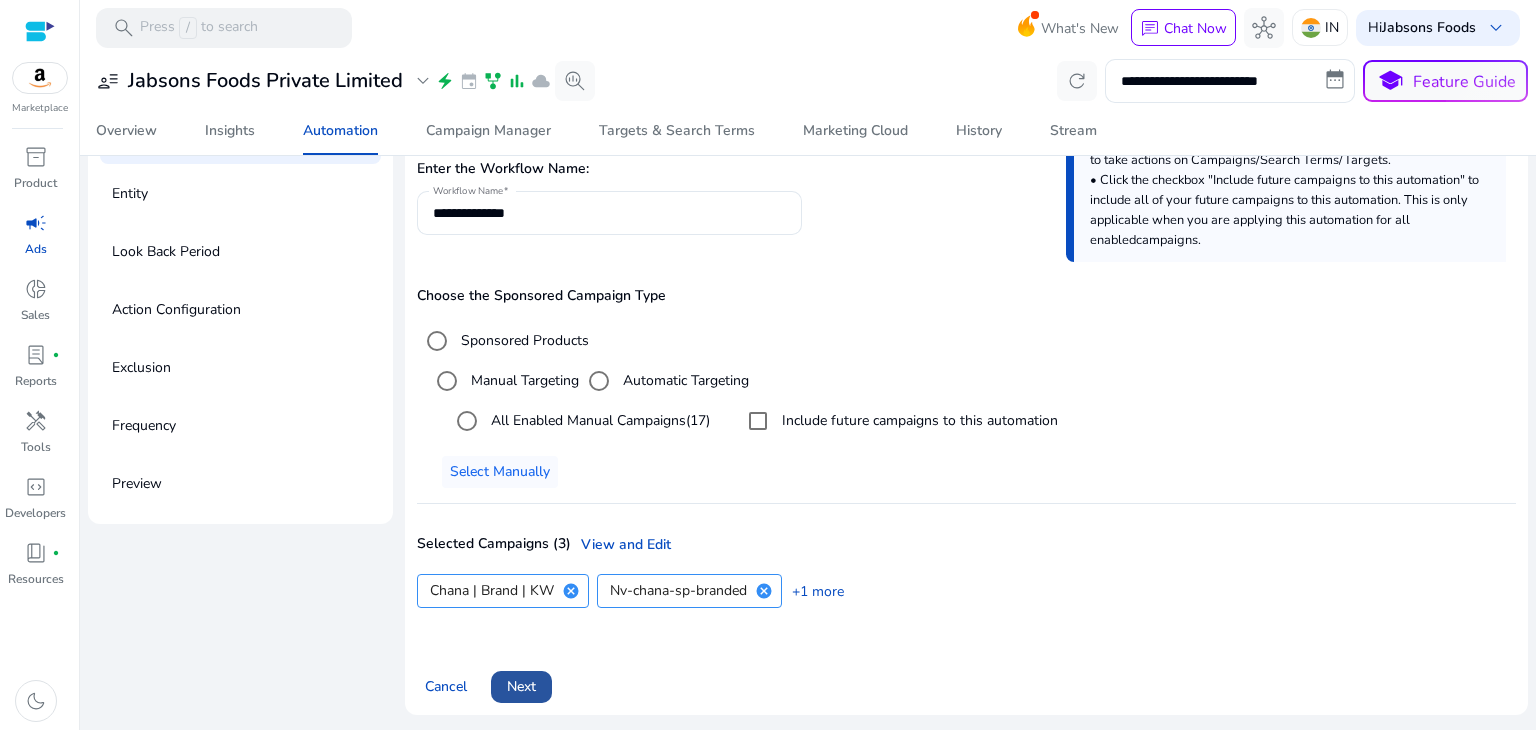 click on "Next" at bounding box center [521, 686] 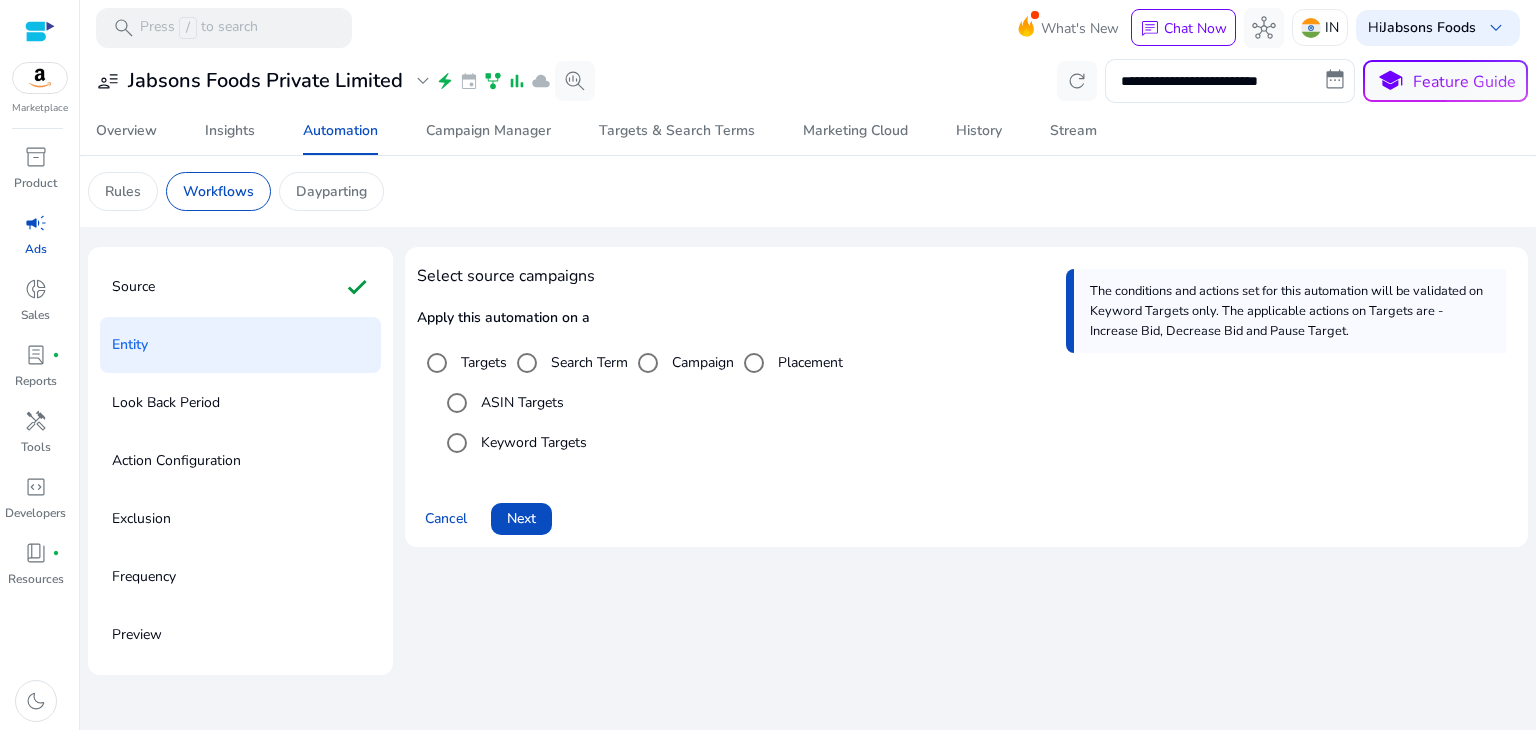scroll, scrollTop: 0, scrollLeft: 0, axis: both 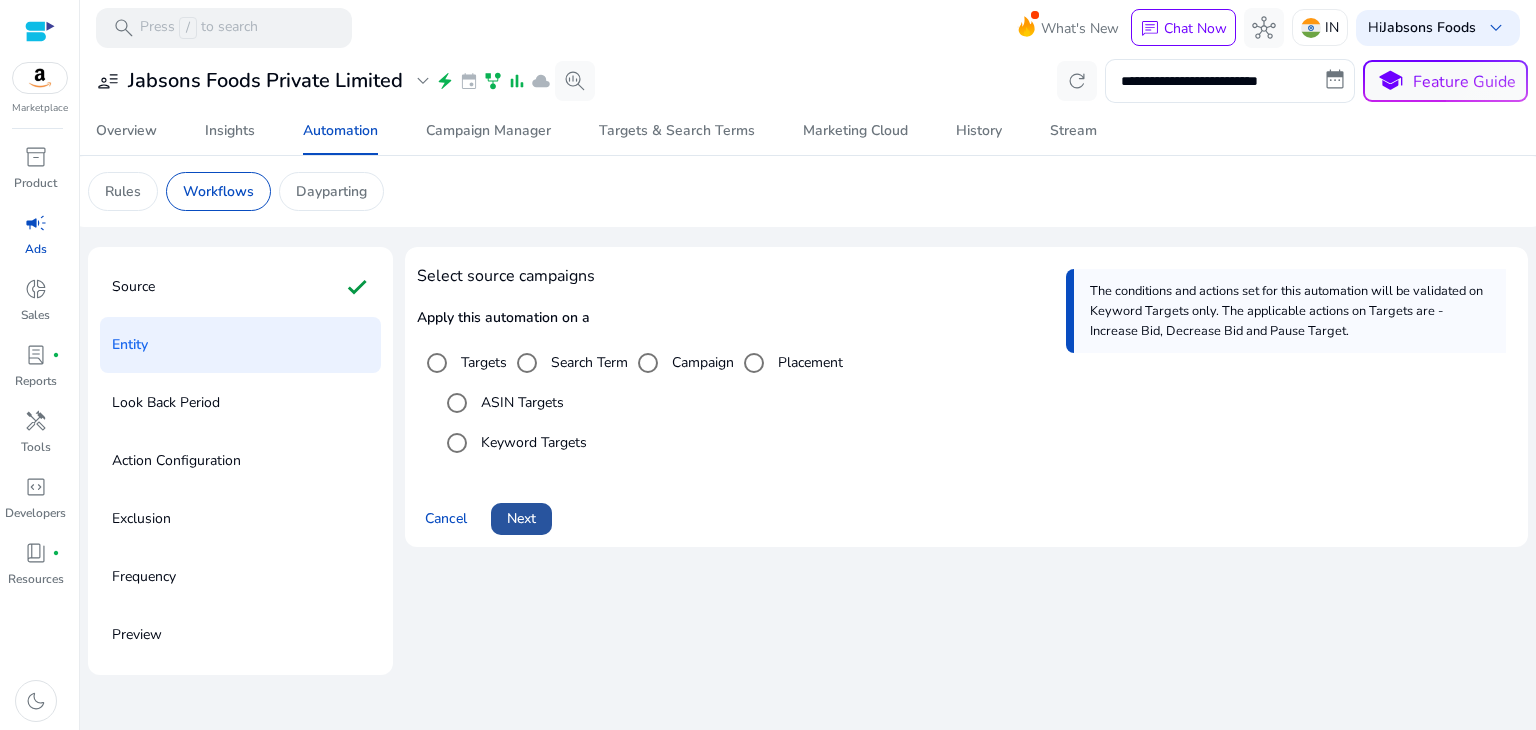 click on "Next" at bounding box center (521, 518) 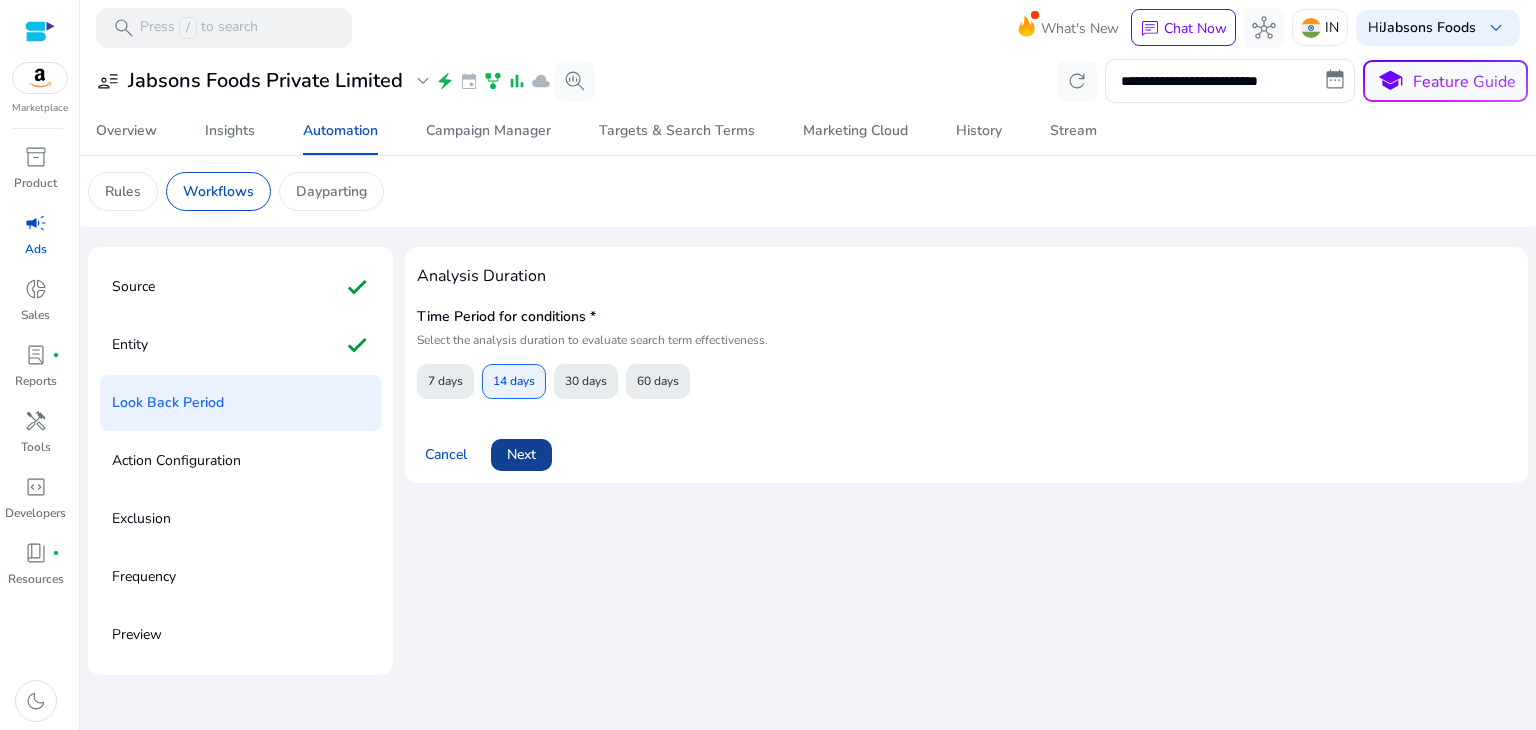 click on "Next" at bounding box center [521, 454] 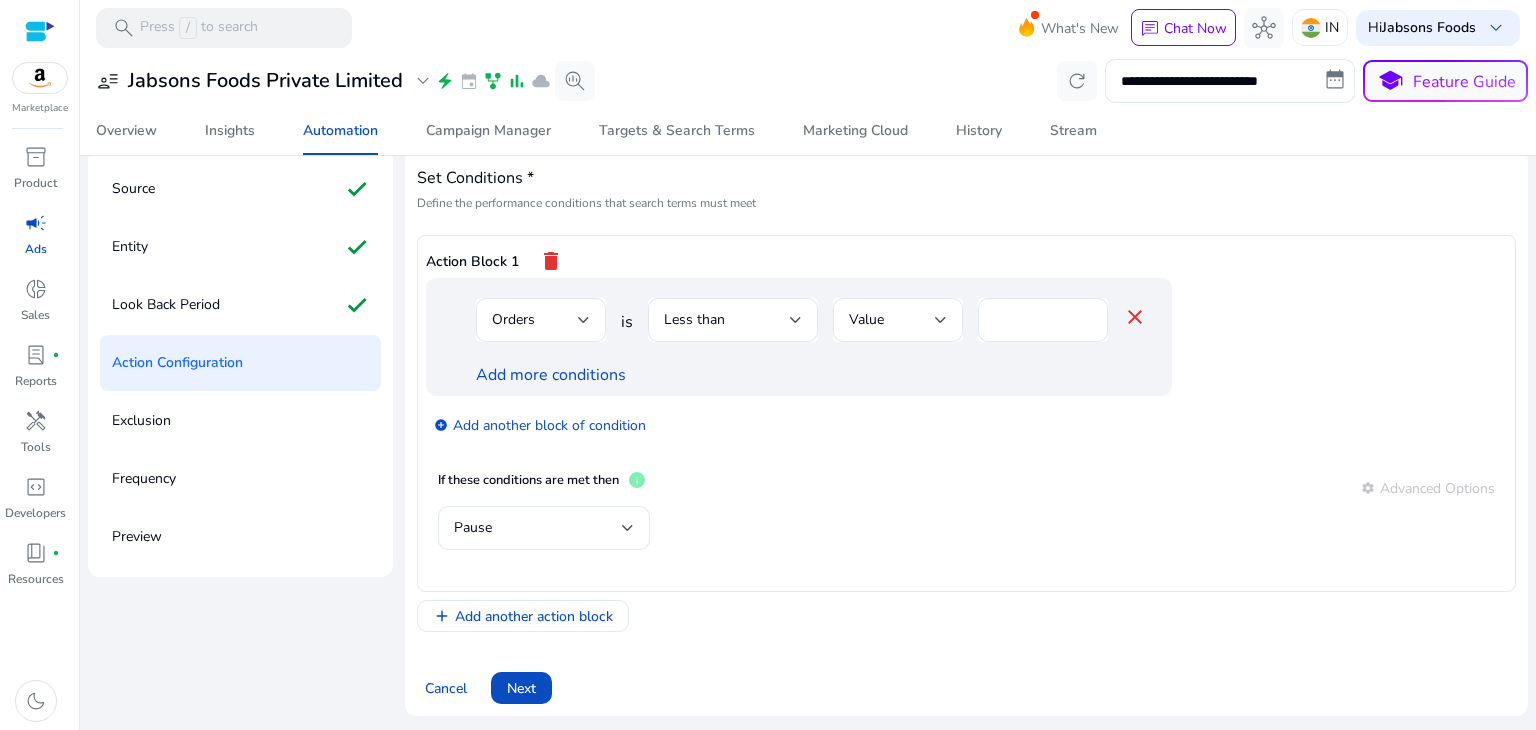 scroll, scrollTop: 100, scrollLeft: 0, axis: vertical 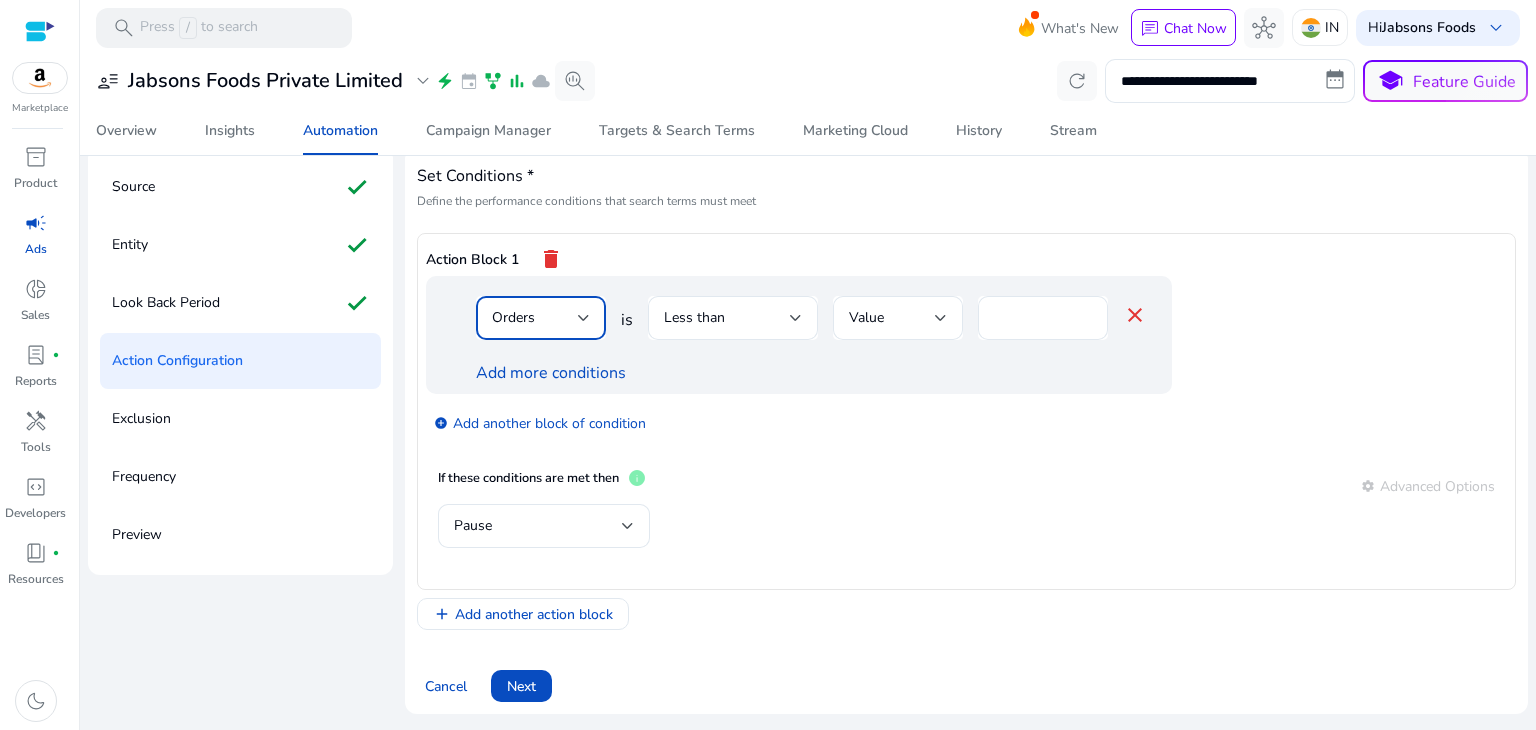 click at bounding box center [584, 318] 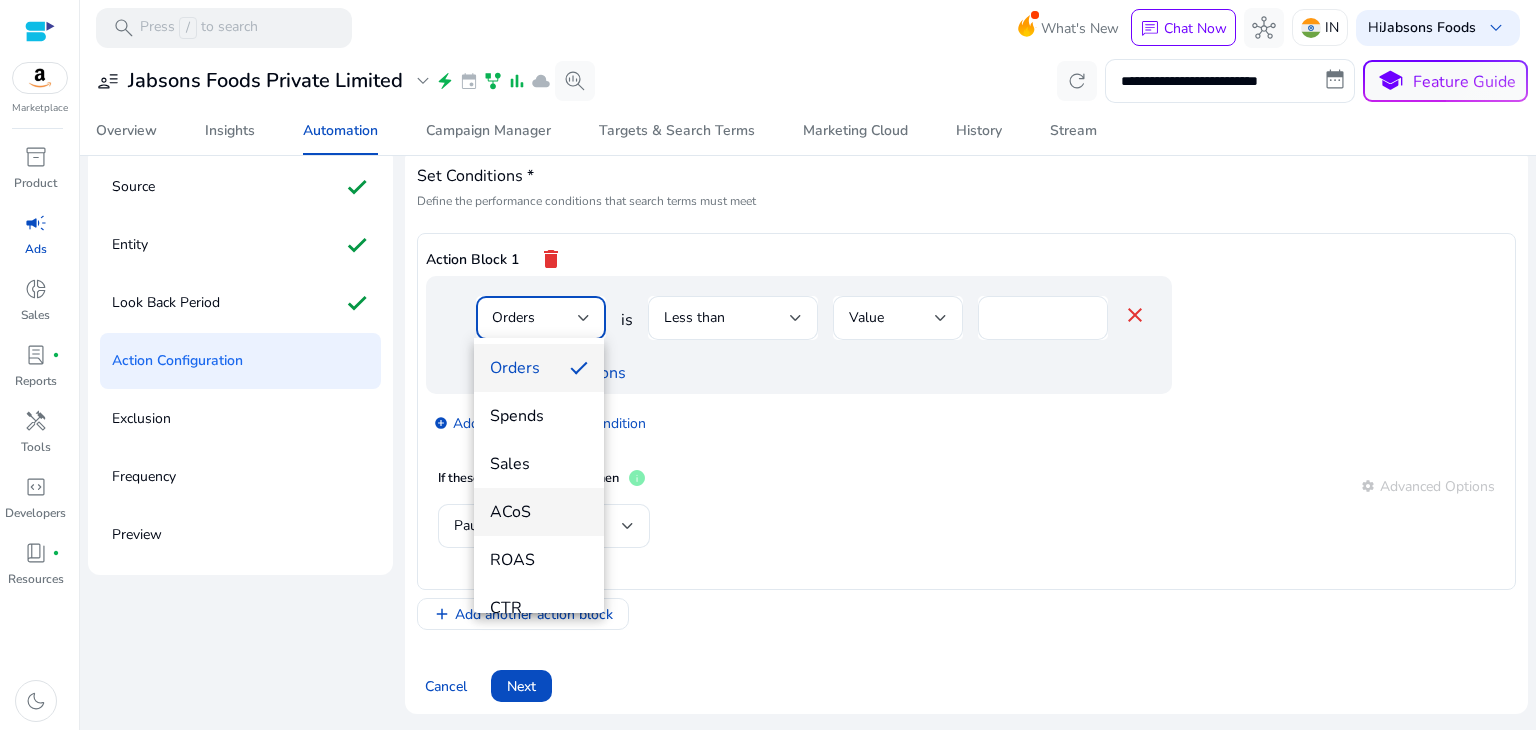 scroll, scrollTop: 148, scrollLeft: 0, axis: vertical 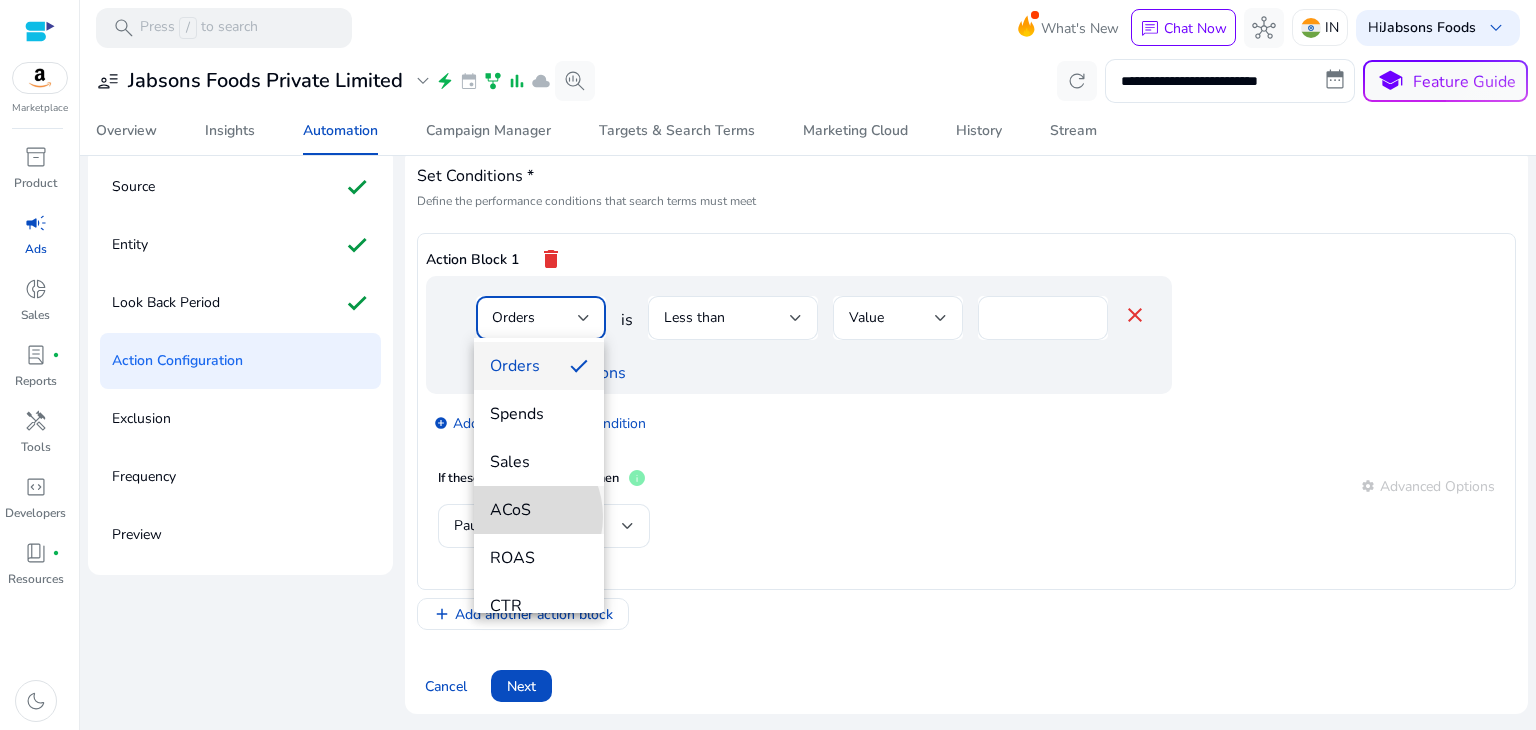 click on "ACoS" at bounding box center [539, 510] 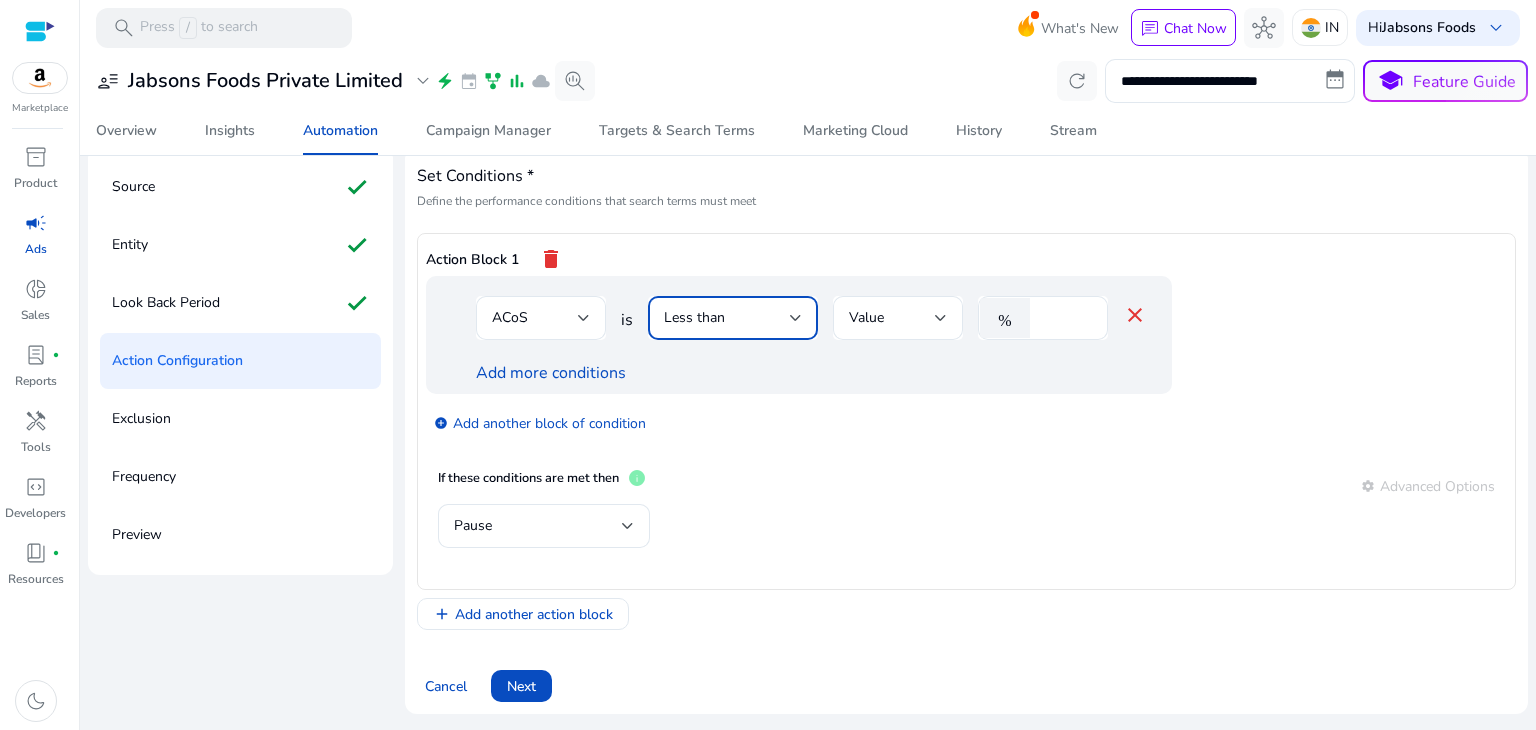 click on "Less than" at bounding box center (727, 318) 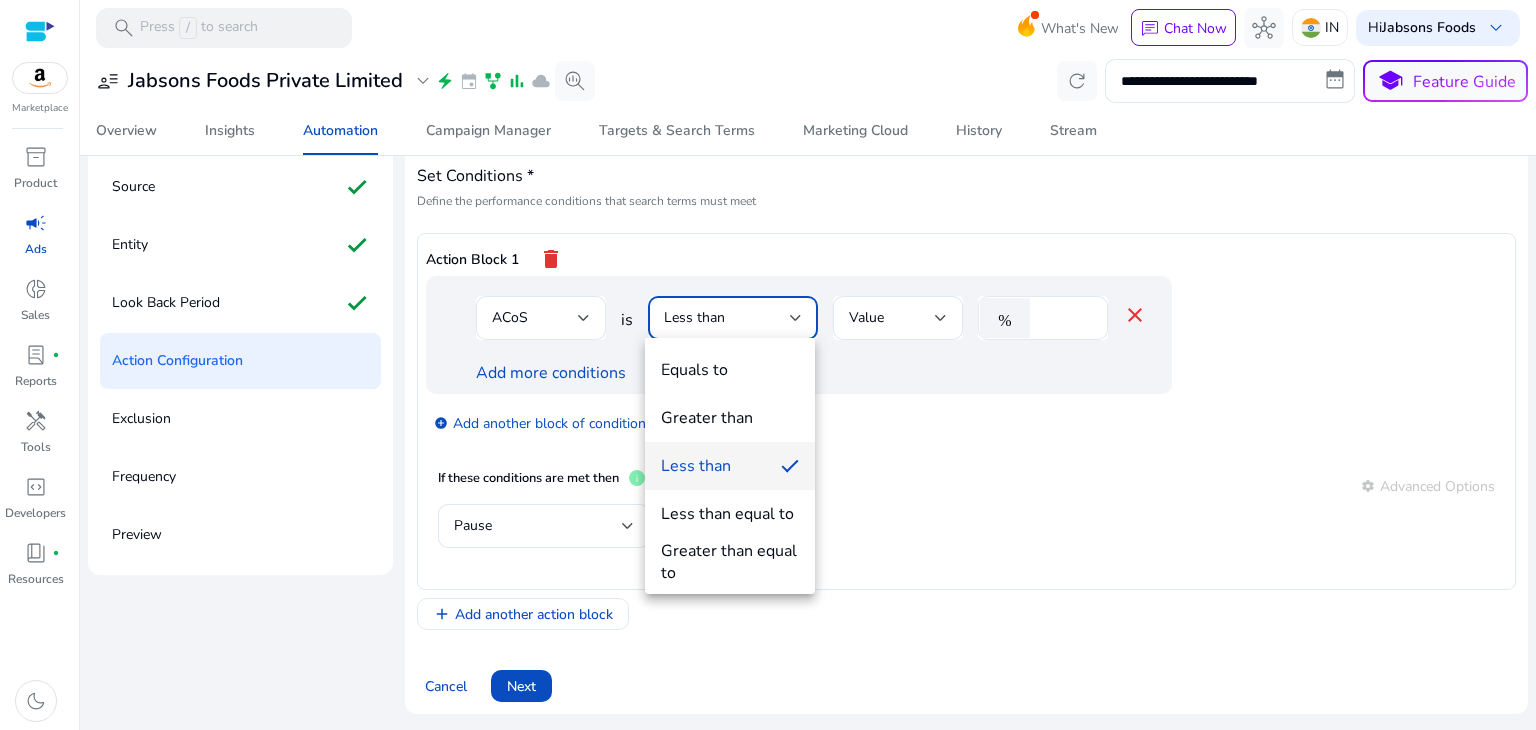 click at bounding box center (768, 365) 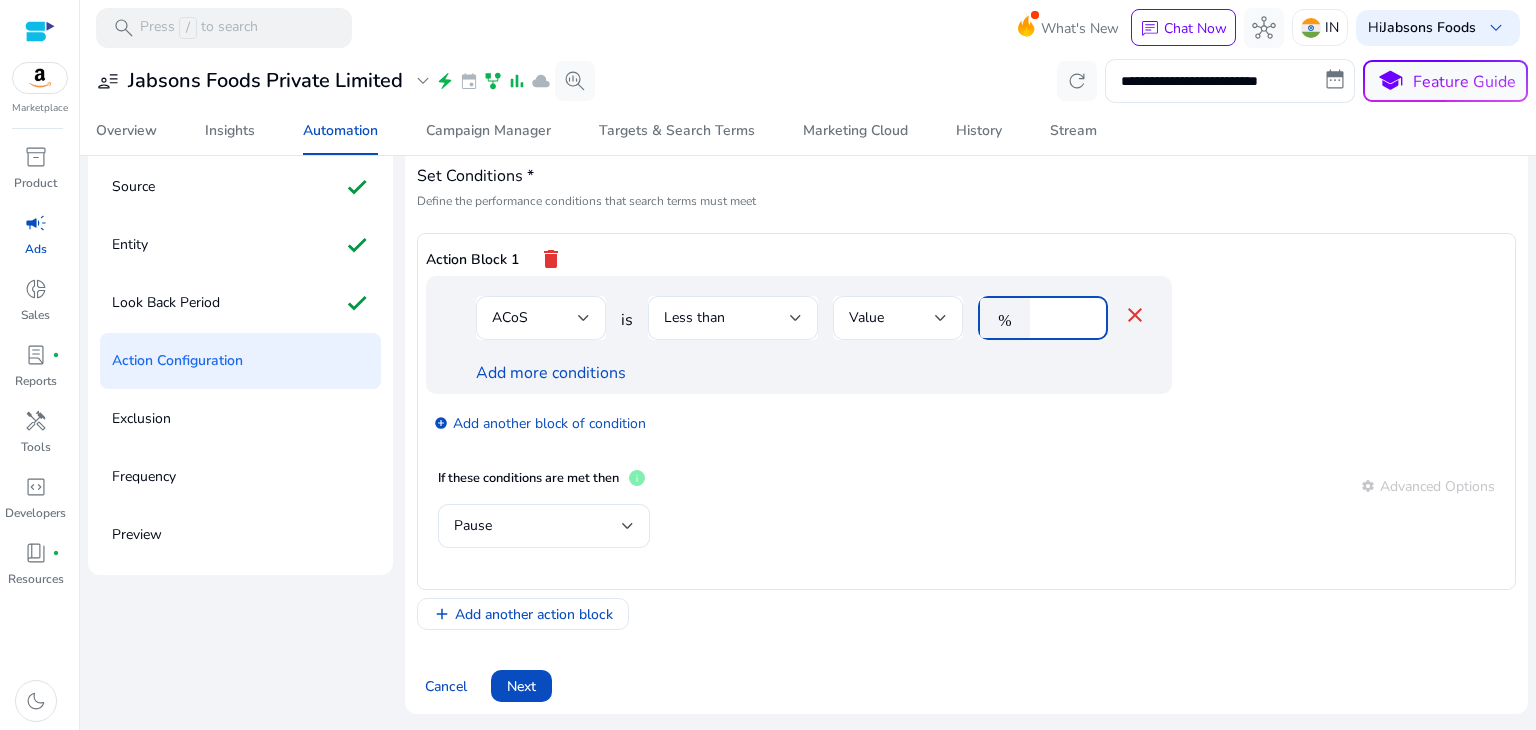 click on "*" at bounding box center (1066, 318) 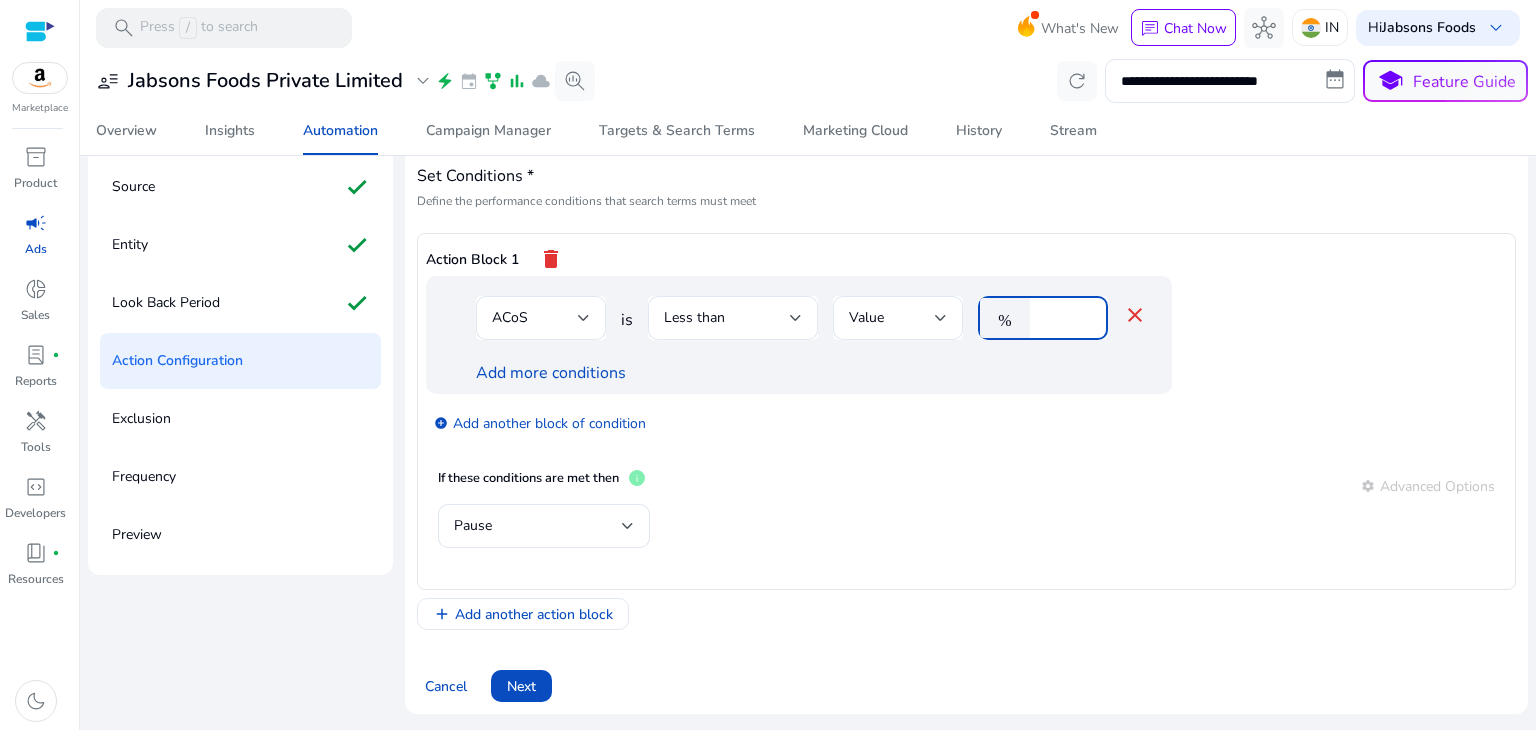 type on "**" 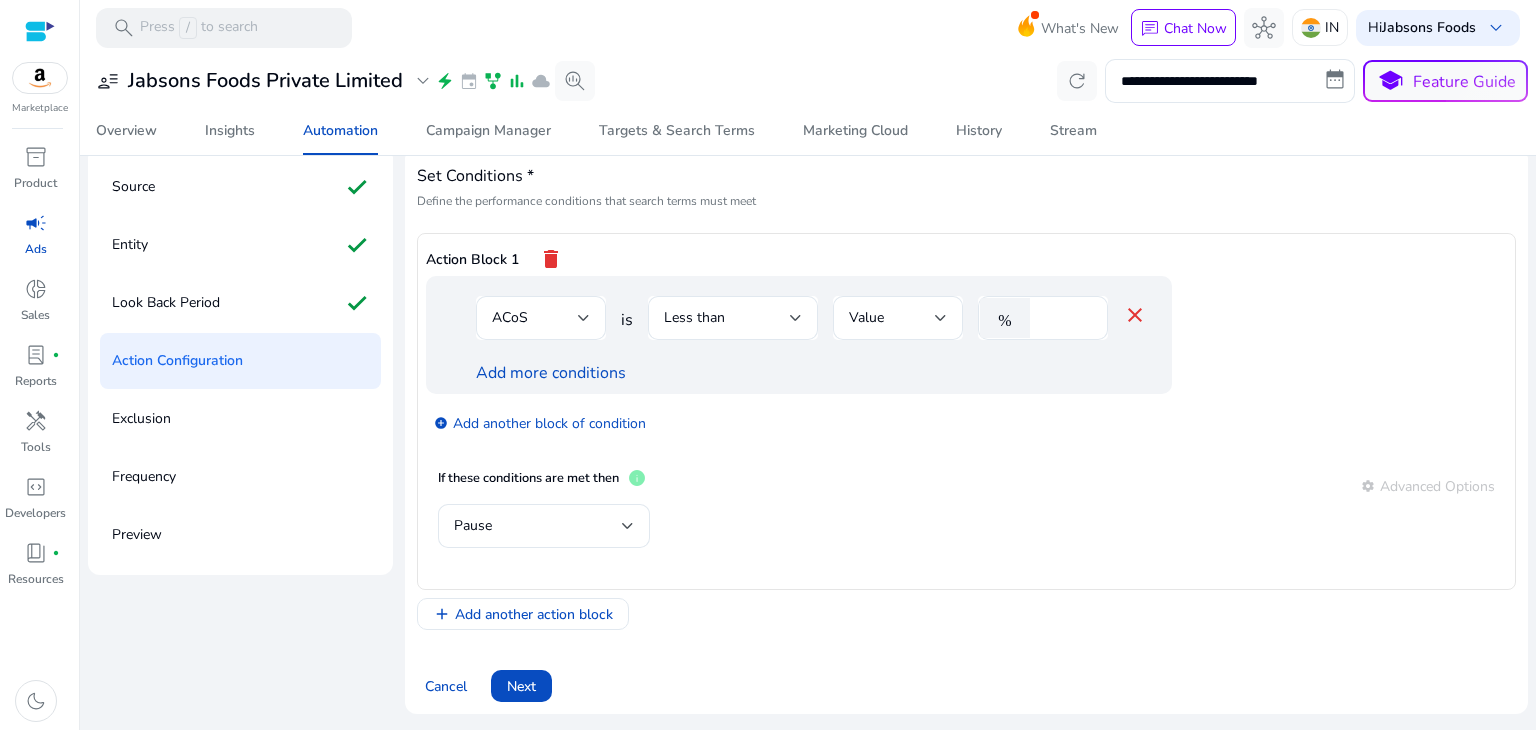 click on "add_circle Add another block of condition" at bounding box center [839, 422] 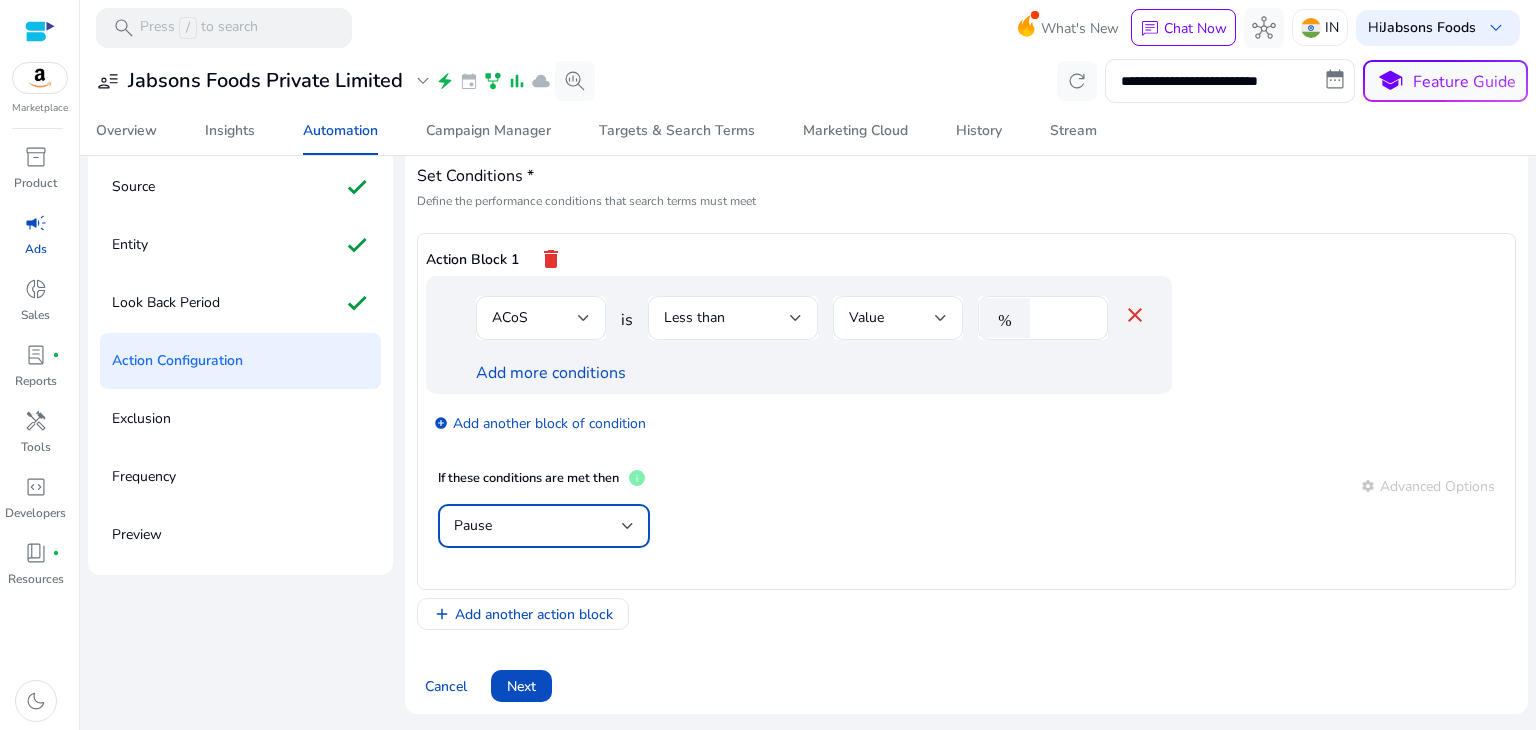 click on "Pause" at bounding box center [538, 526] 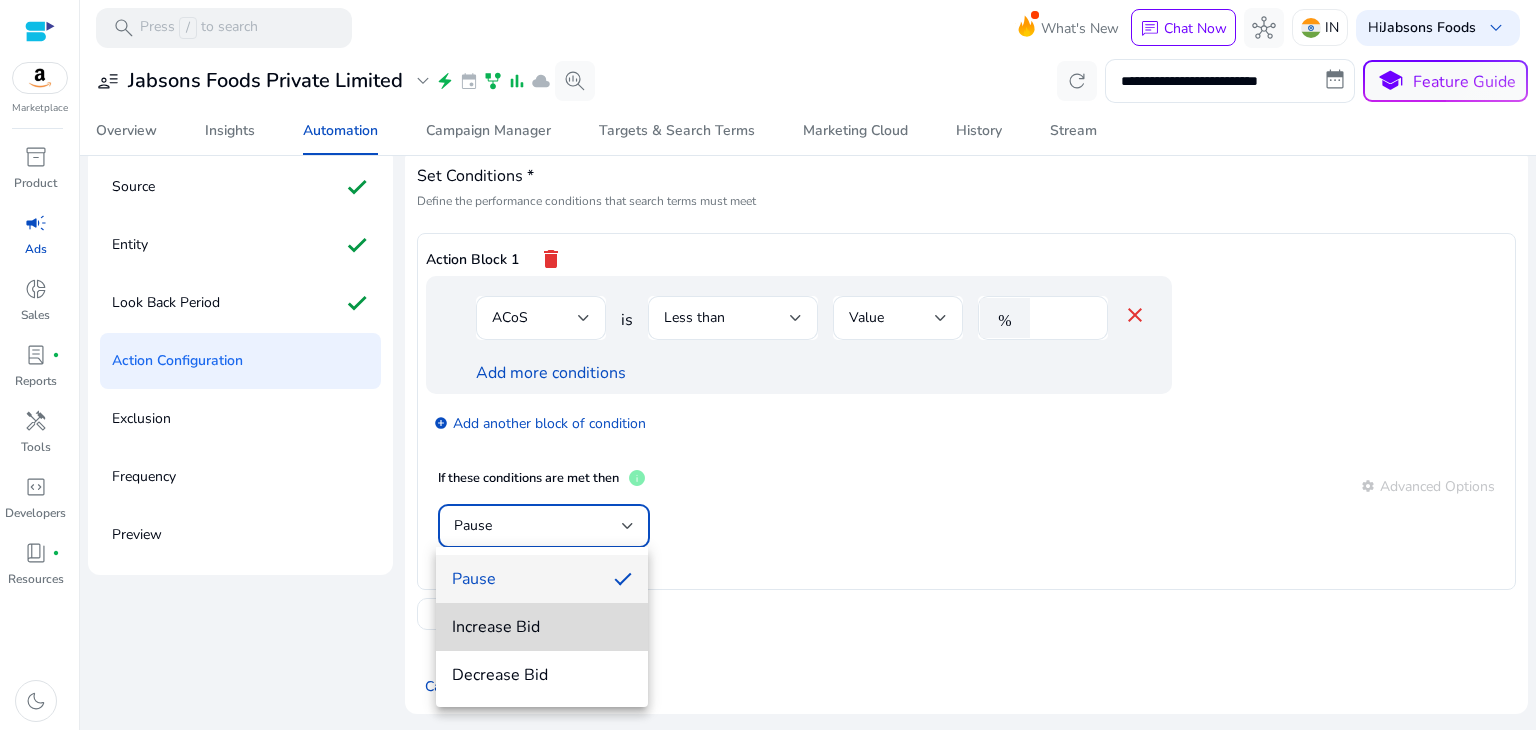 click on "Increase Bid" at bounding box center (542, 627) 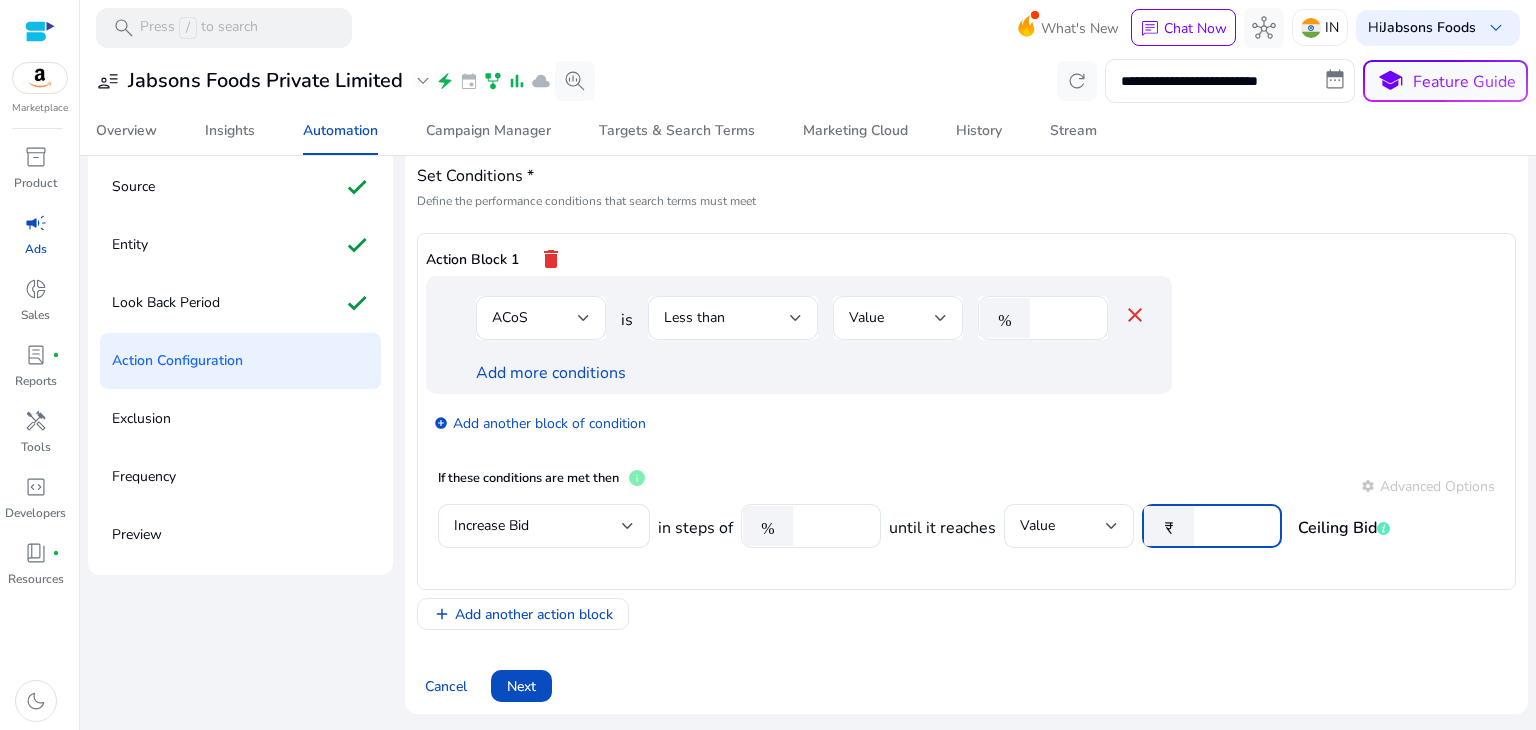 click on "****" at bounding box center [1235, 526] 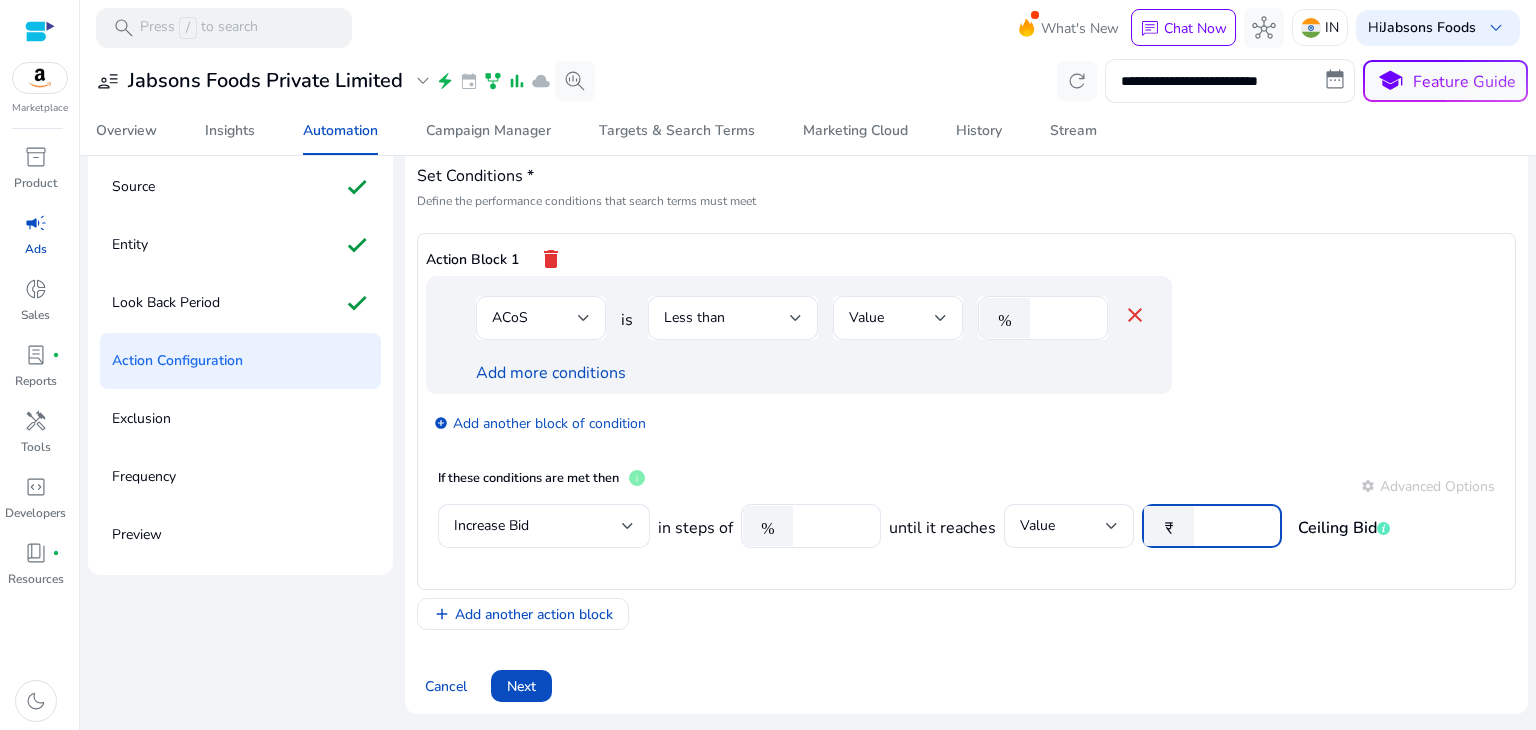 click on "****" at bounding box center [1235, 526] 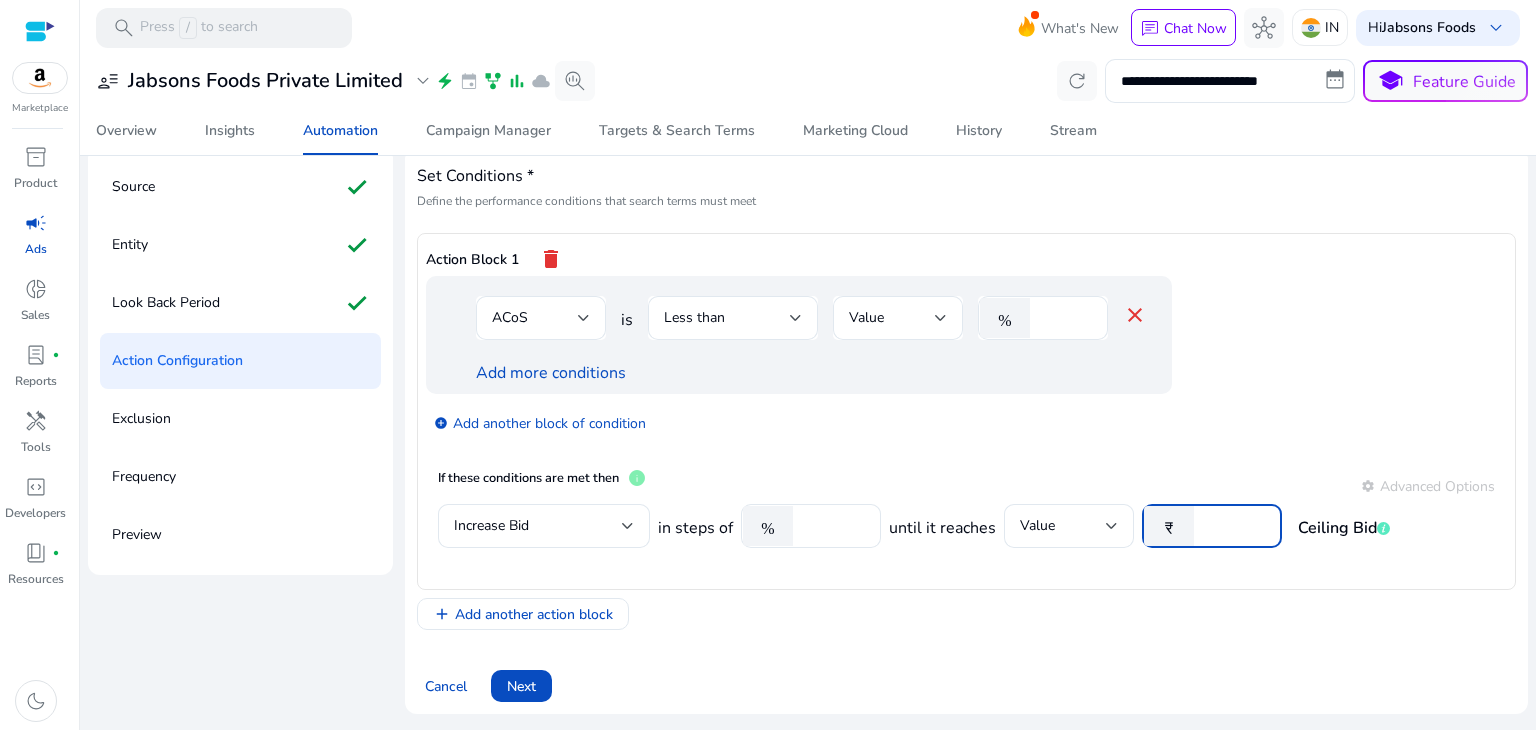 click on "****" at bounding box center (1235, 526) 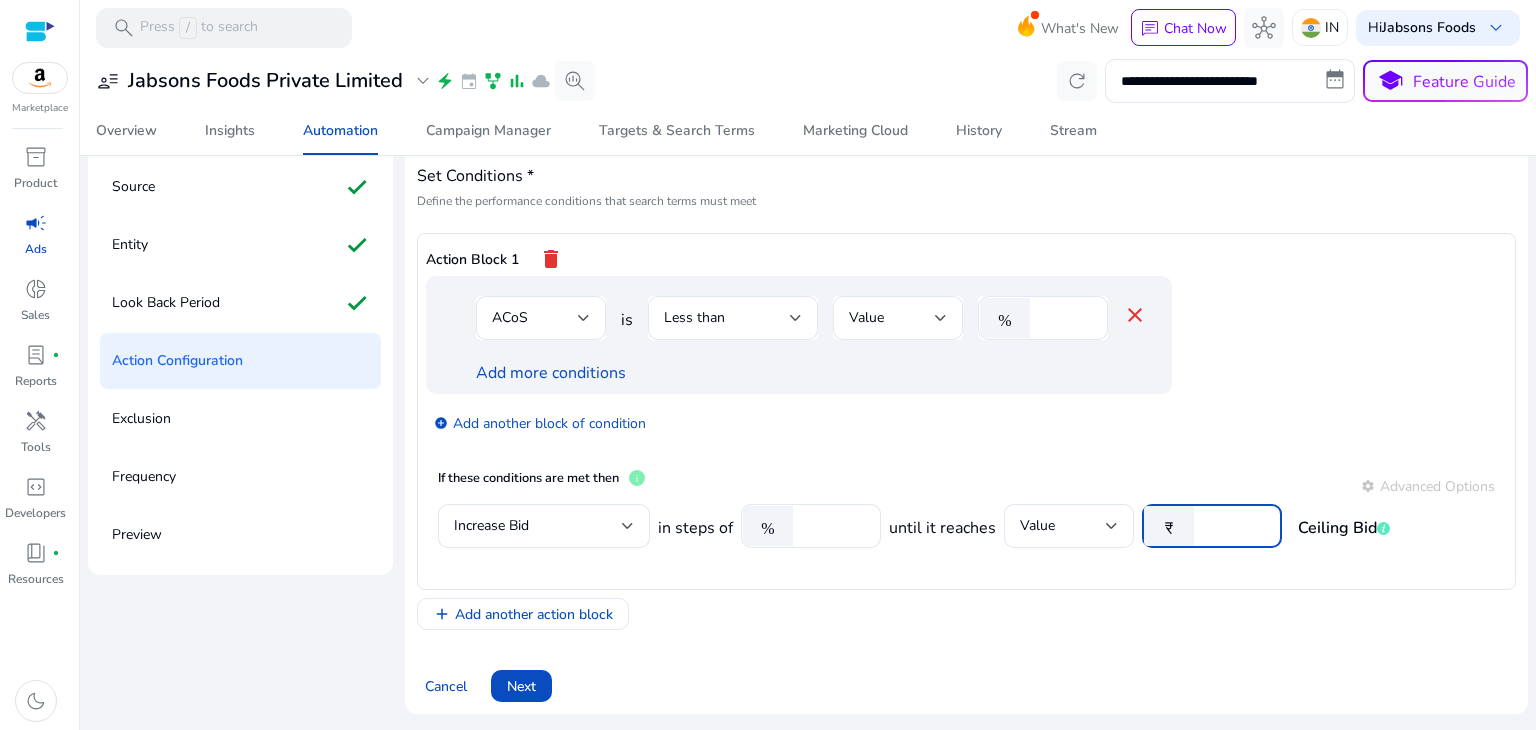 type on "*" 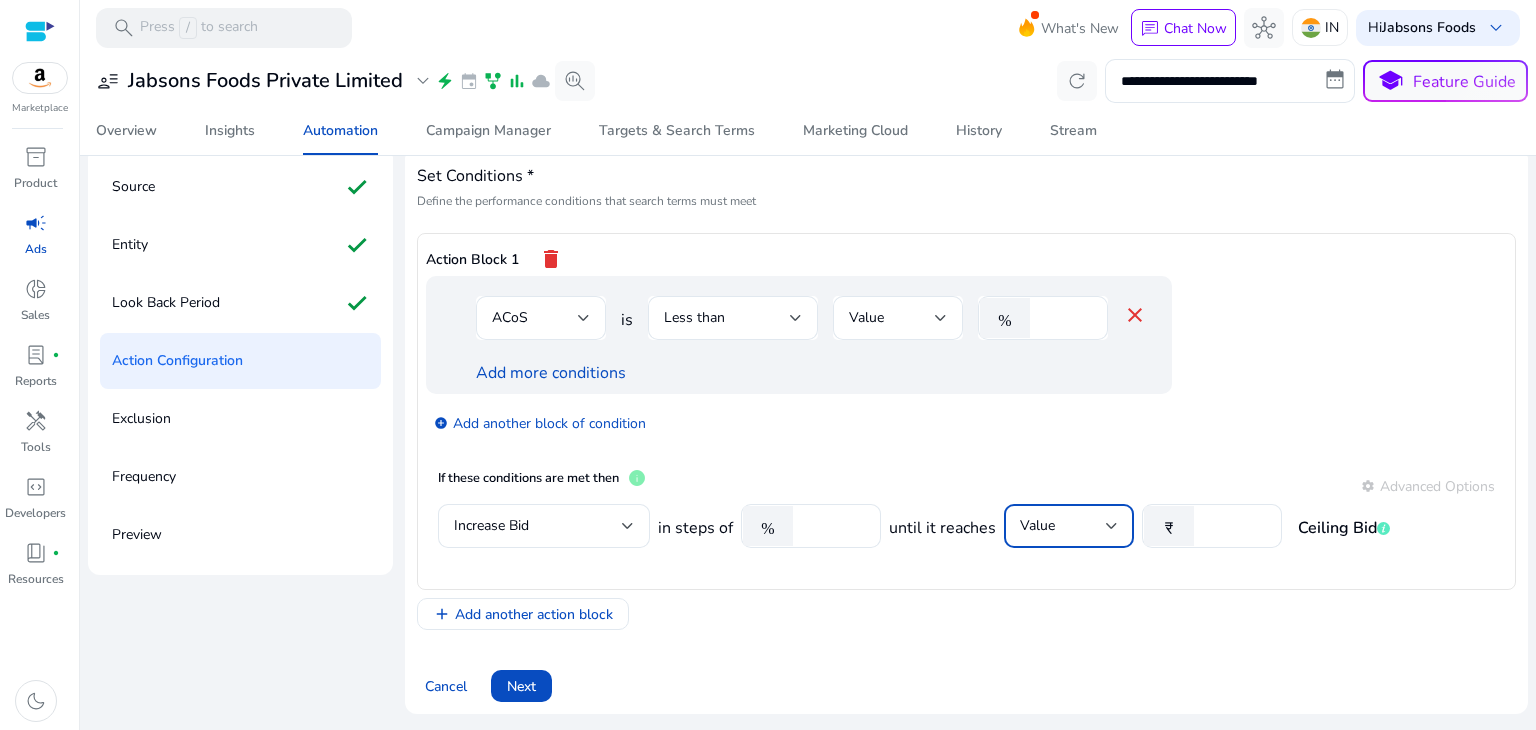 click at bounding box center (1112, 526) 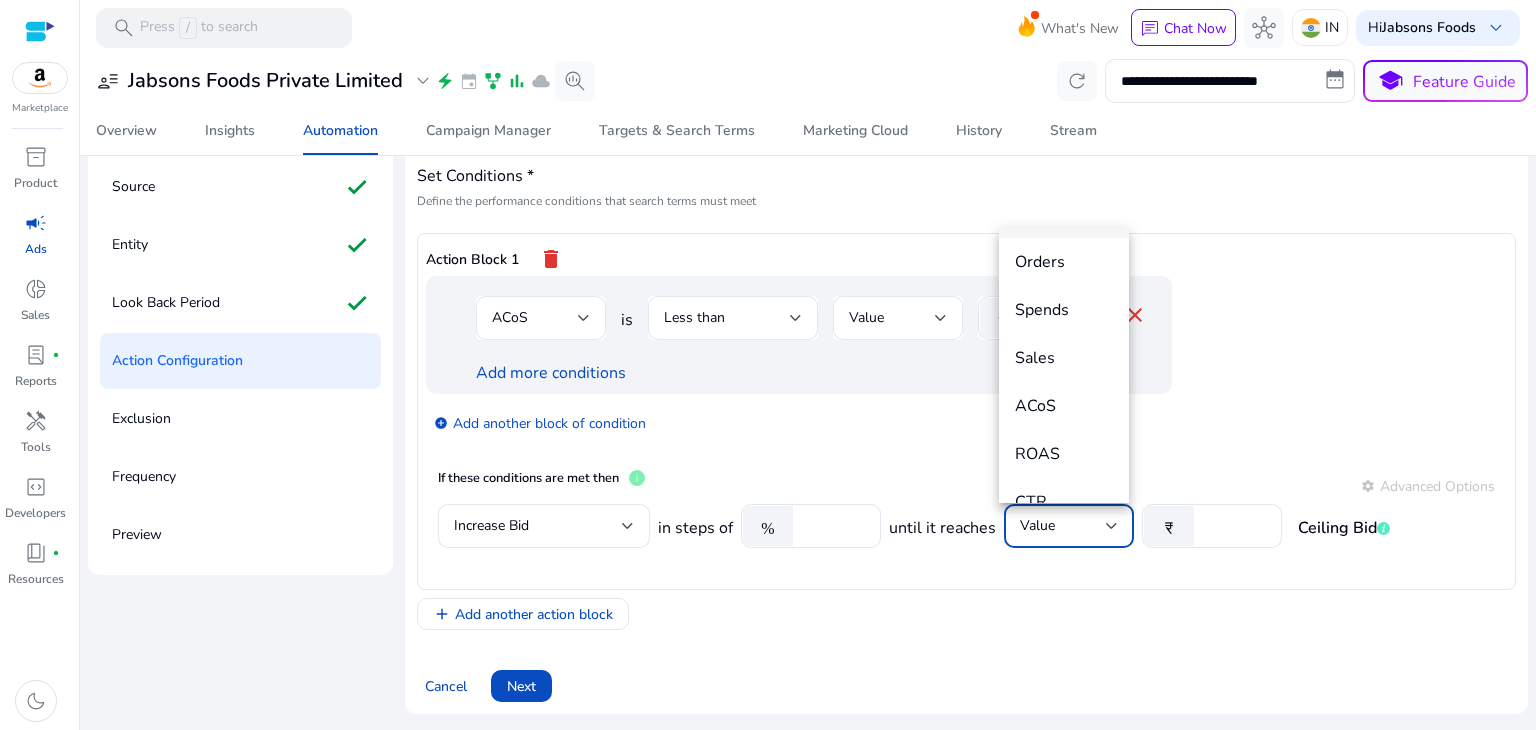 scroll, scrollTop: 191, scrollLeft: 0, axis: vertical 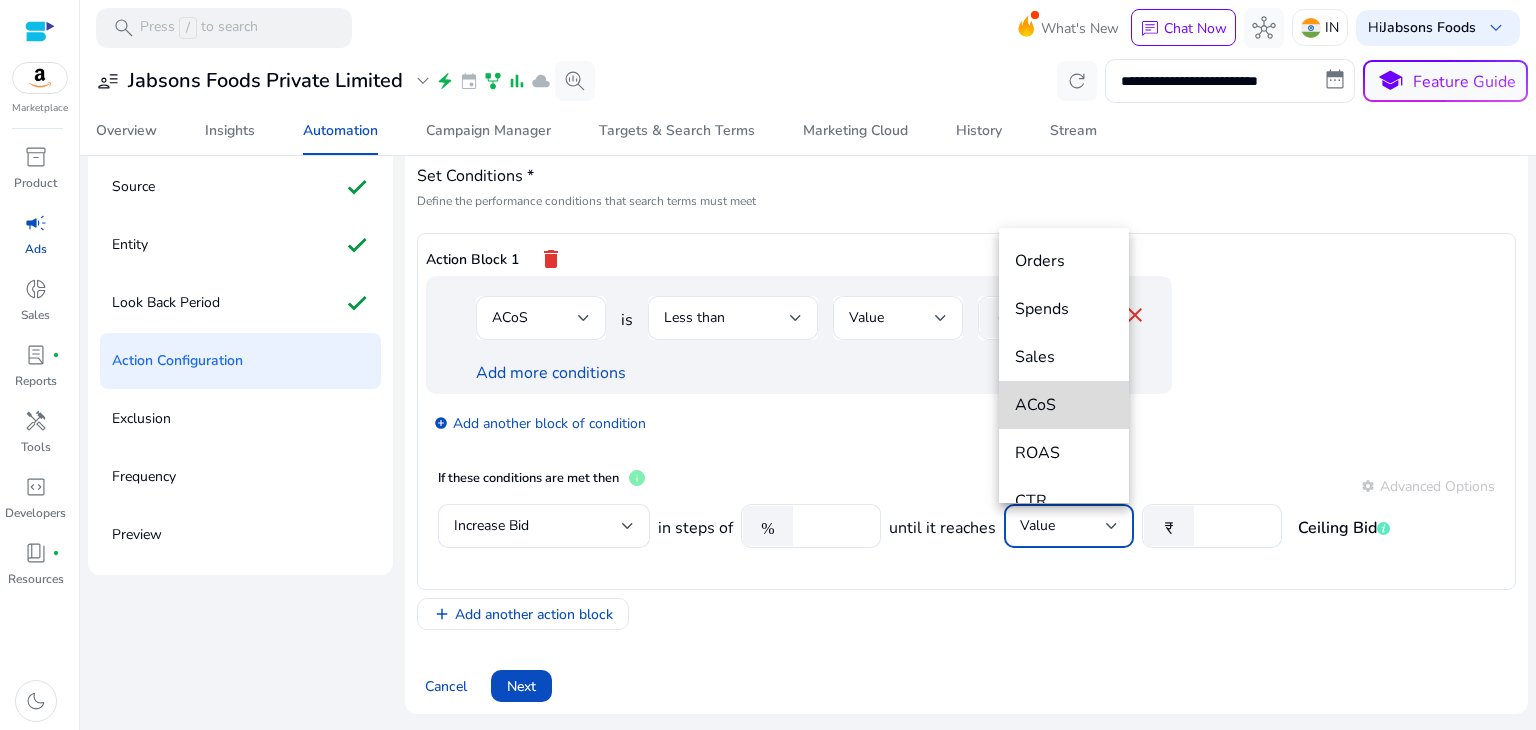 click on "ACoS" at bounding box center [1064, 405] 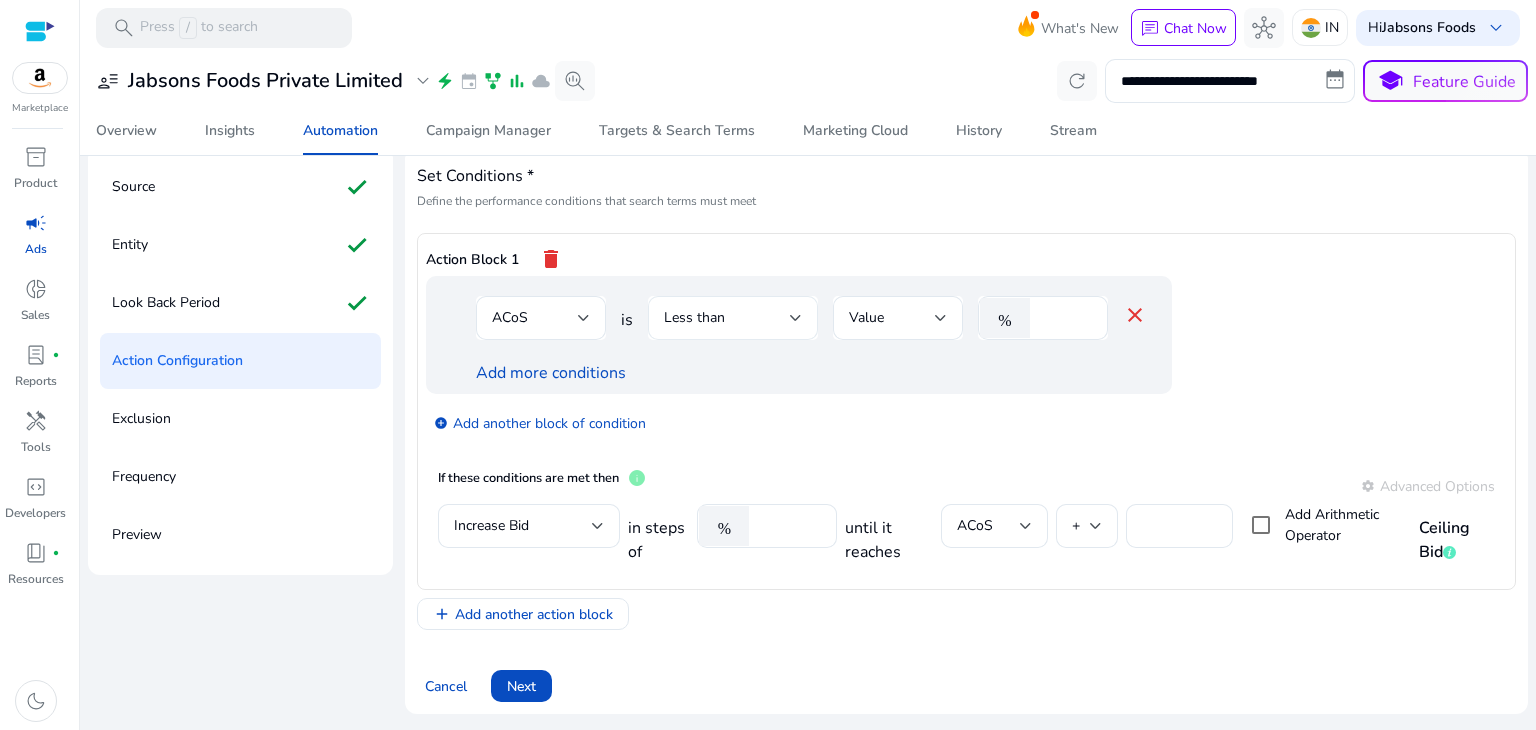 click at bounding box center (796, 318) 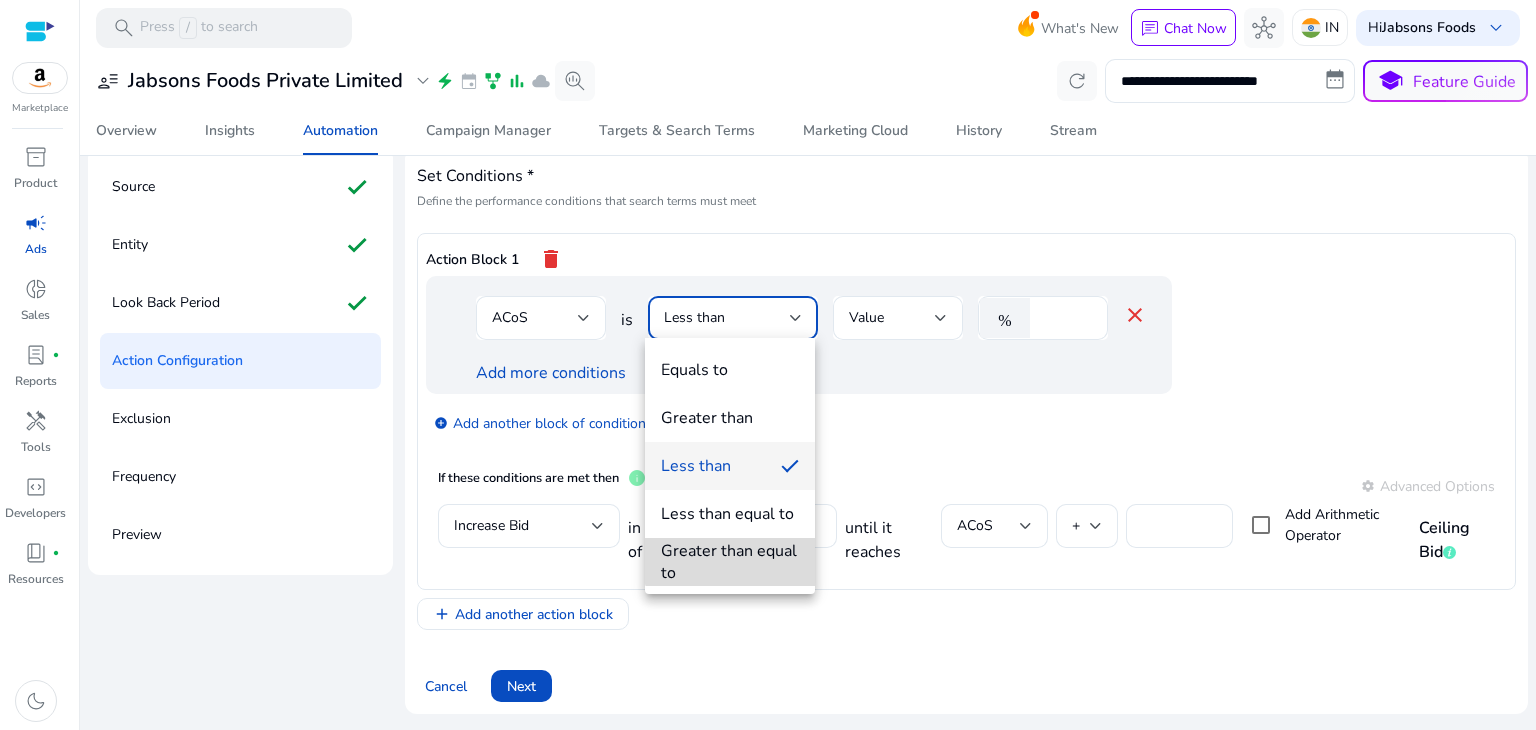 click on "Greater than equal to" at bounding box center (730, 562) 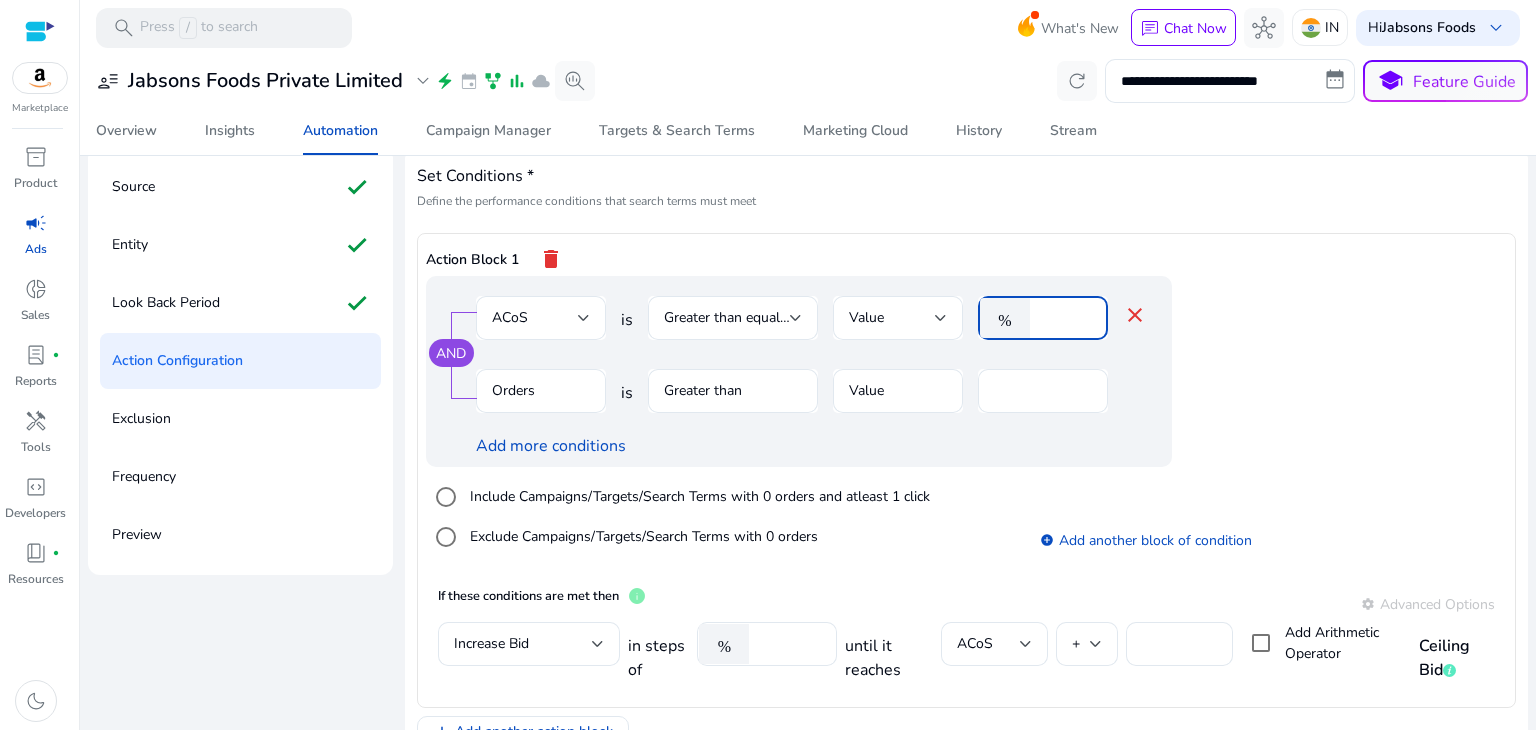 click on "**" at bounding box center [1066, 318] 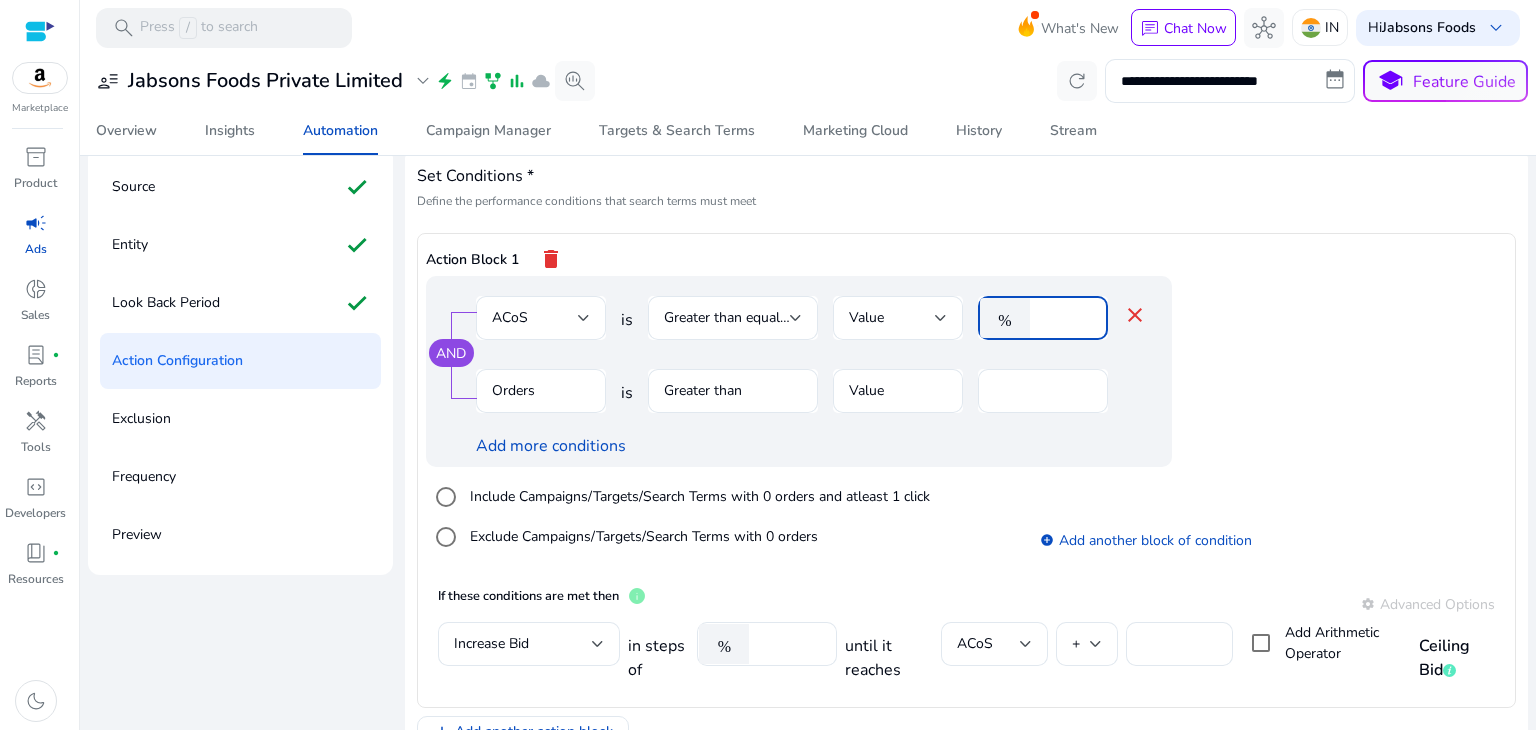 click on "**" at bounding box center (1066, 318) 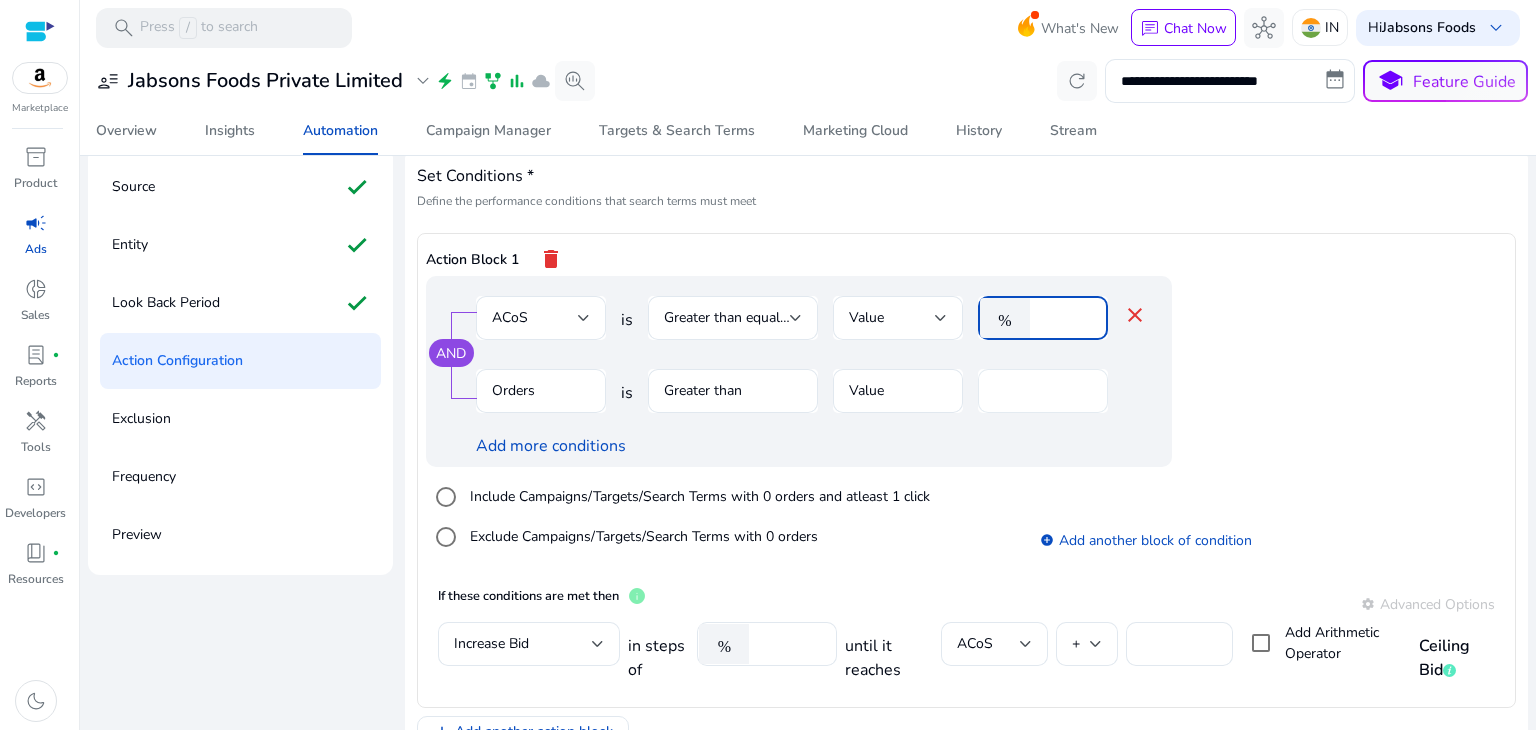 type on "**" 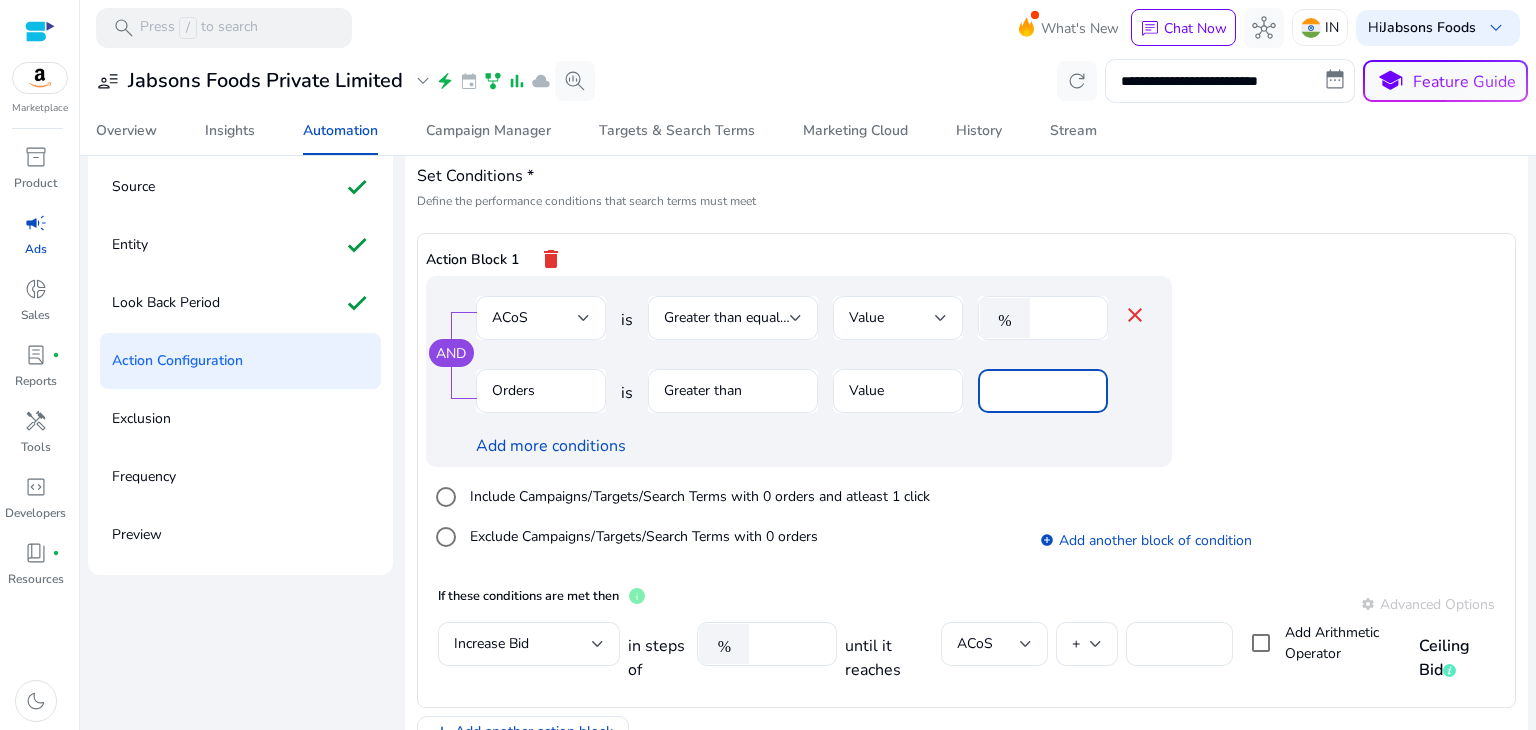 click on "*" at bounding box center [1043, 391] 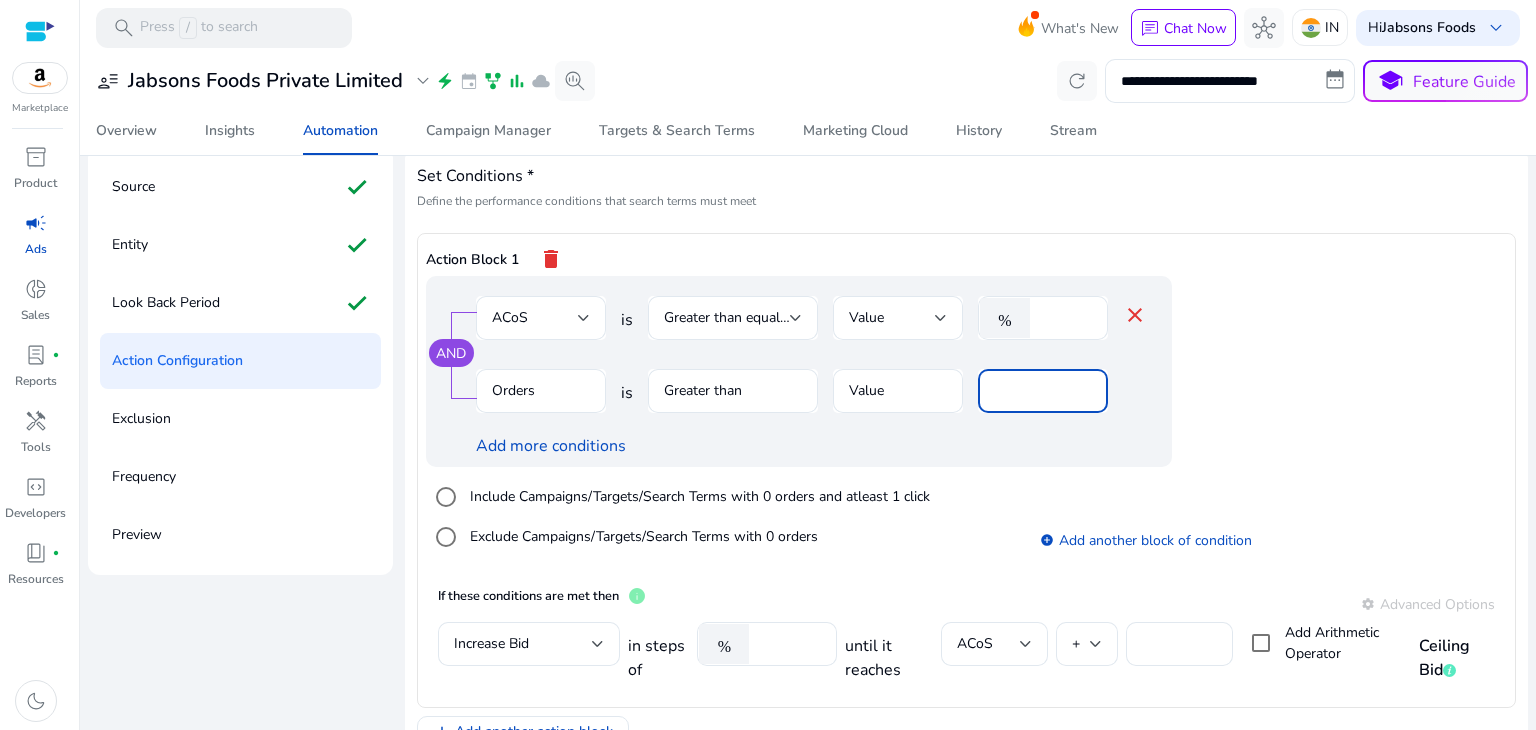 type on "*" 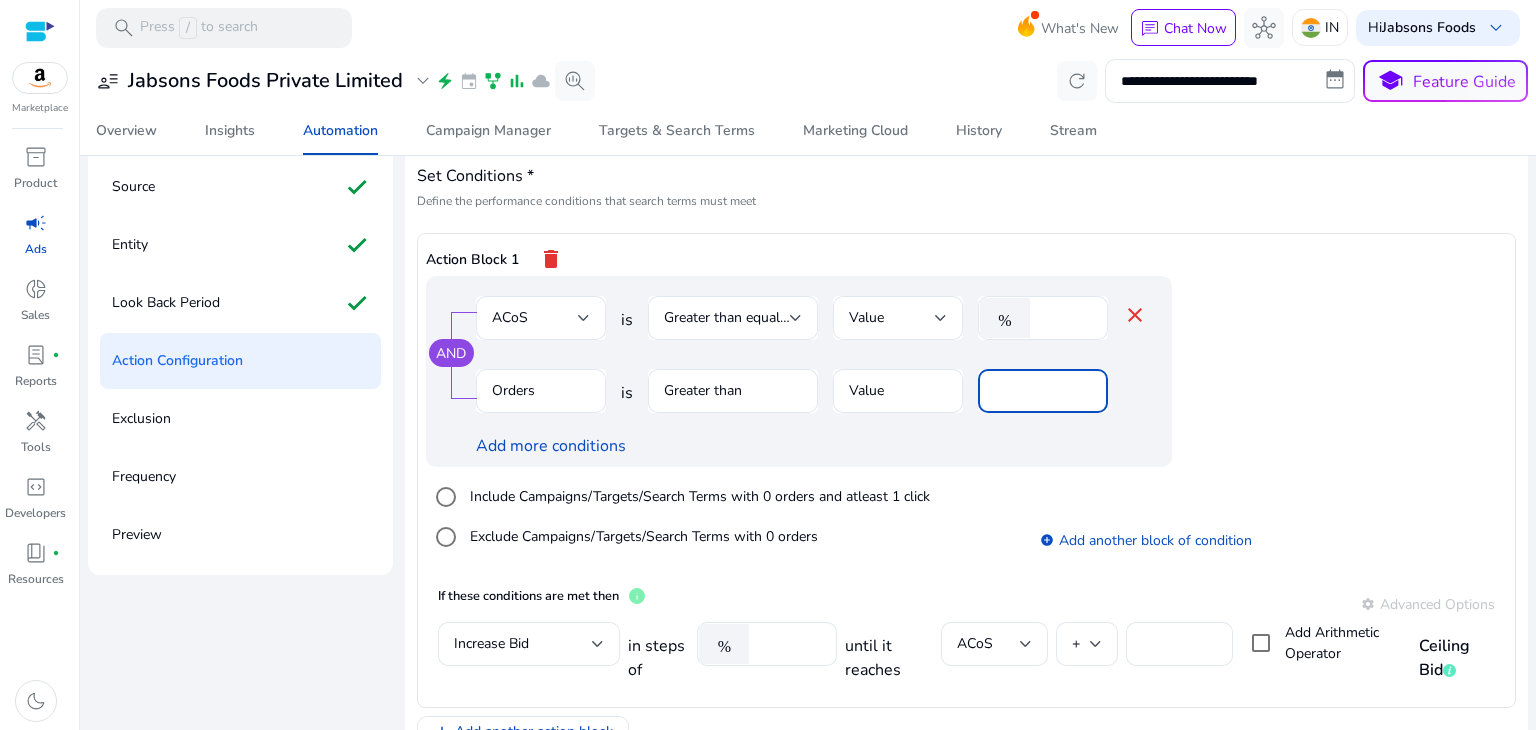 type on "*" 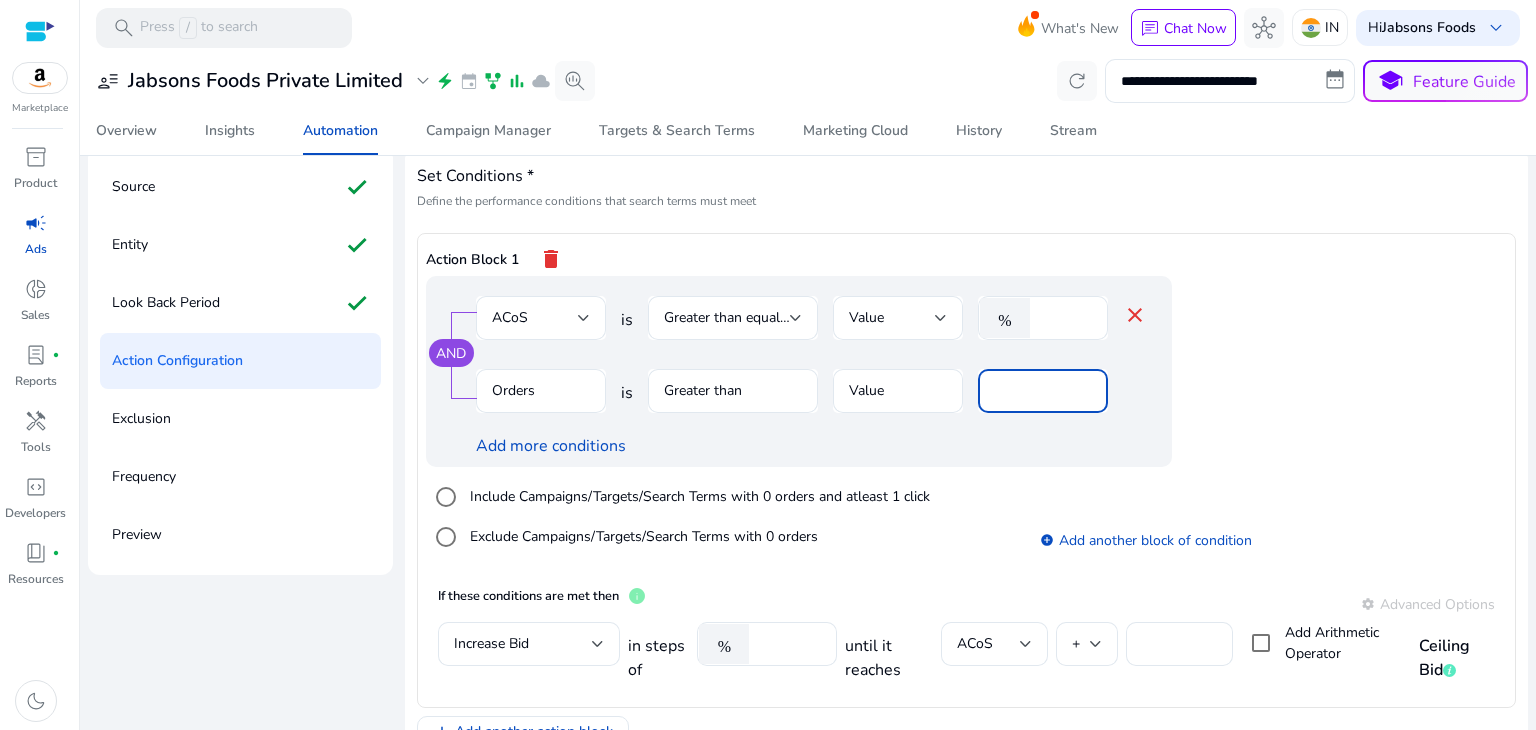 type on "**" 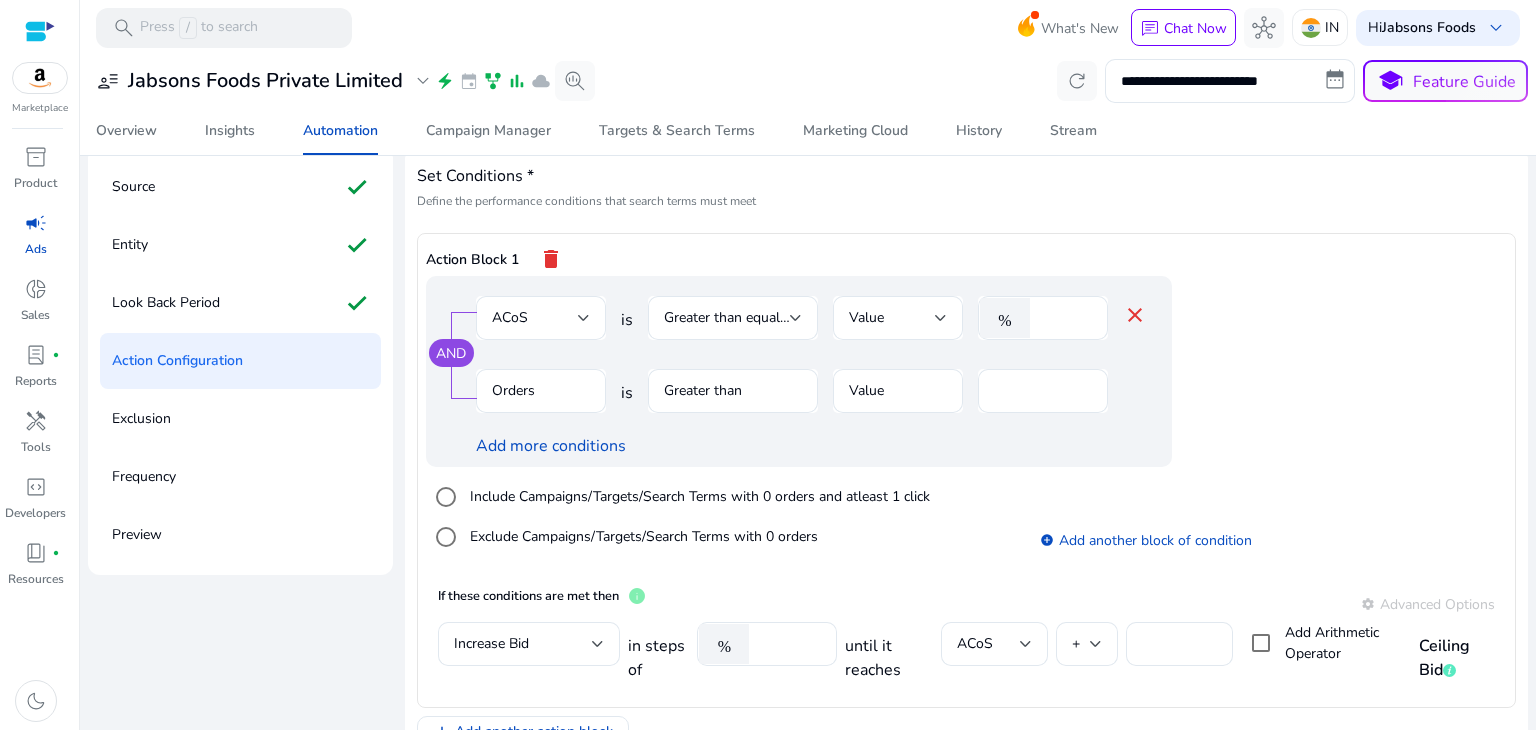click on "AND  ACoS is Greater than equal to Value  %  ** close Orders is Greater than Value ** Add more conditions  Include Campaigns/Targets/Search Terms with 0 orders and atleast 1 click   Exclude Campaigns/Targets/Search Terms with 0 orders   add_circle Add another block of condition" at bounding box center [966, 425] 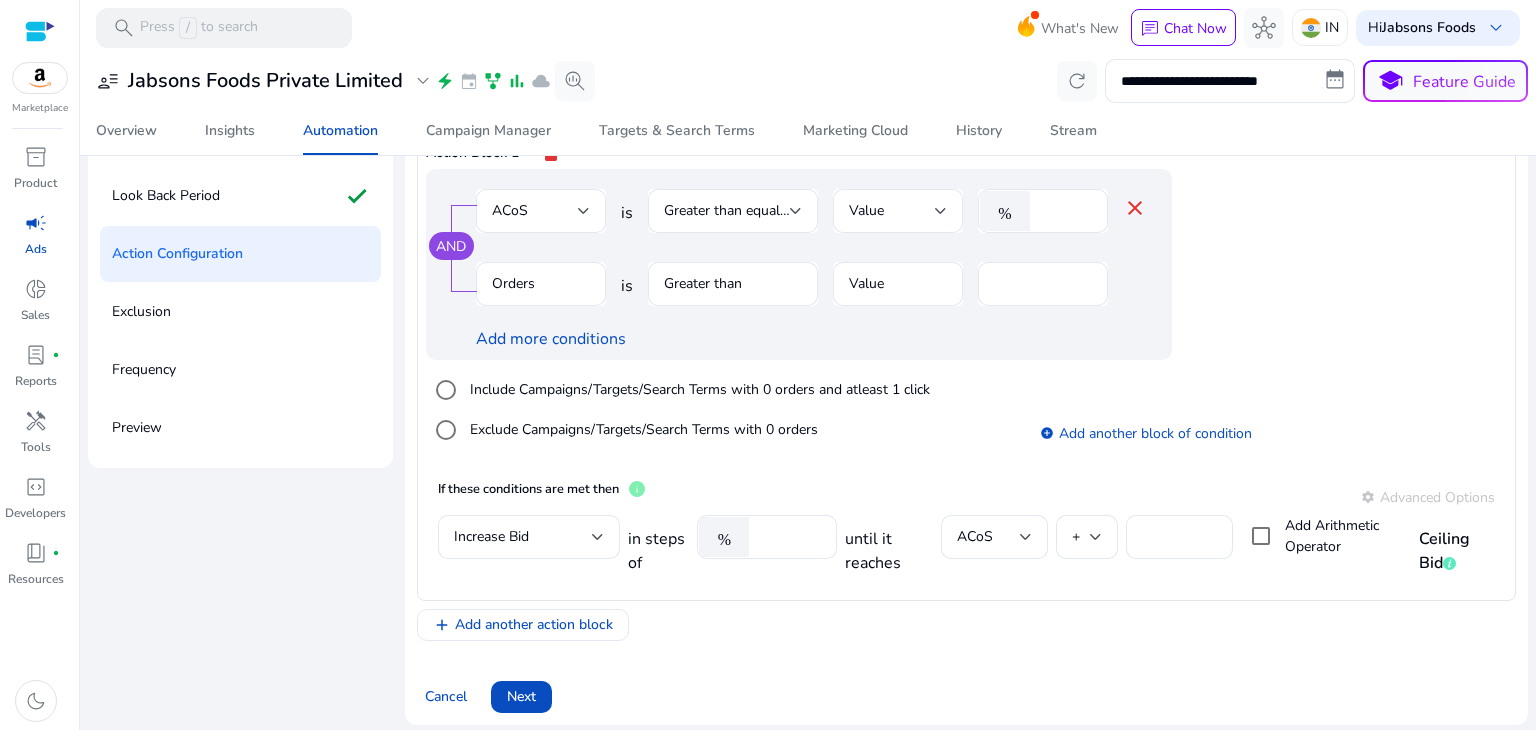 scroll, scrollTop: 217, scrollLeft: 0, axis: vertical 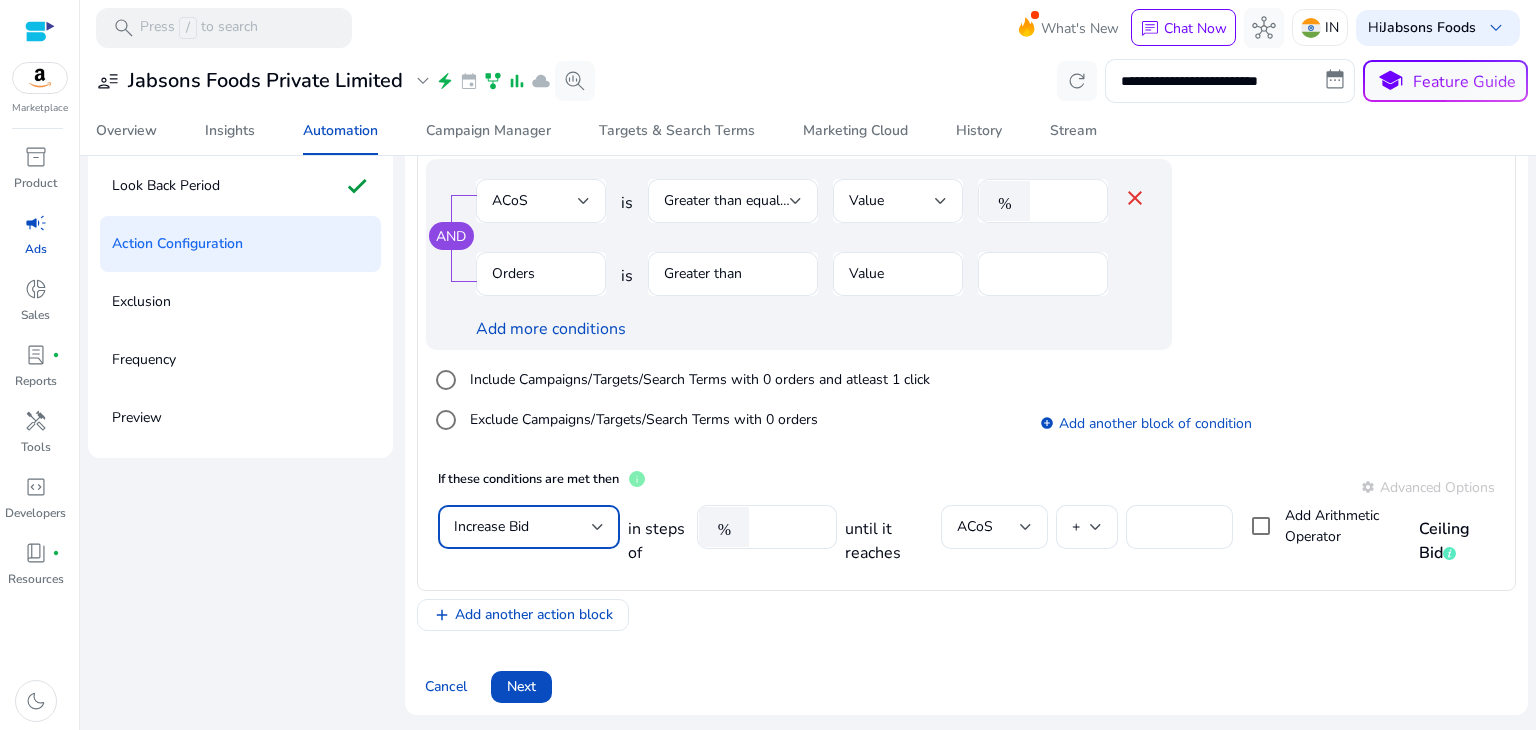 click at bounding box center (598, 527) 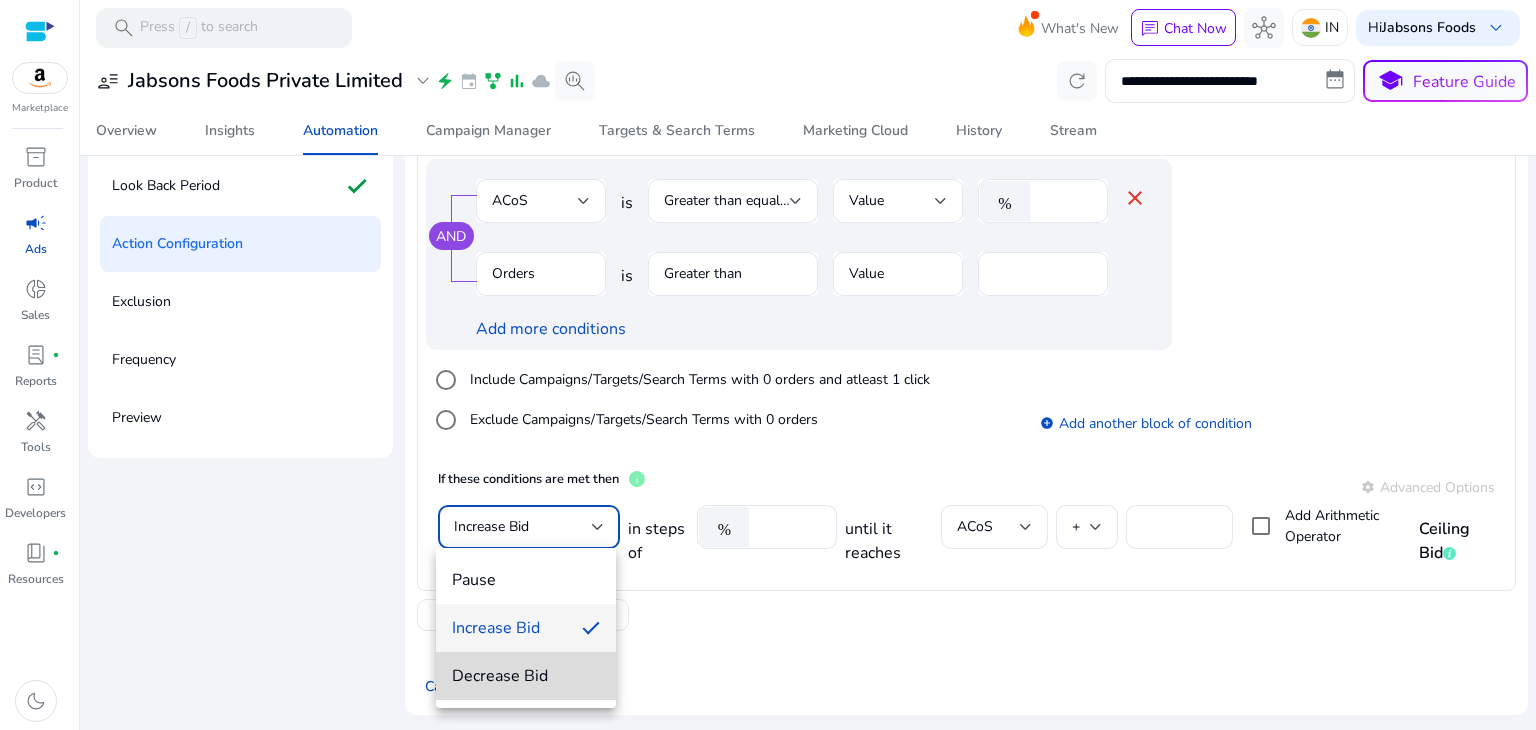 click on "Decrease Bid" at bounding box center [526, 676] 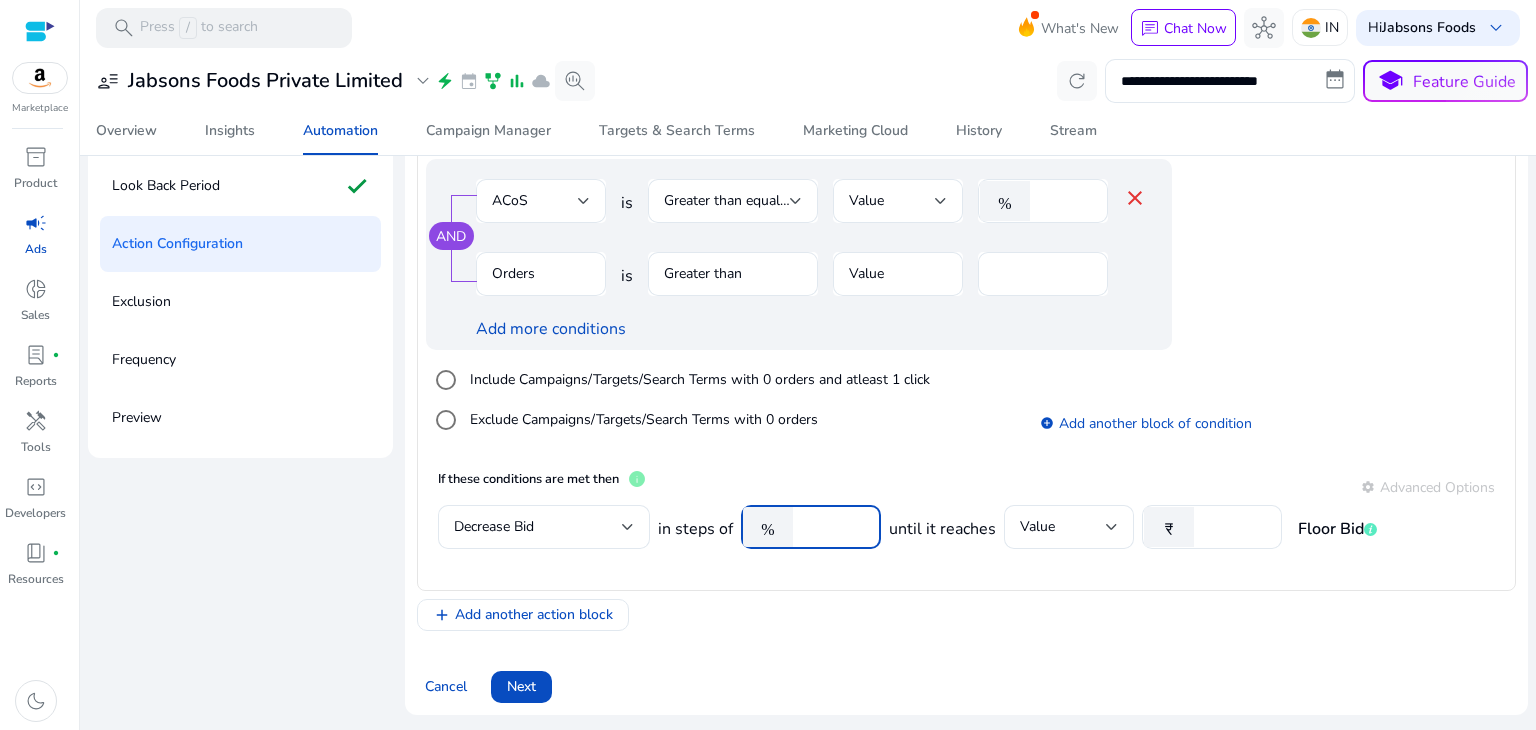 click on "****" at bounding box center [834, 527] 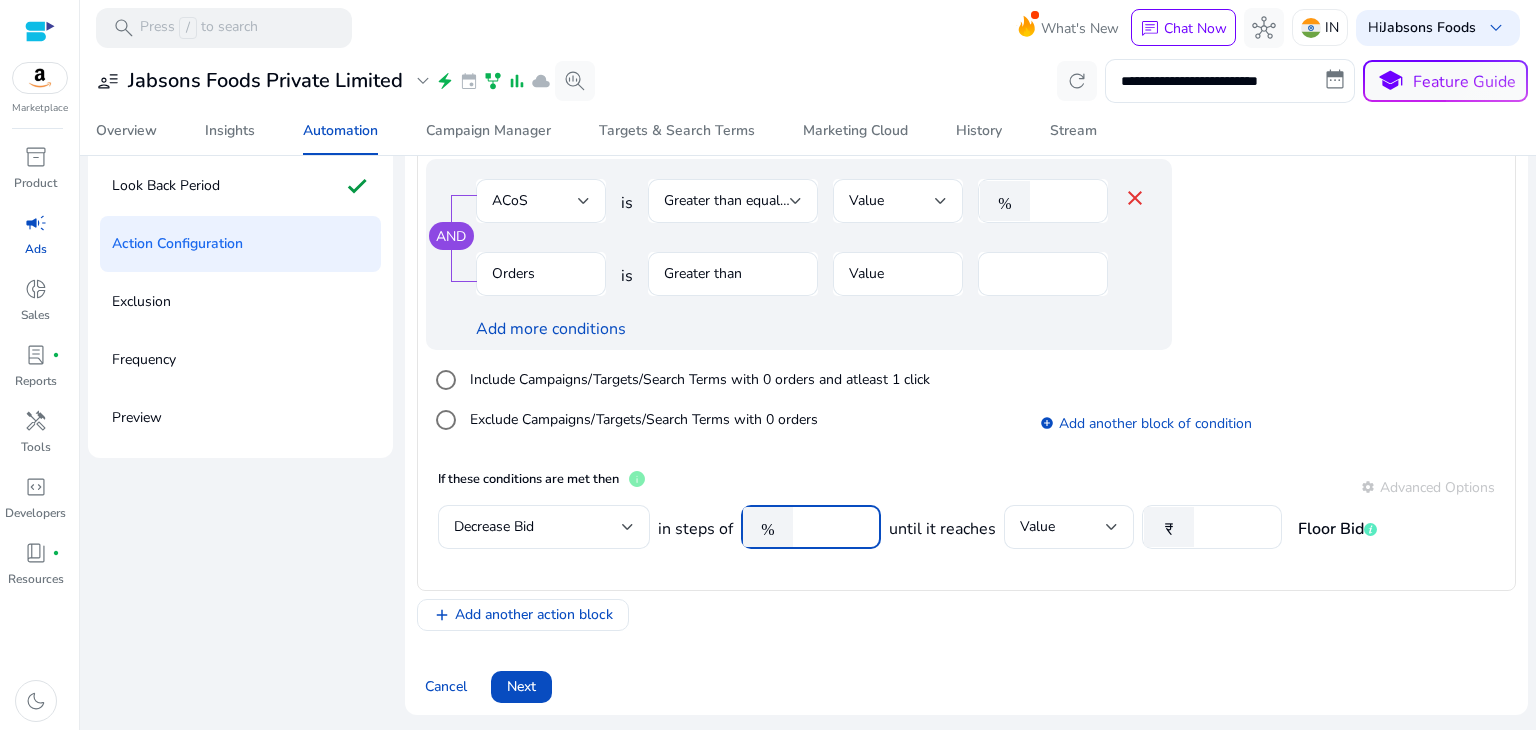 click on "****" at bounding box center (834, 527) 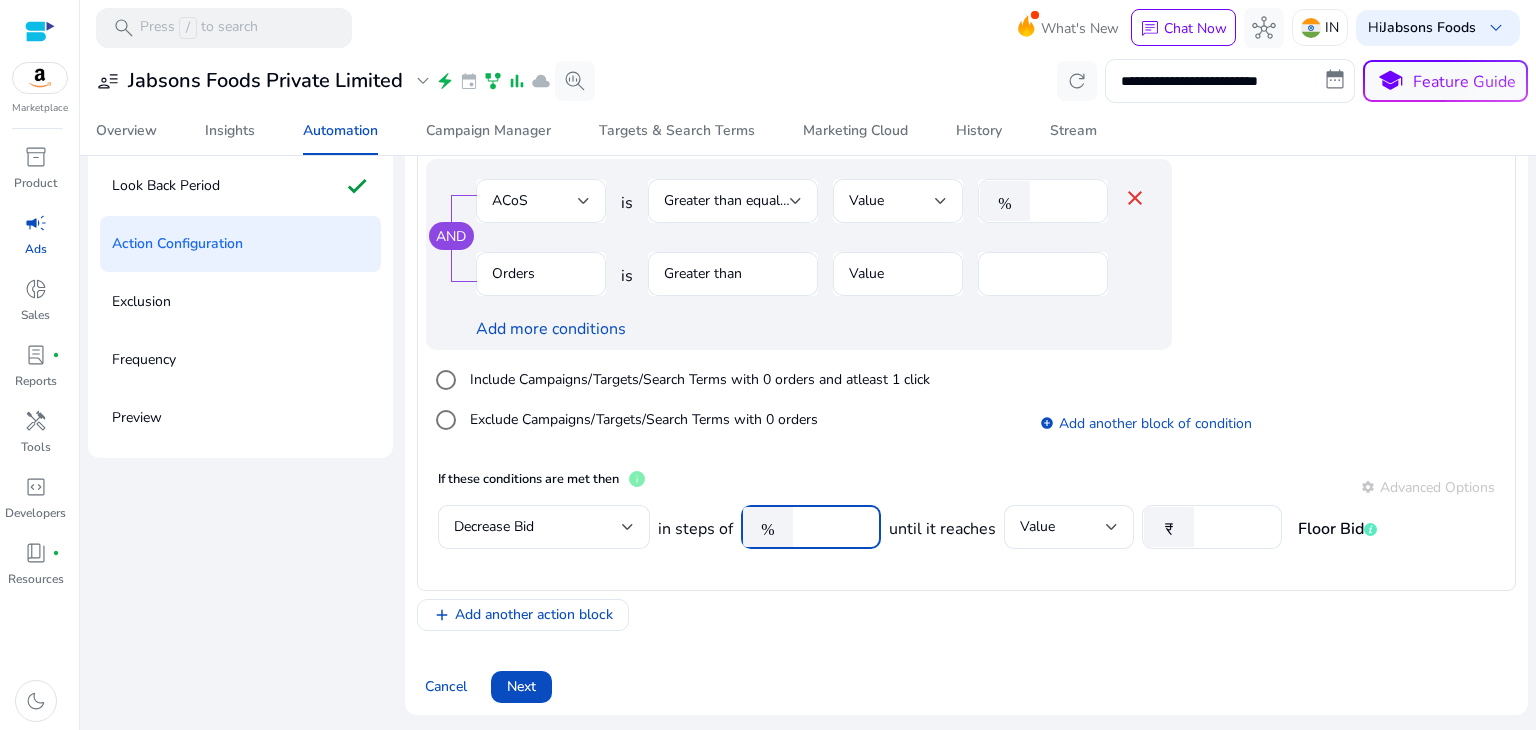 click on "****" at bounding box center [834, 527] 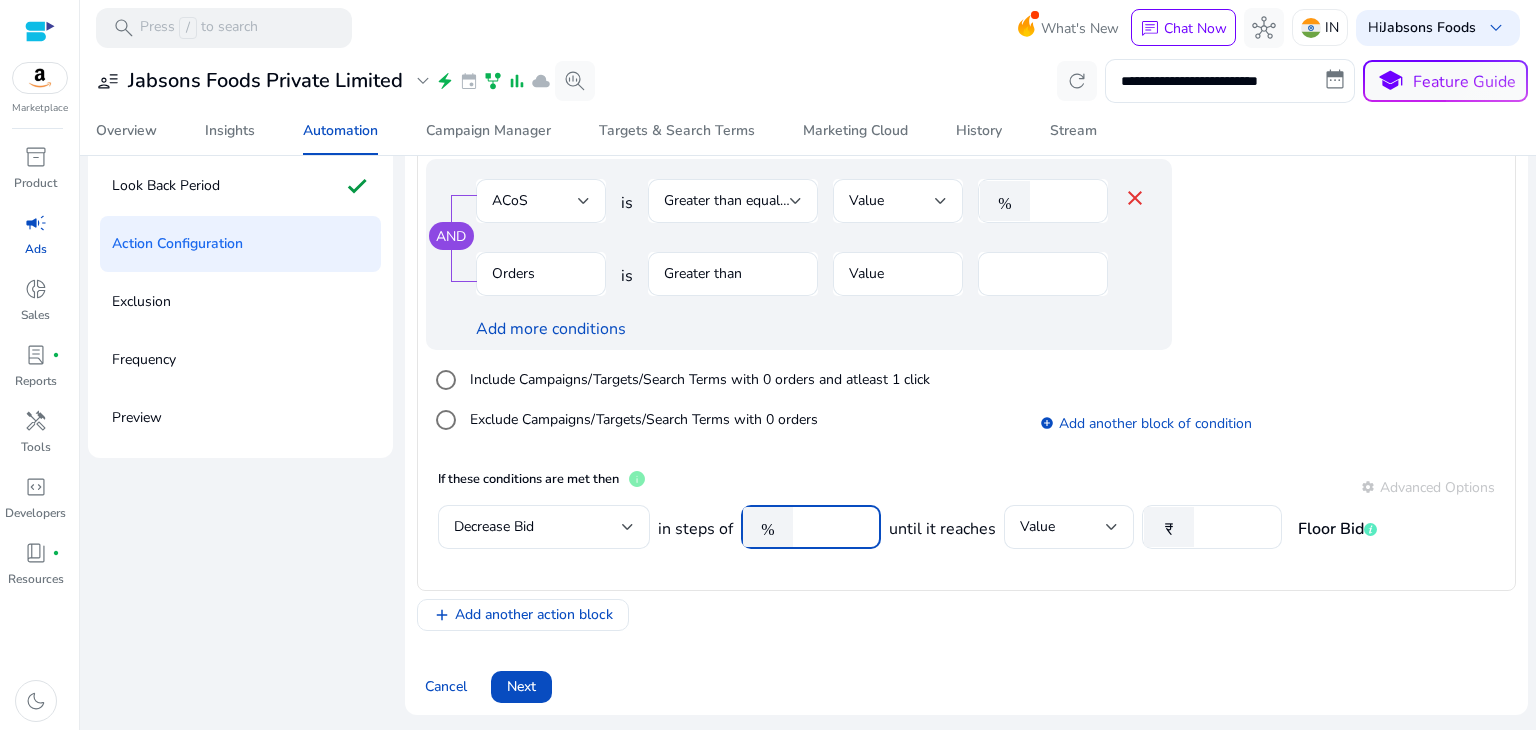 click on "****" at bounding box center (834, 527) 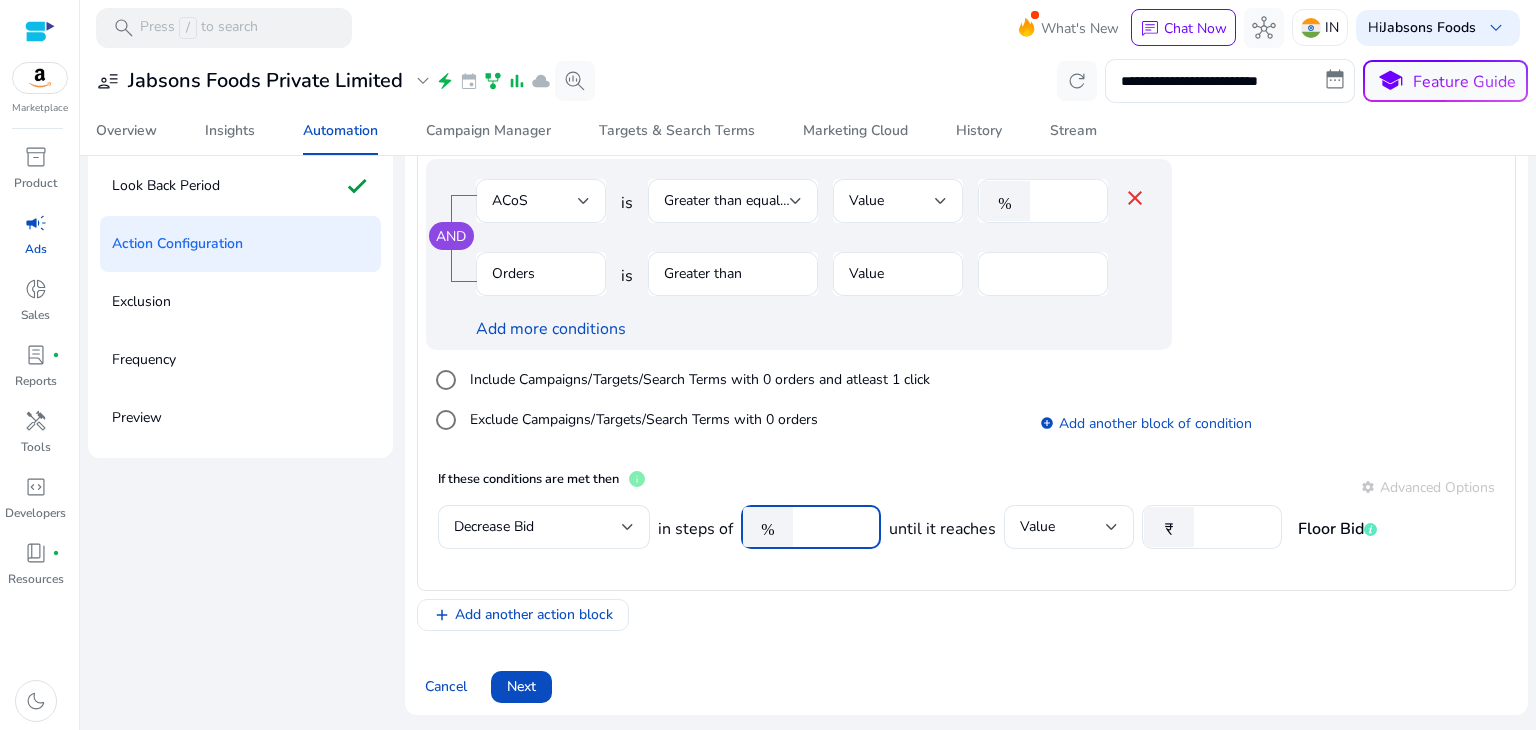 type on "*" 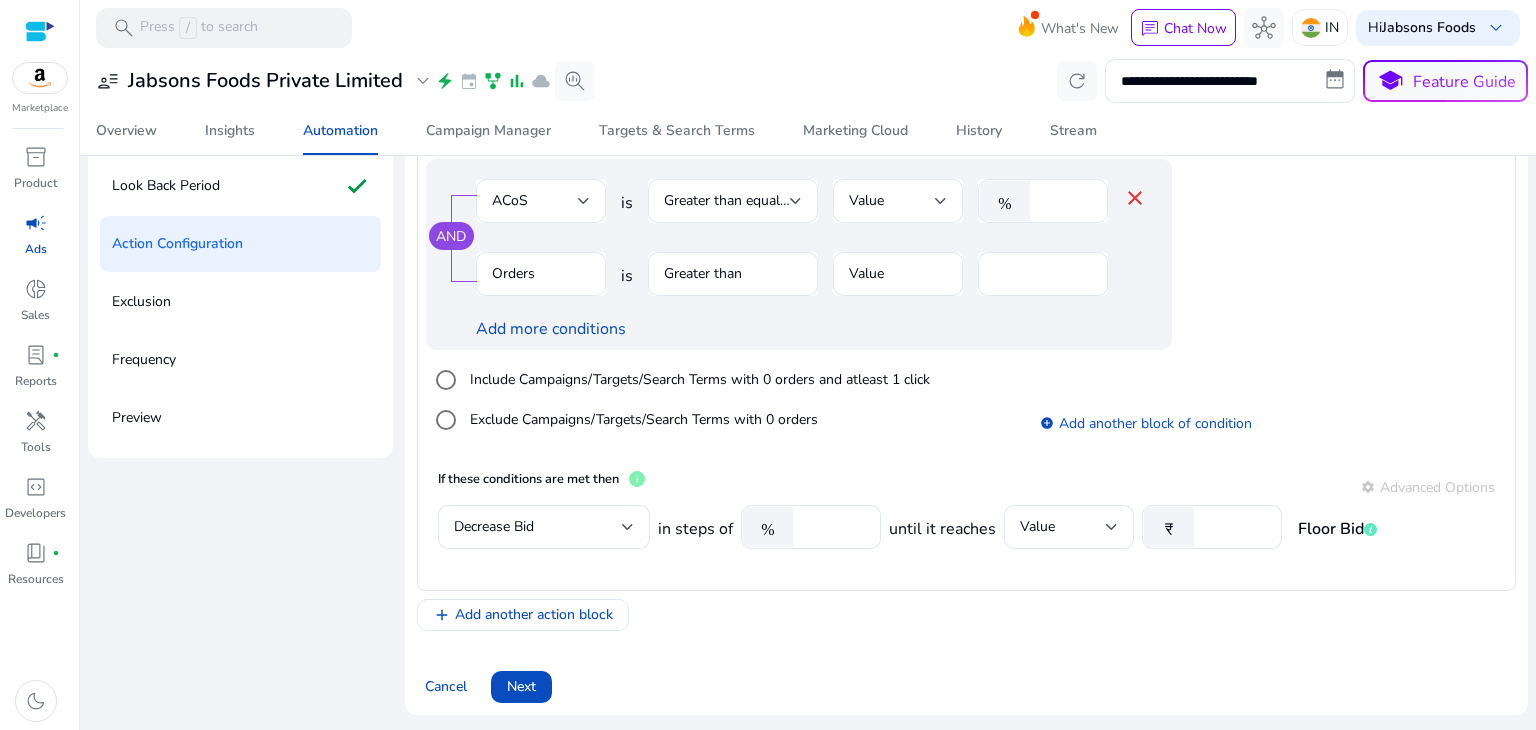 click on "If these conditions are met then   info  settings Advanced Options" 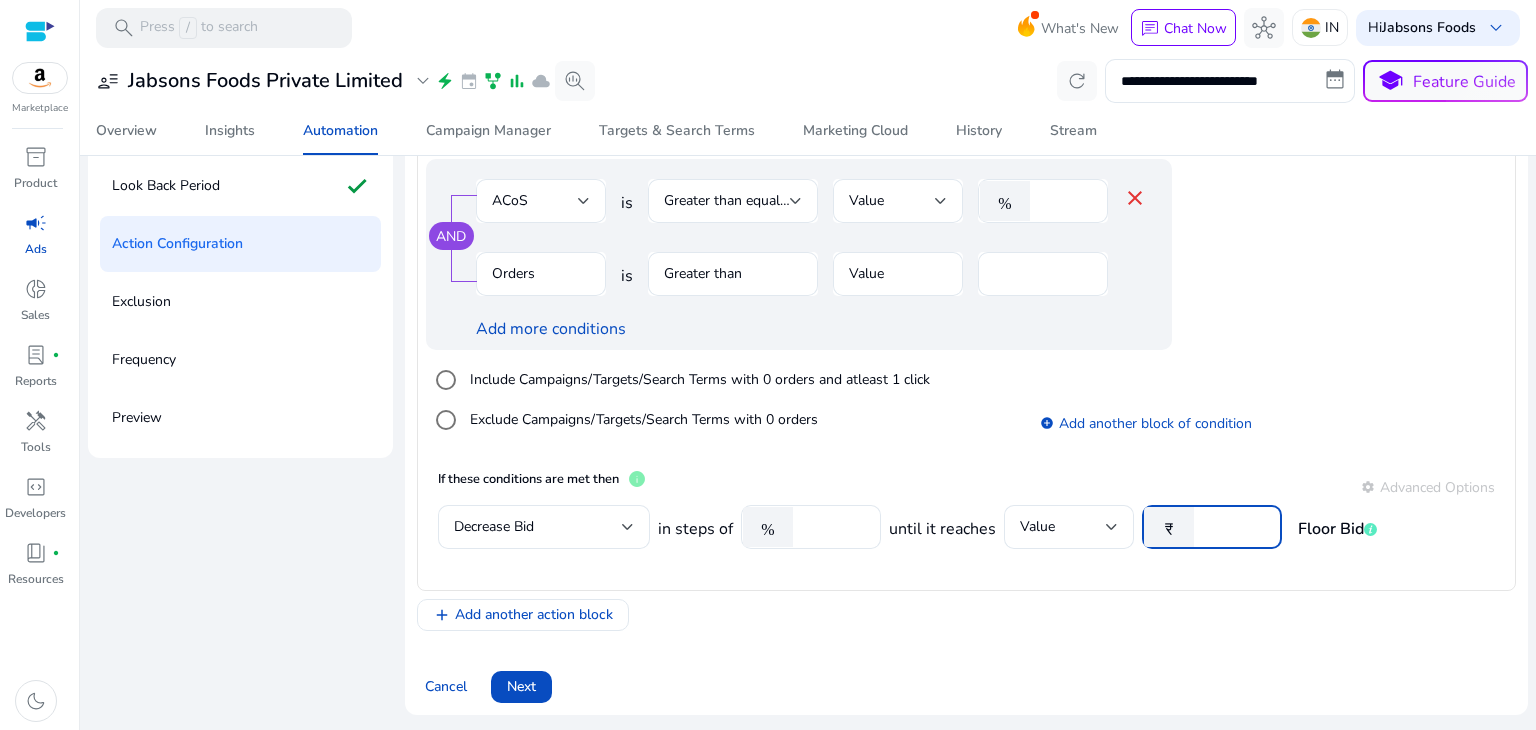 click at bounding box center [1235, 527] 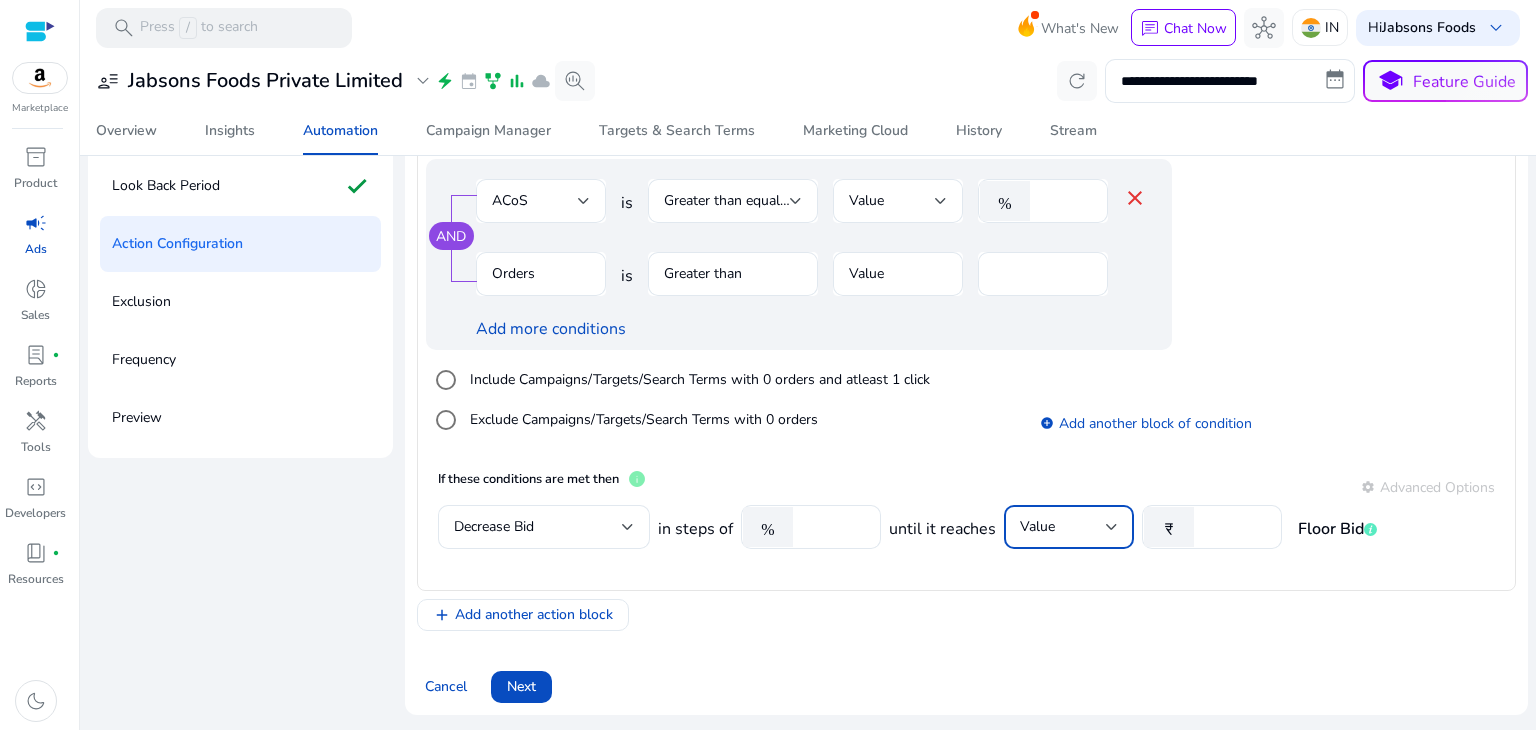 click on "Value" at bounding box center [1063, 527] 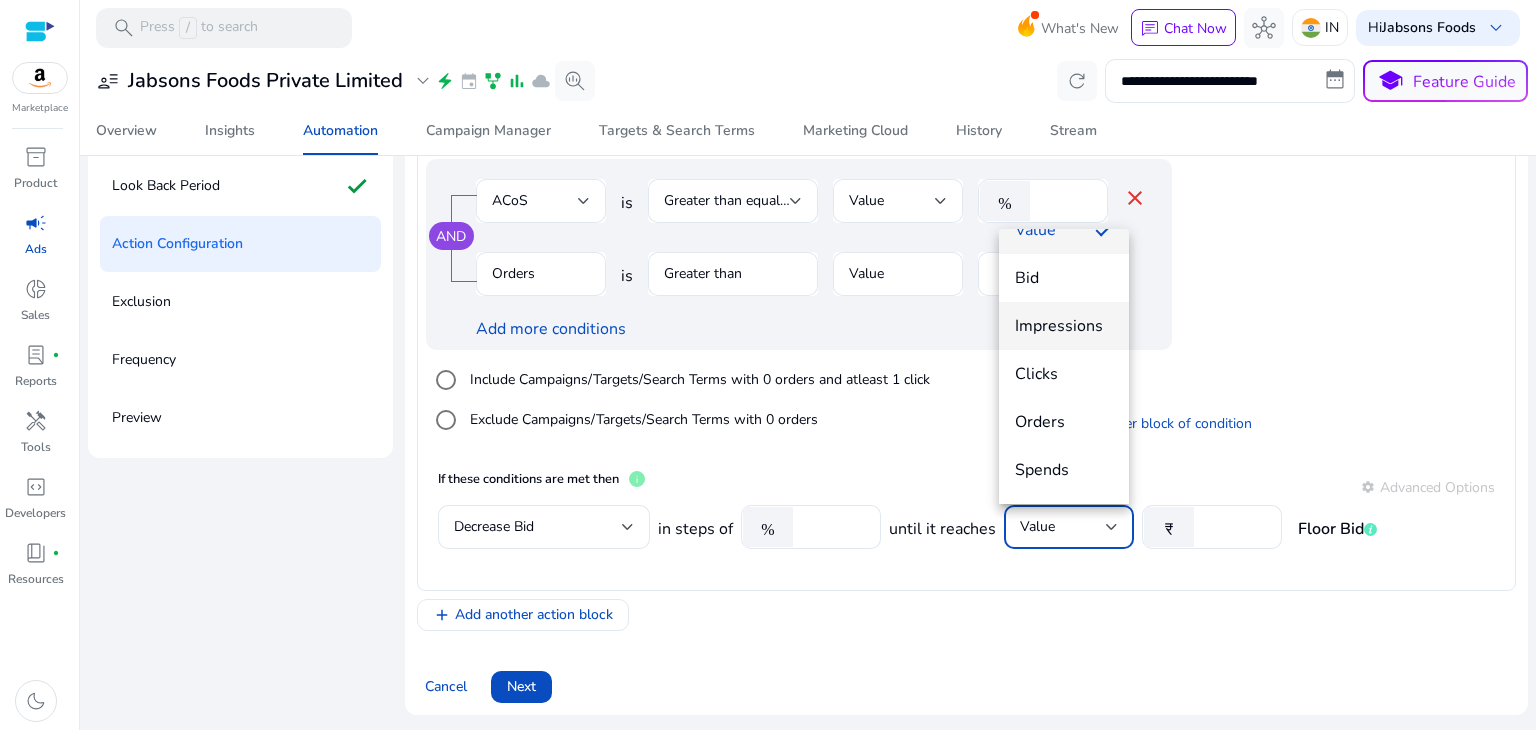 scroll, scrollTop: 32, scrollLeft: 0, axis: vertical 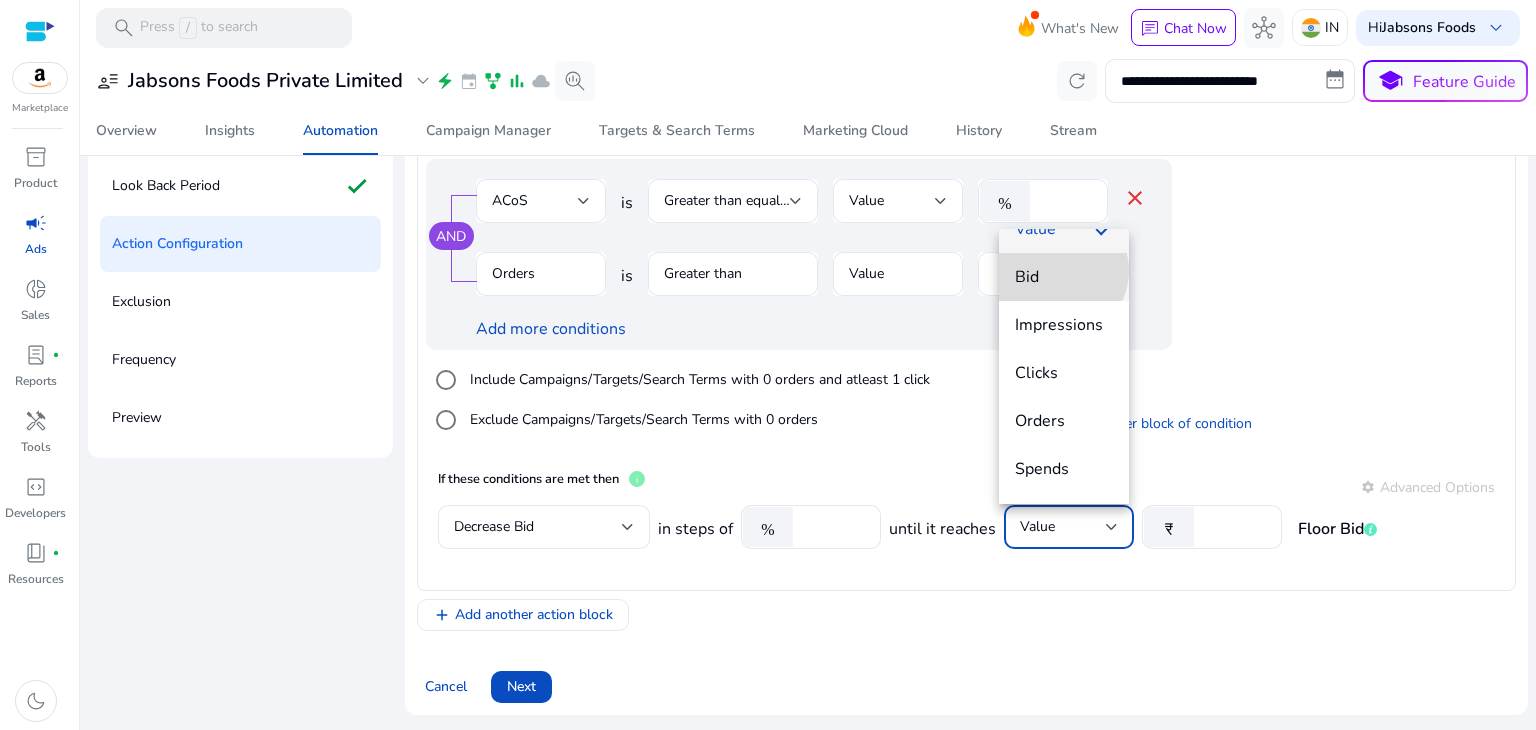 click on "Bid" at bounding box center (1064, 277) 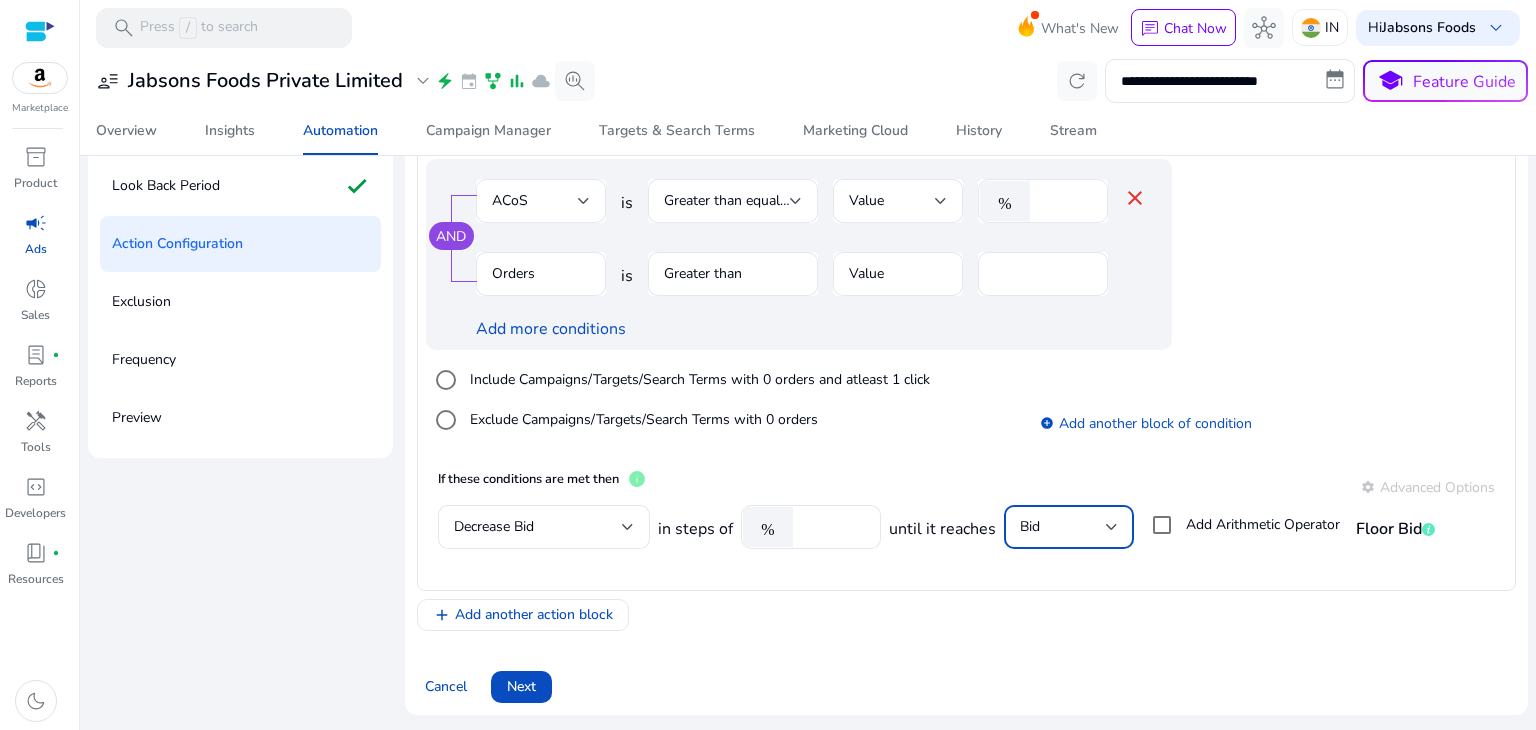 click on "Bid" at bounding box center [1063, 527] 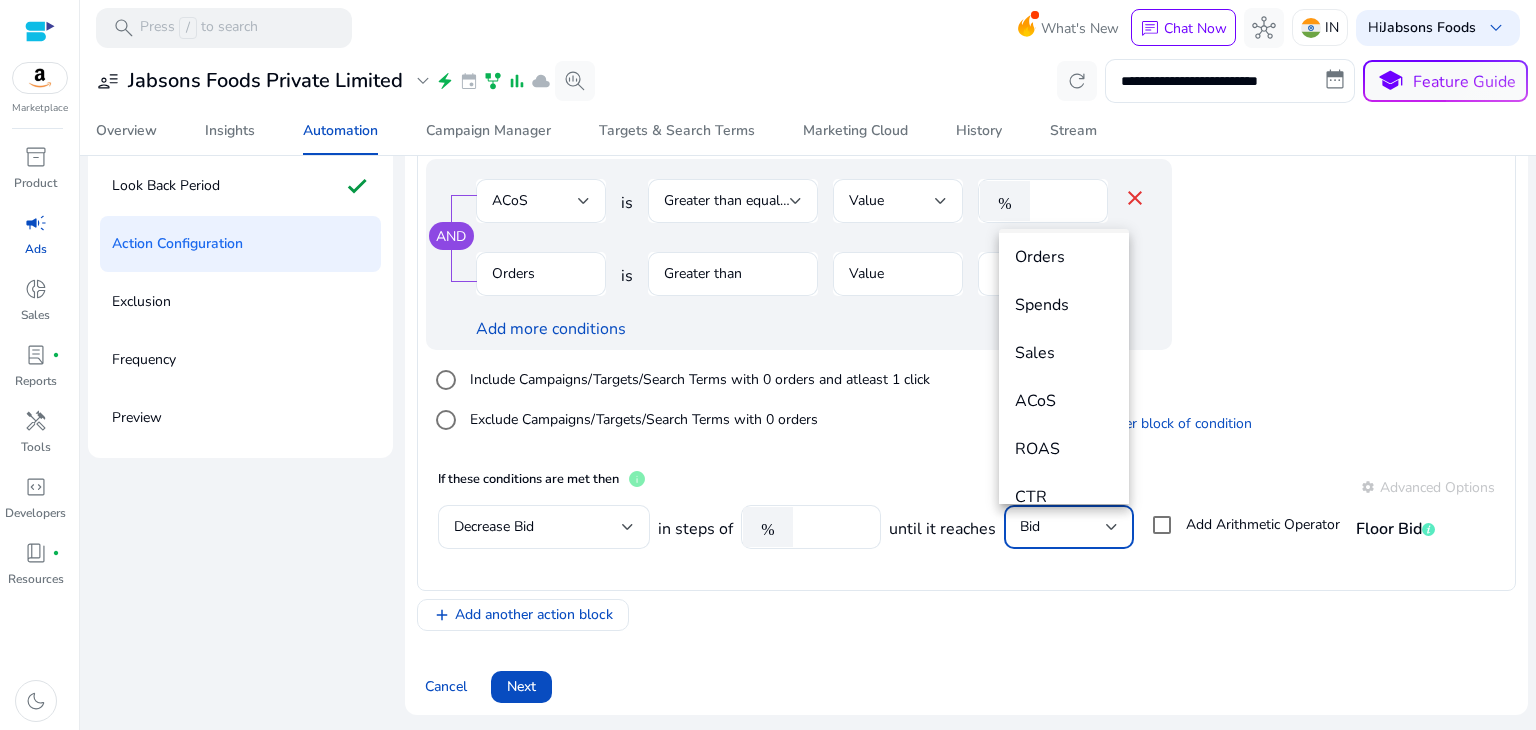 scroll, scrollTop: 214, scrollLeft: 0, axis: vertical 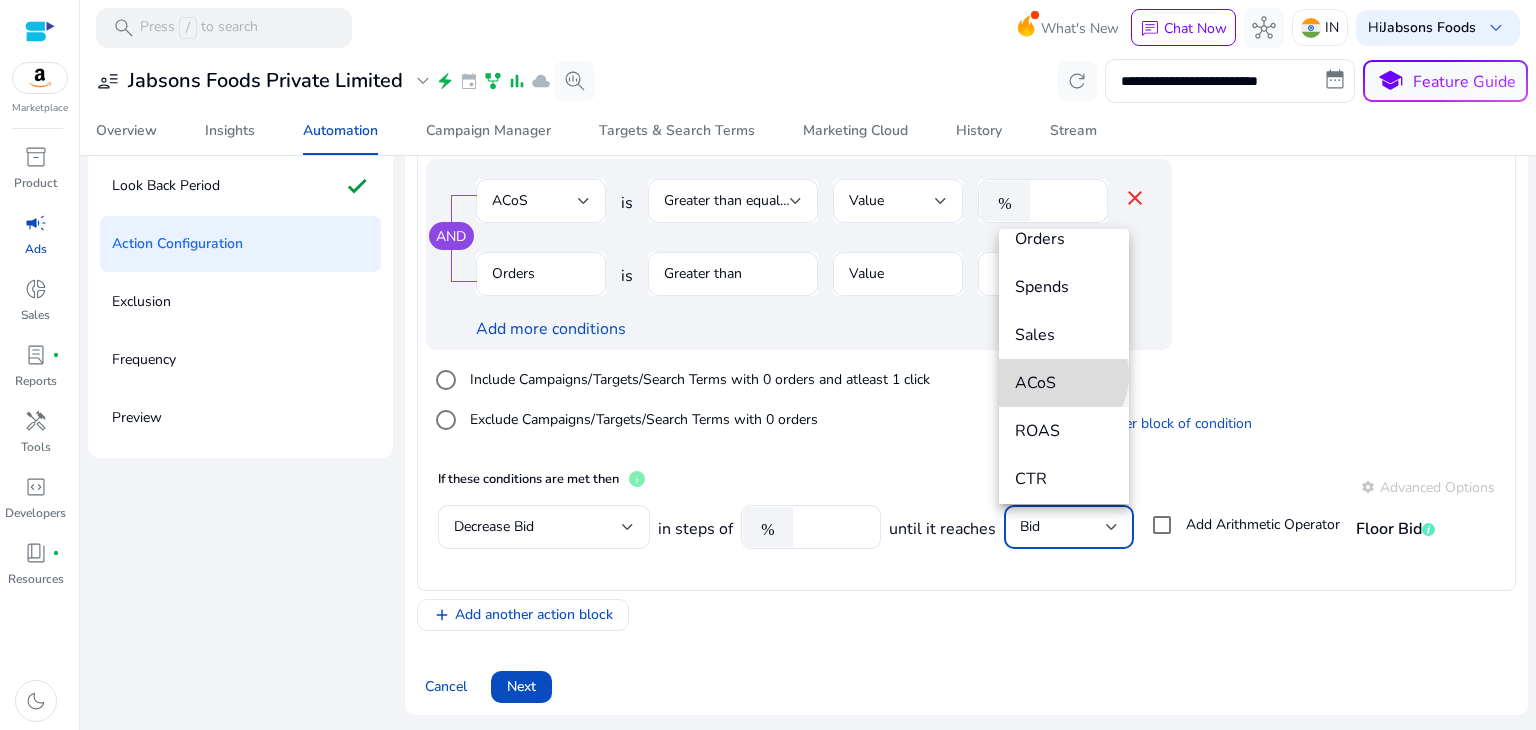 click on "ACoS" at bounding box center [1064, 383] 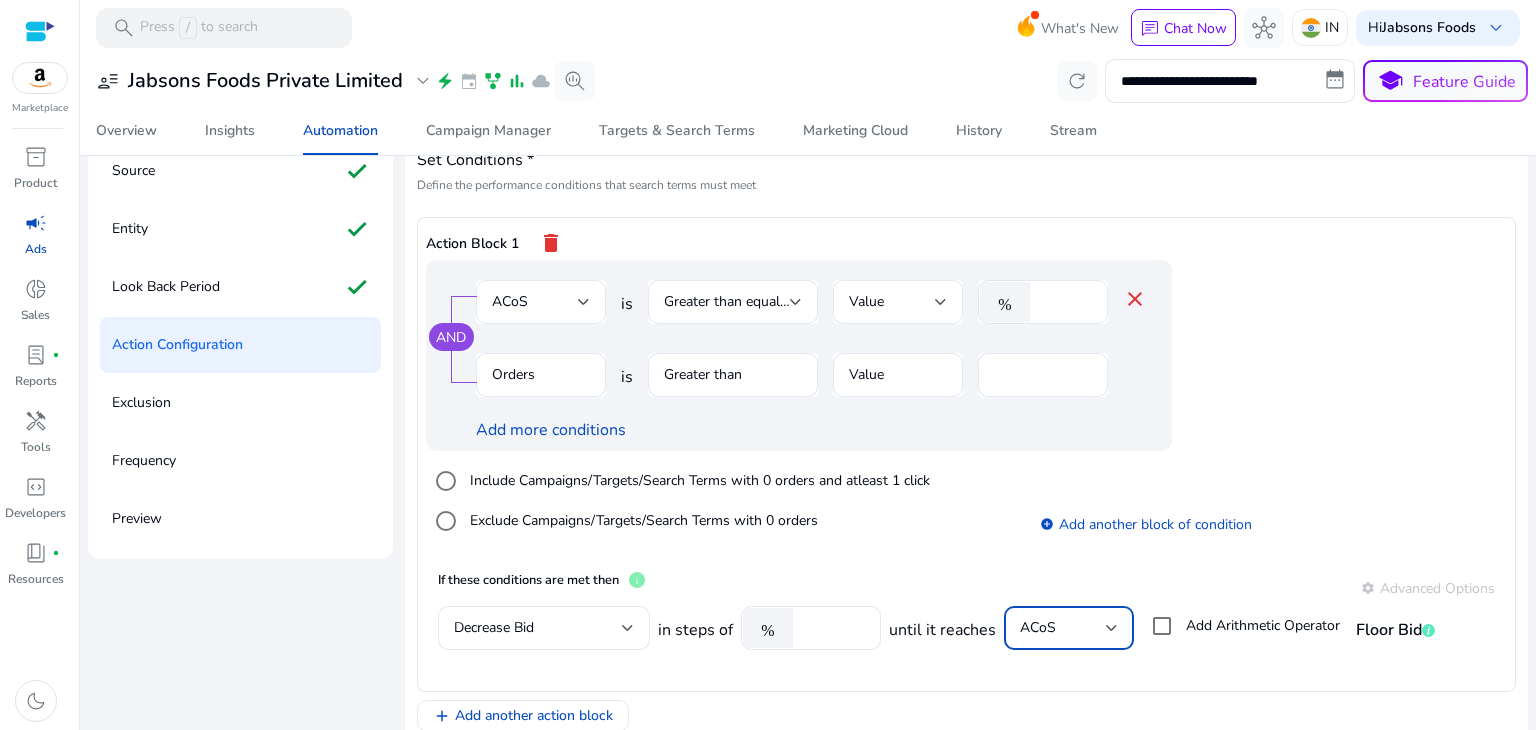 scroll, scrollTop: 109, scrollLeft: 0, axis: vertical 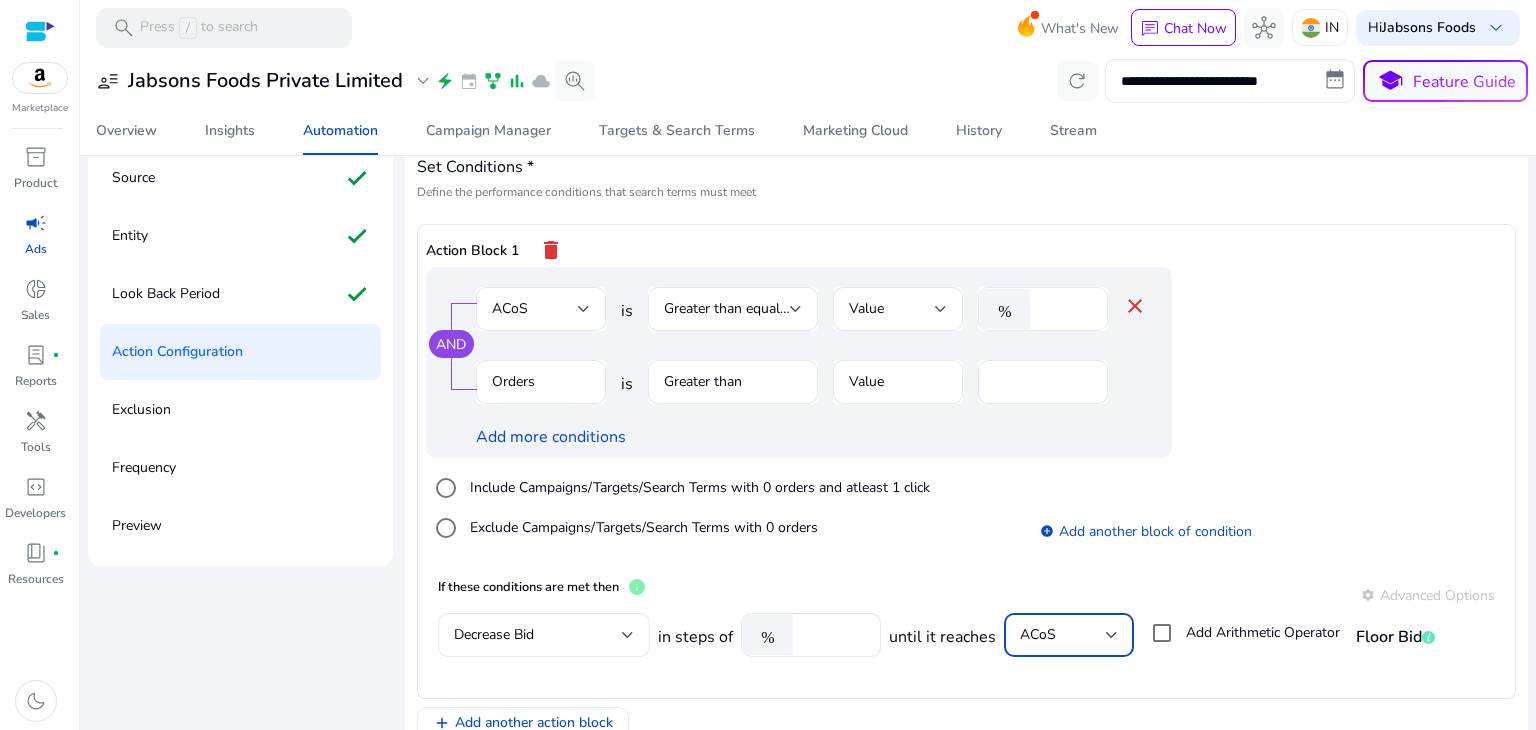 click on "**" at bounding box center (1066, 309) 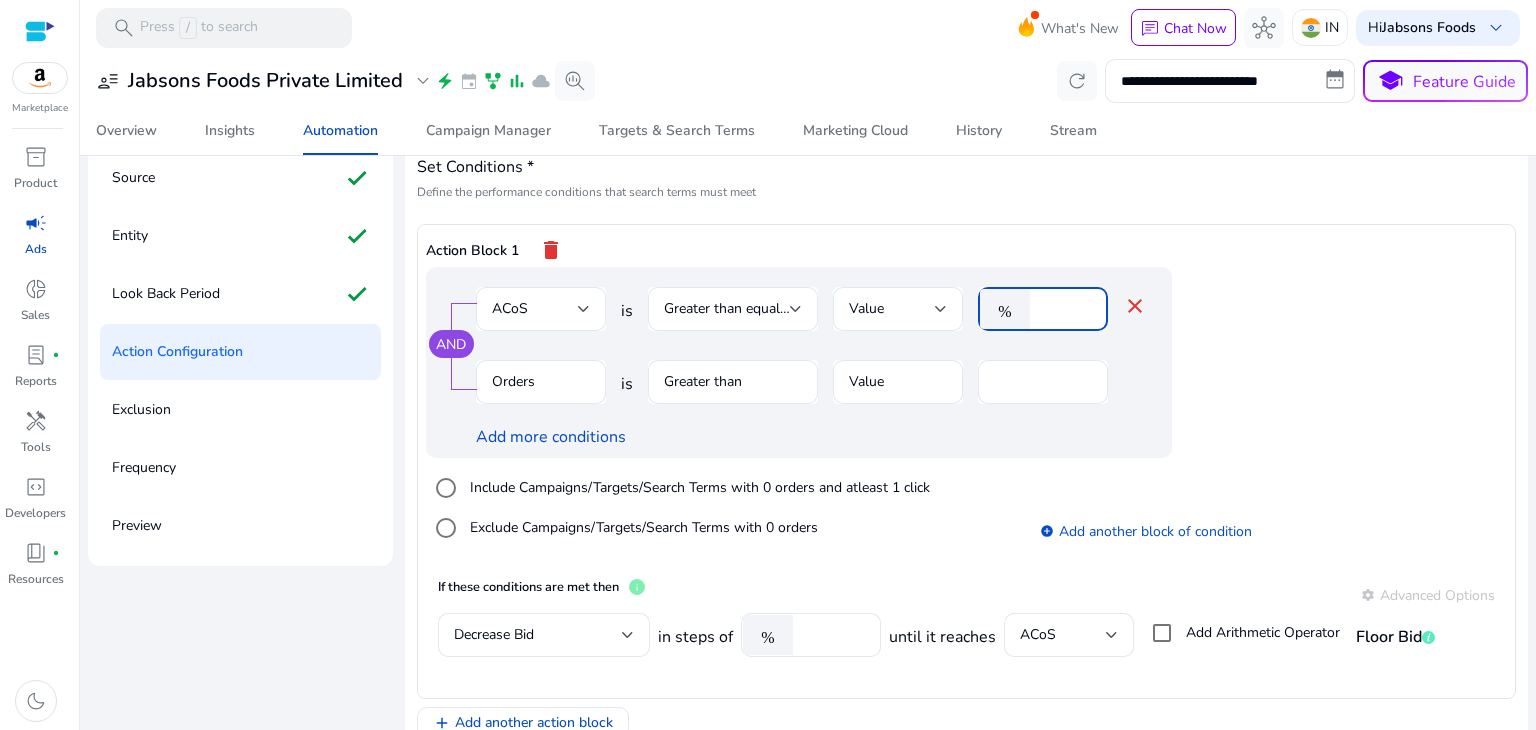 click on "**" at bounding box center [1066, 309] 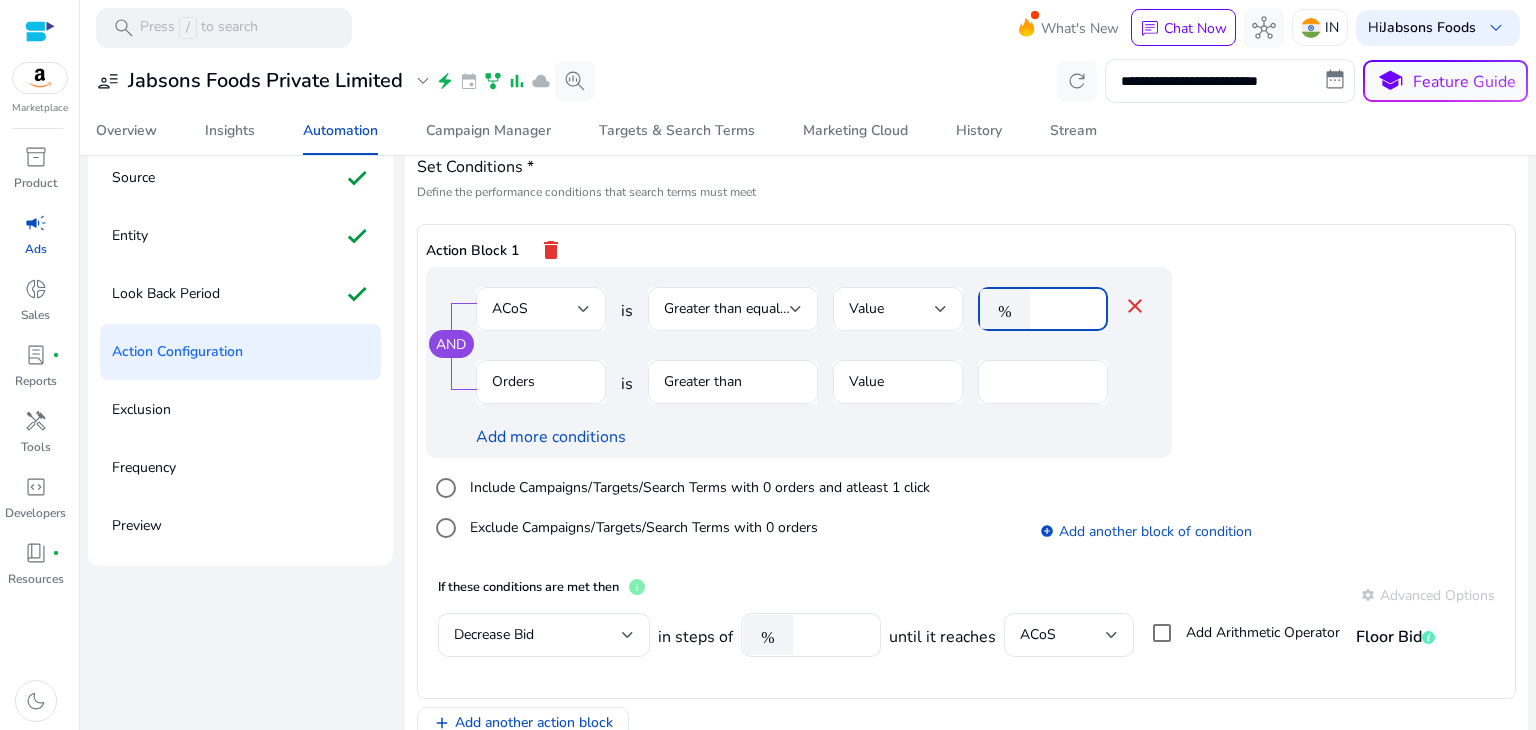 click on "**" at bounding box center (1066, 309) 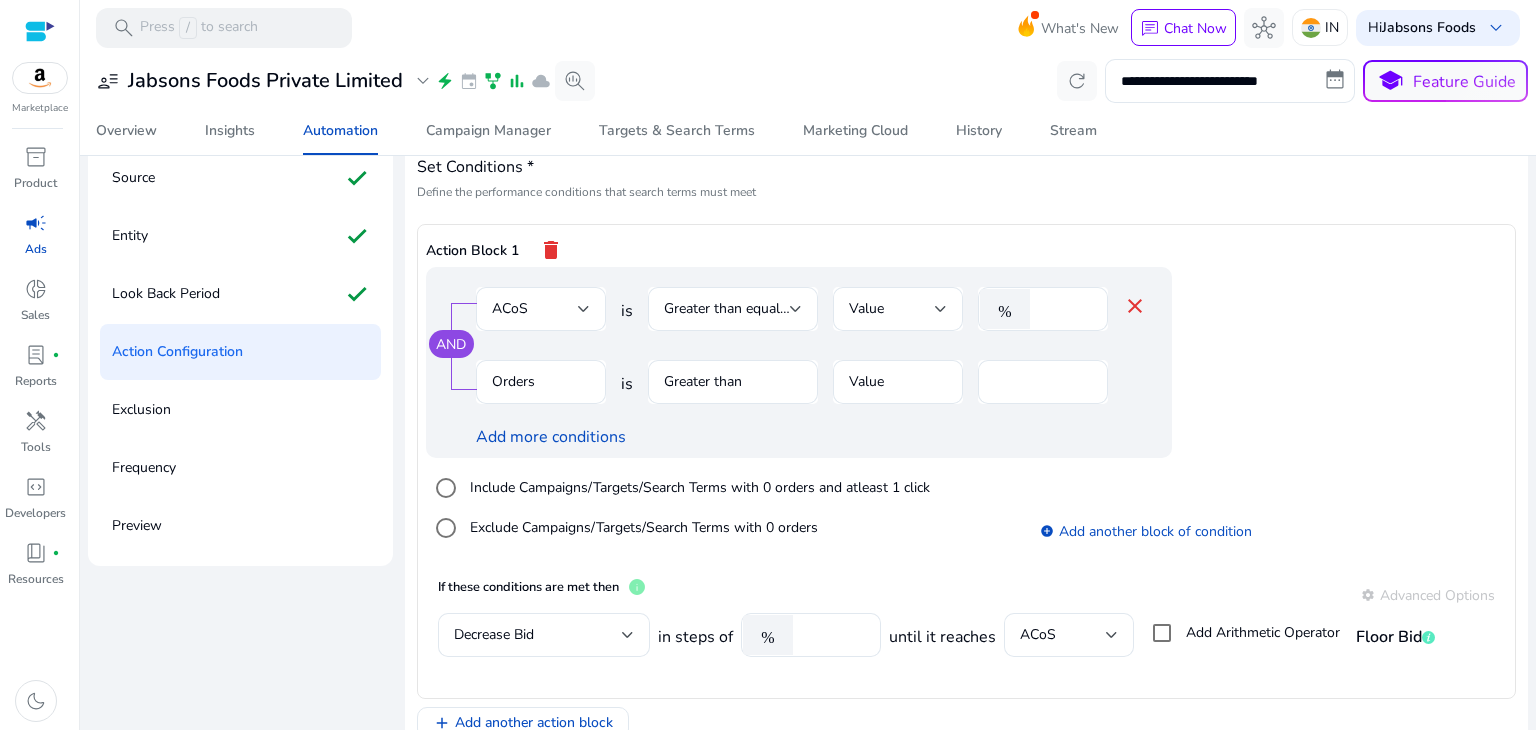 click on "AND  ACoS is Greater than equal to Value  %  ** close Orders is Greater than Value ** Add more conditions  Include Campaigns/Targets/Search Terms with 0 orders and atleast 1 click   Exclude Campaigns/Targets/Search Terms with 0 orders   add_circle Add another block of condition" at bounding box center (966, 416) 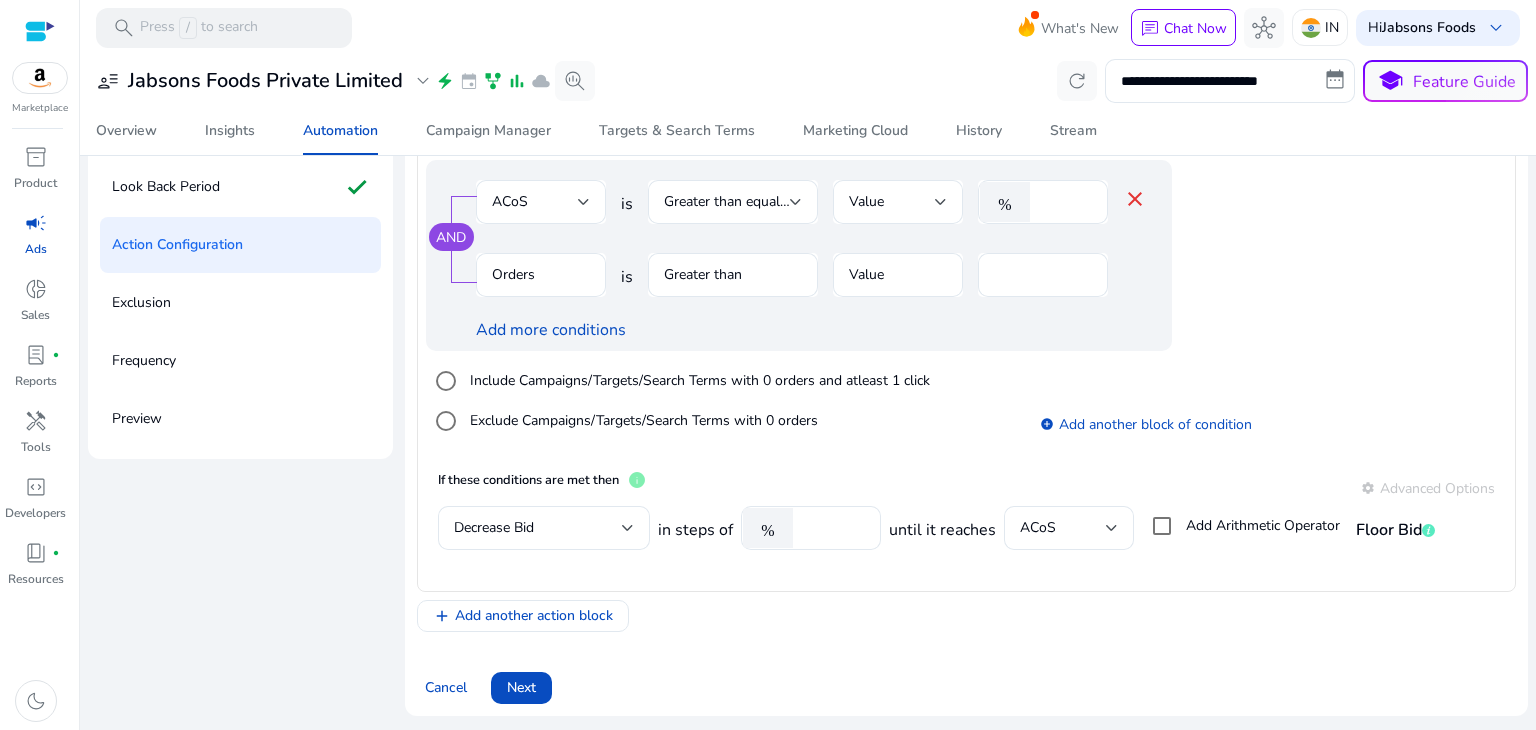 scroll, scrollTop: 217, scrollLeft: 0, axis: vertical 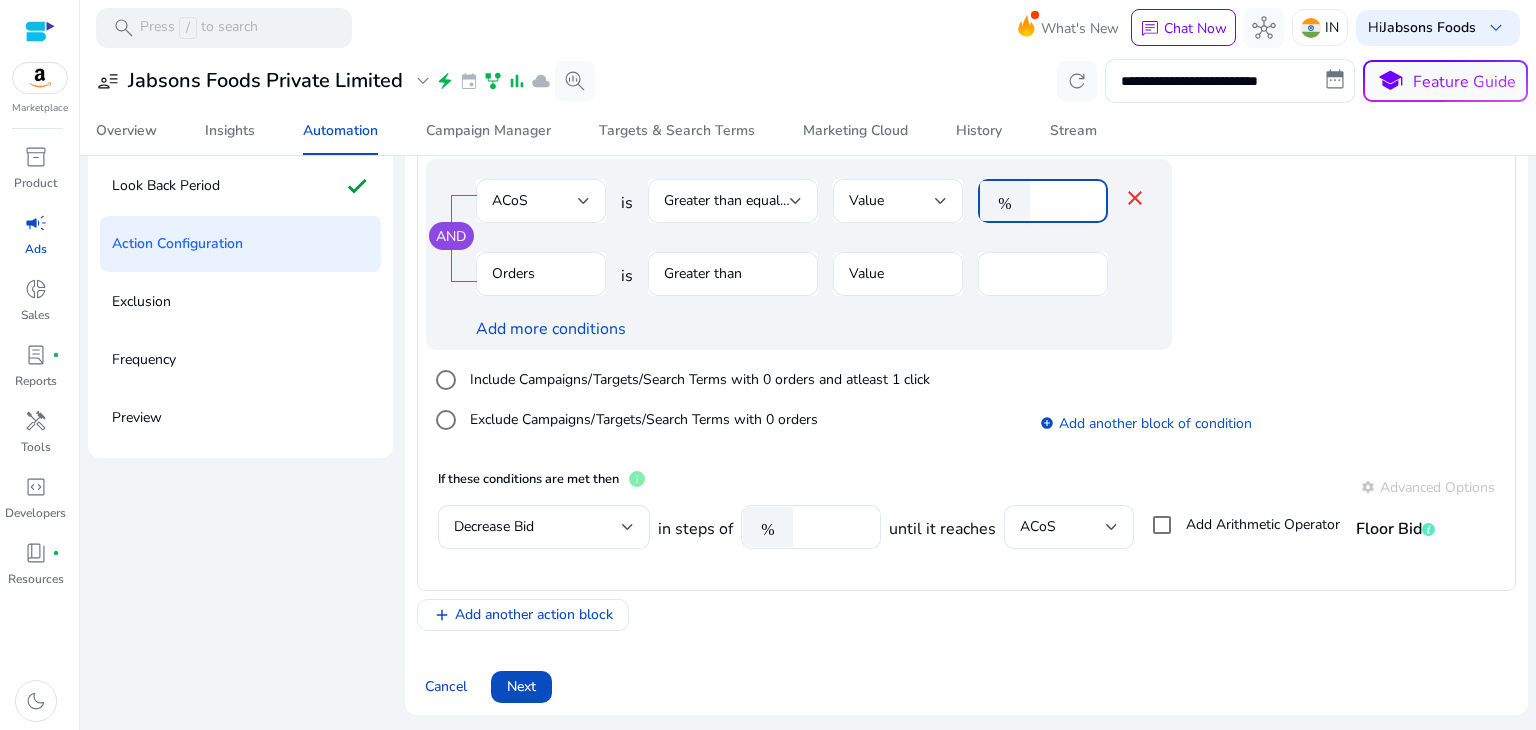 click on "**" at bounding box center [1066, 201] 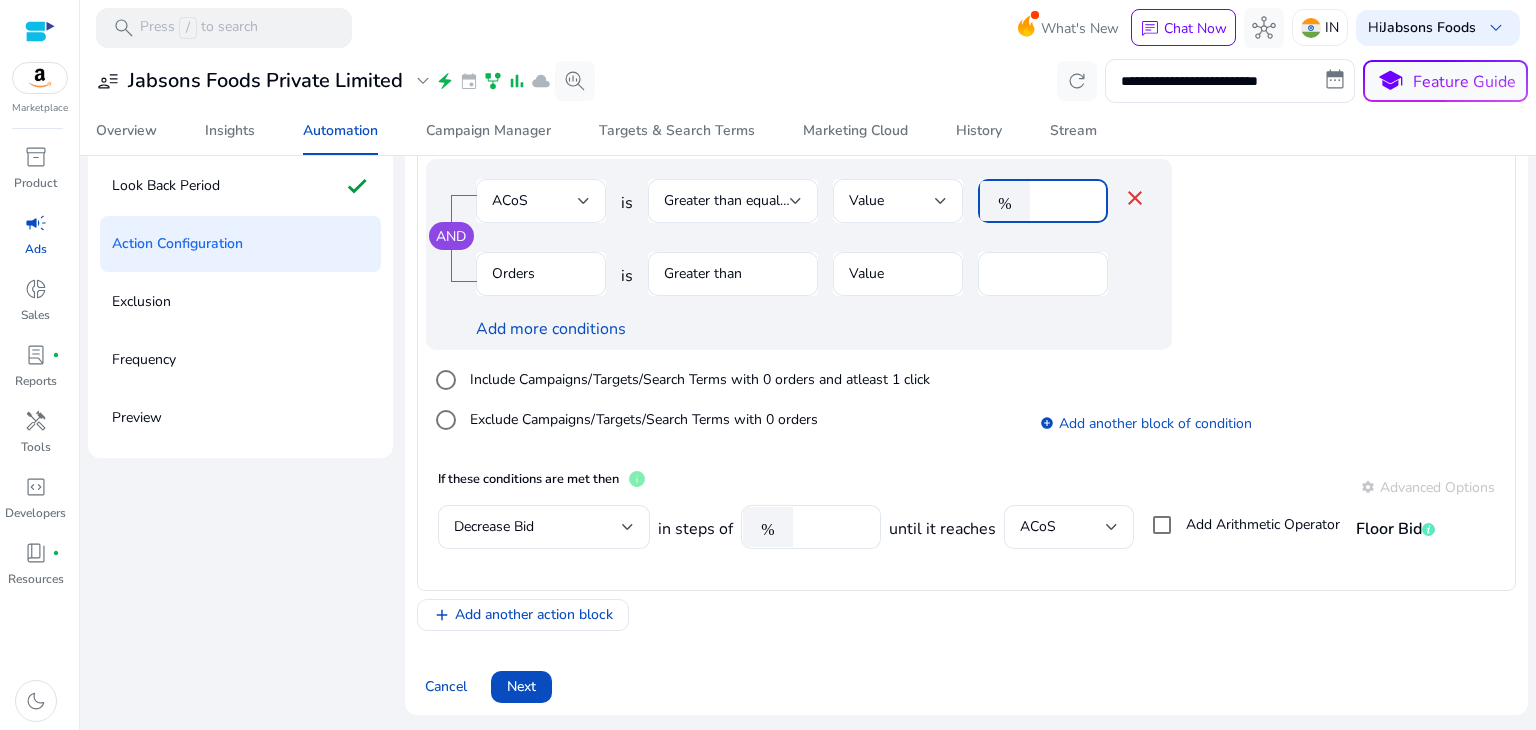 click on "**" at bounding box center (1066, 201) 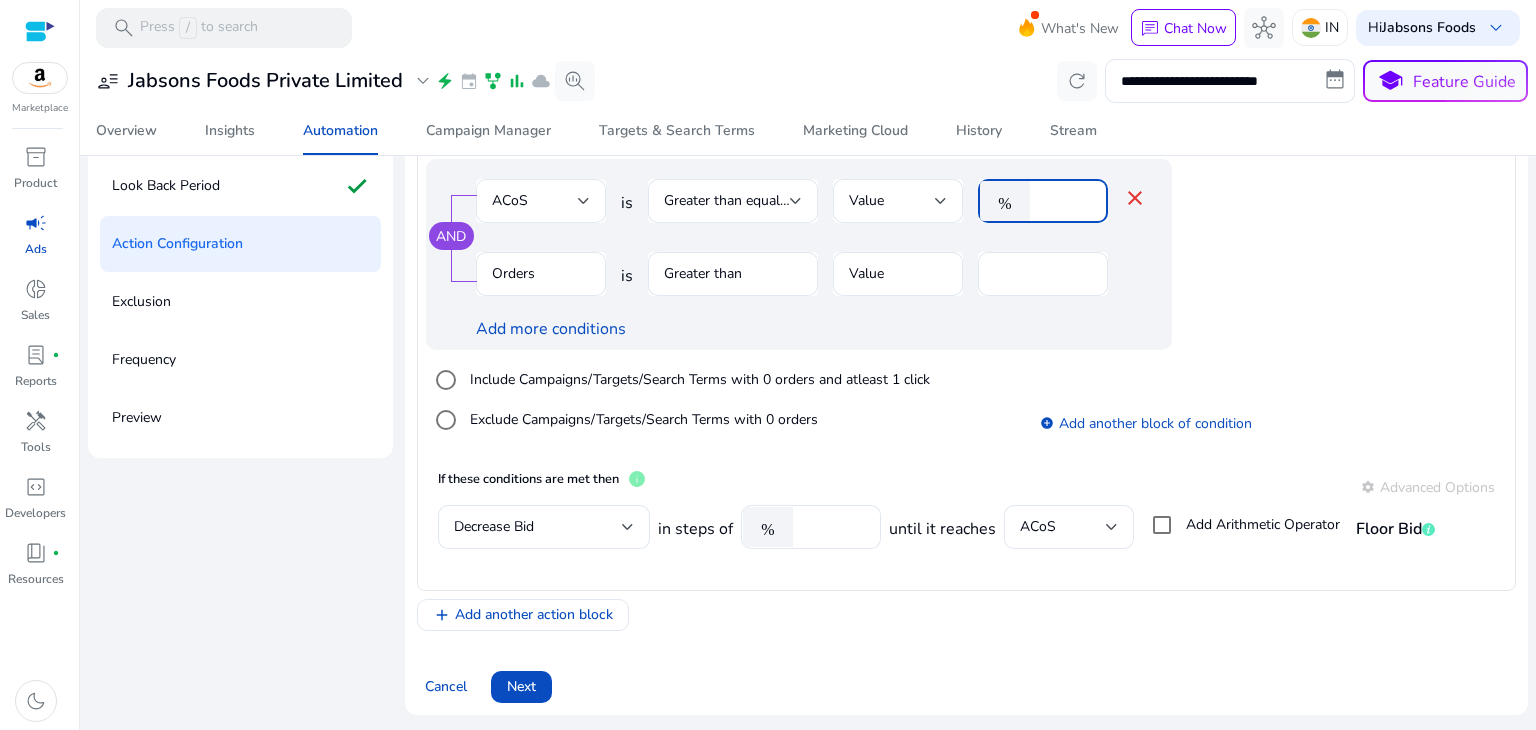 type on "**" 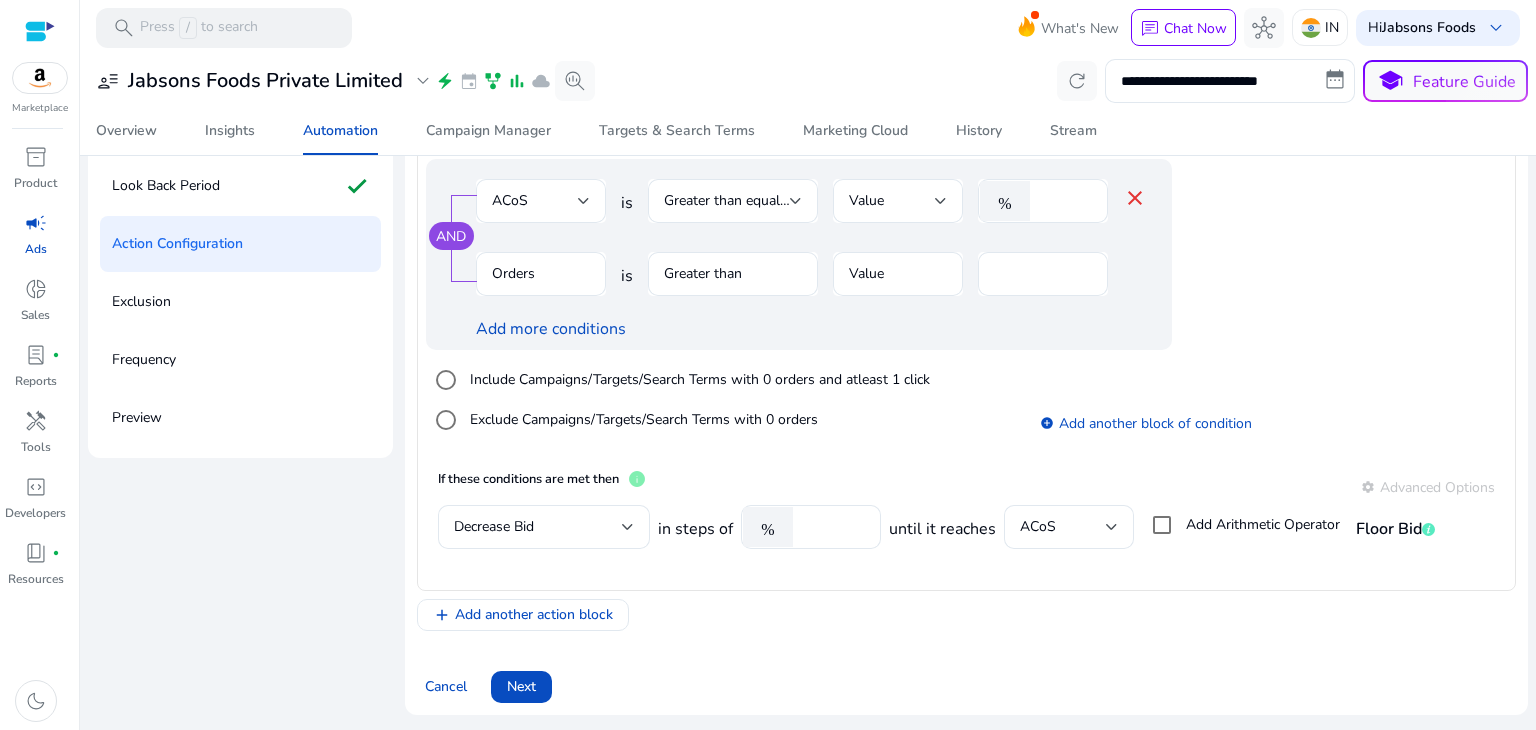 click on "AND  ACoS is Greater than equal to Value  %  ** close Orders is Greater than Value ** Add more conditions" at bounding box center [839, 254] 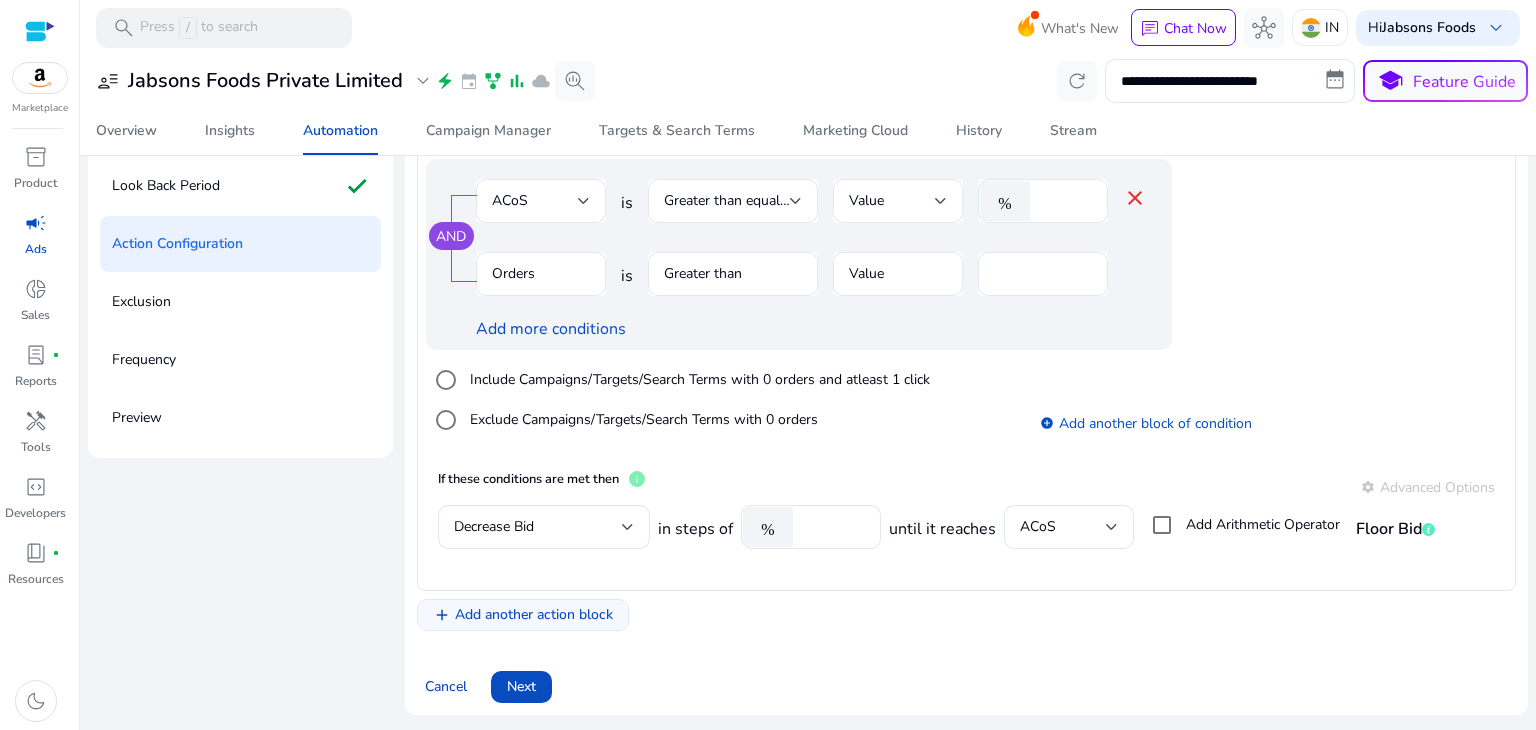 click on "Add another action block" at bounding box center [534, 614] 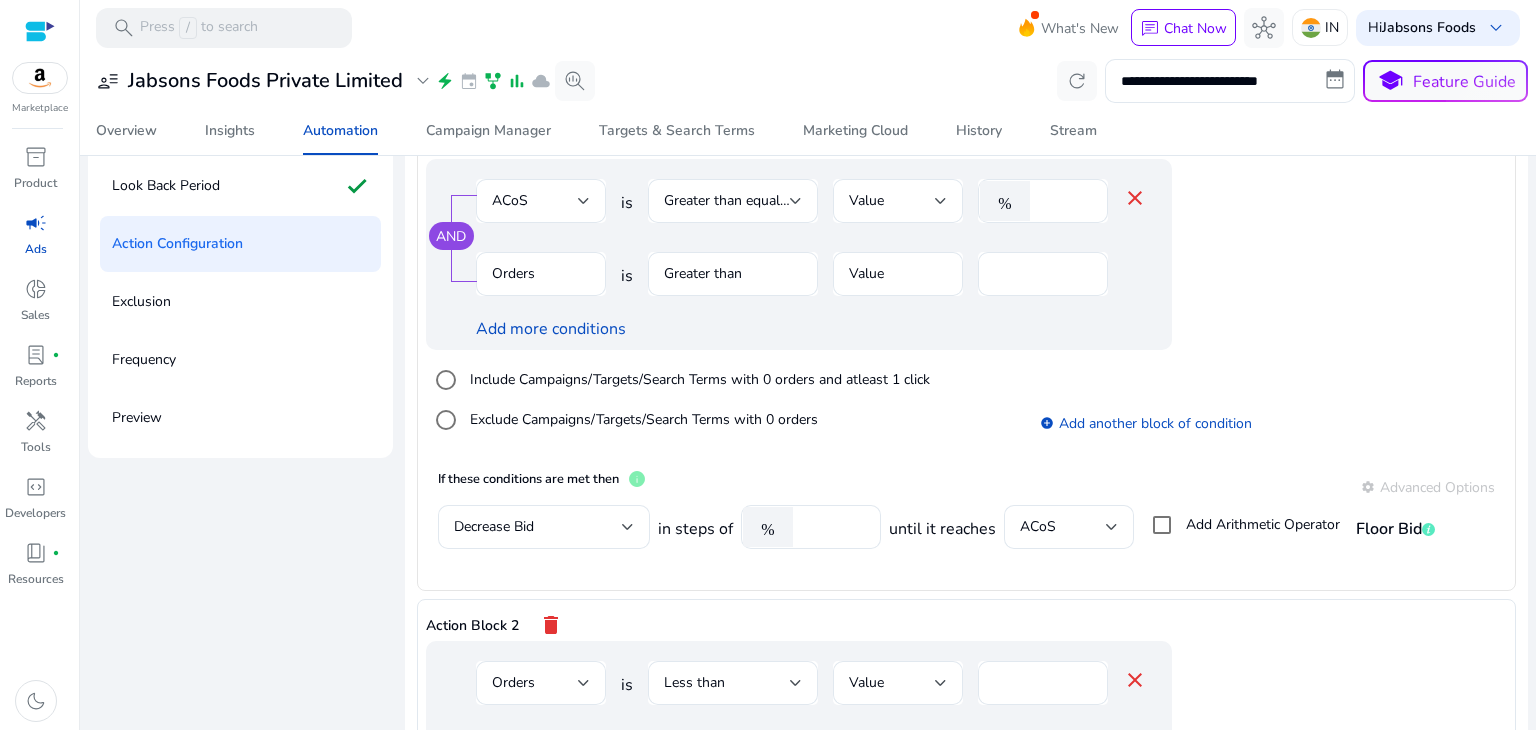 scroll, scrollTop: 128, scrollLeft: 0, axis: vertical 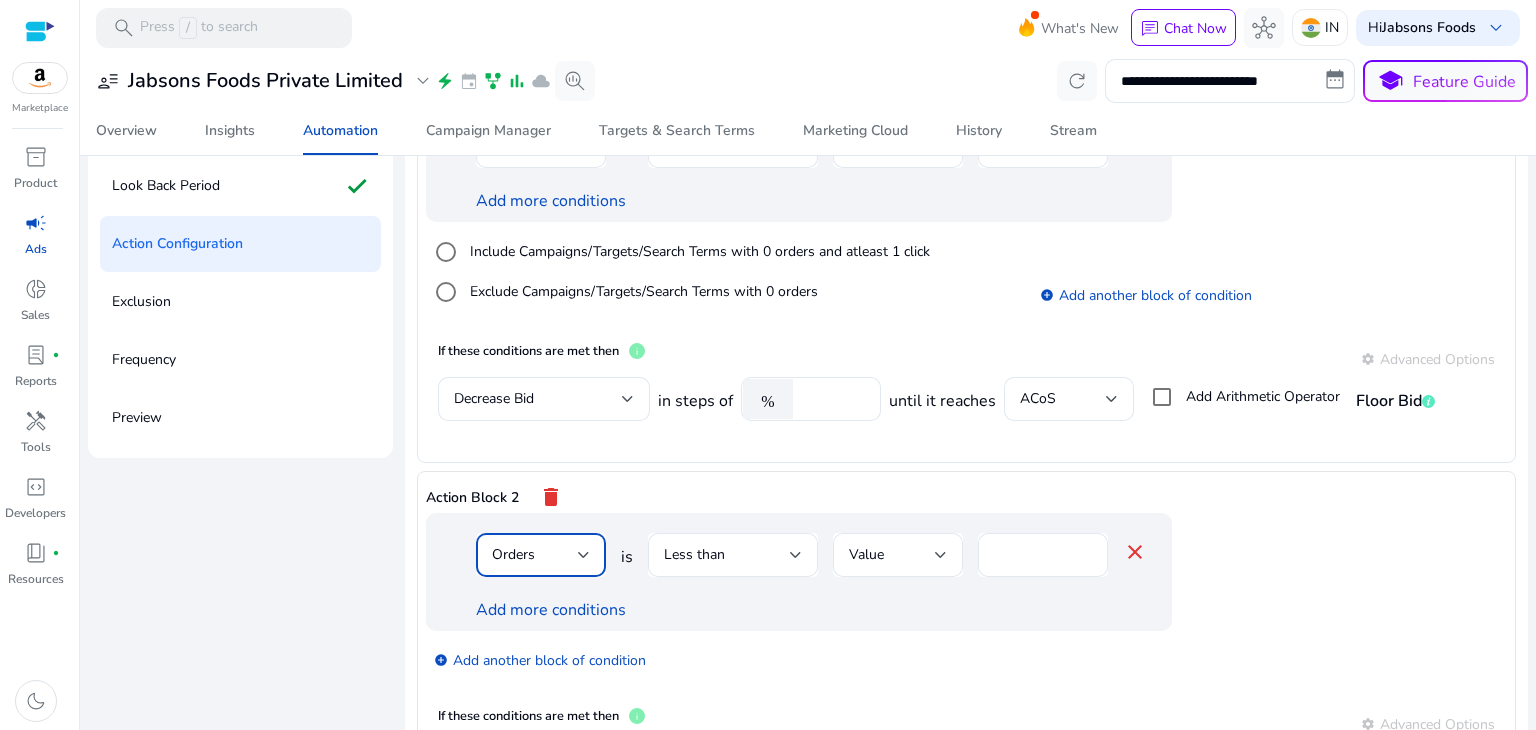 click on "Orders" at bounding box center (535, 555) 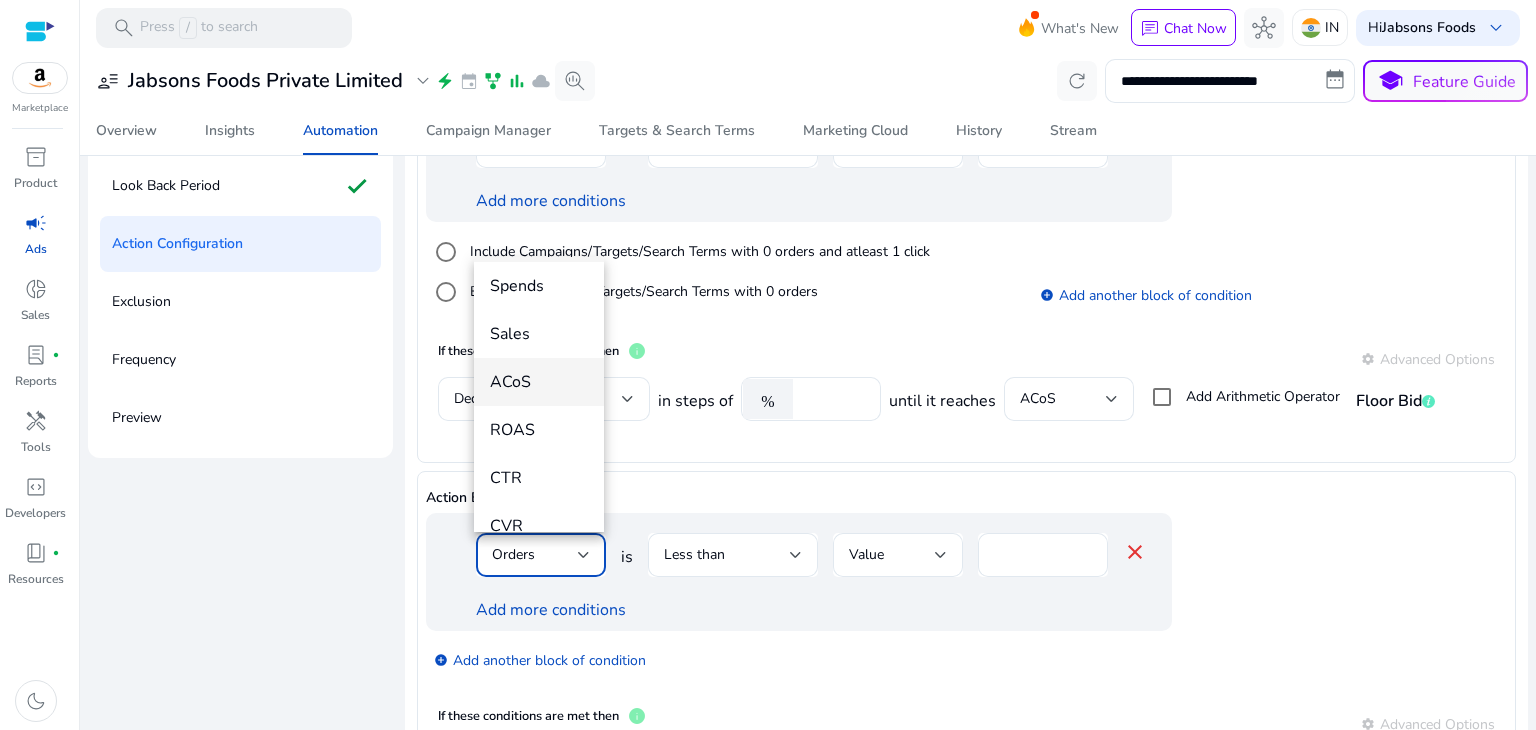 scroll, scrollTop: 196, scrollLeft: 0, axis: vertical 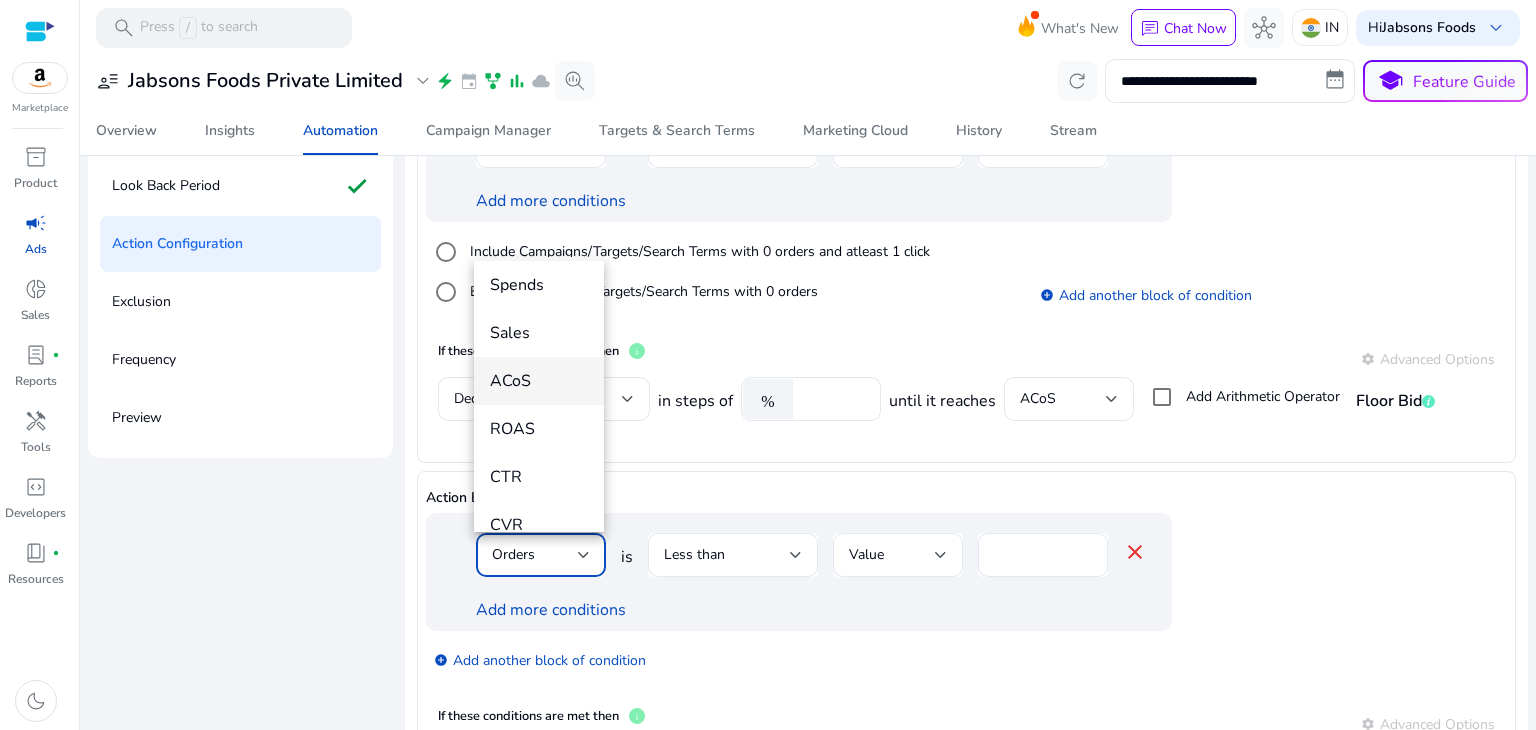 click on "ACoS" at bounding box center [539, 381] 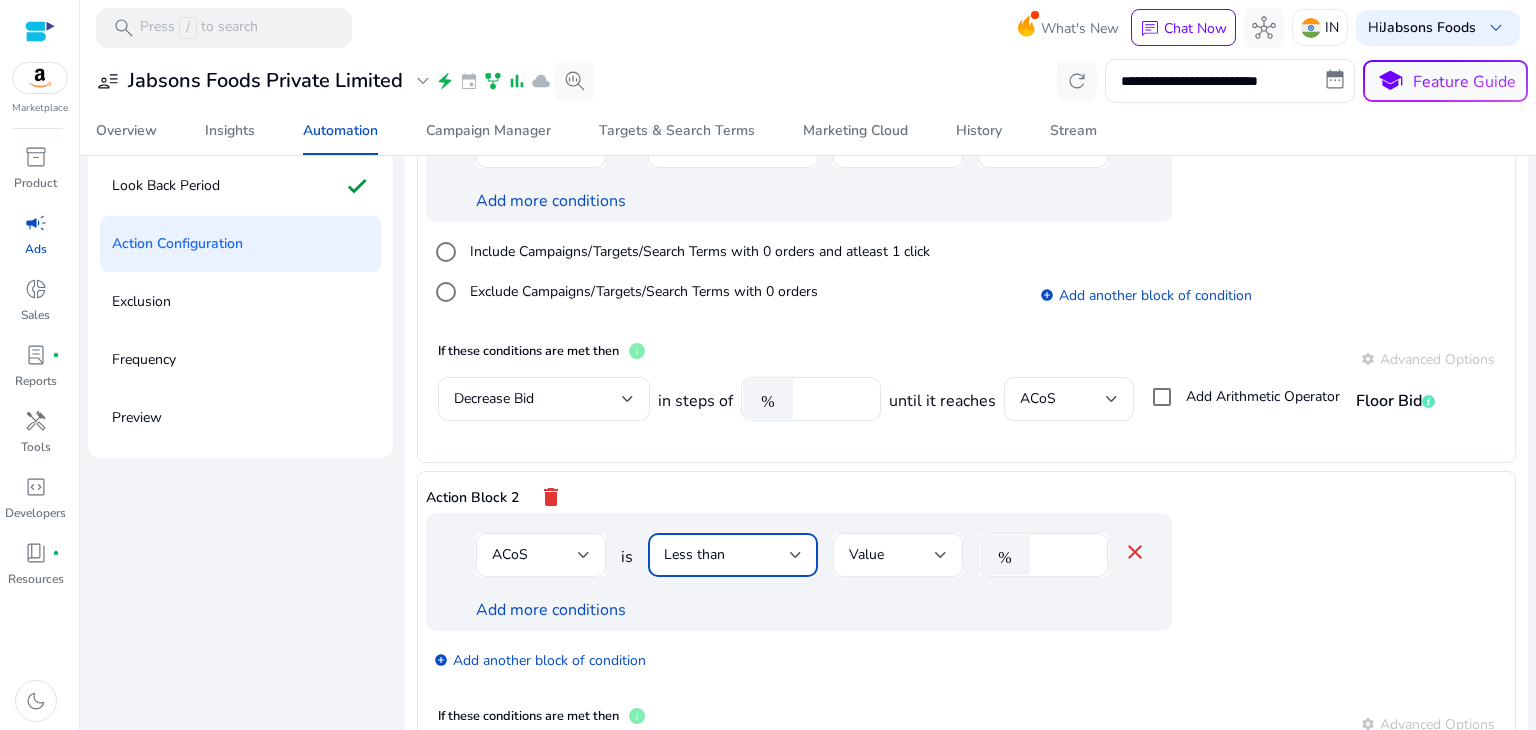 click on "Less than" at bounding box center (694, 554) 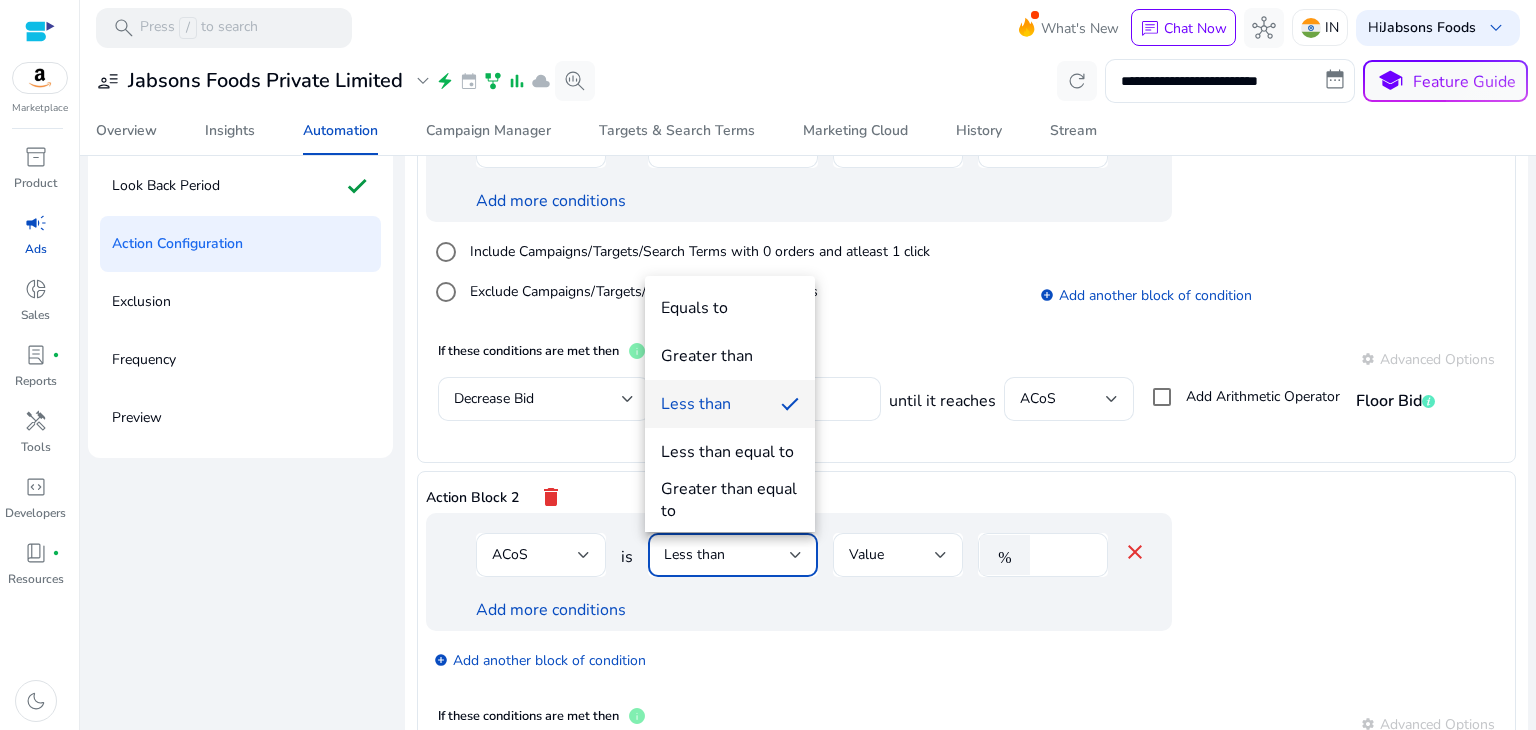 click at bounding box center (768, 365) 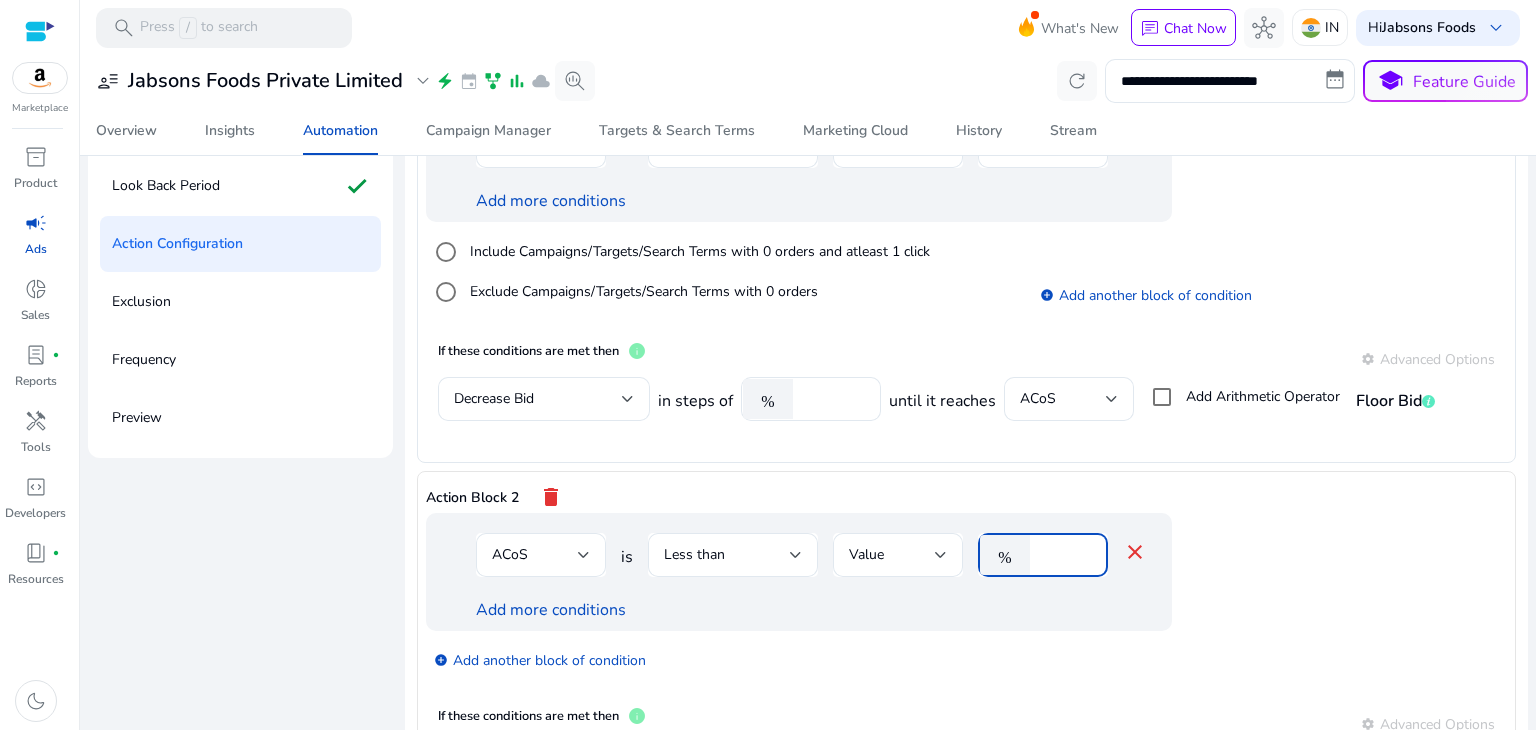 click on "*" at bounding box center [1066, 555] 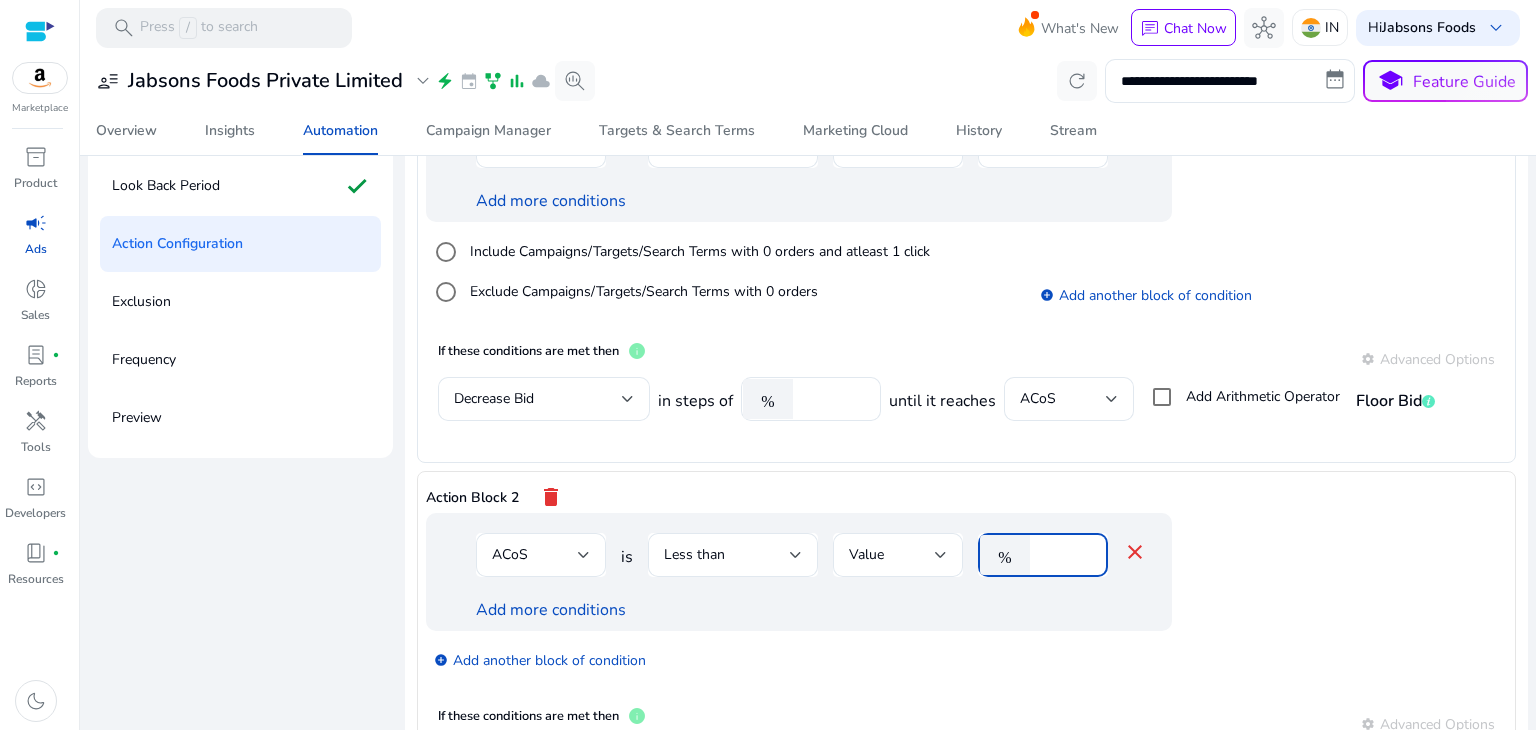 click on "*" at bounding box center [1066, 555] 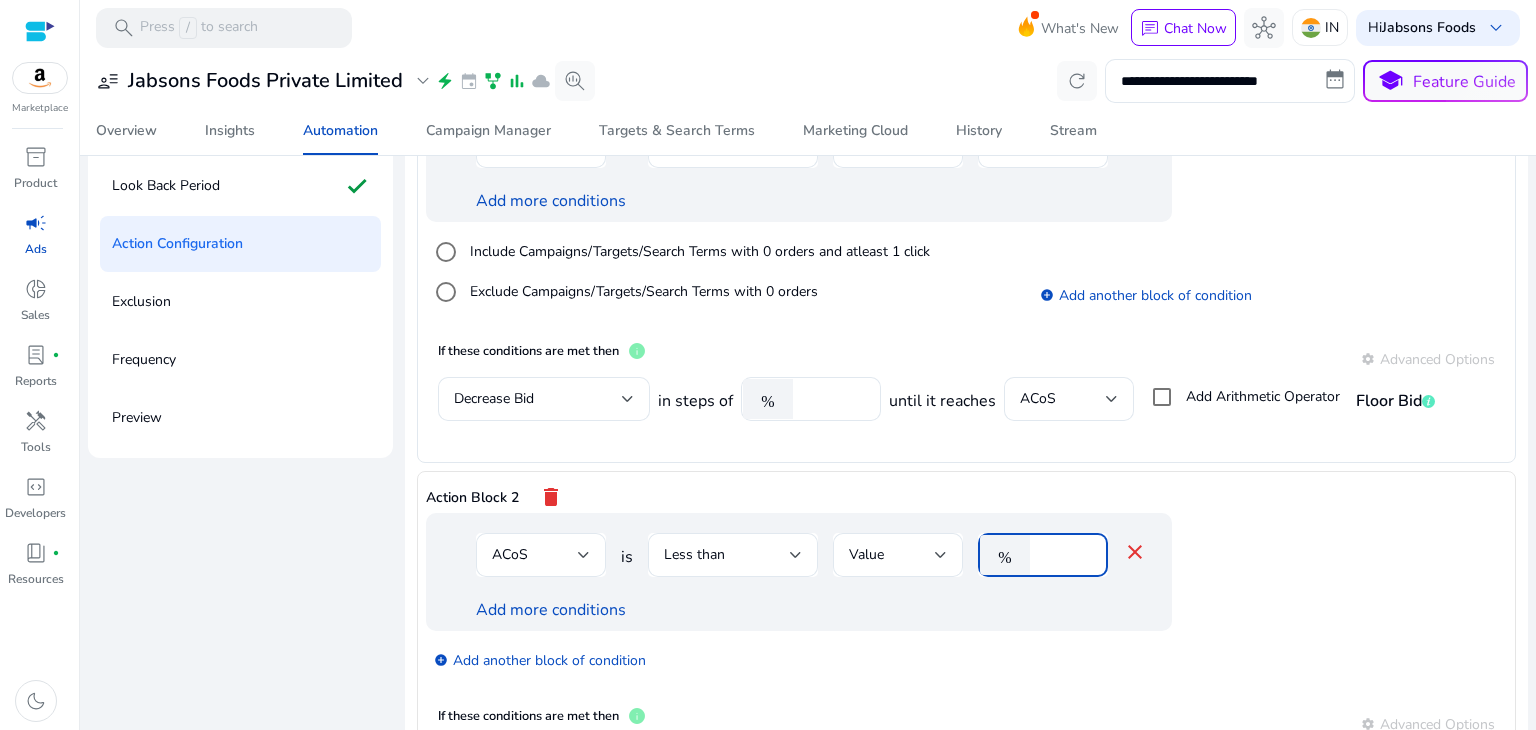 click on "ACoS is Less than Value  %  ** close Add more conditions" at bounding box center [839, 572] 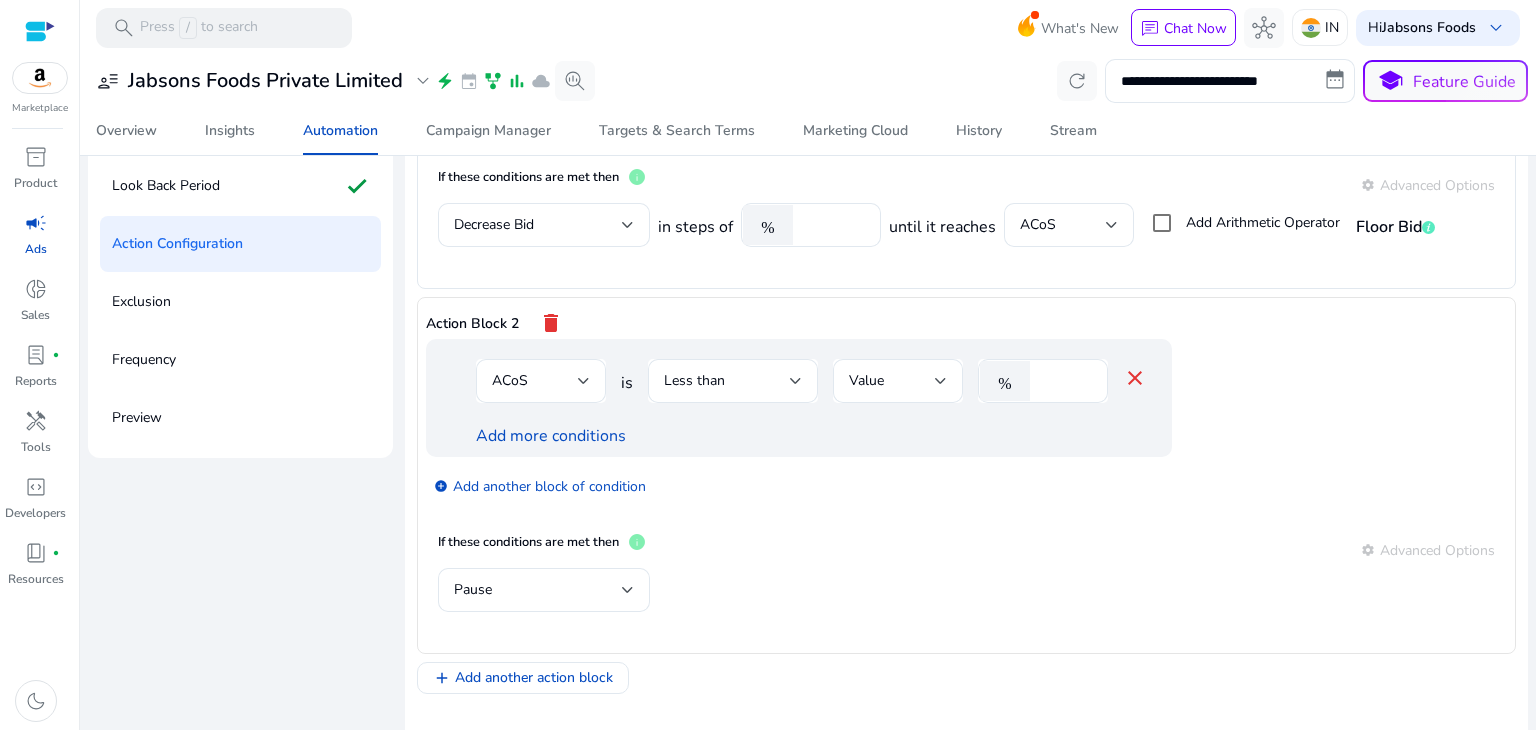 scroll, scrollTop: 303, scrollLeft: 0, axis: vertical 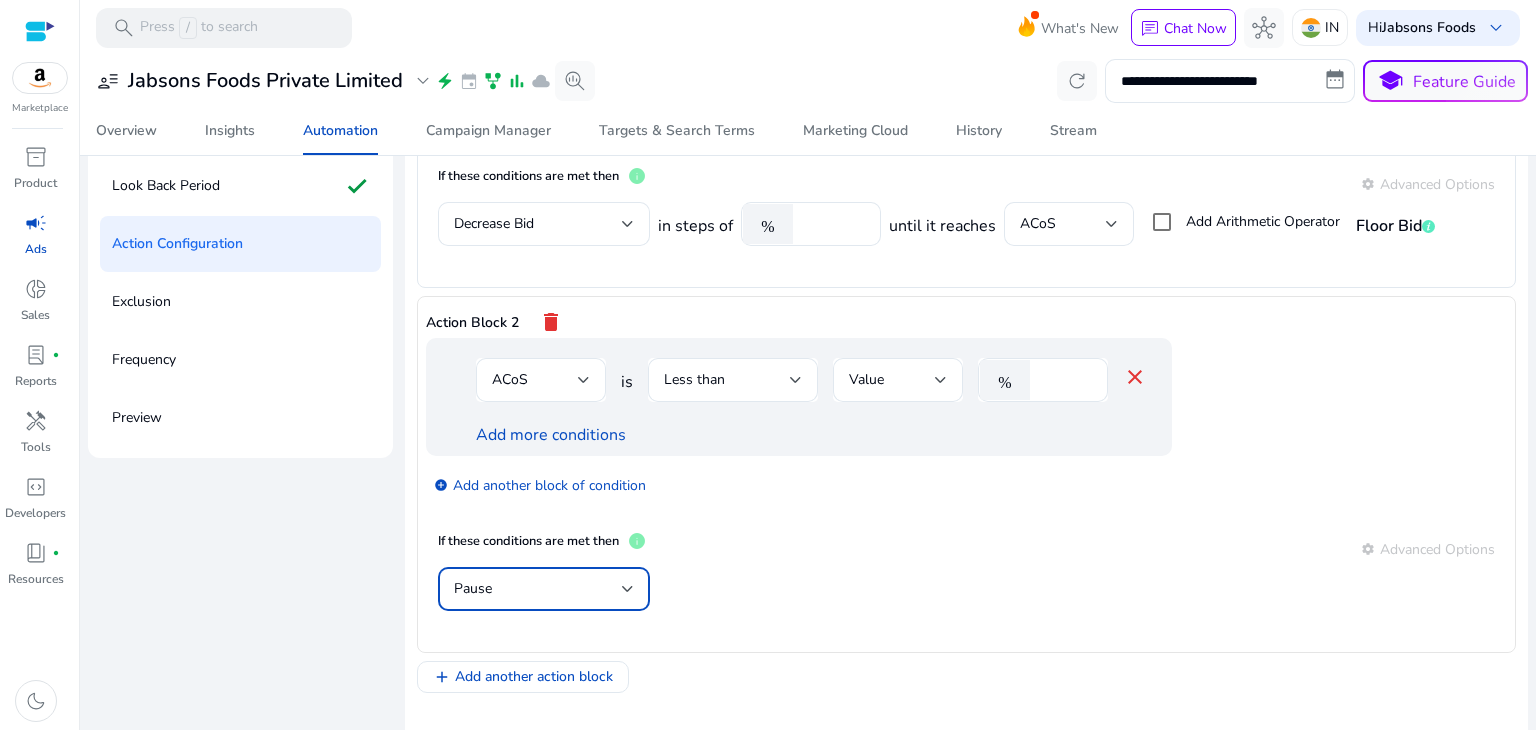click on "Pause" at bounding box center [538, 589] 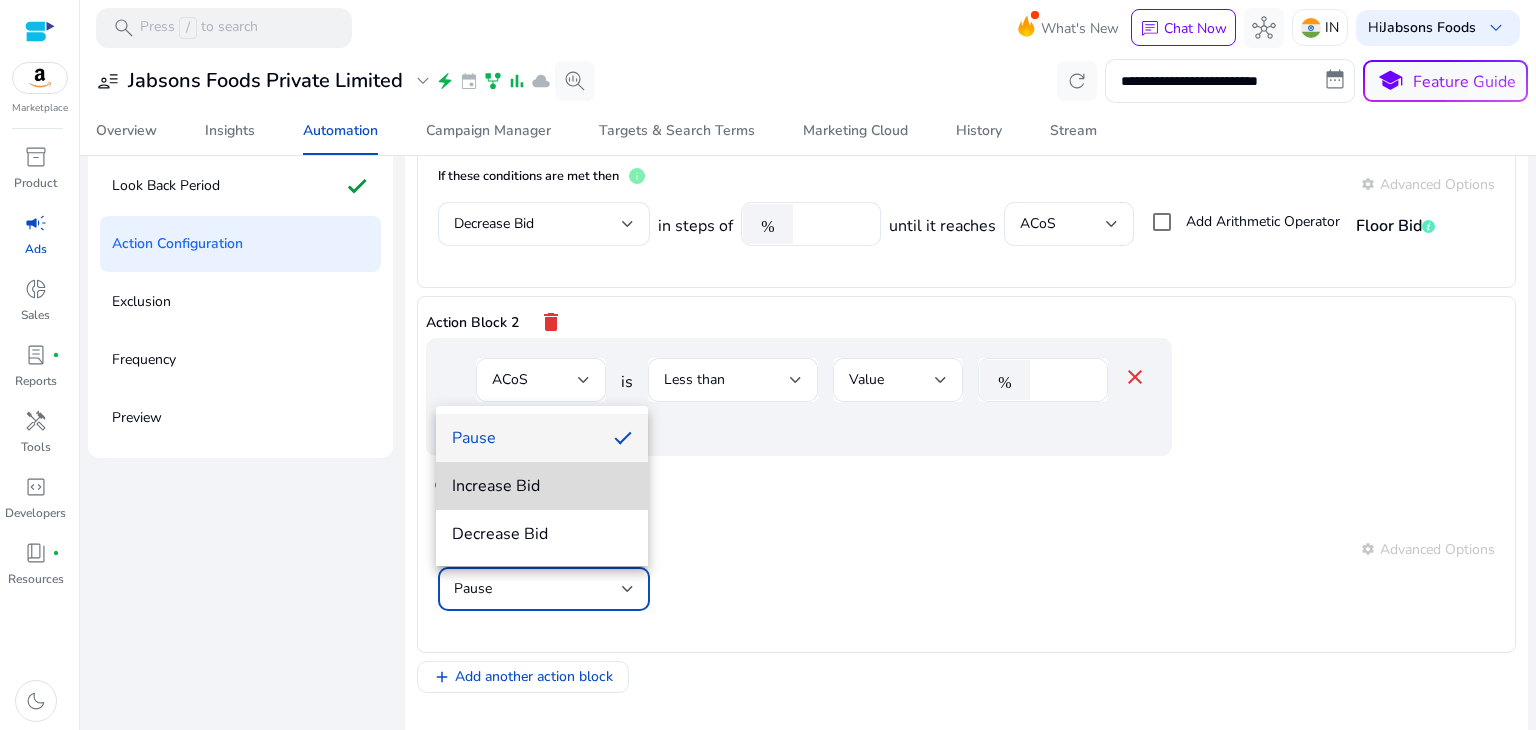 click on "Increase Bid" at bounding box center [542, 486] 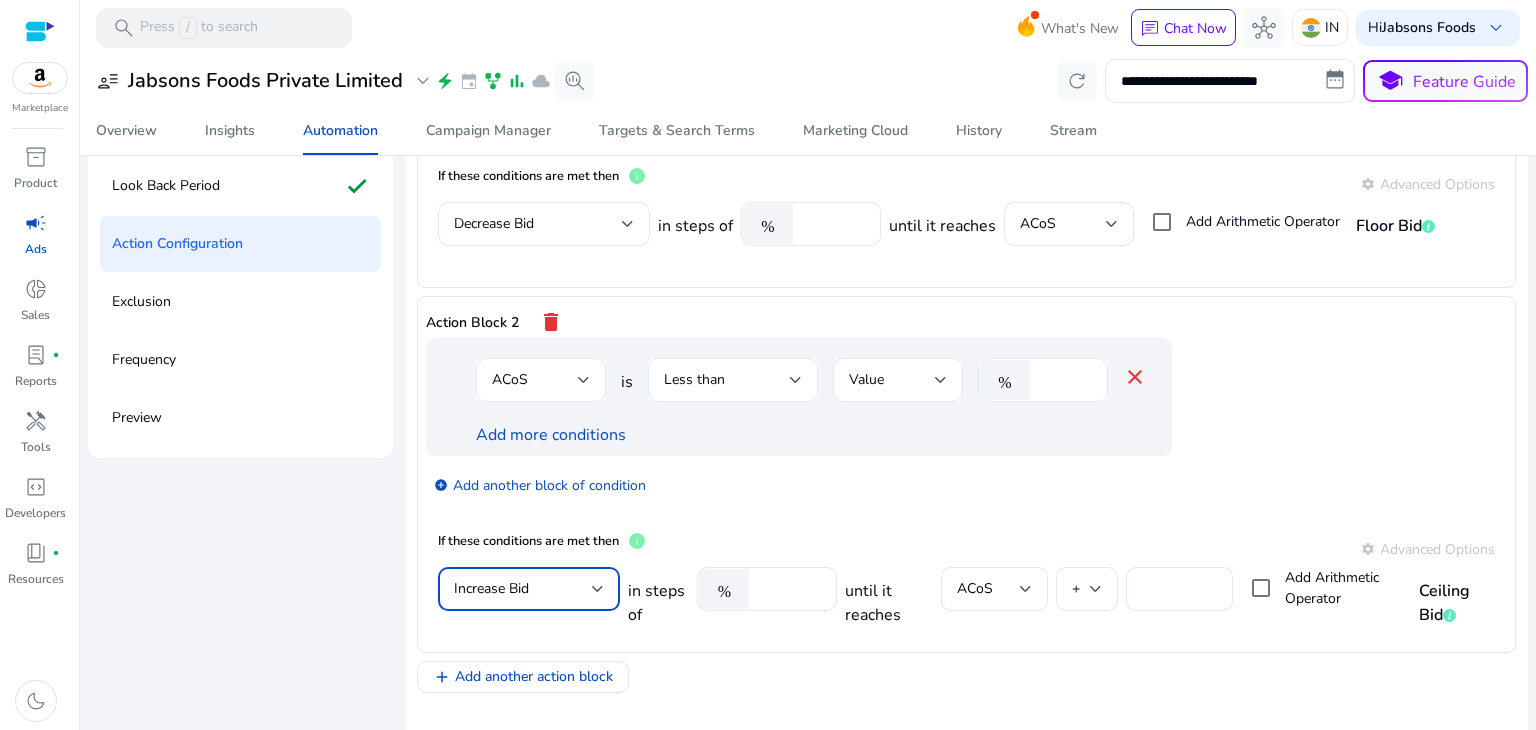 scroll, scrollTop: 315, scrollLeft: 0, axis: vertical 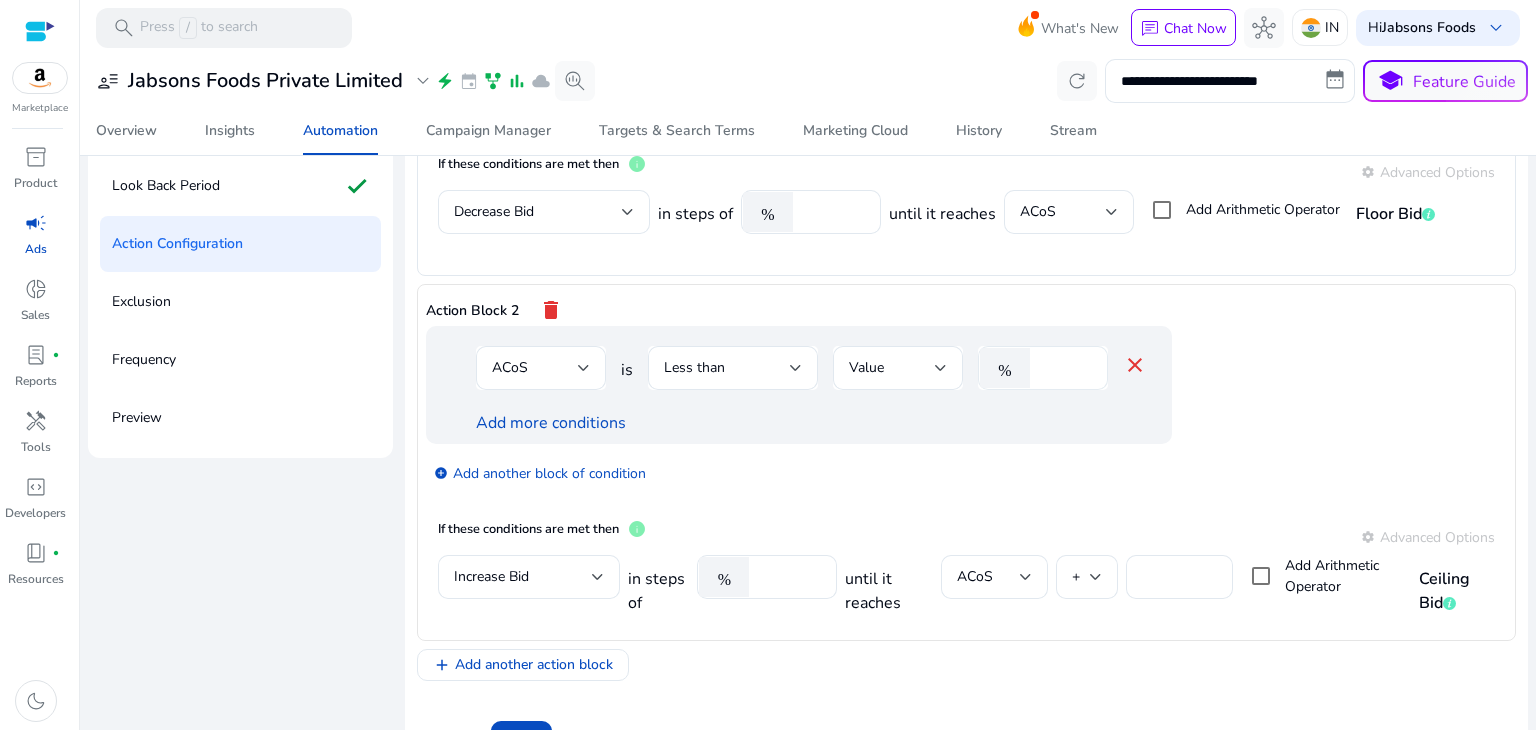 drag, startPoint x: 1074, startPoint y: 353, endPoint x: 1046, endPoint y: 370, distance: 32.75668 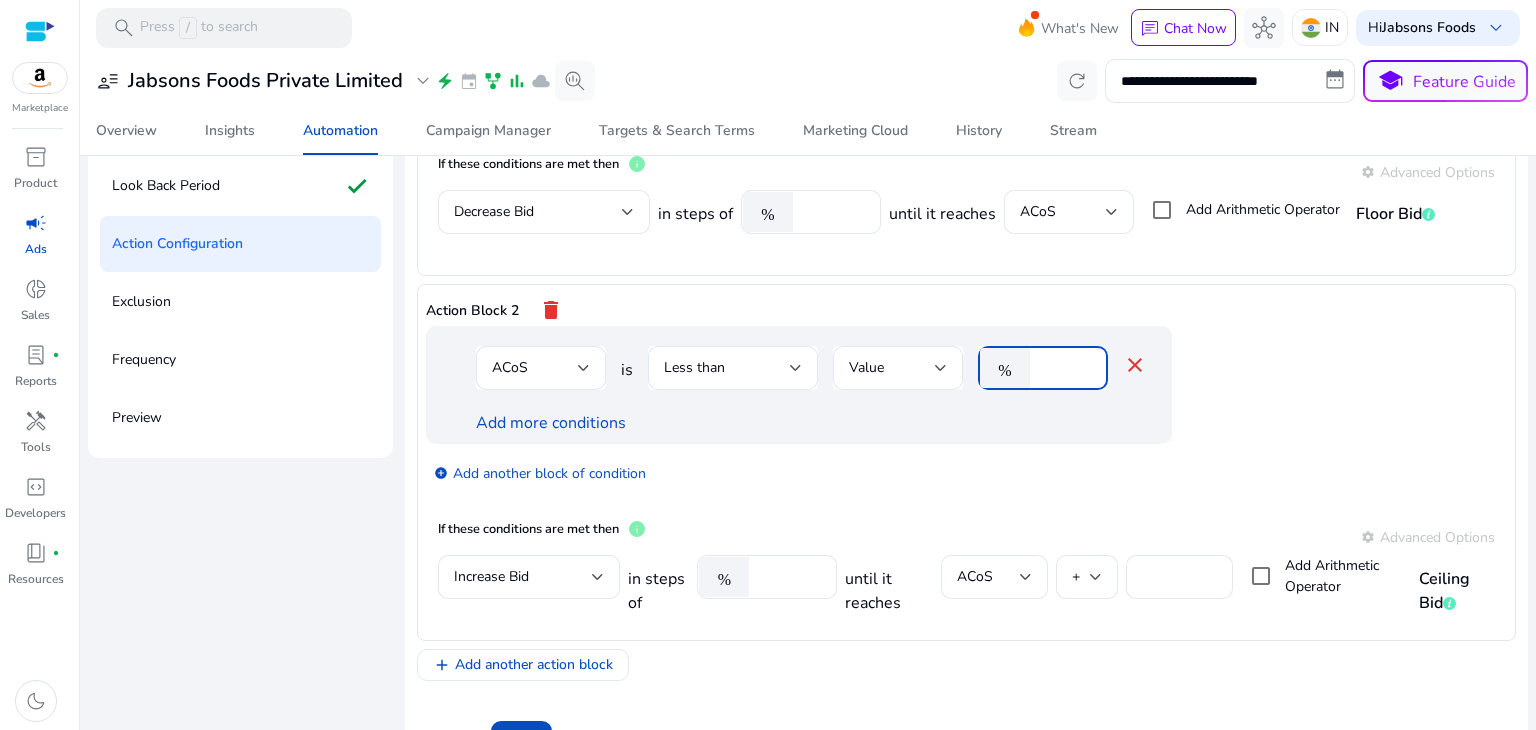 click on "**" at bounding box center (1066, 368) 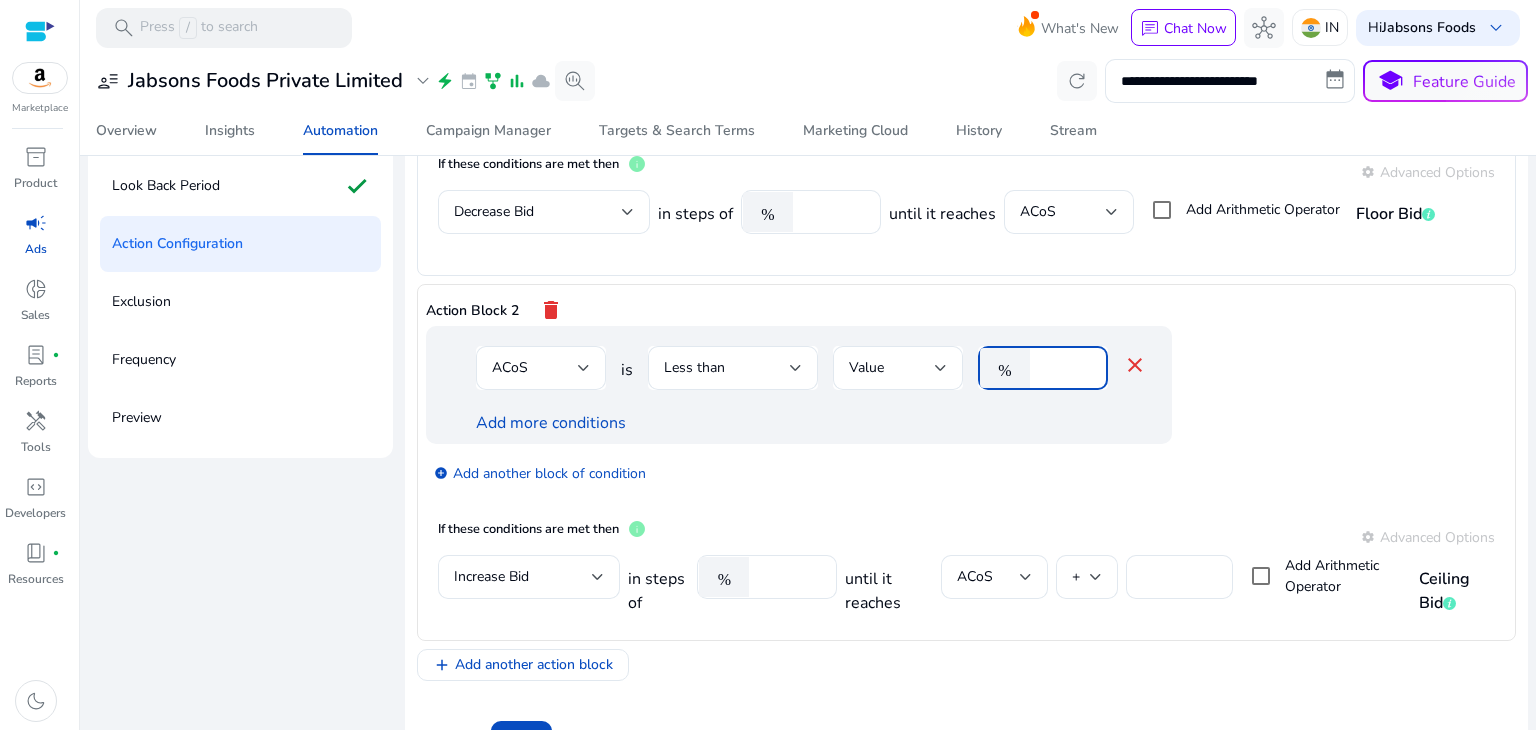 click on "**" at bounding box center (1066, 368) 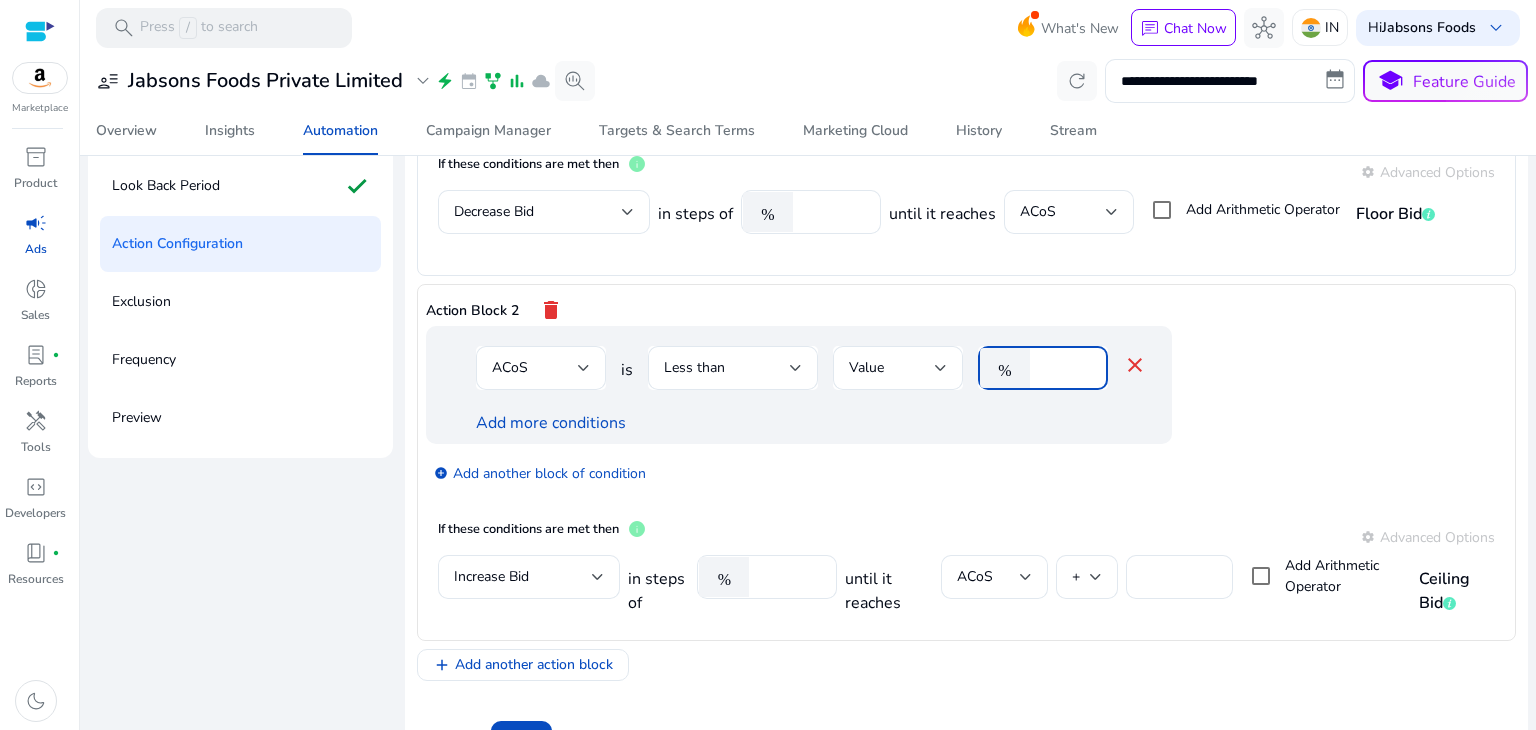 type on "**" 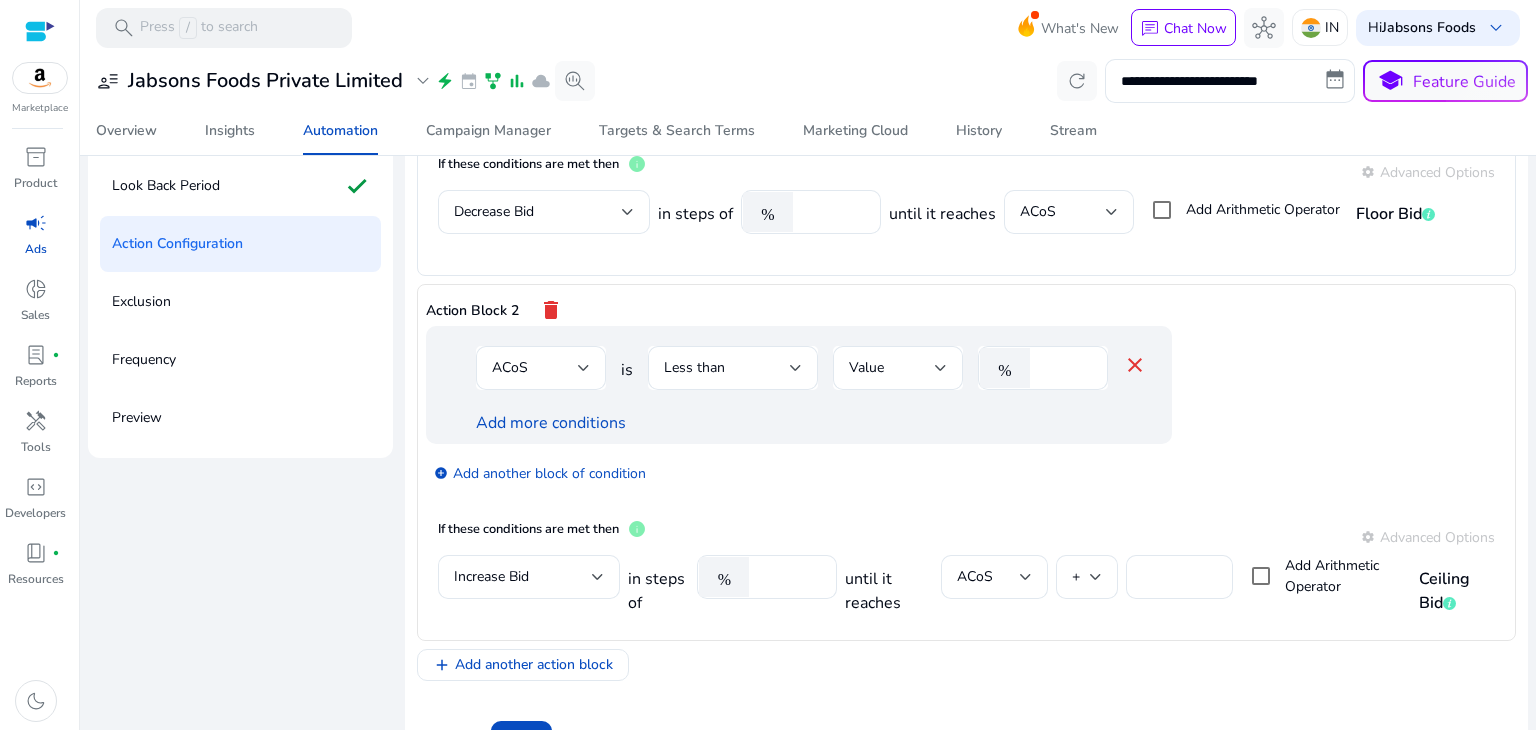 click on "add_circle Add another block of condition" at bounding box center (839, 472) 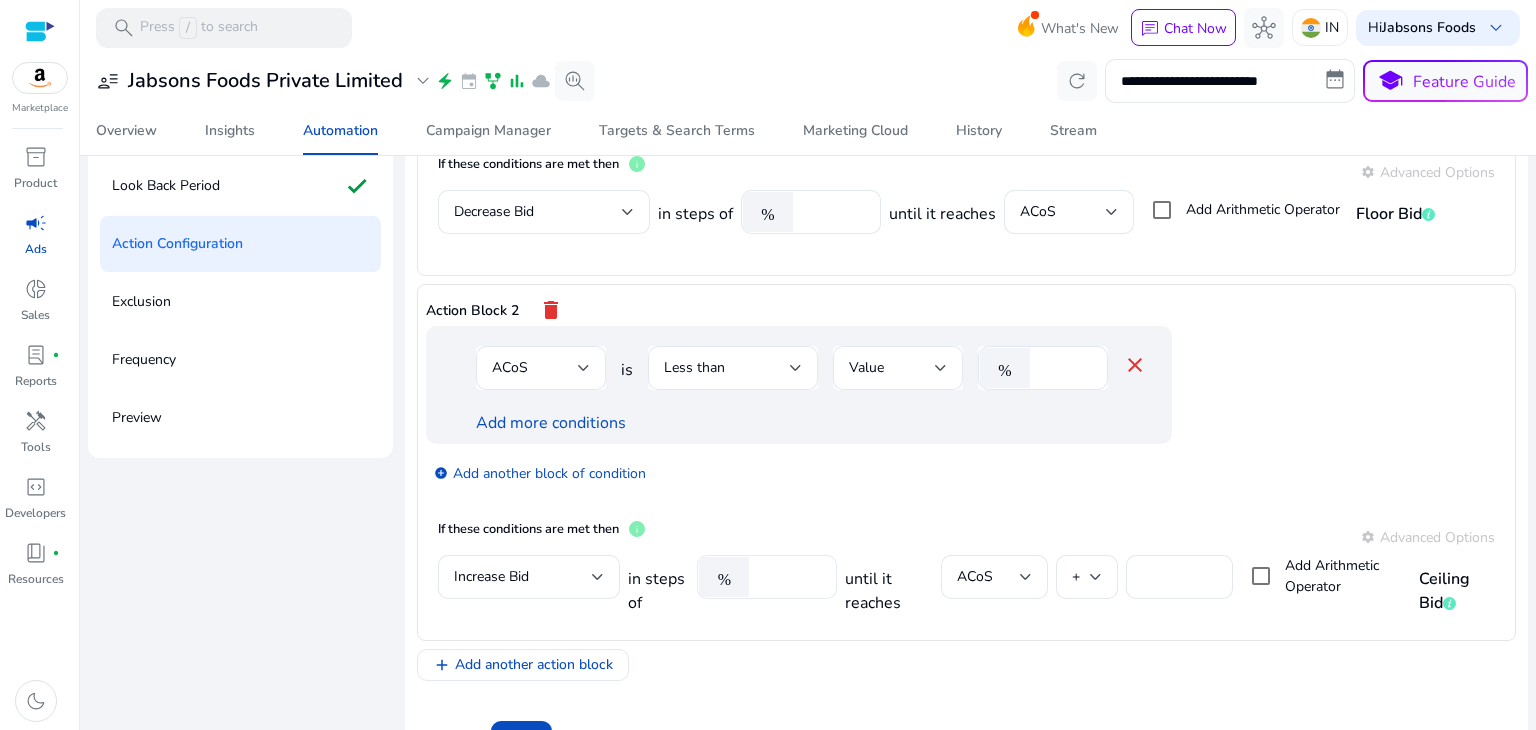 click on "****" at bounding box center (790, 577) 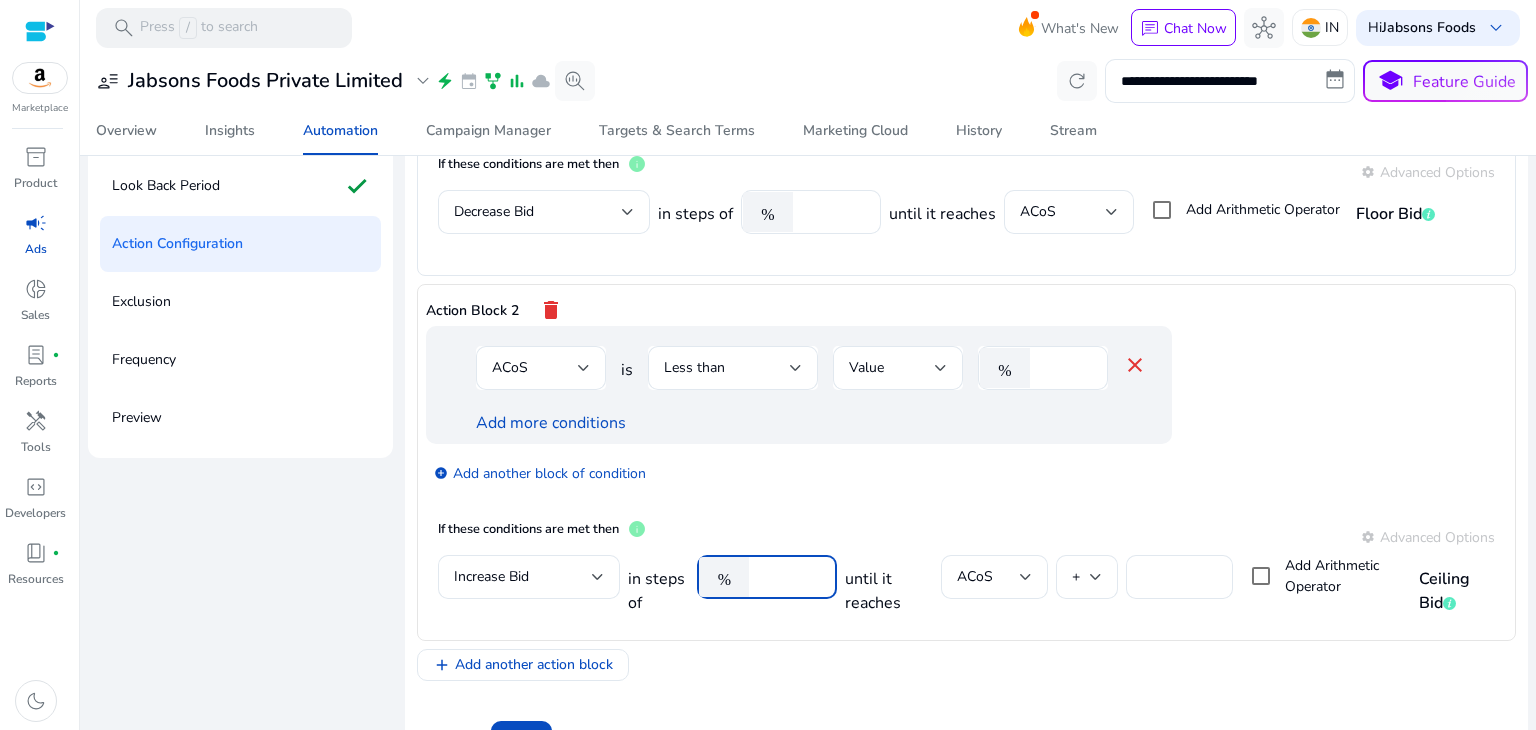 click on "****" at bounding box center (790, 577) 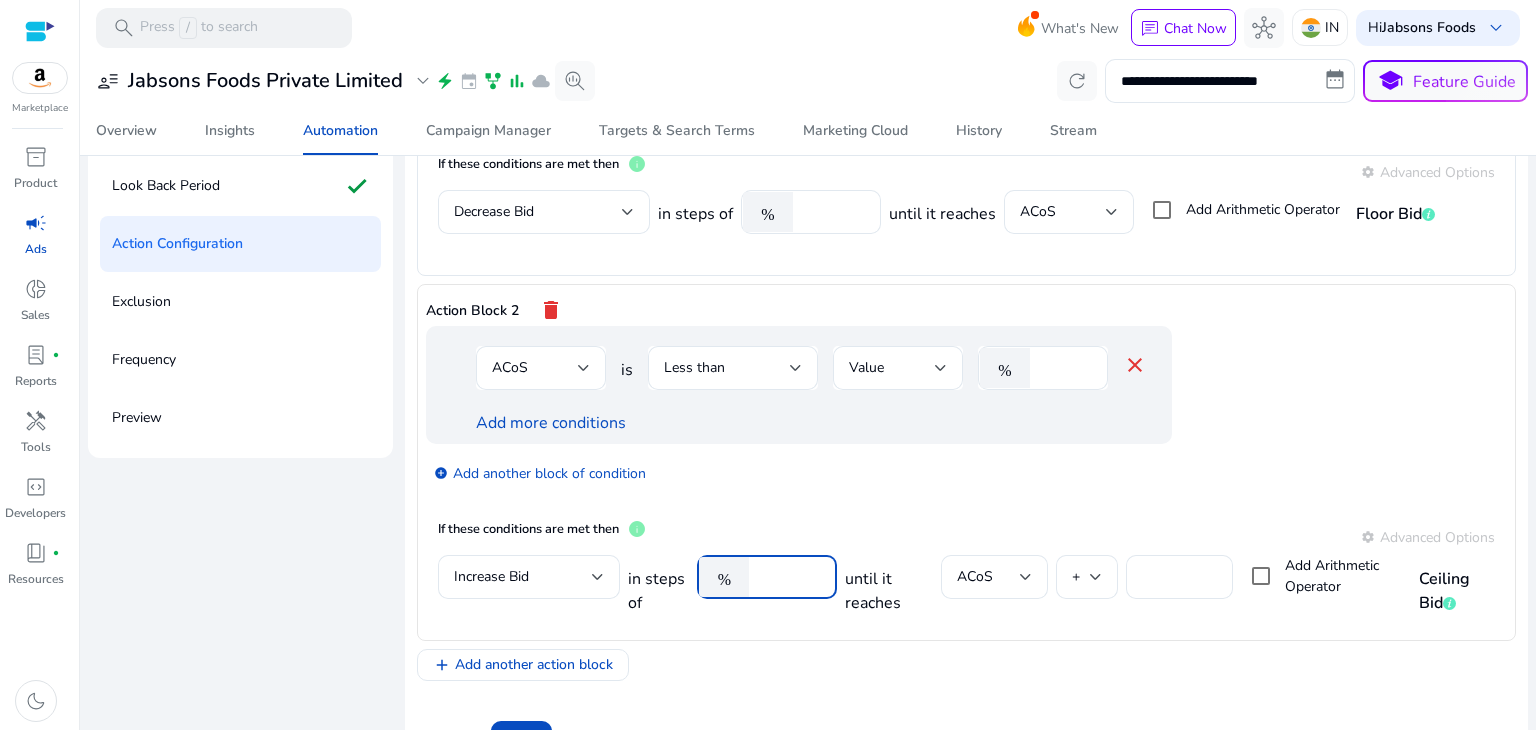 click on "****" at bounding box center [790, 577] 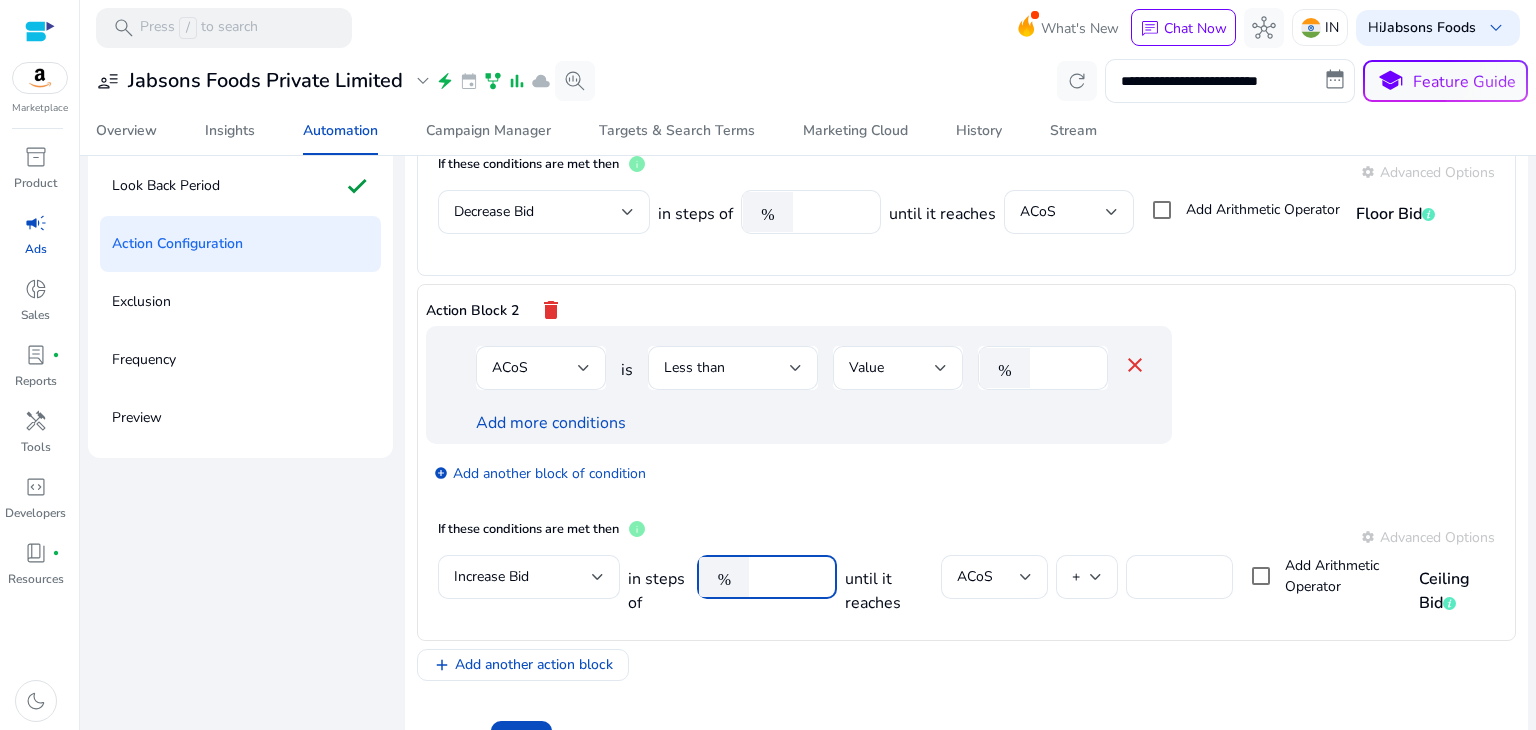 click on "****" at bounding box center (790, 577) 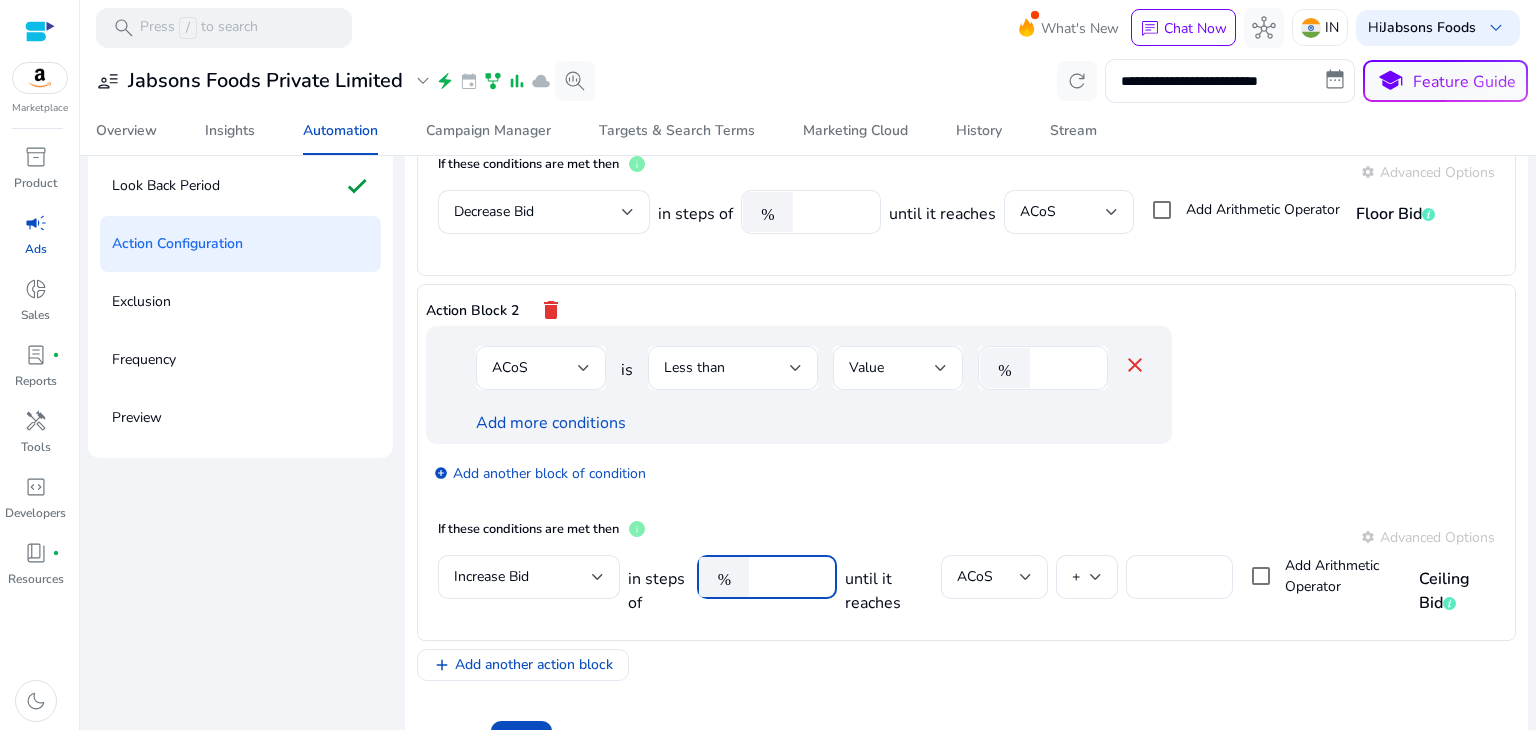 click on "****" at bounding box center (790, 577) 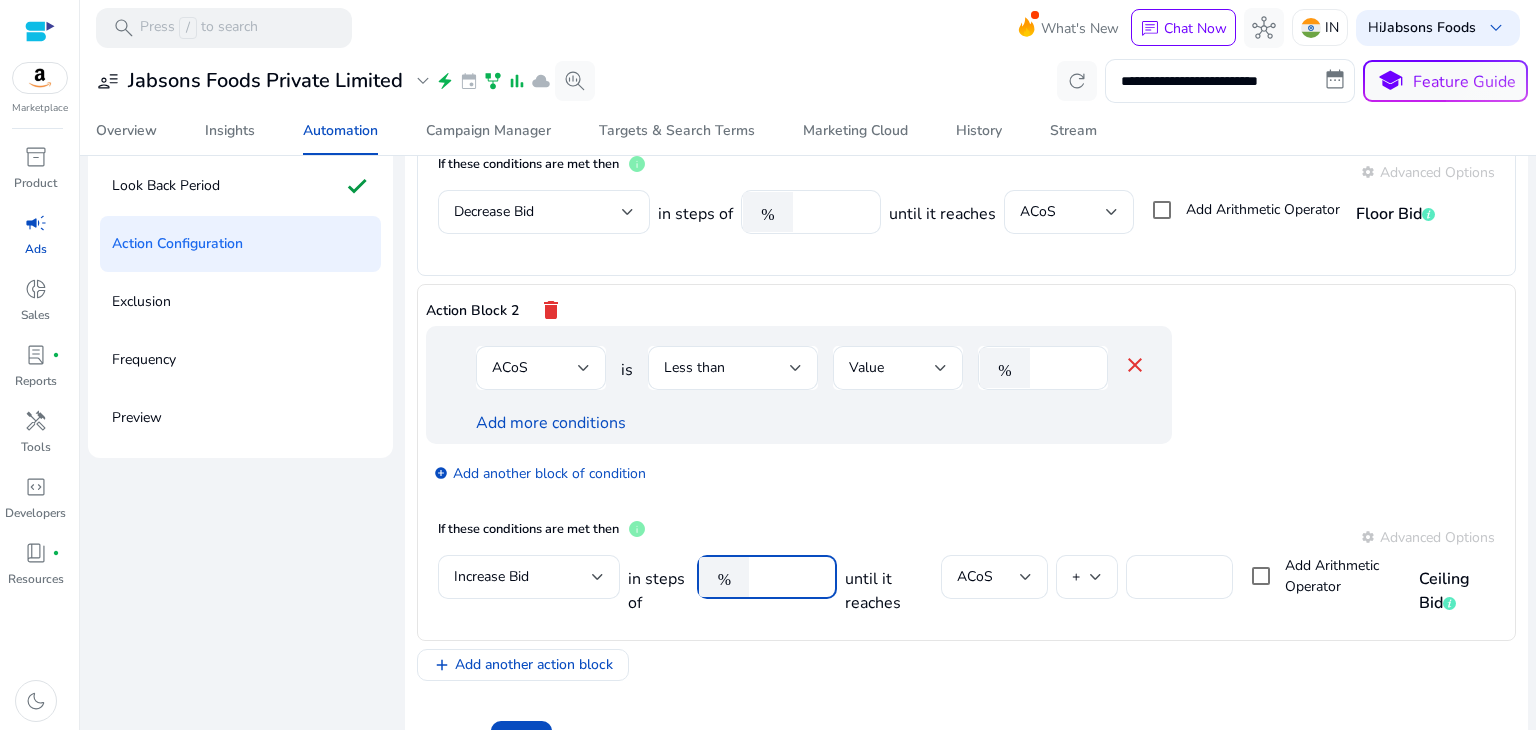 type on "*" 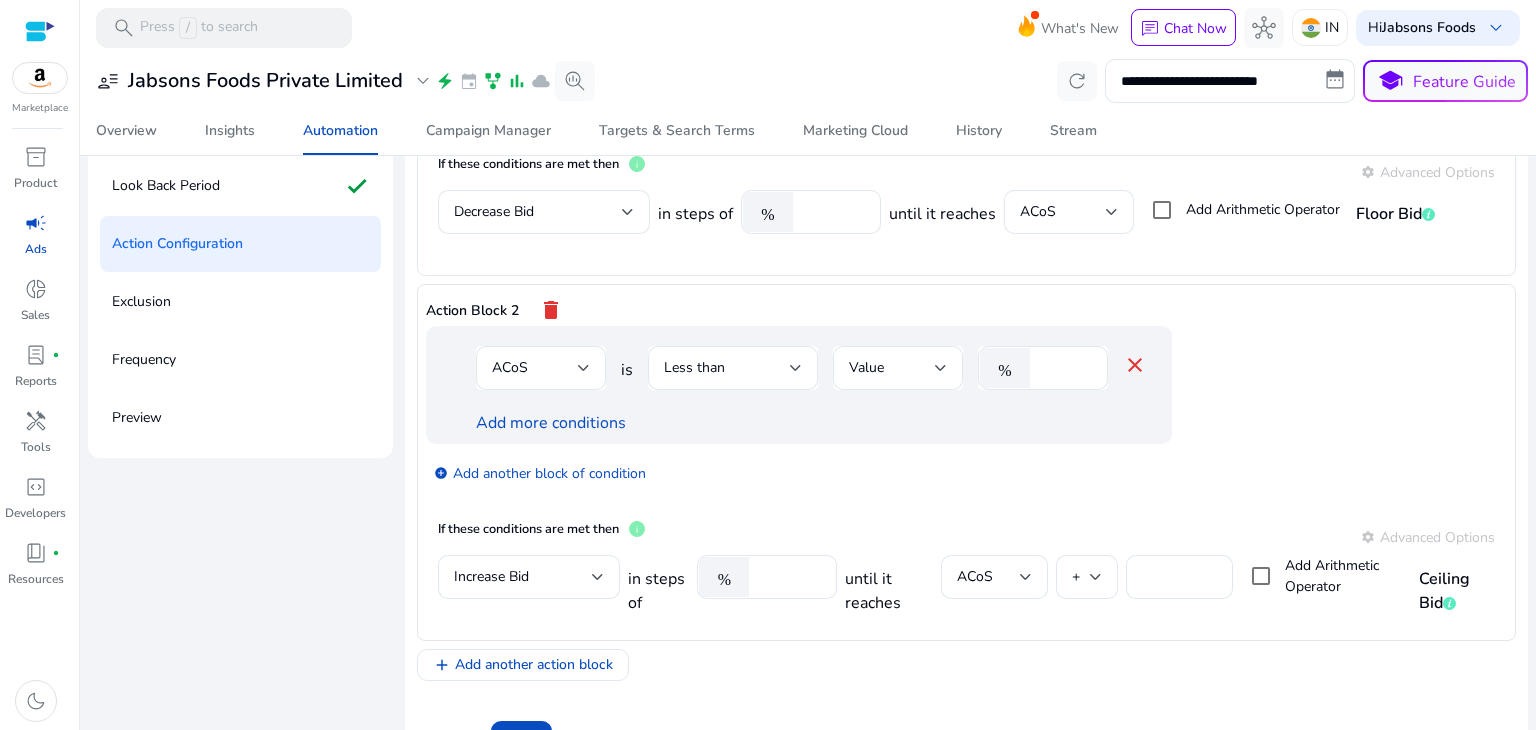 click on "If these conditions are met then   info  settings Advanced Options" 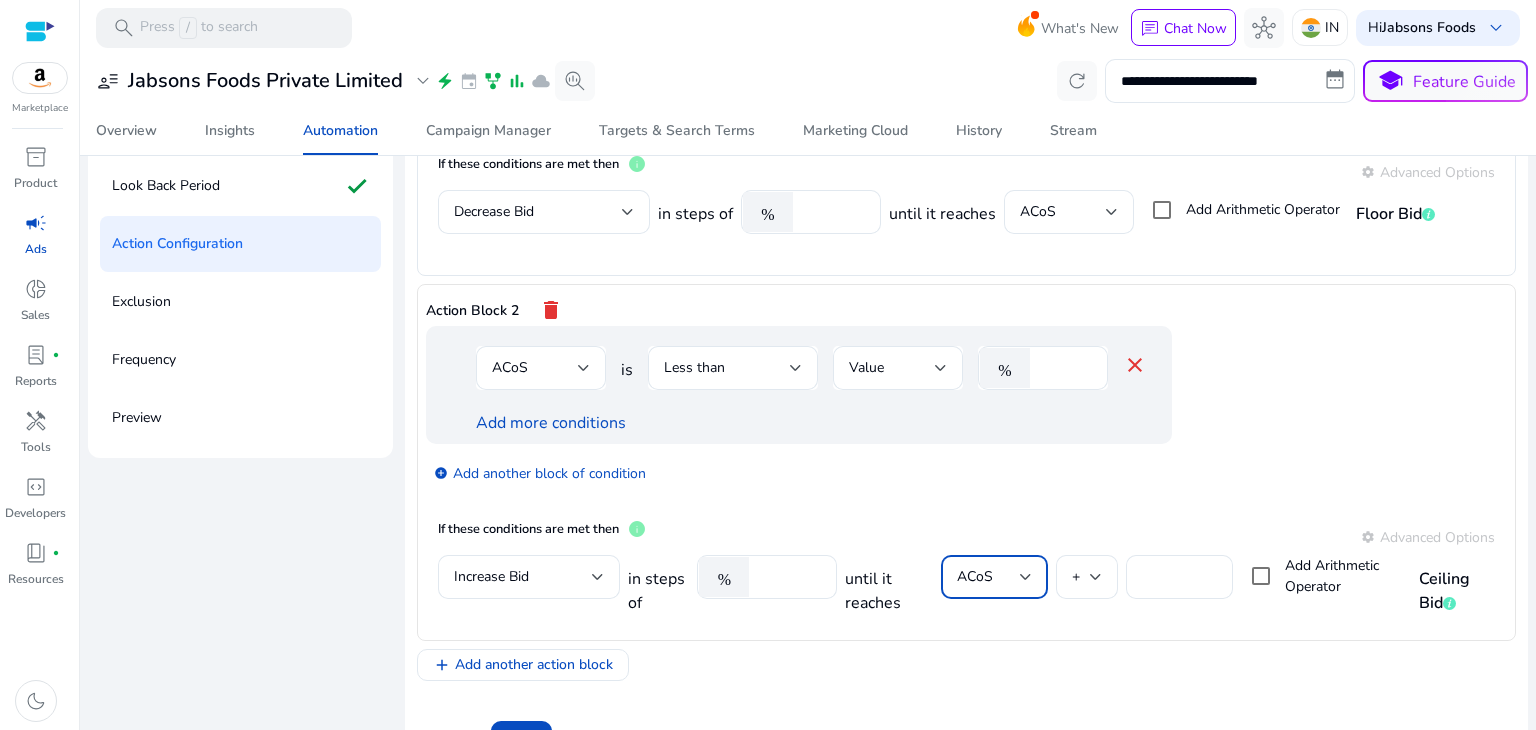 click at bounding box center (1026, 577) 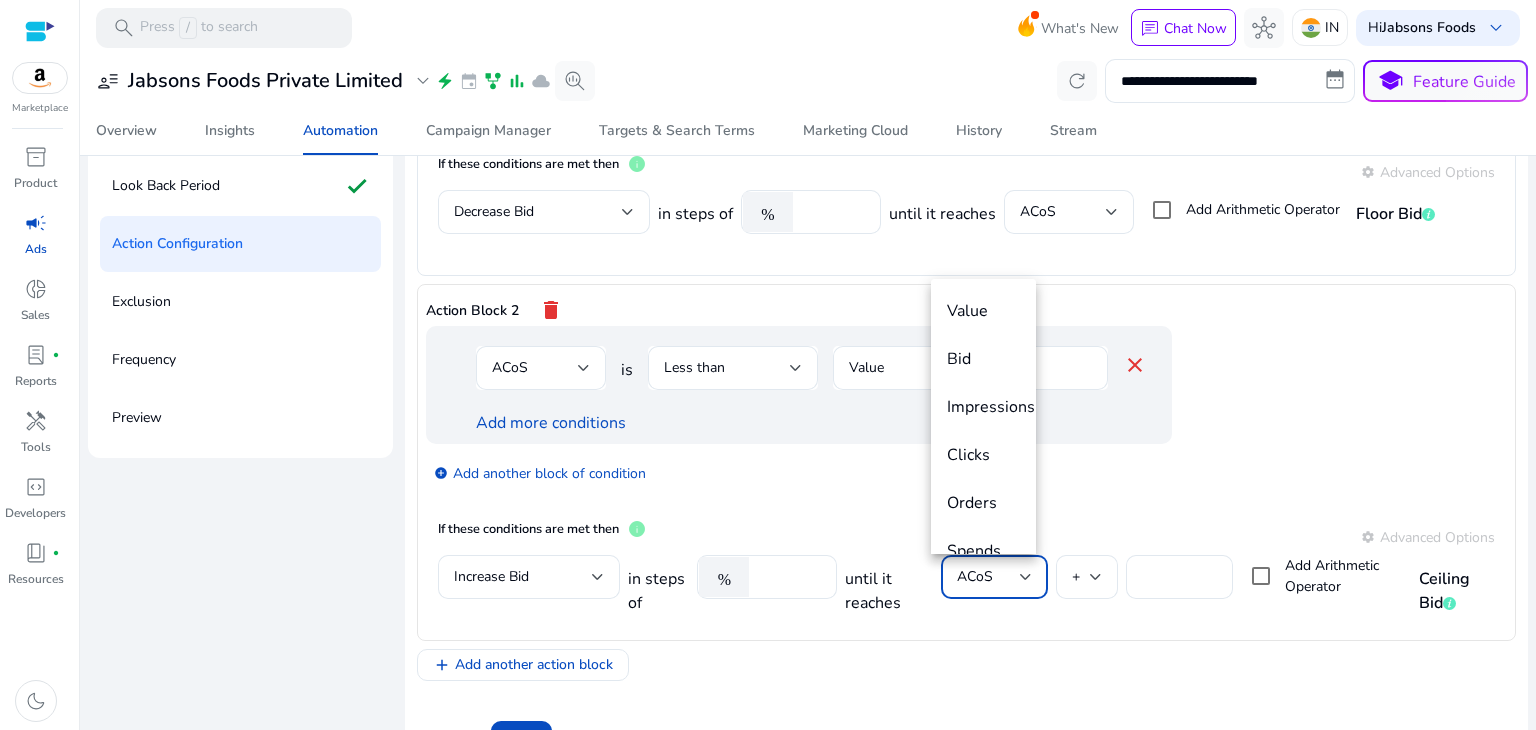 scroll, scrollTop: 116, scrollLeft: 0, axis: vertical 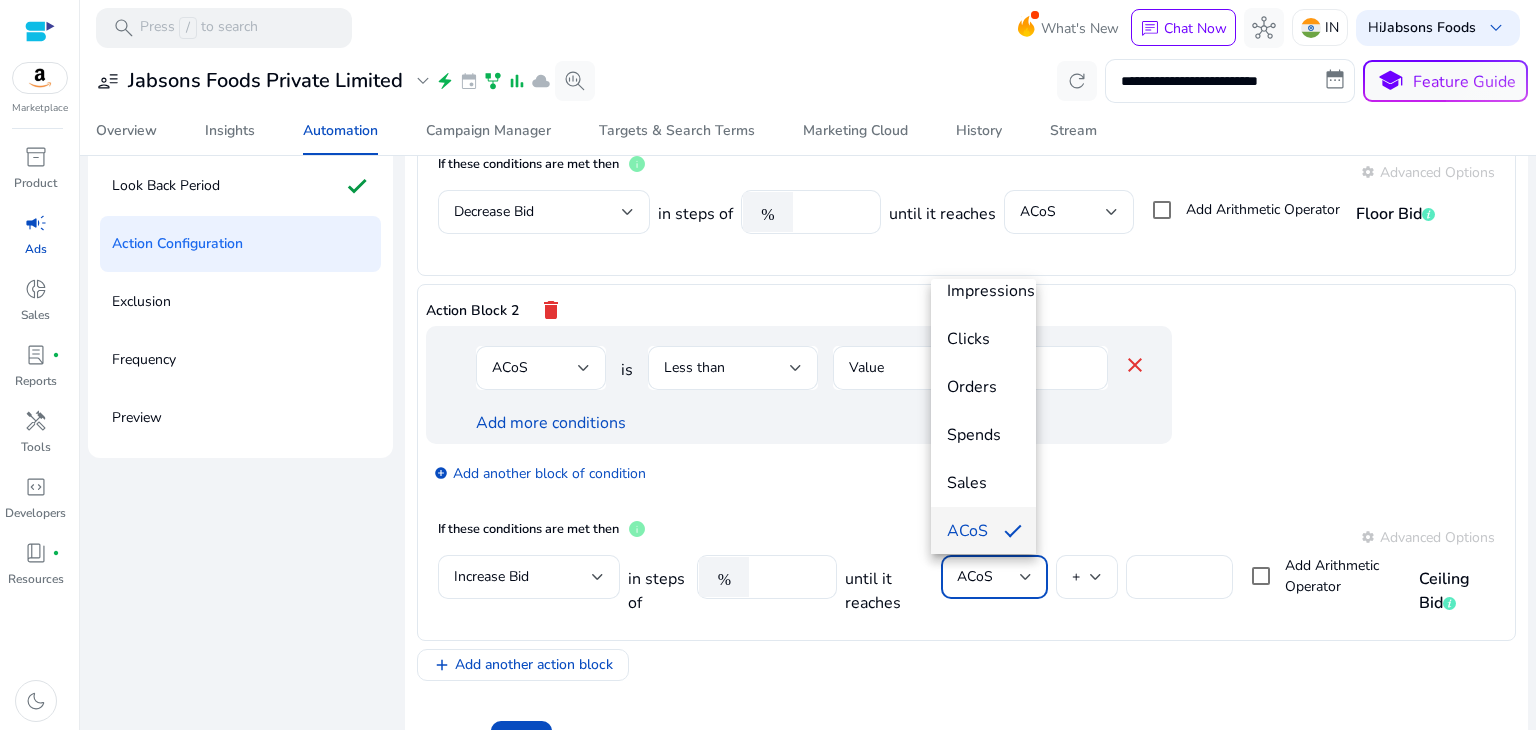 click at bounding box center (768, 365) 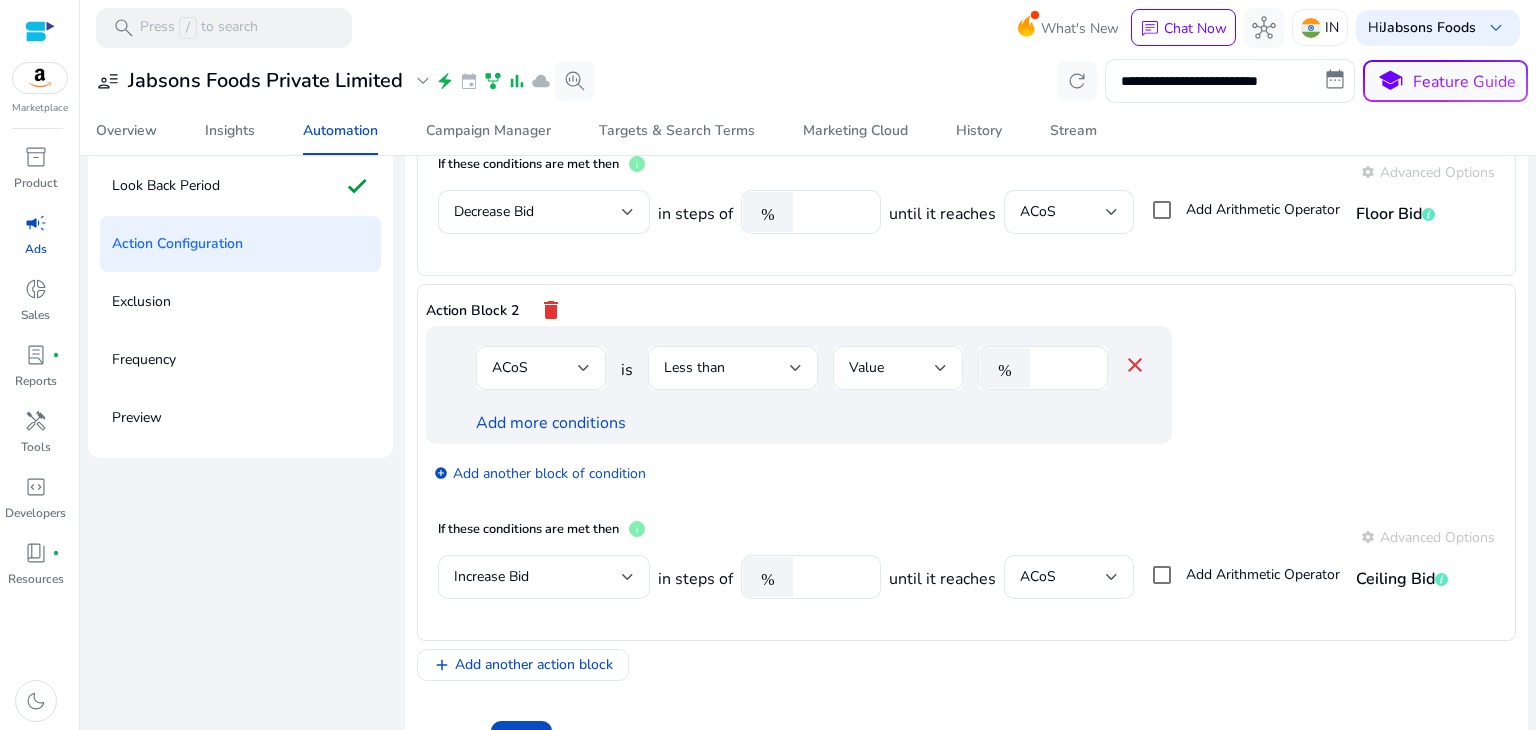 click on "add_circle Add another block of condition" at bounding box center [839, 472] 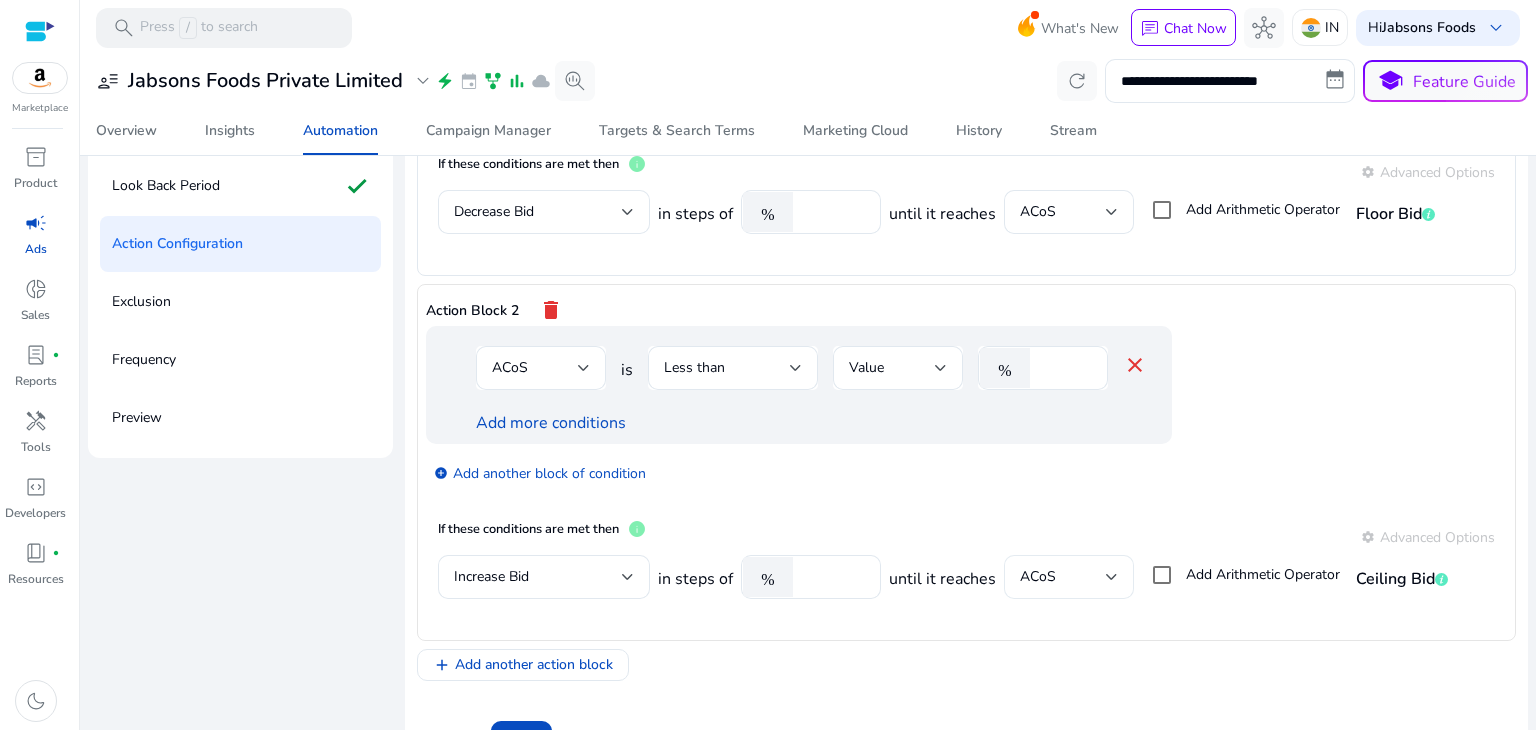 click on "ACoS" at bounding box center (1063, 577) 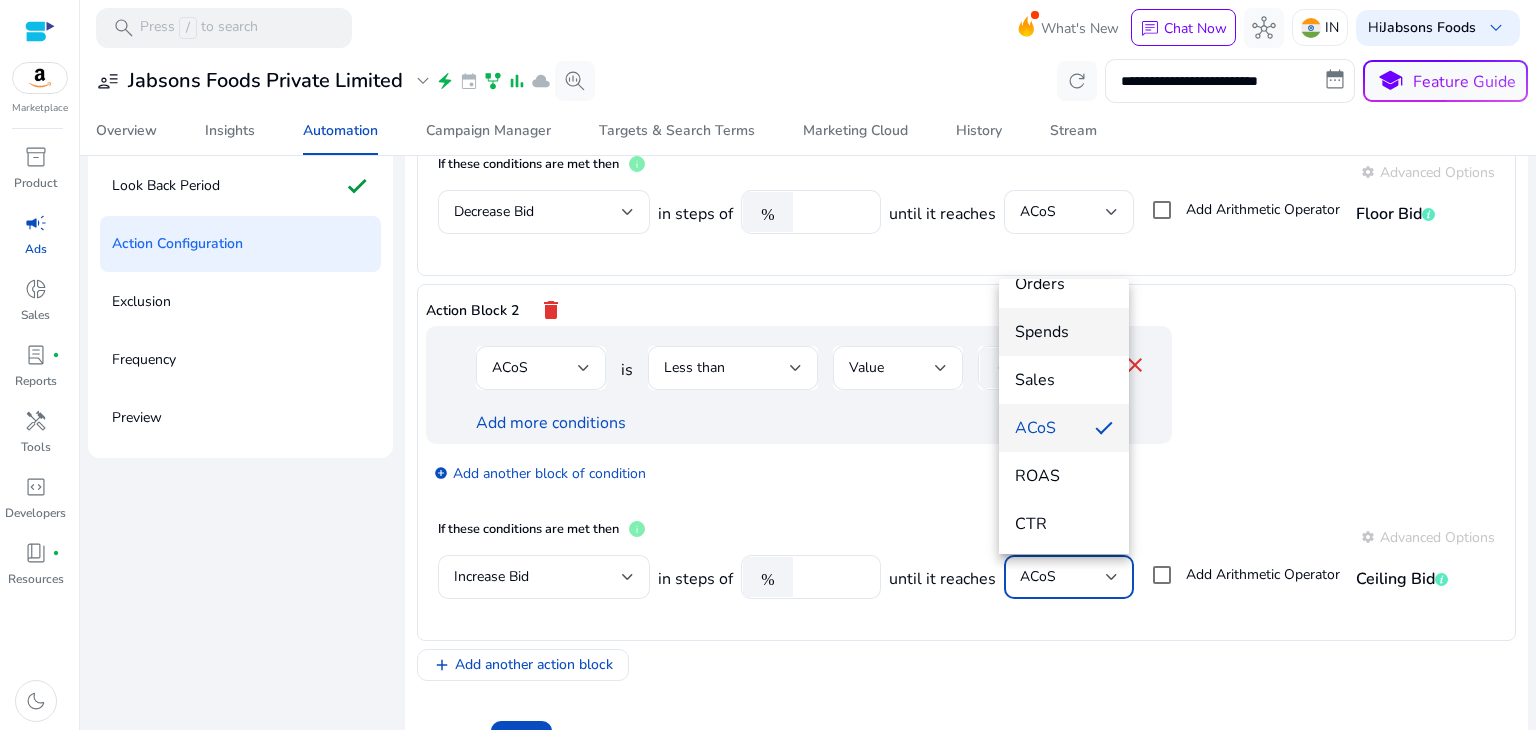 scroll, scrollTop: 0, scrollLeft: 0, axis: both 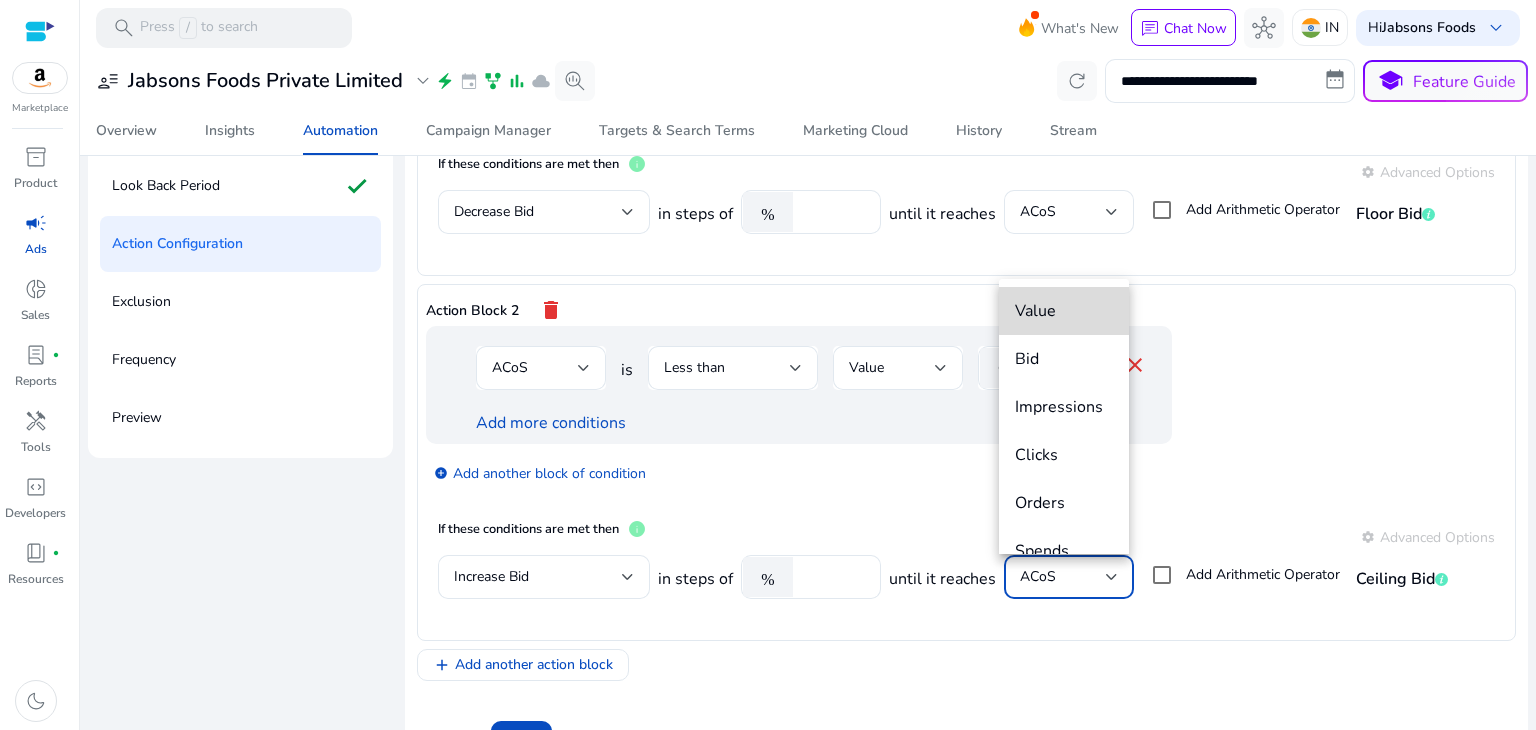click on "Value" at bounding box center [1064, 311] 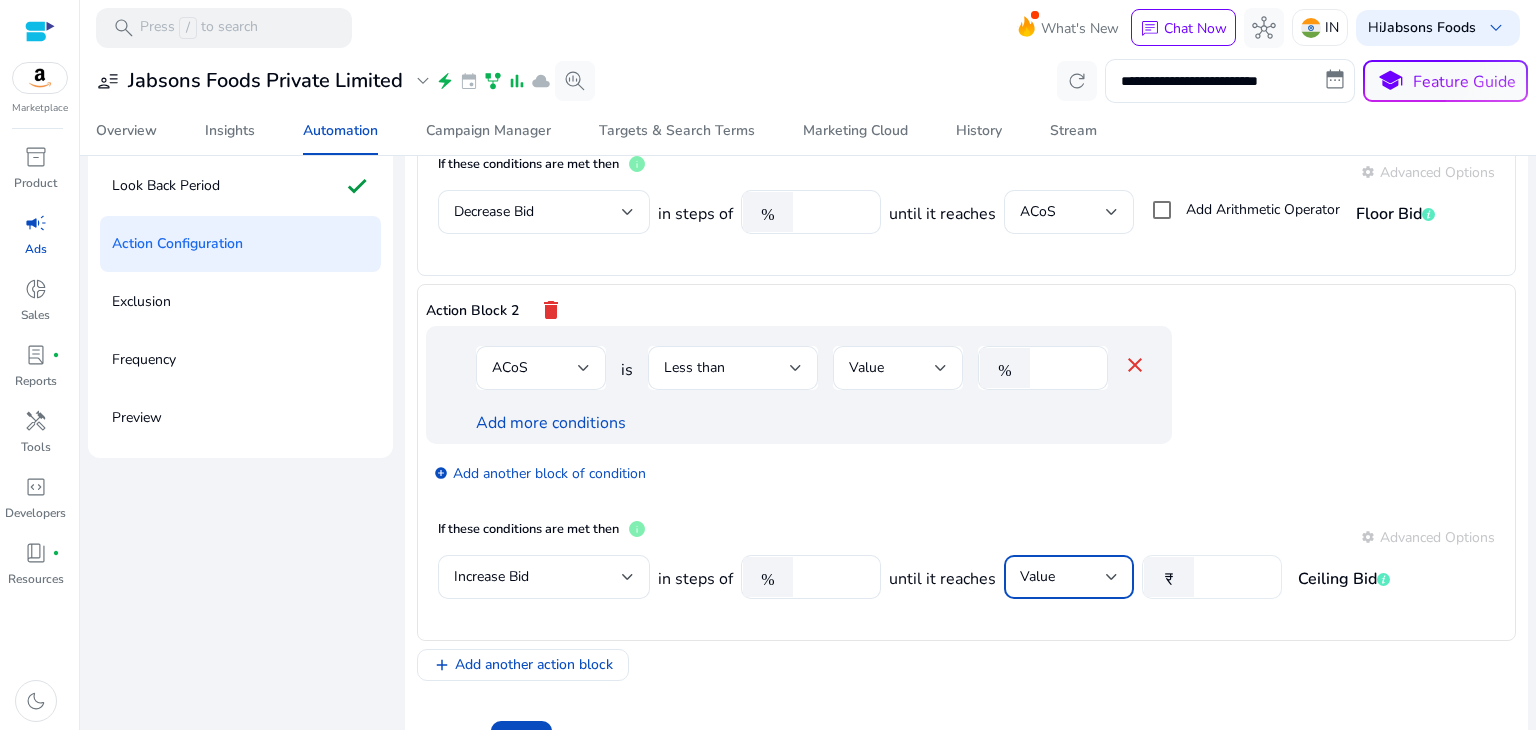 click on "*" at bounding box center (1235, 577) 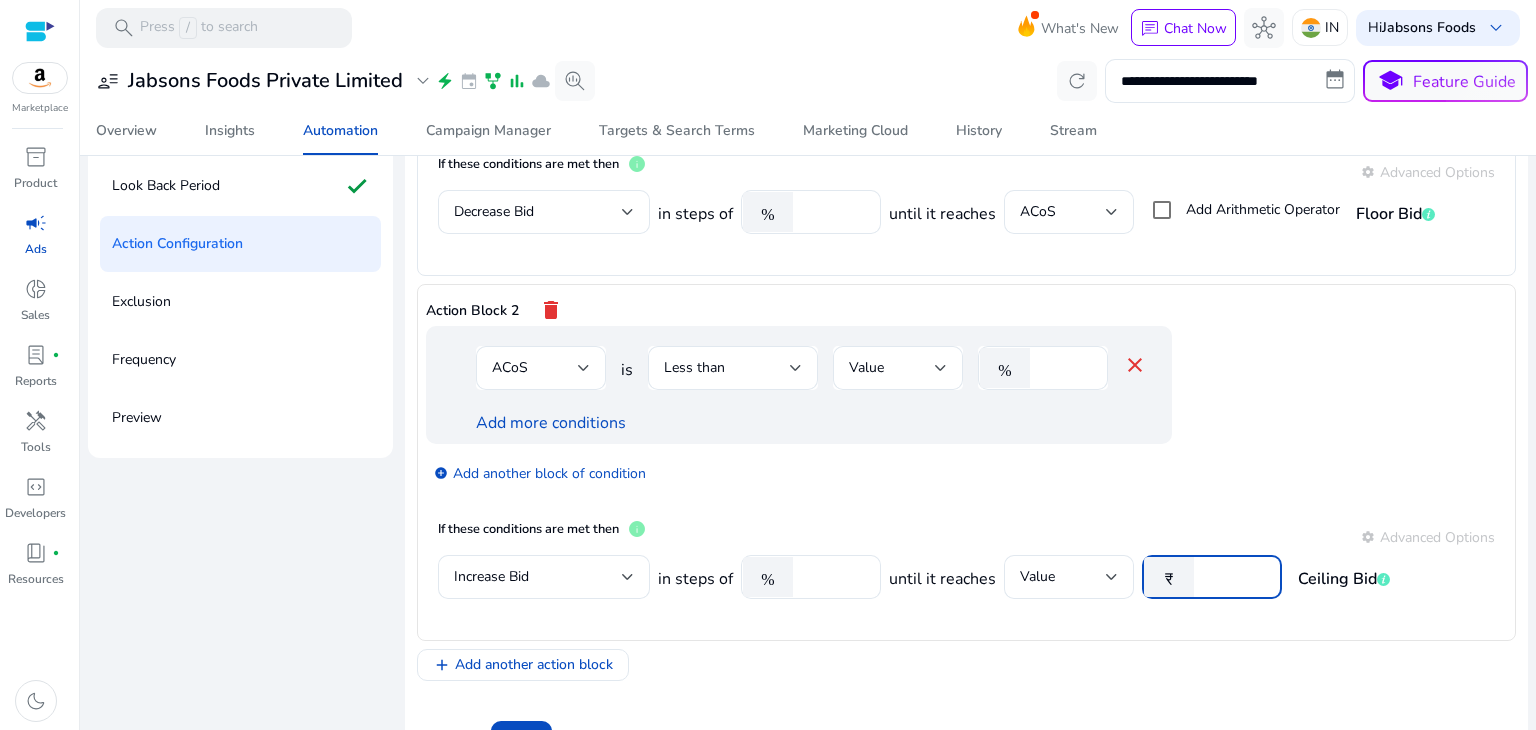 click on "*" at bounding box center (1235, 577) 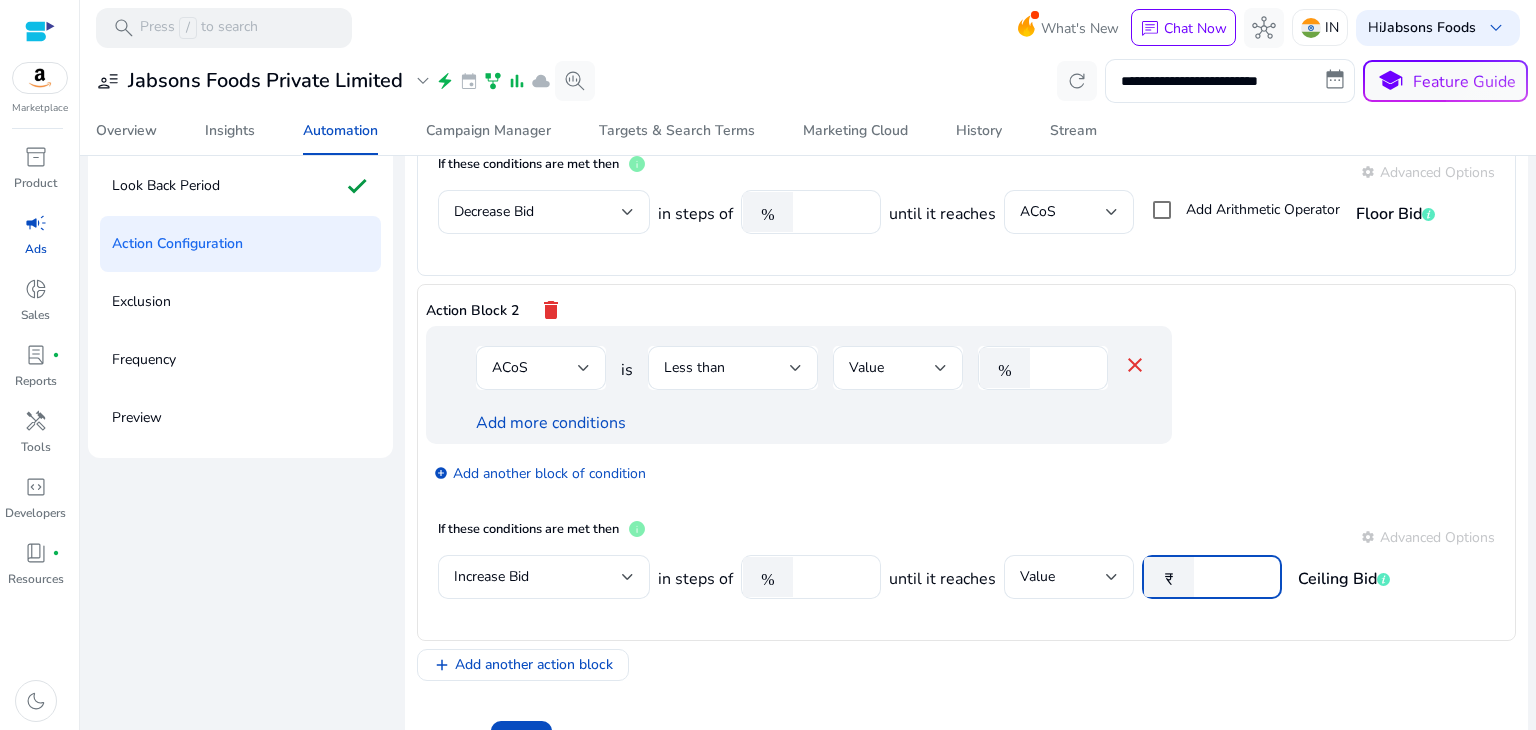 click on "*" at bounding box center (1235, 577) 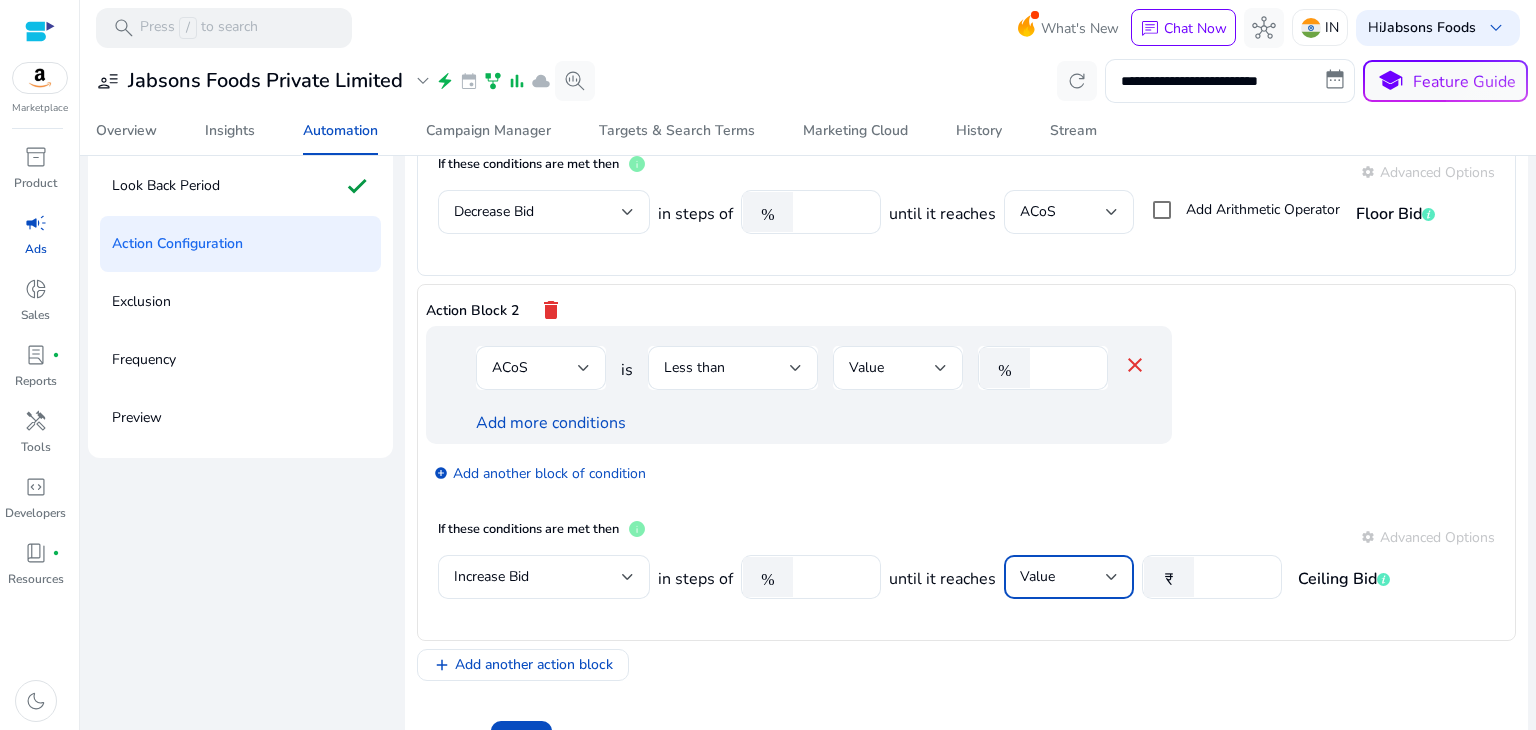 click at bounding box center (1112, 577) 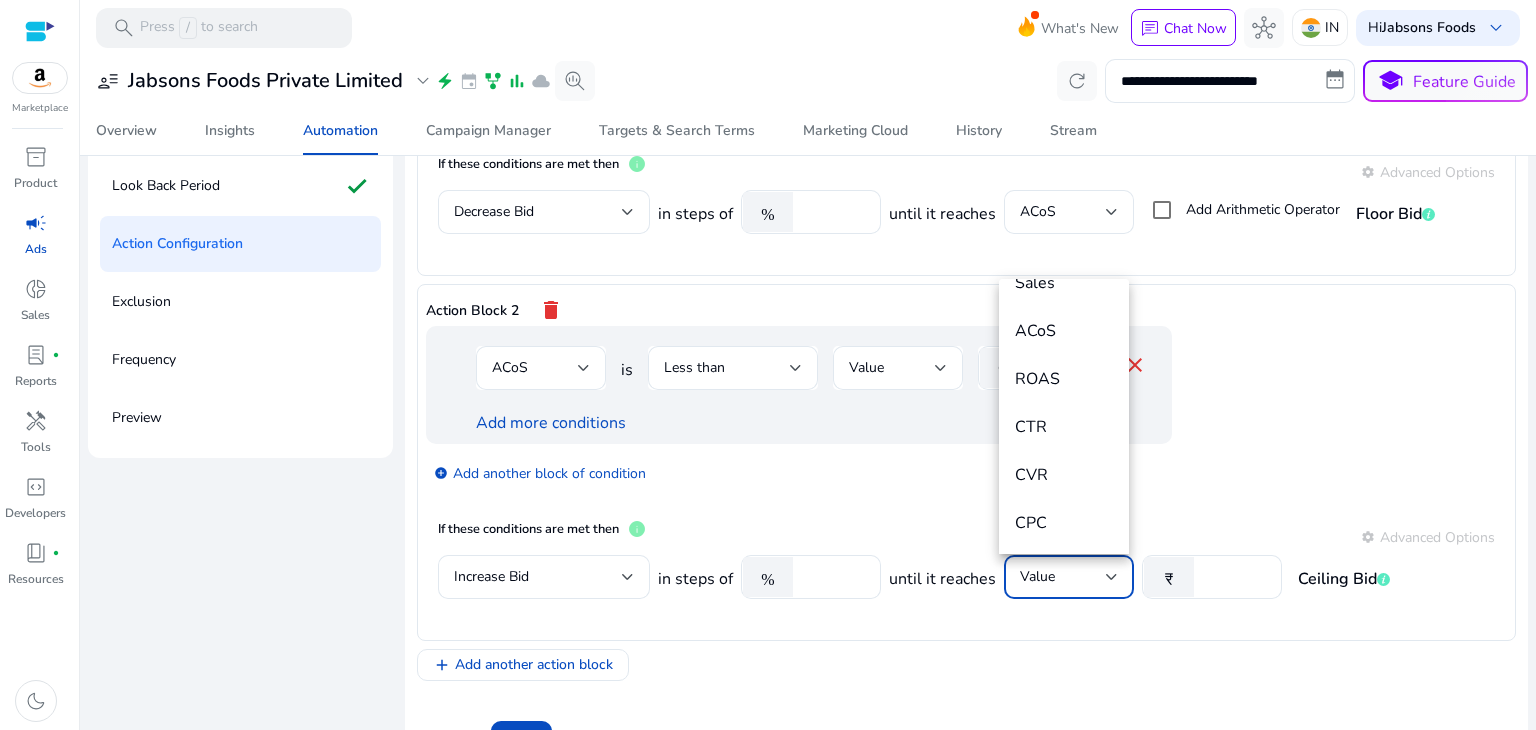 scroll, scrollTop: 324, scrollLeft: 0, axis: vertical 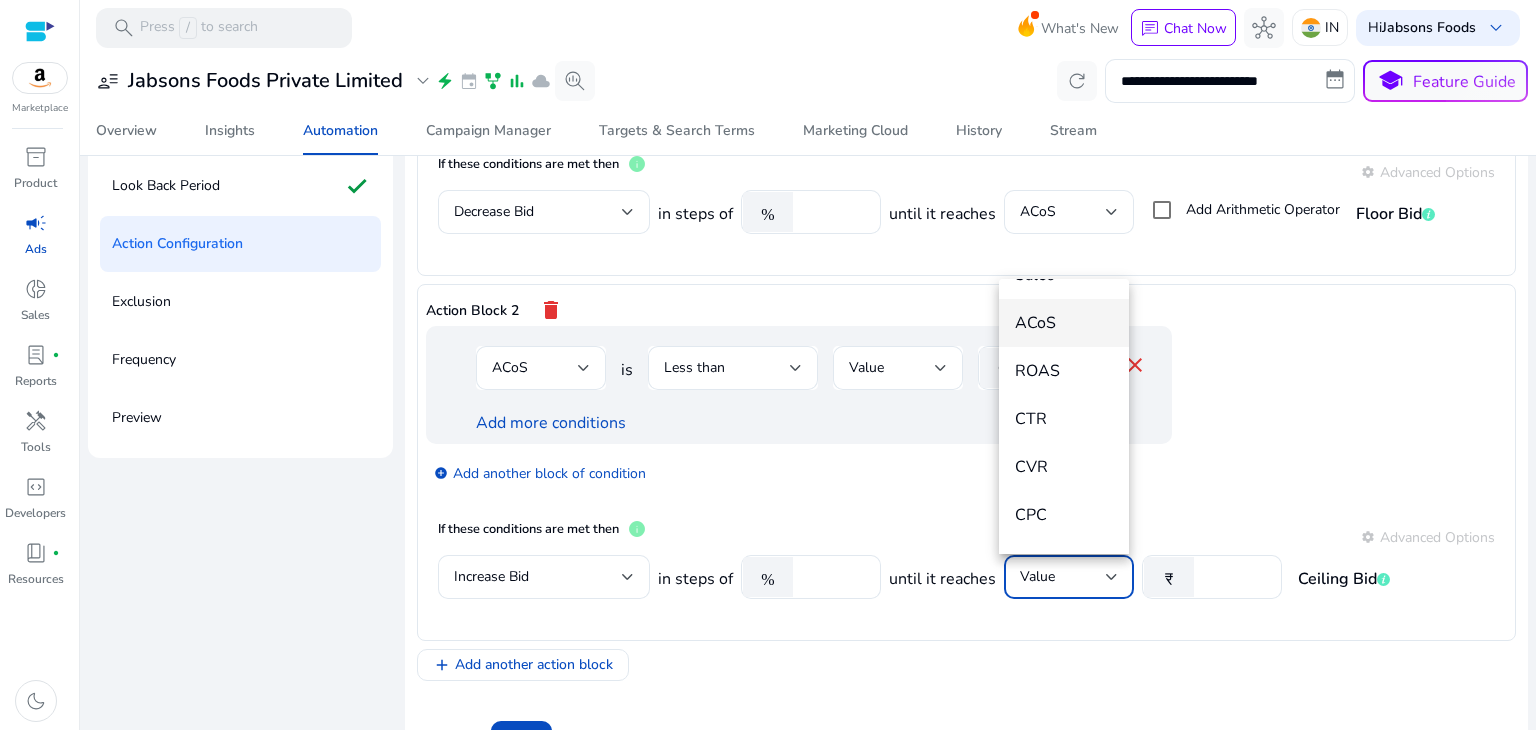 click on "ACoS" at bounding box center [1064, 323] 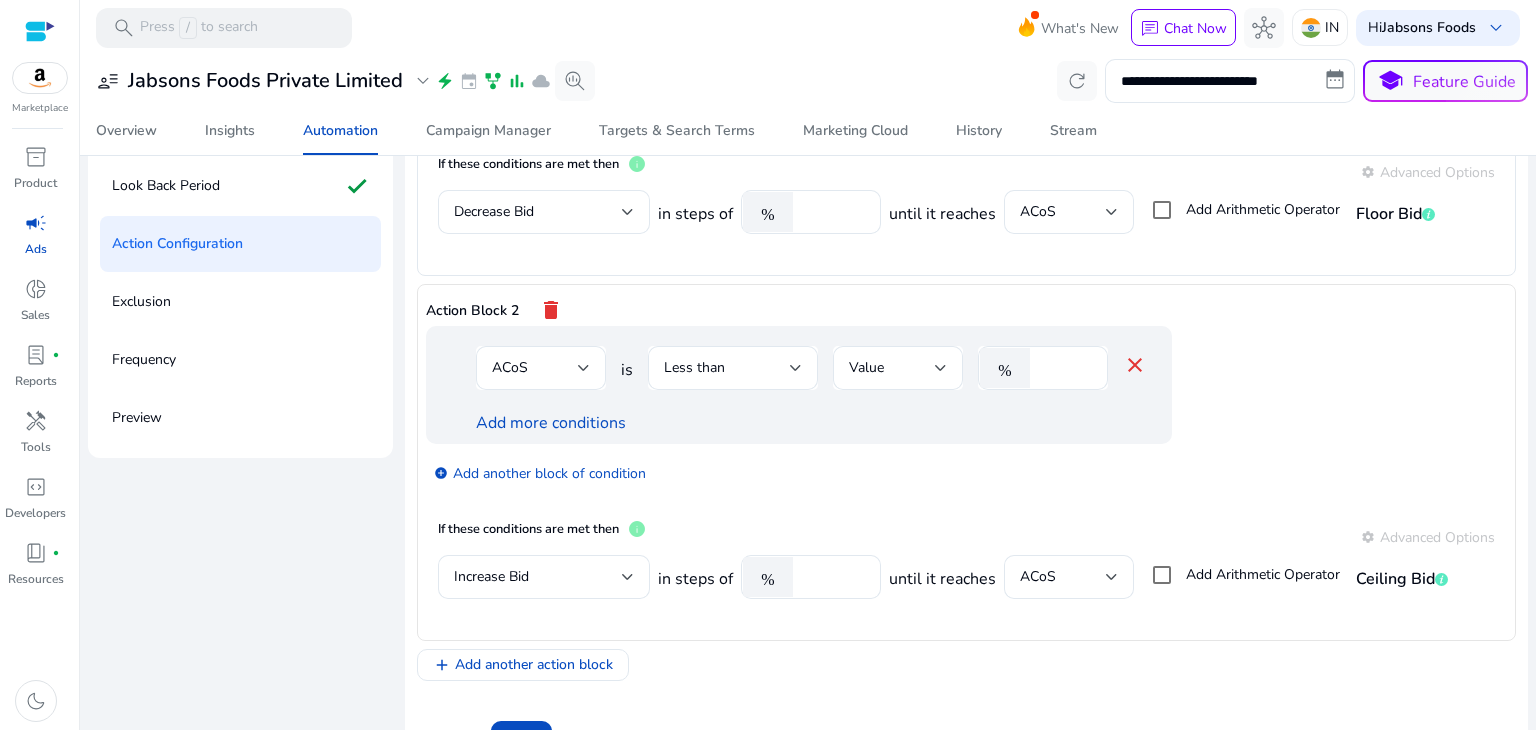 click on "If these conditions are met then   info  settings Advanced Options  Increase Bid in steps of % * until it reaches ACoS Add Arithmetic Operator Ceiling Bid" 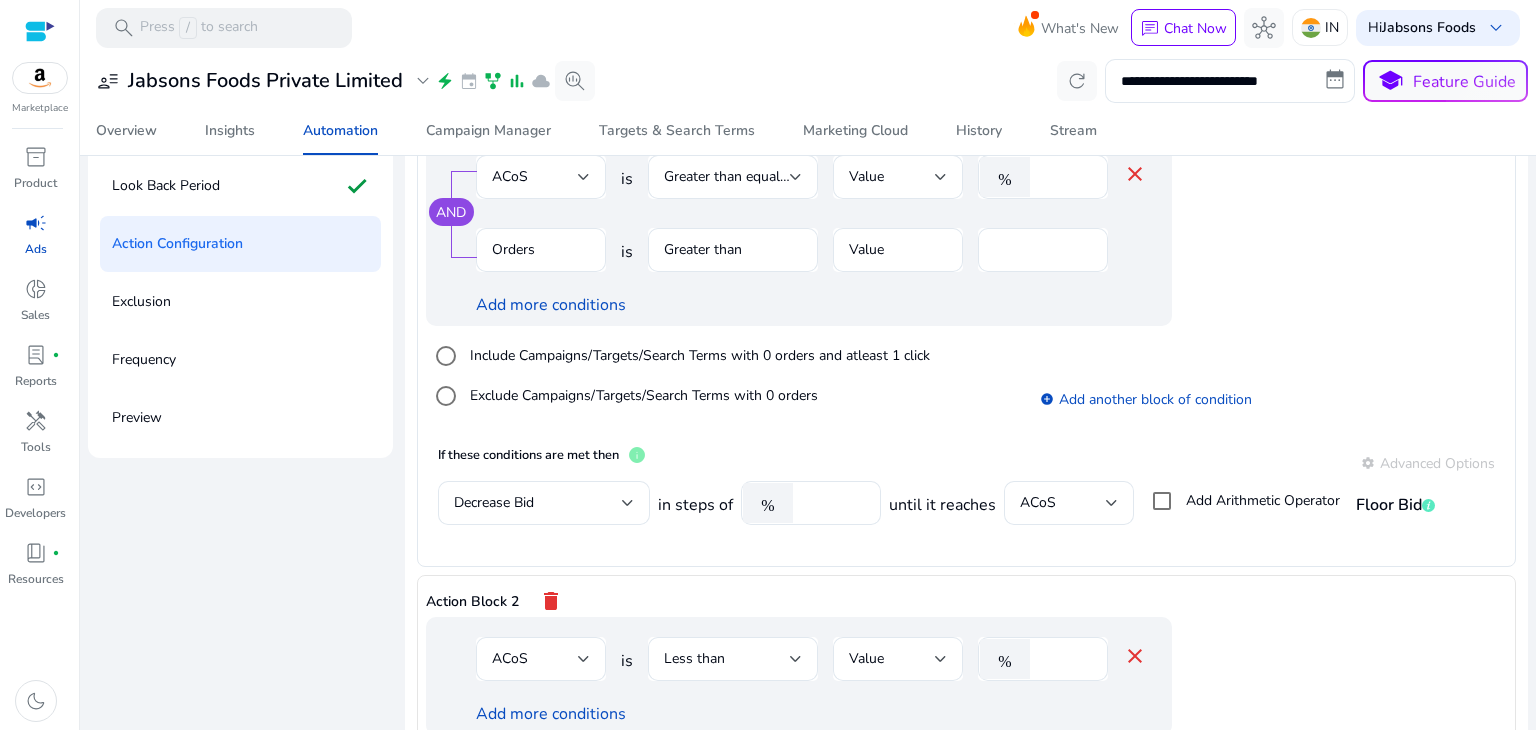 scroll, scrollTop: 0, scrollLeft: 0, axis: both 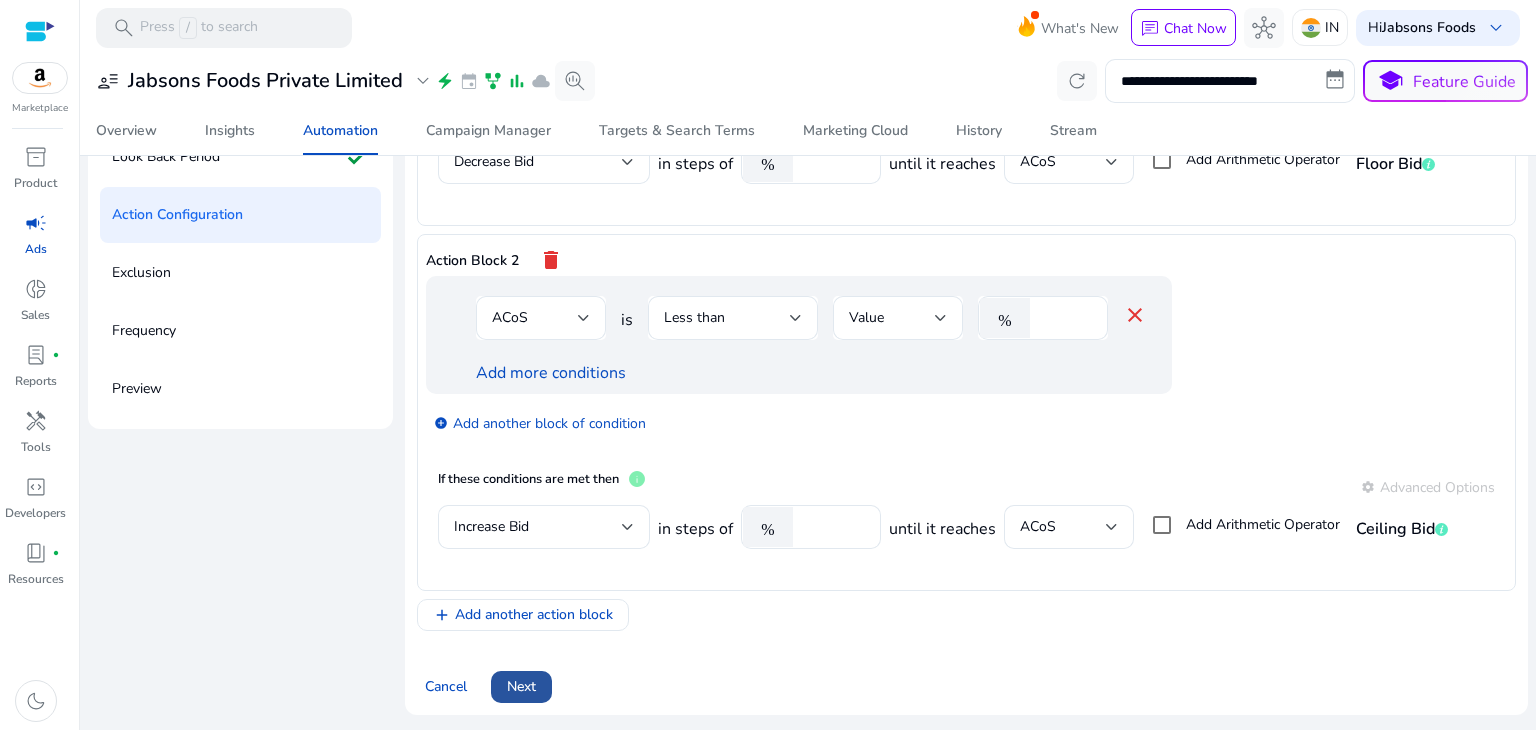 click on "Next" at bounding box center [521, 686] 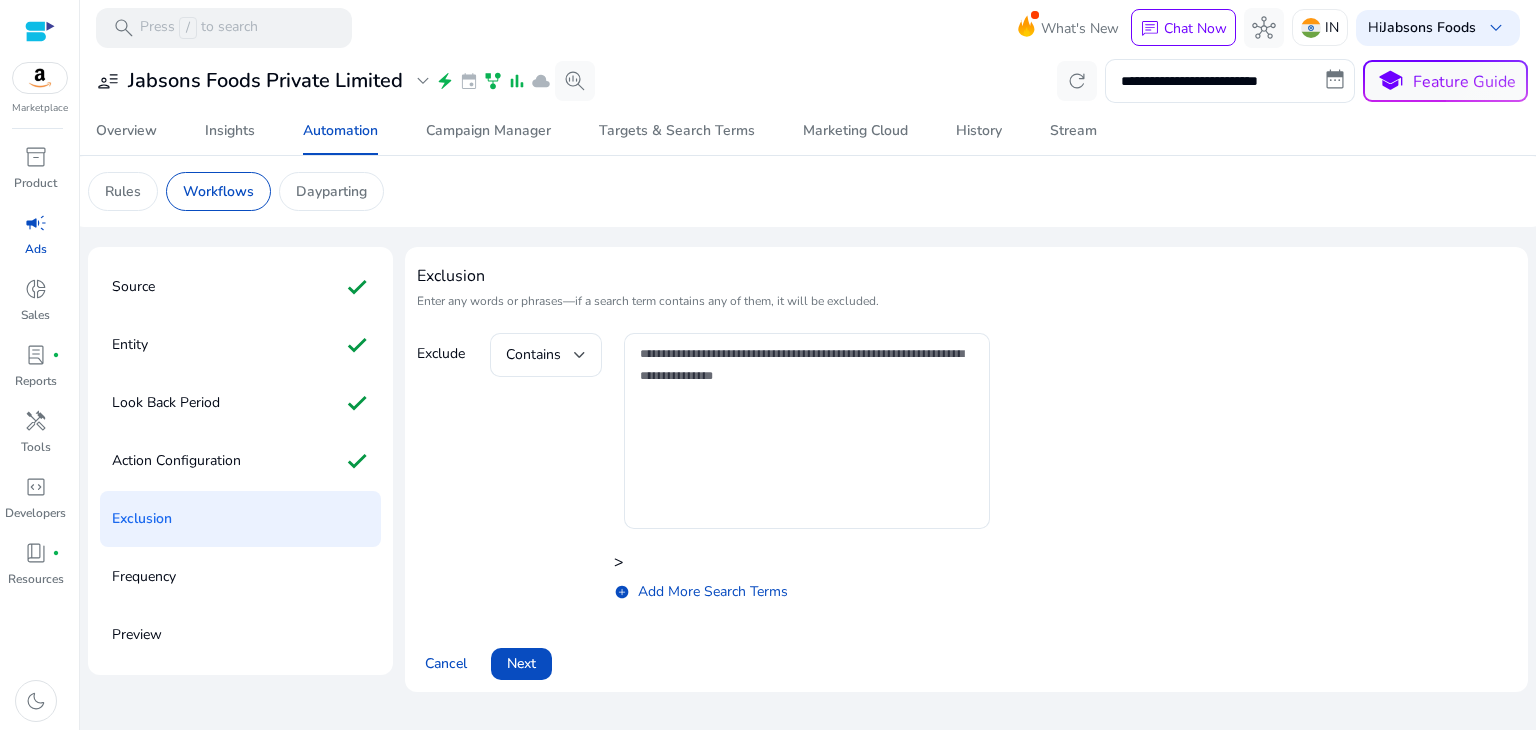 scroll, scrollTop: 0, scrollLeft: 0, axis: both 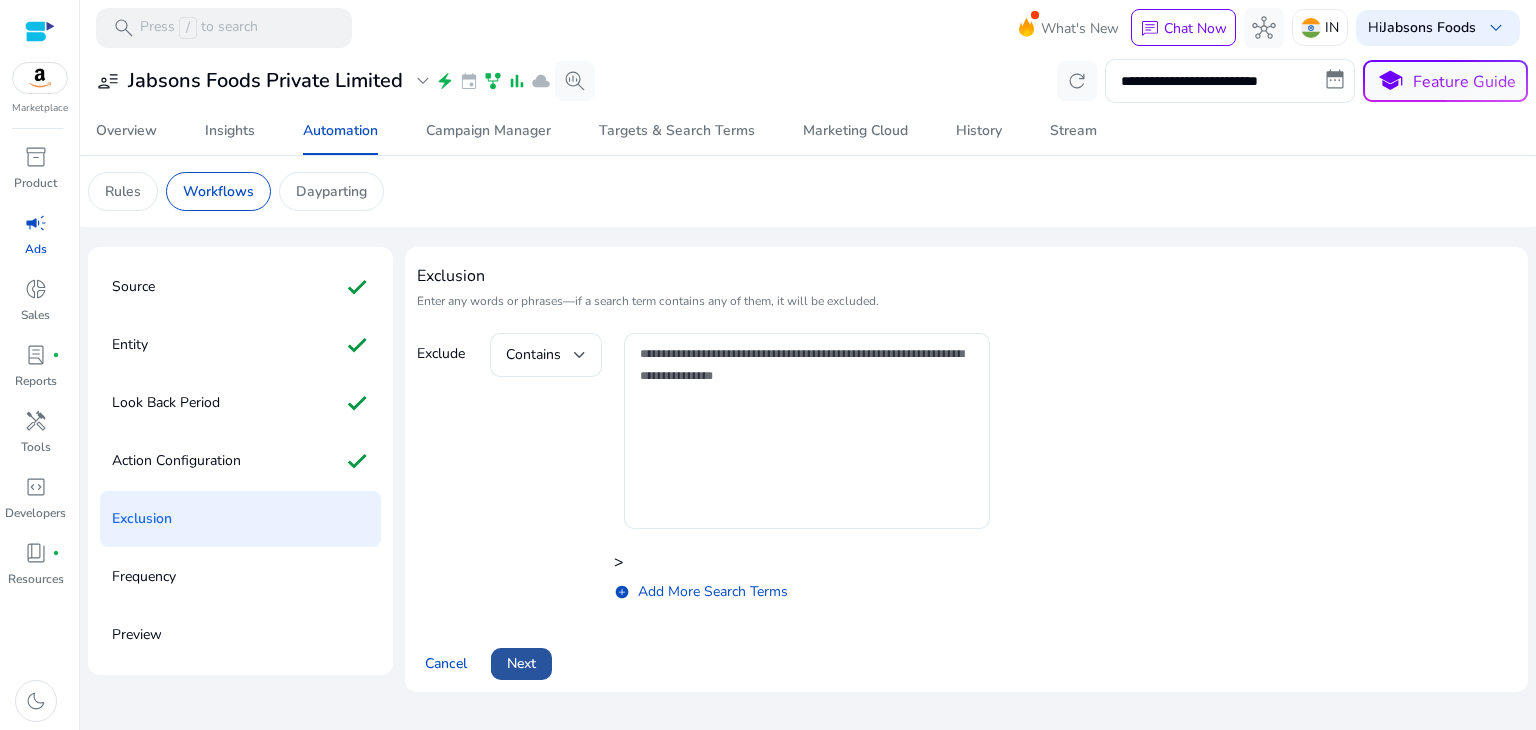 click on "Next" at bounding box center [521, 663] 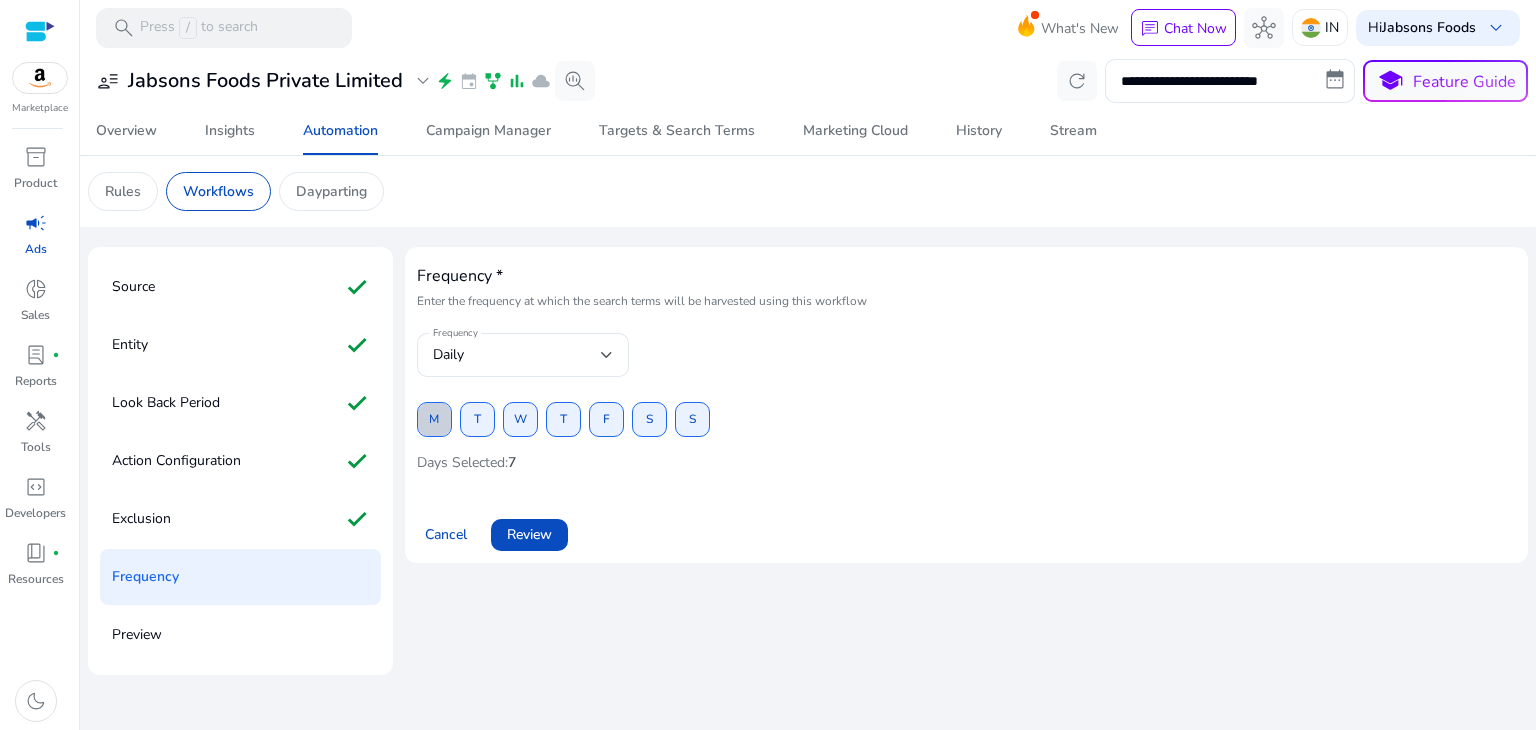 click at bounding box center [434, 420] 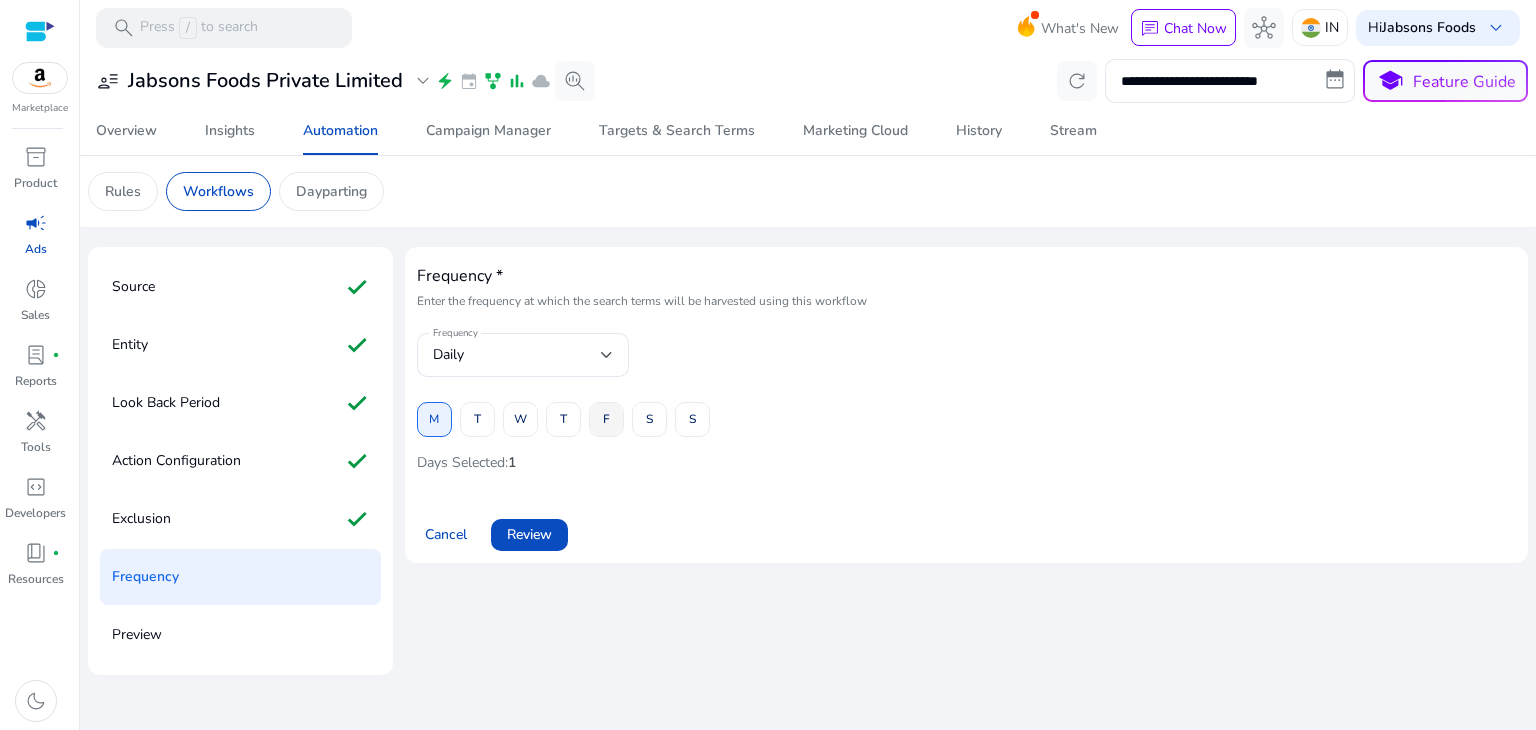 click on "F" at bounding box center [606, 419] 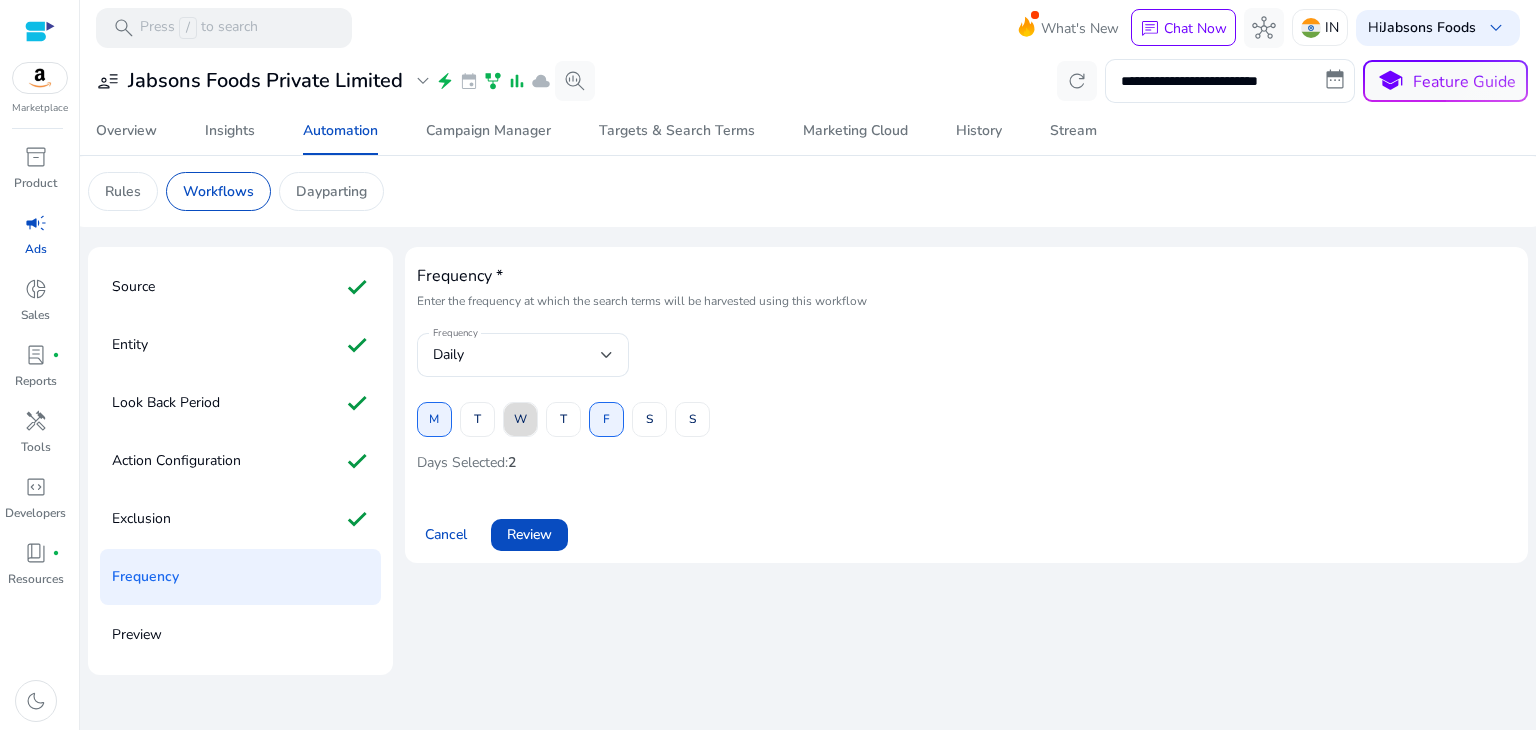click on "W" at bounding box center (520, 419) 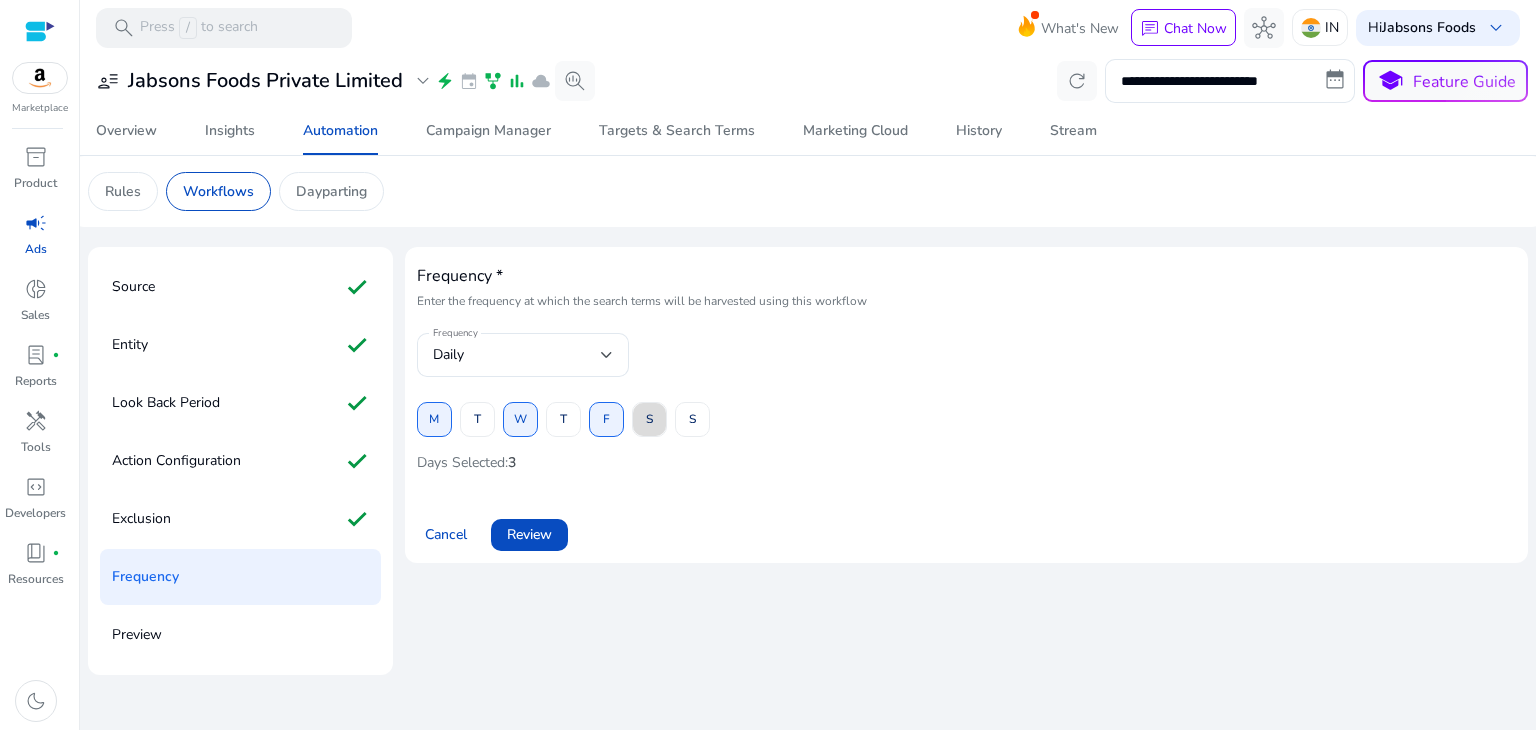 click at bounding box center [649, 420] 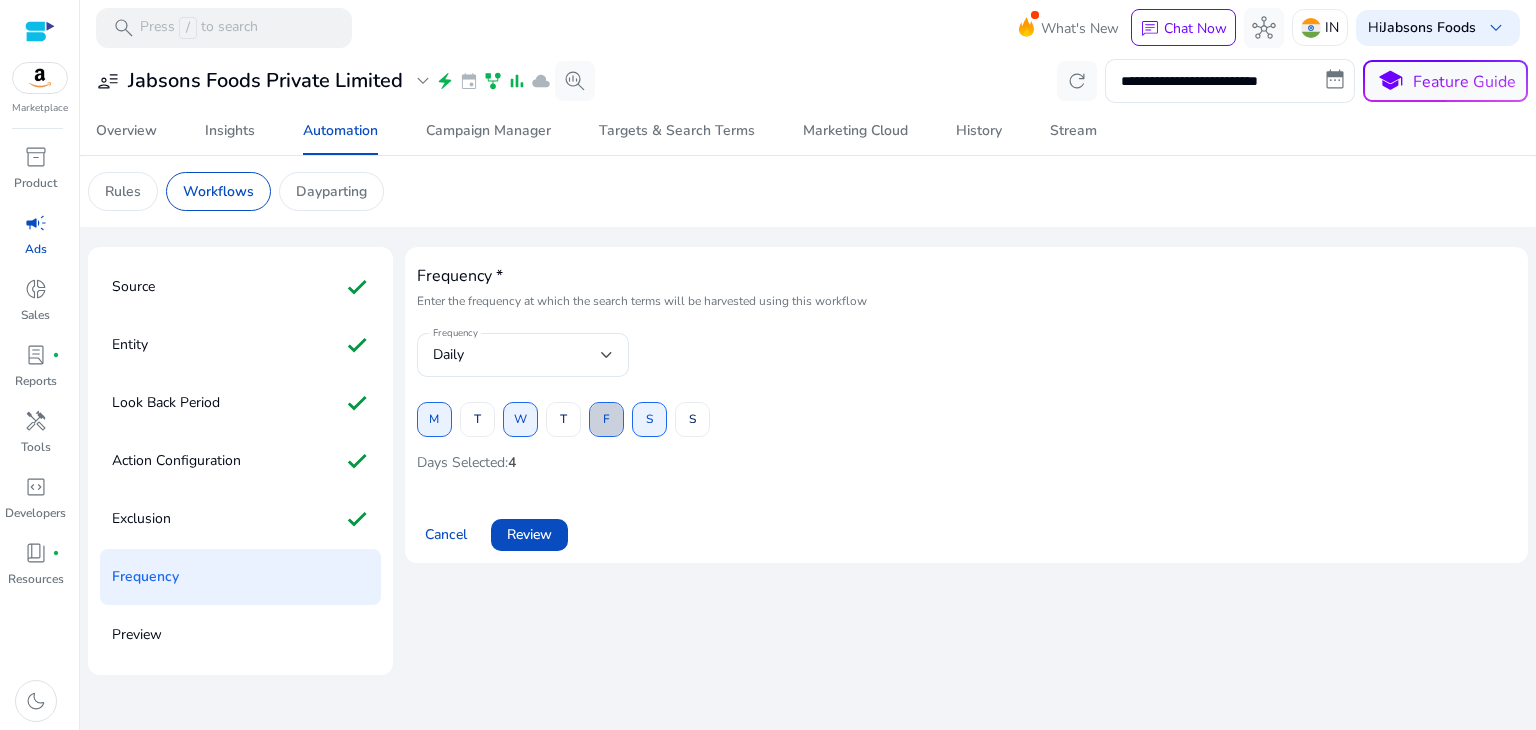 click at bounding box center (606, 420) 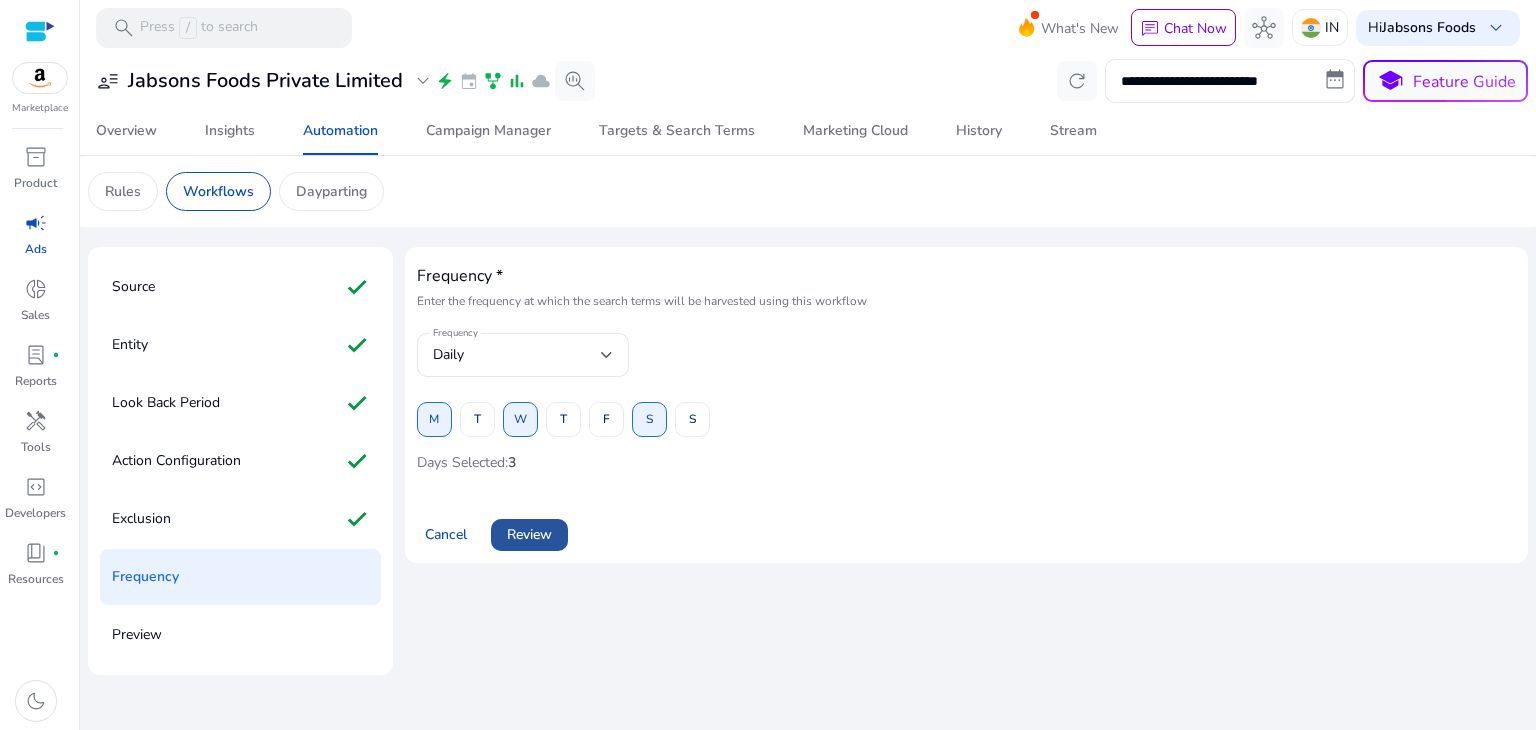 click on "Review" at bounding box center [529, 534] 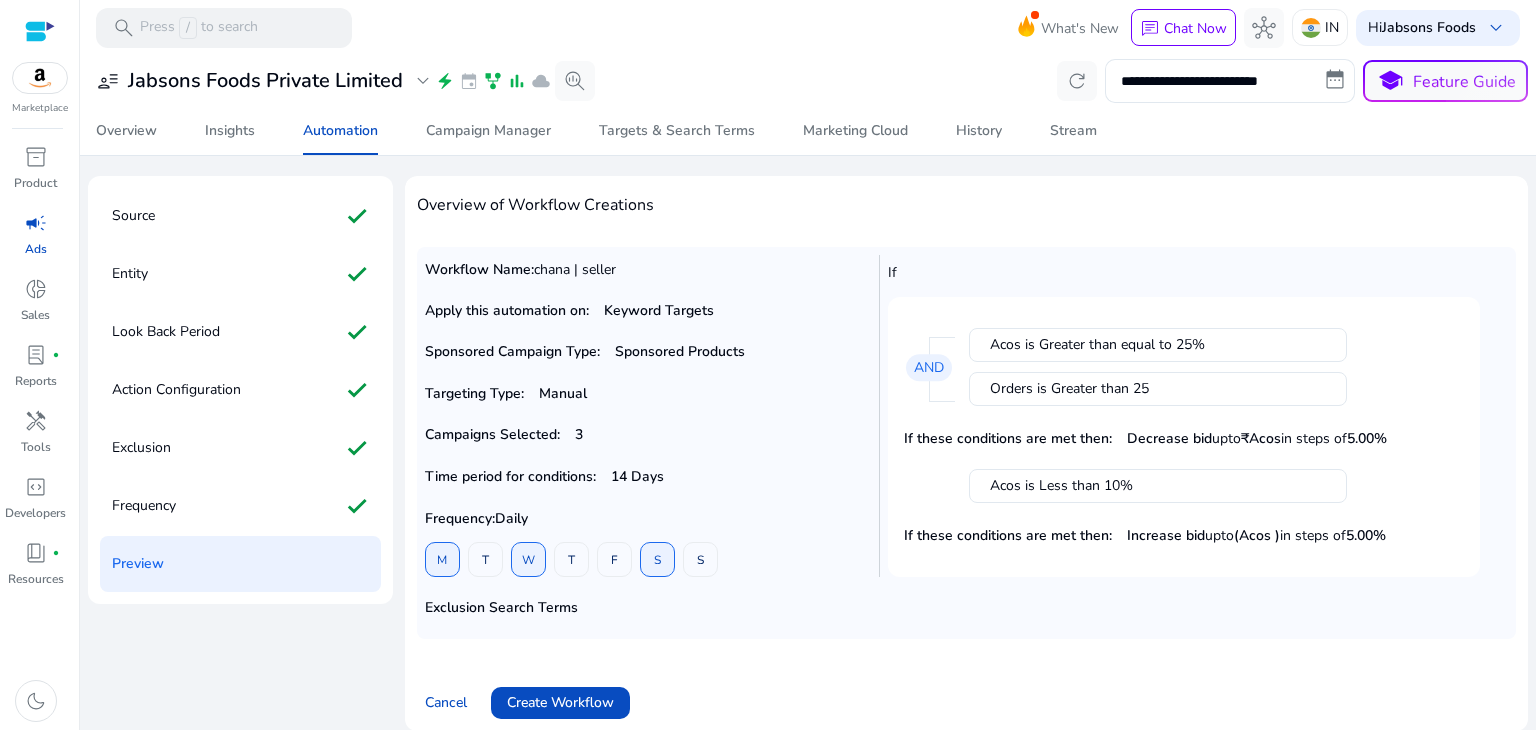 scroll, scrollTop: 87, scrollLeft: 0, axis: vertical 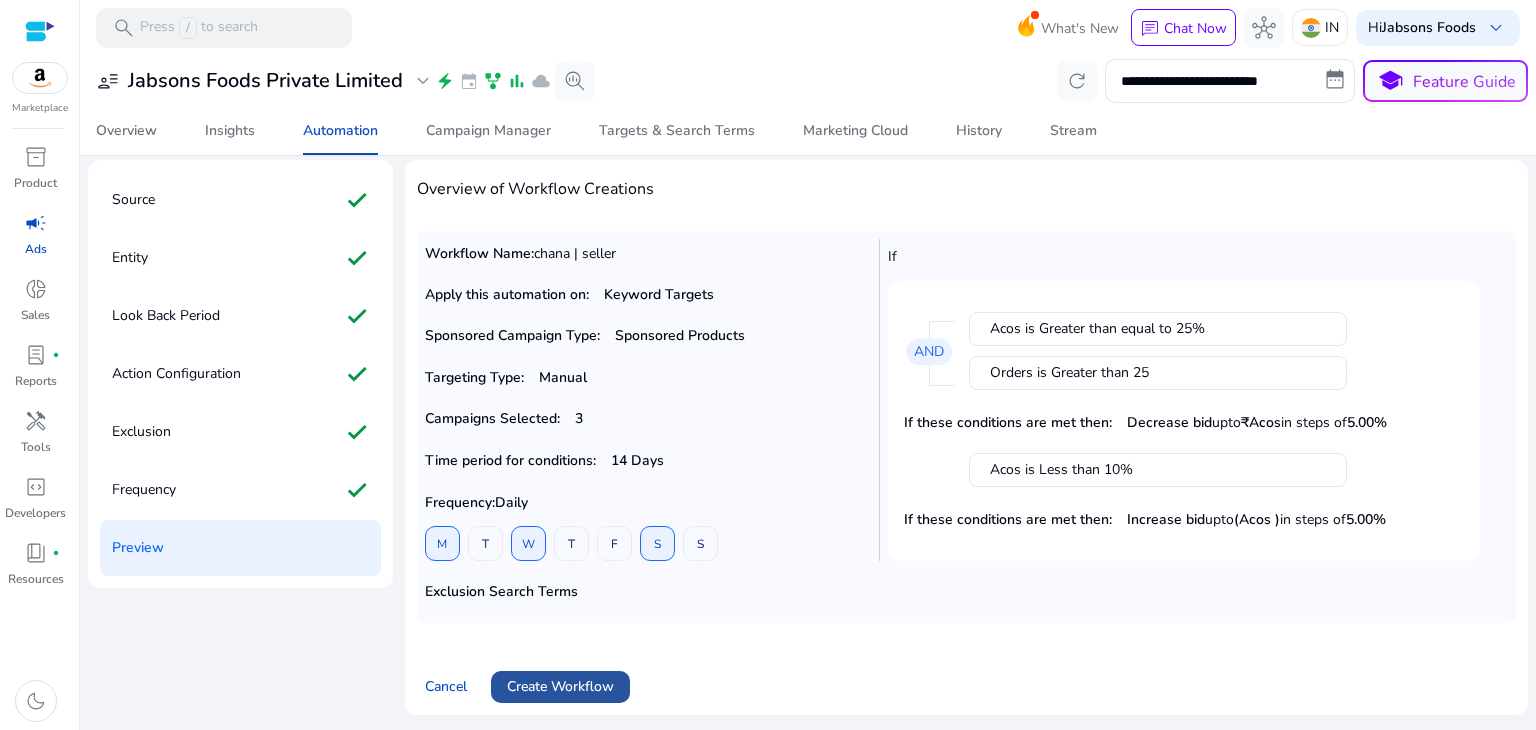 click on "Create Workflow" at bounding box center [560, 686] 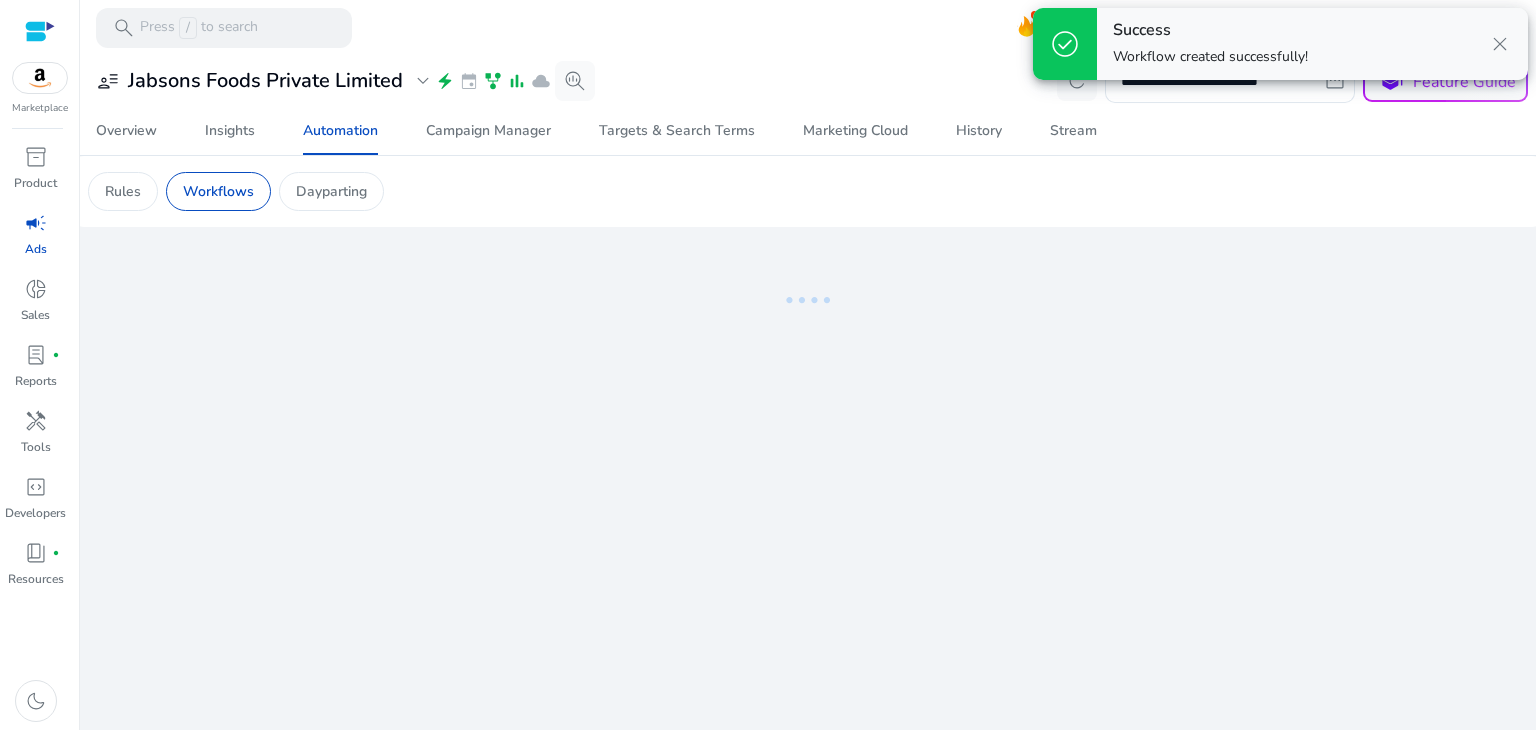 scroll, scrollTop: 0, scrollLeft: 0, axis: both 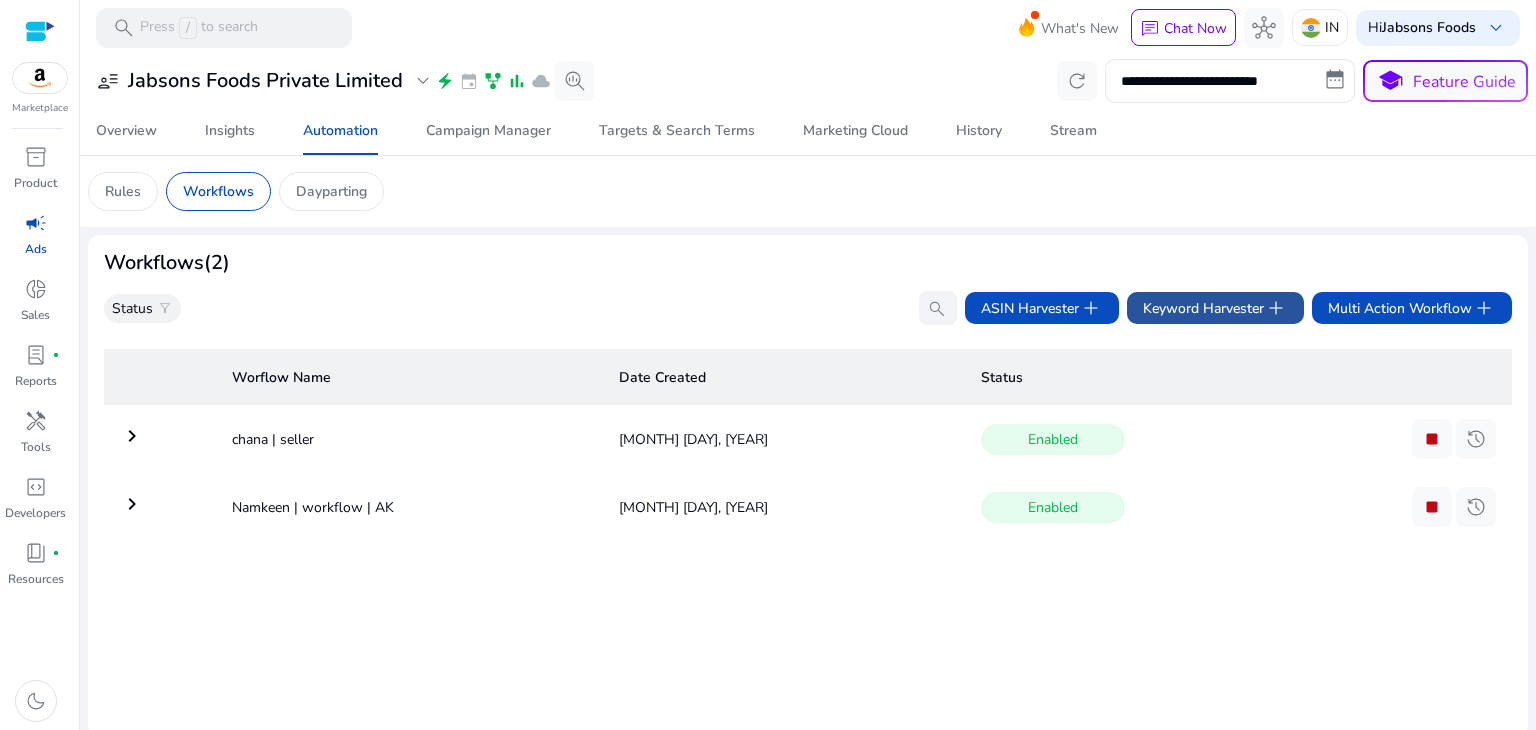 click on "Keyword Harvester   add" 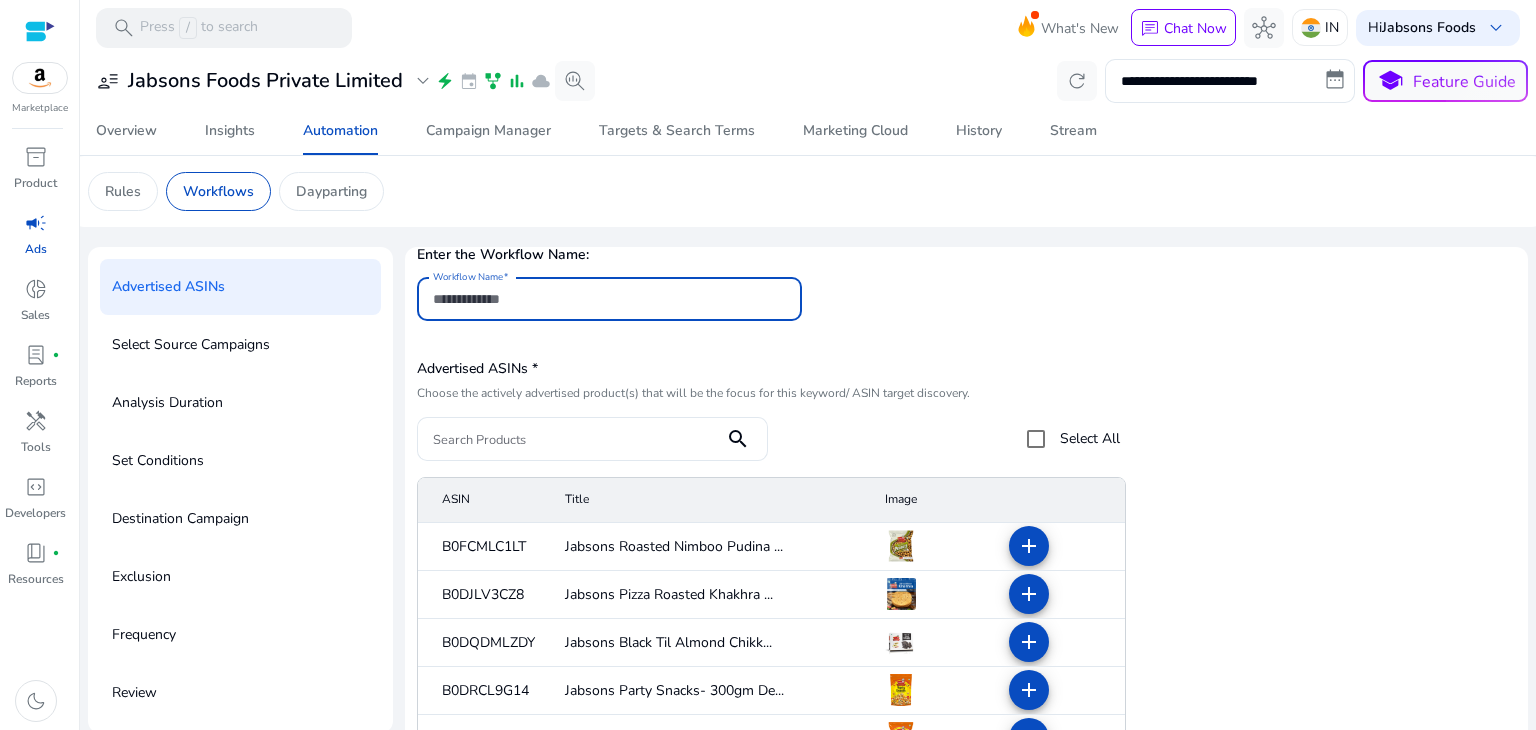 scroll, scrollTop: 64, scrollLeft: 0, axis: vertical 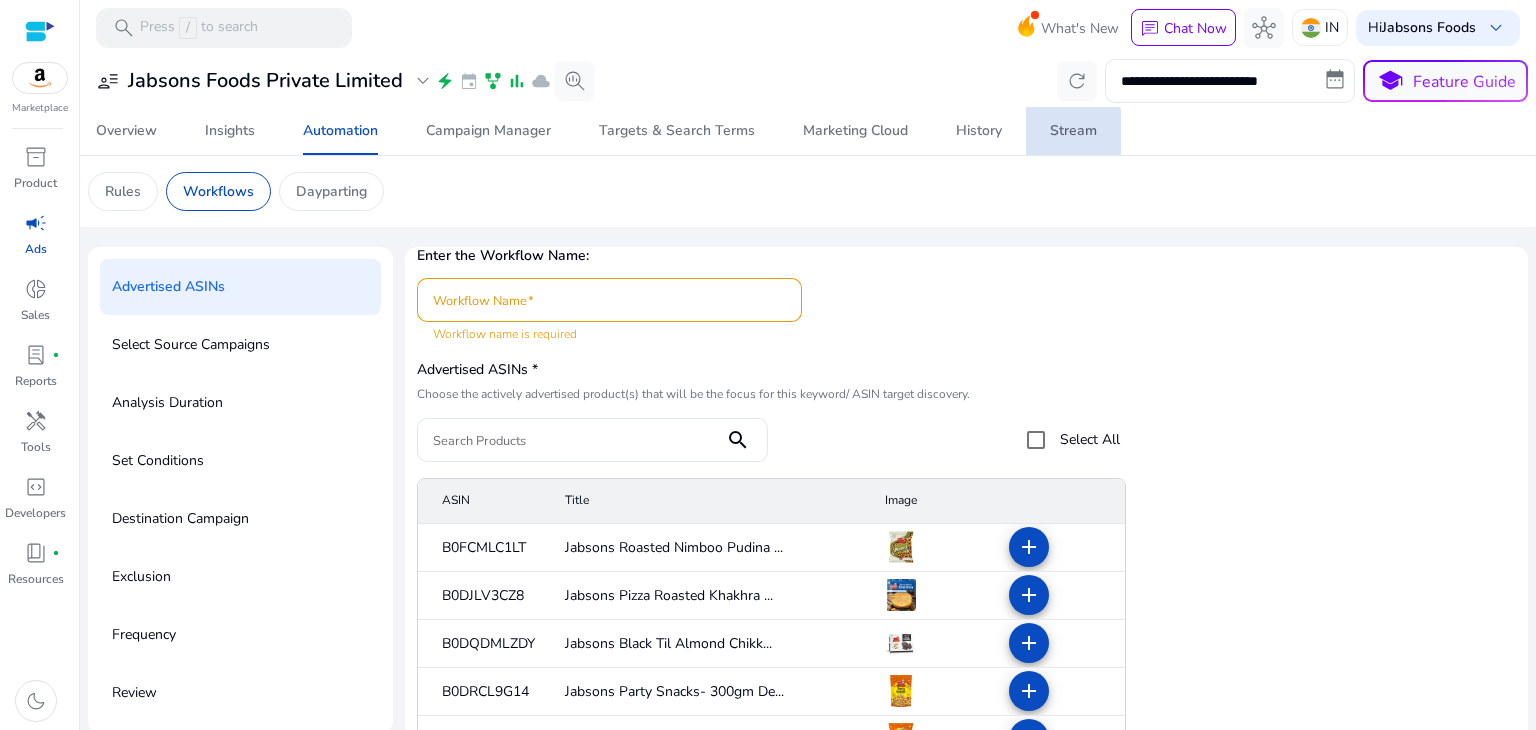 click on "Stream" at bounding box center [1073, 131] 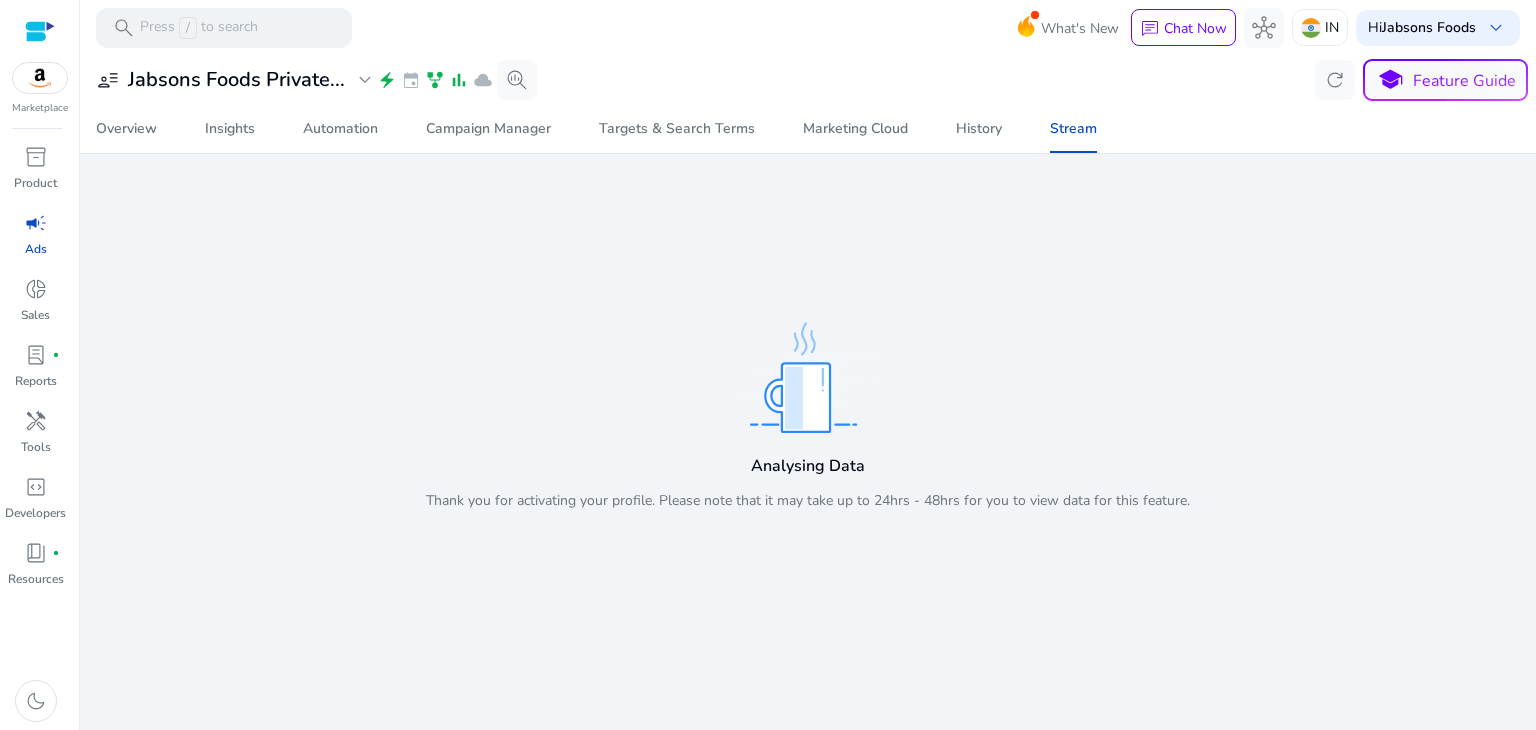 scroll, scrollTop: 0, scrollLeft: 0, axis: both 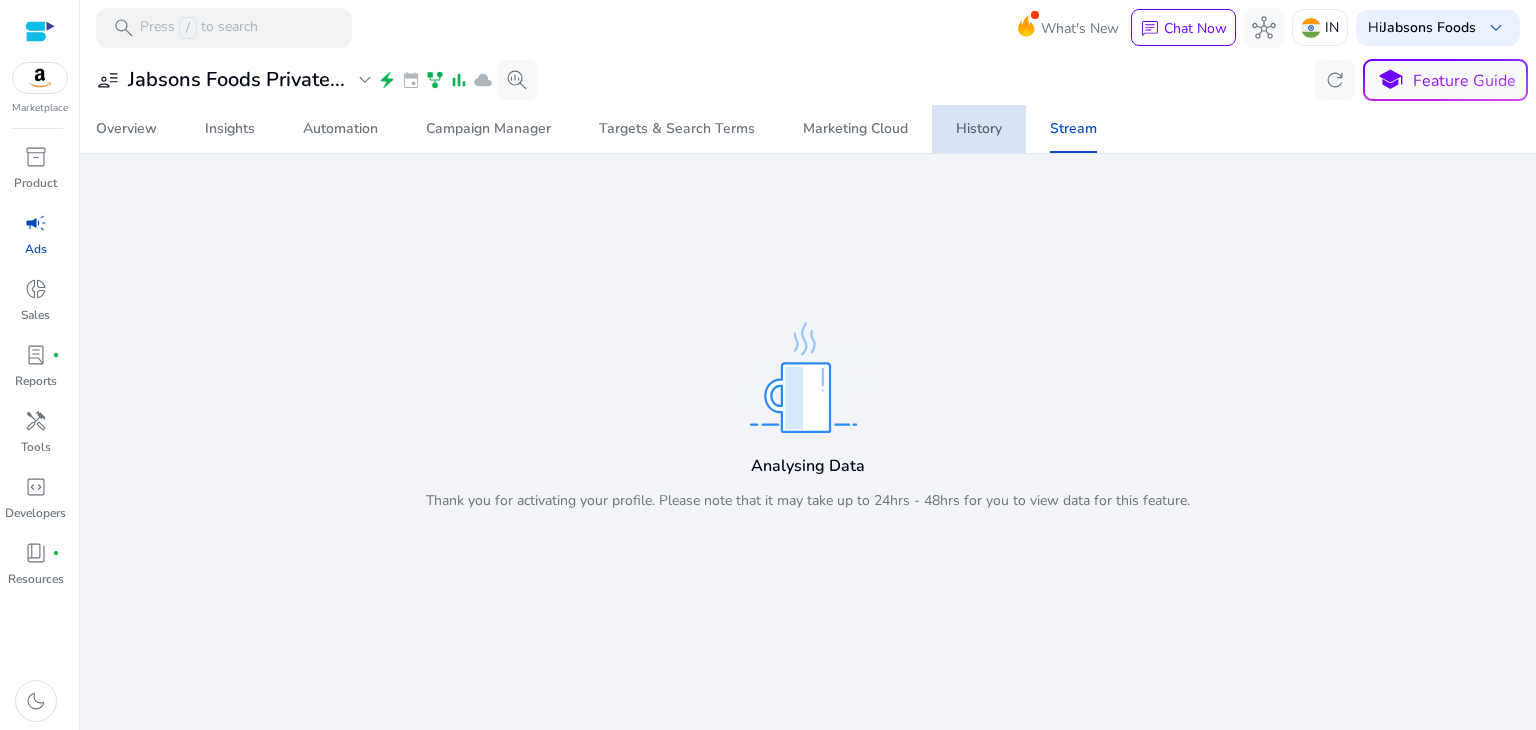 click on "History" at bounding box center (979, 129) 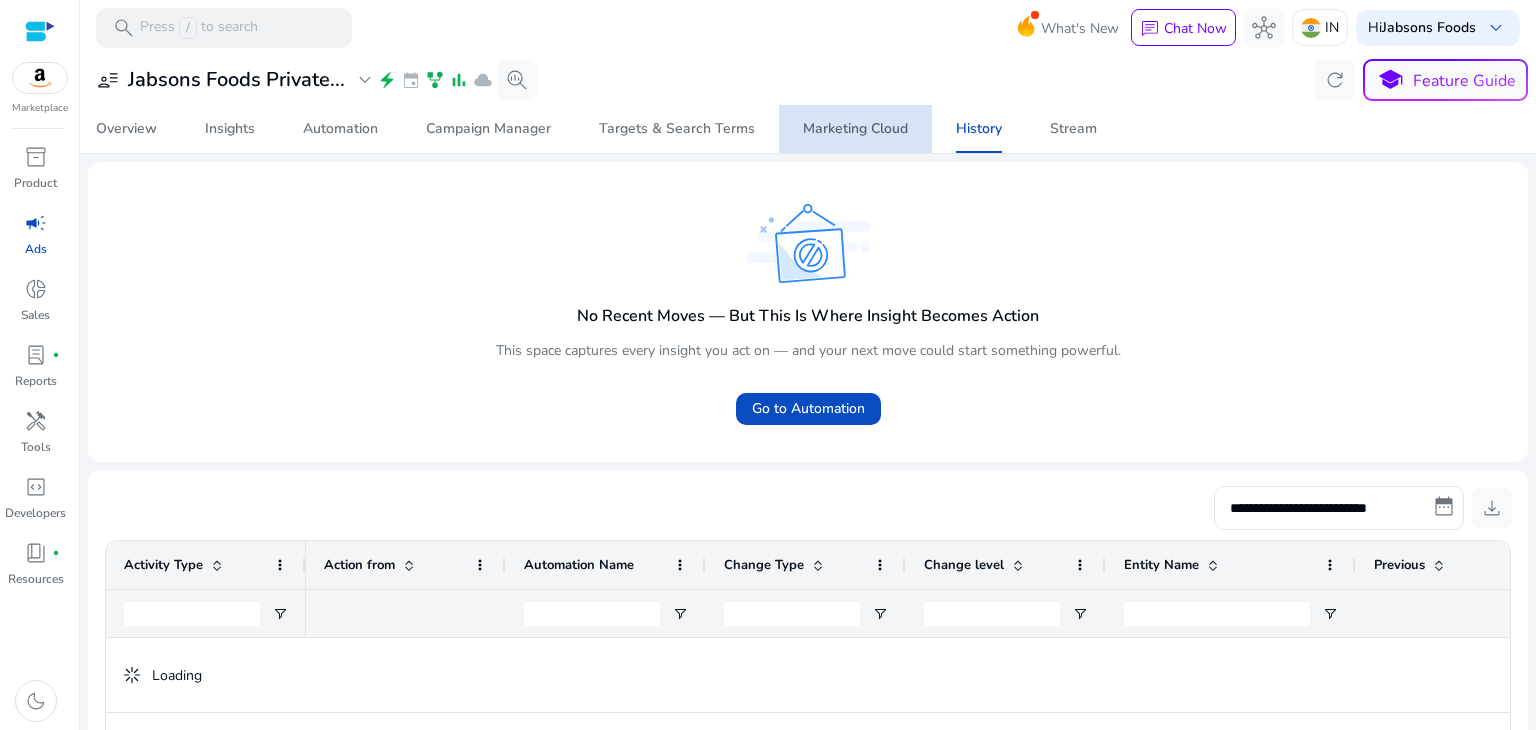 click on "Marketing Cloud" at bounding box center (855, 129) 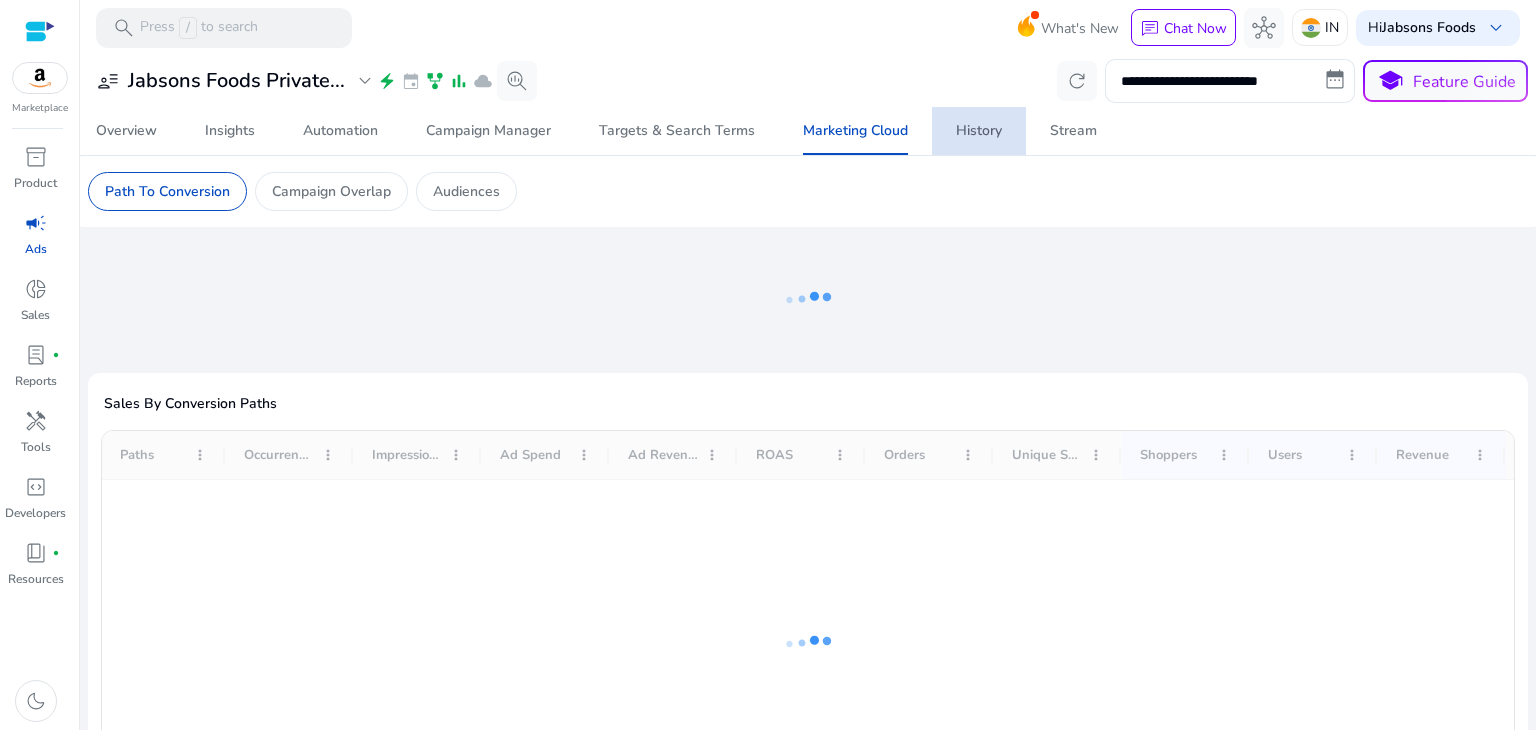 click on "History" at bounding box center [979, 131] 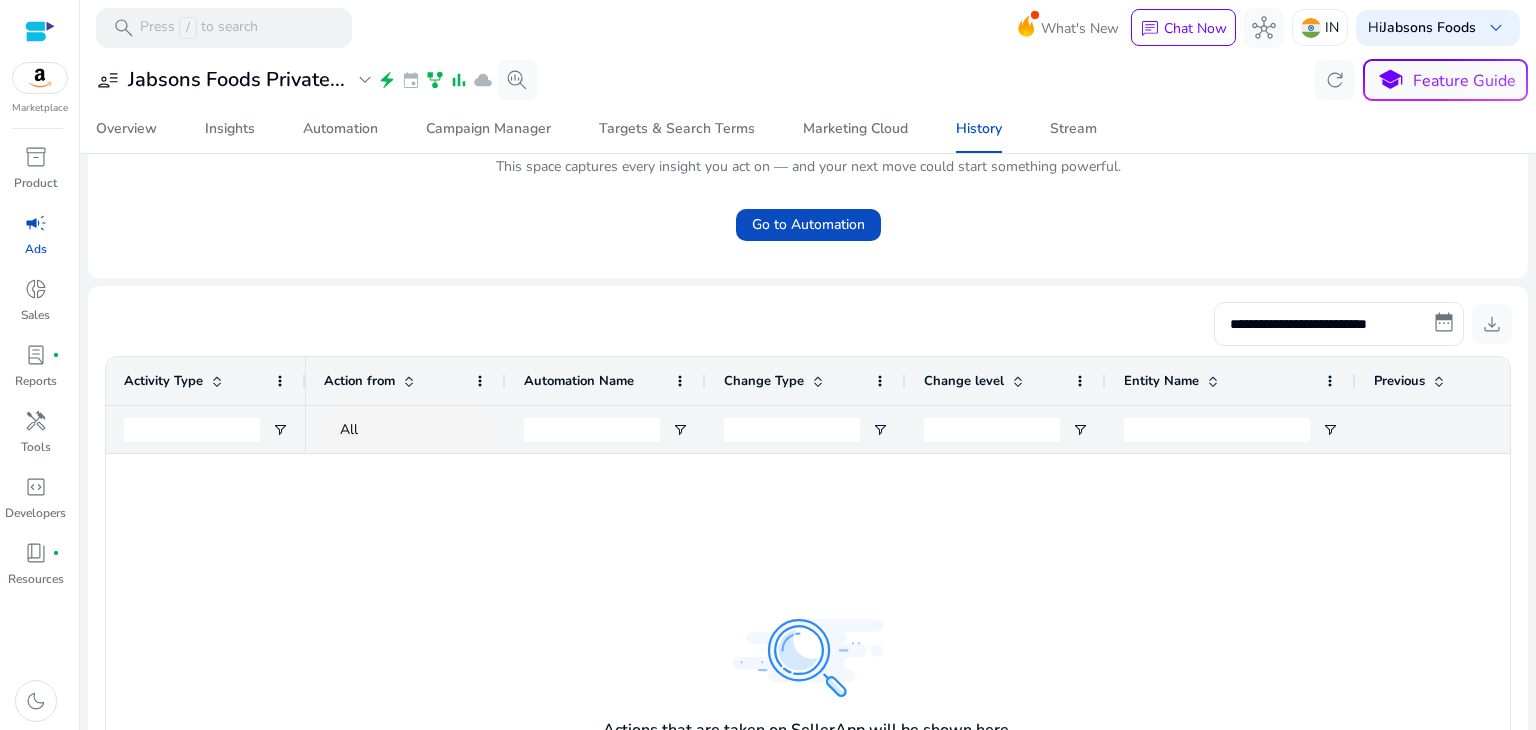 scroll, scrollTop: 184, scrollLeft: 0, axis: vertical 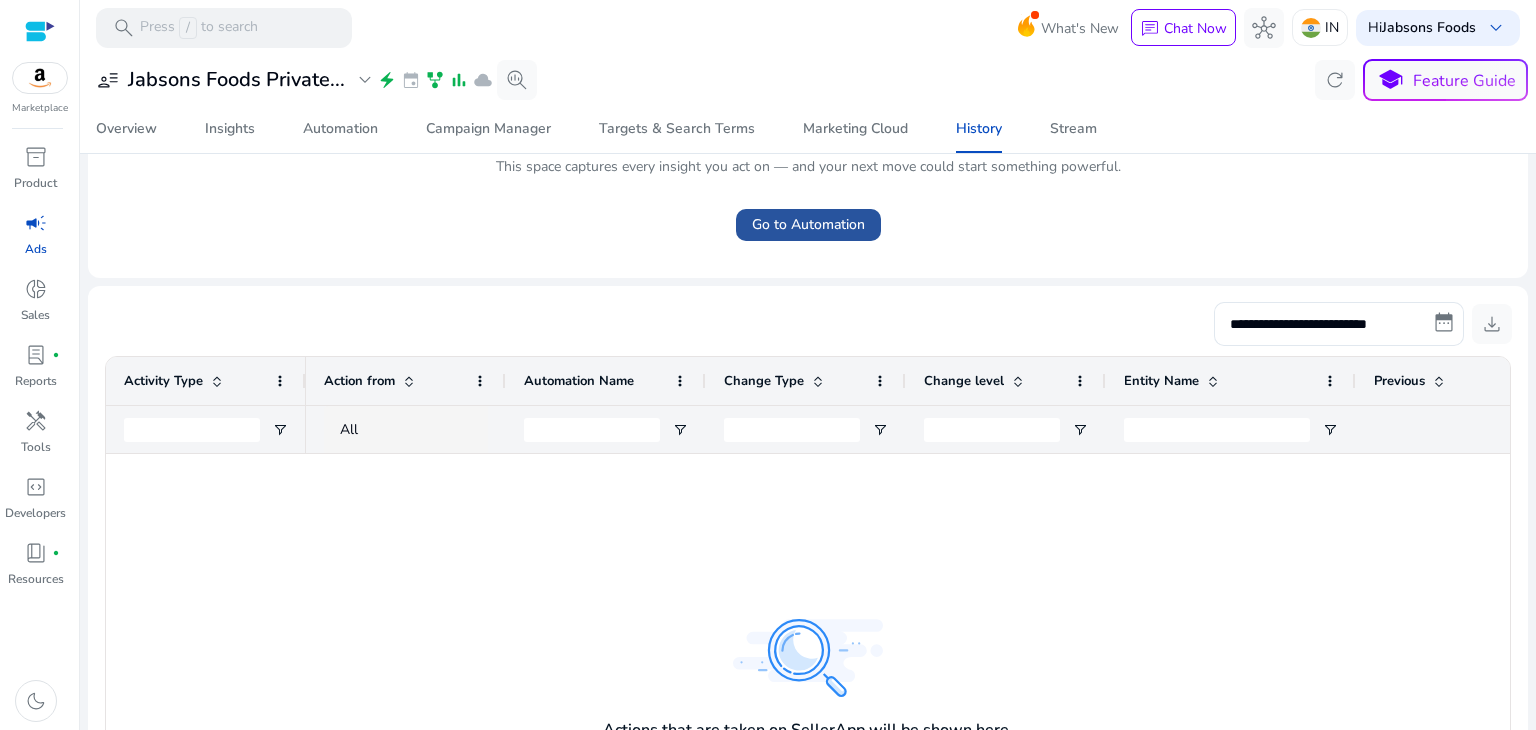 click on "Go to Automation" 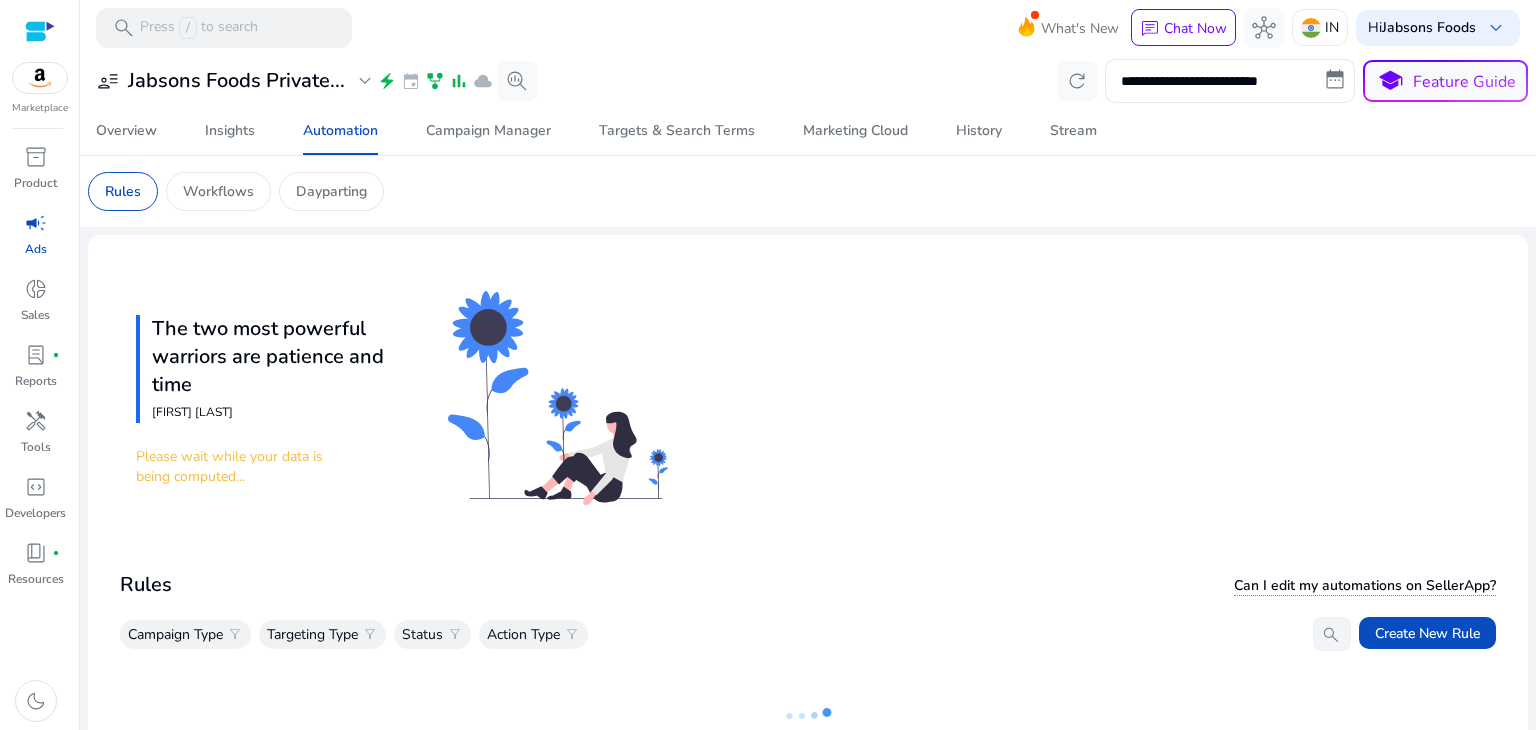 scroll, scrollTop: 84, scrollLeft: 0, axis: vertical 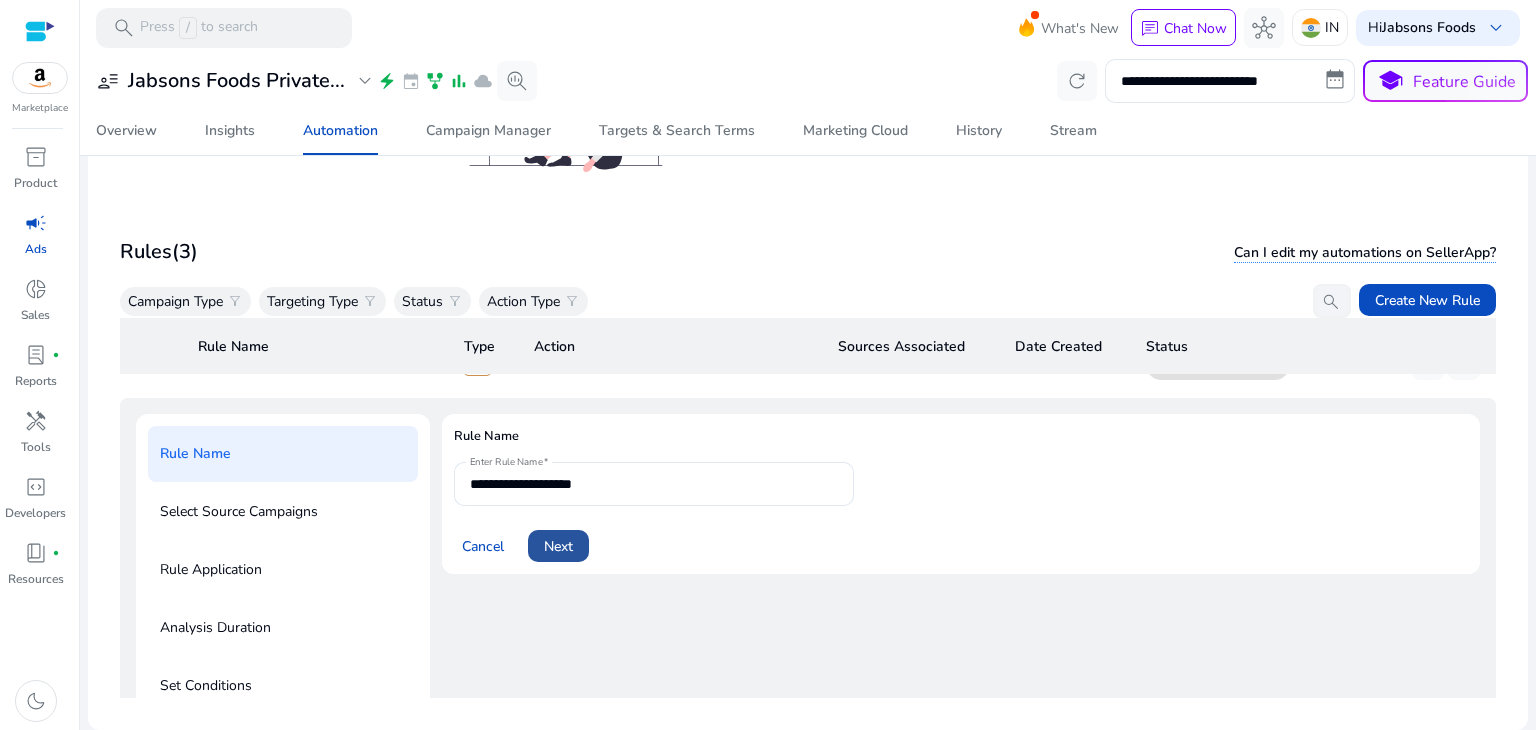 click on "Next" 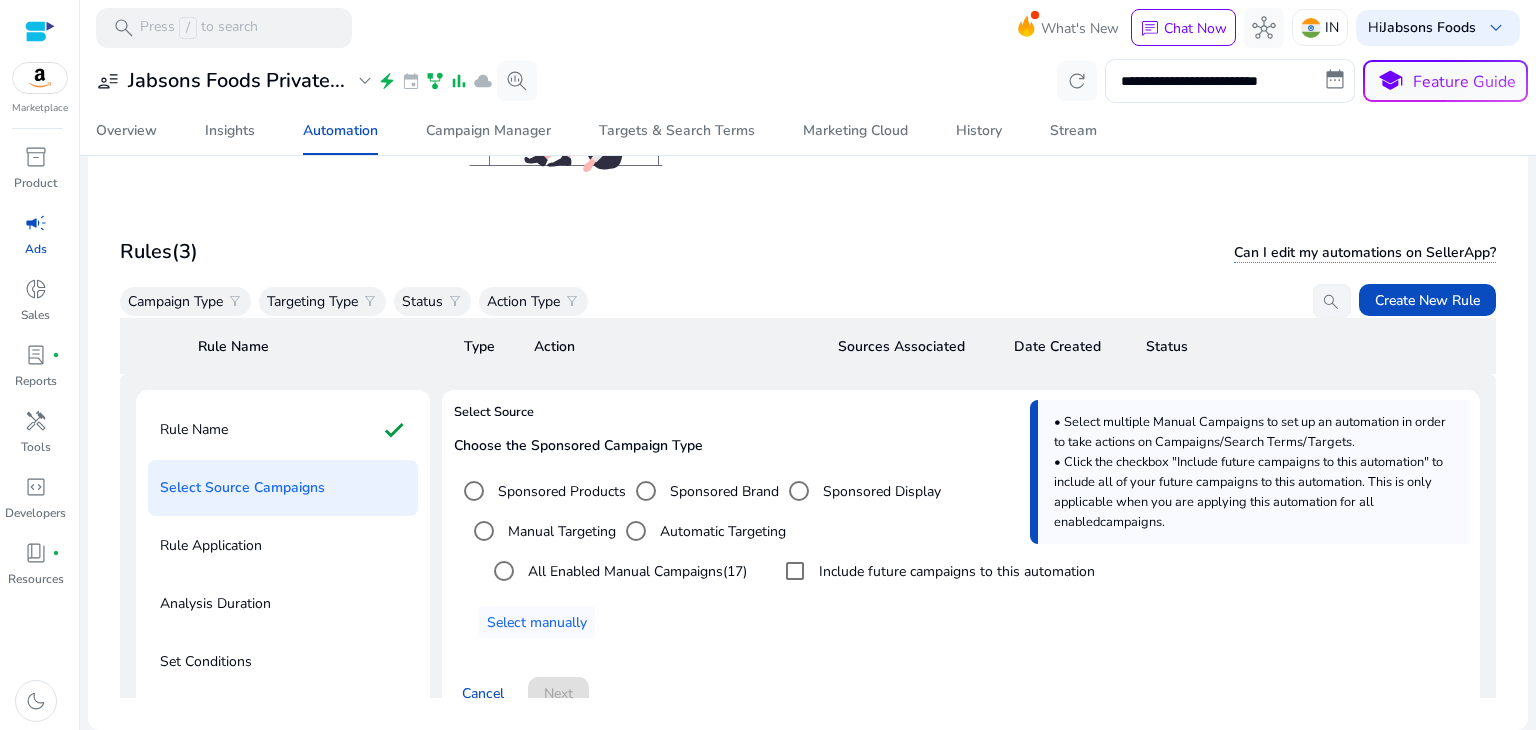 scroll, scrollTop: 76, scrollLeft: 0, axis: vertical 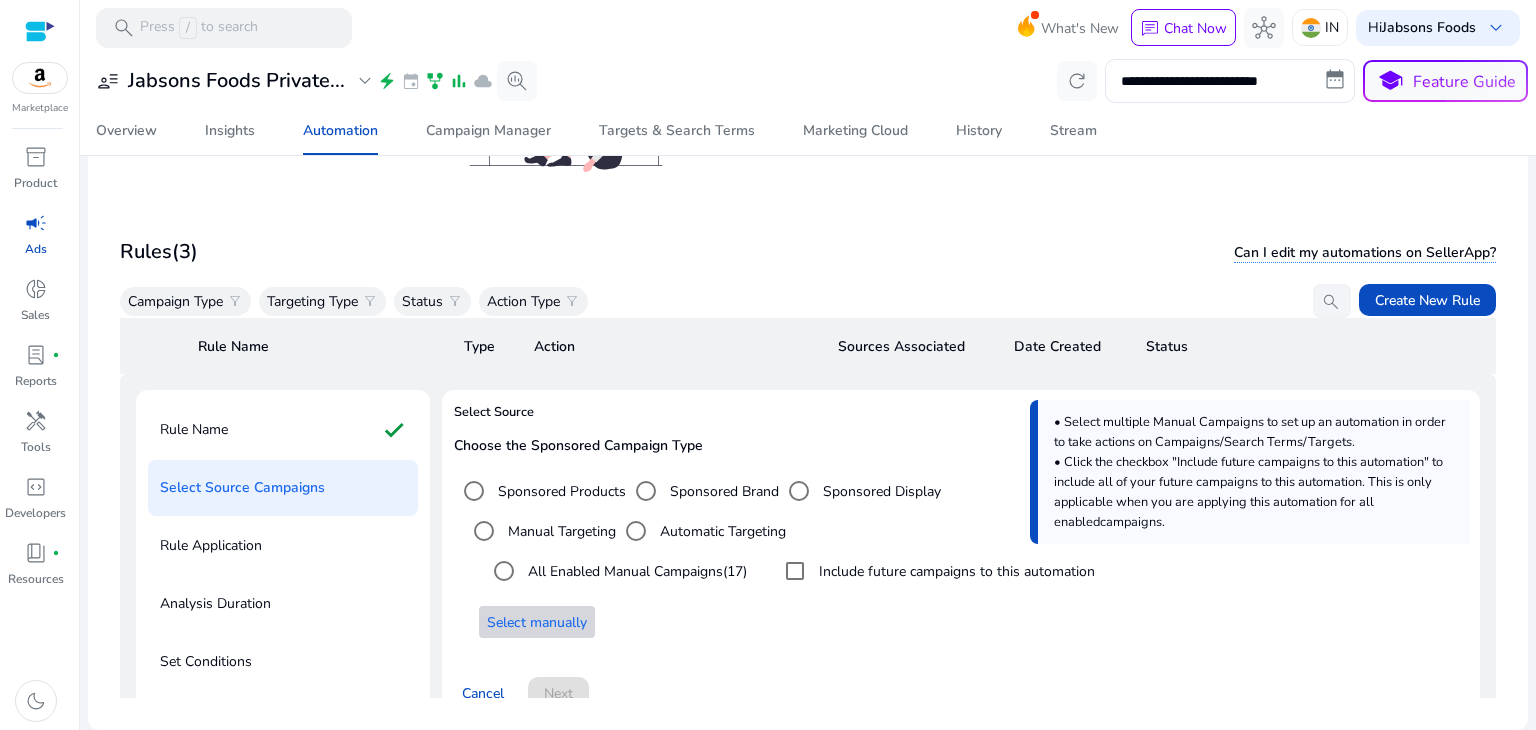 click on "Select manually" at bounding box center (537, 622) 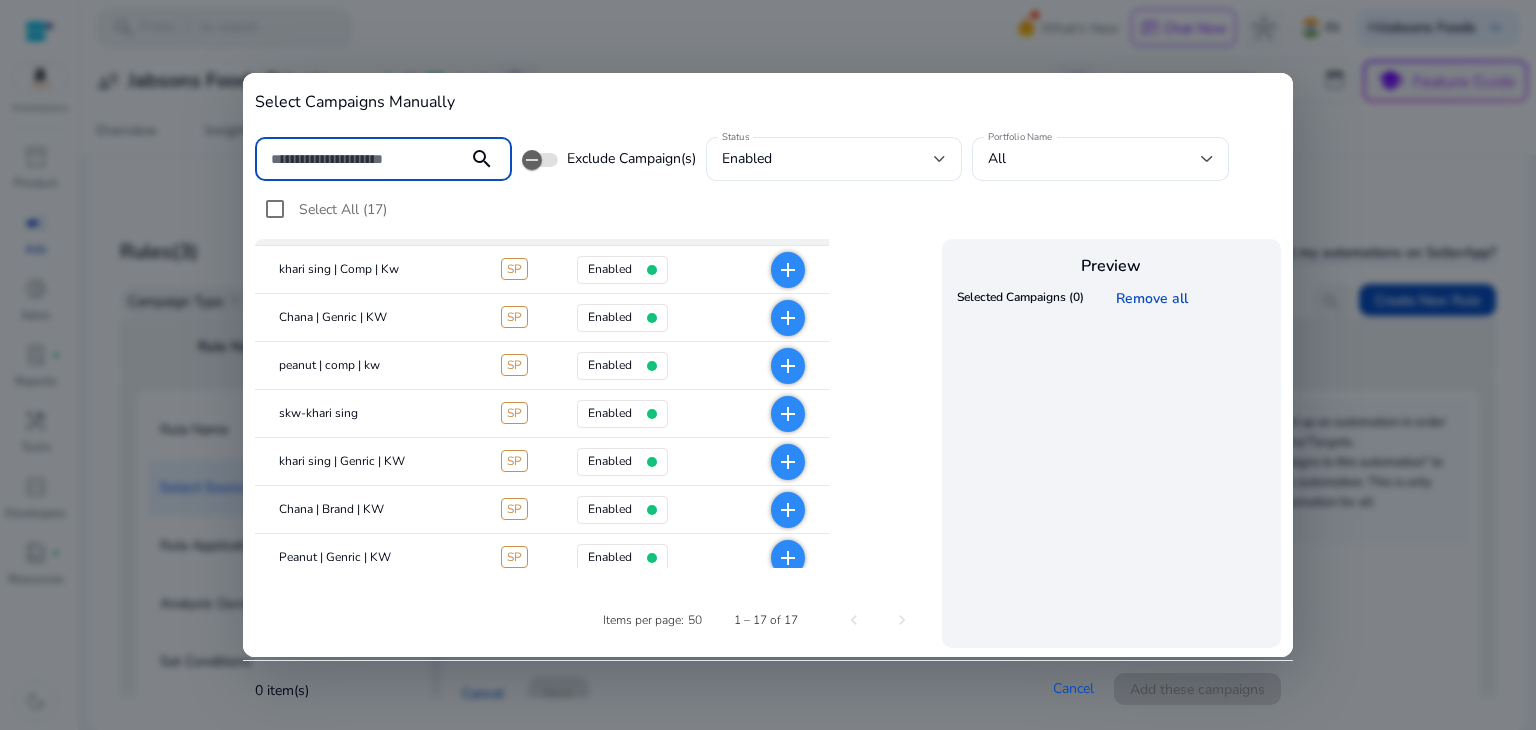 scroll, scrollTop: 58, scrollLeft: 0, axis: vertical 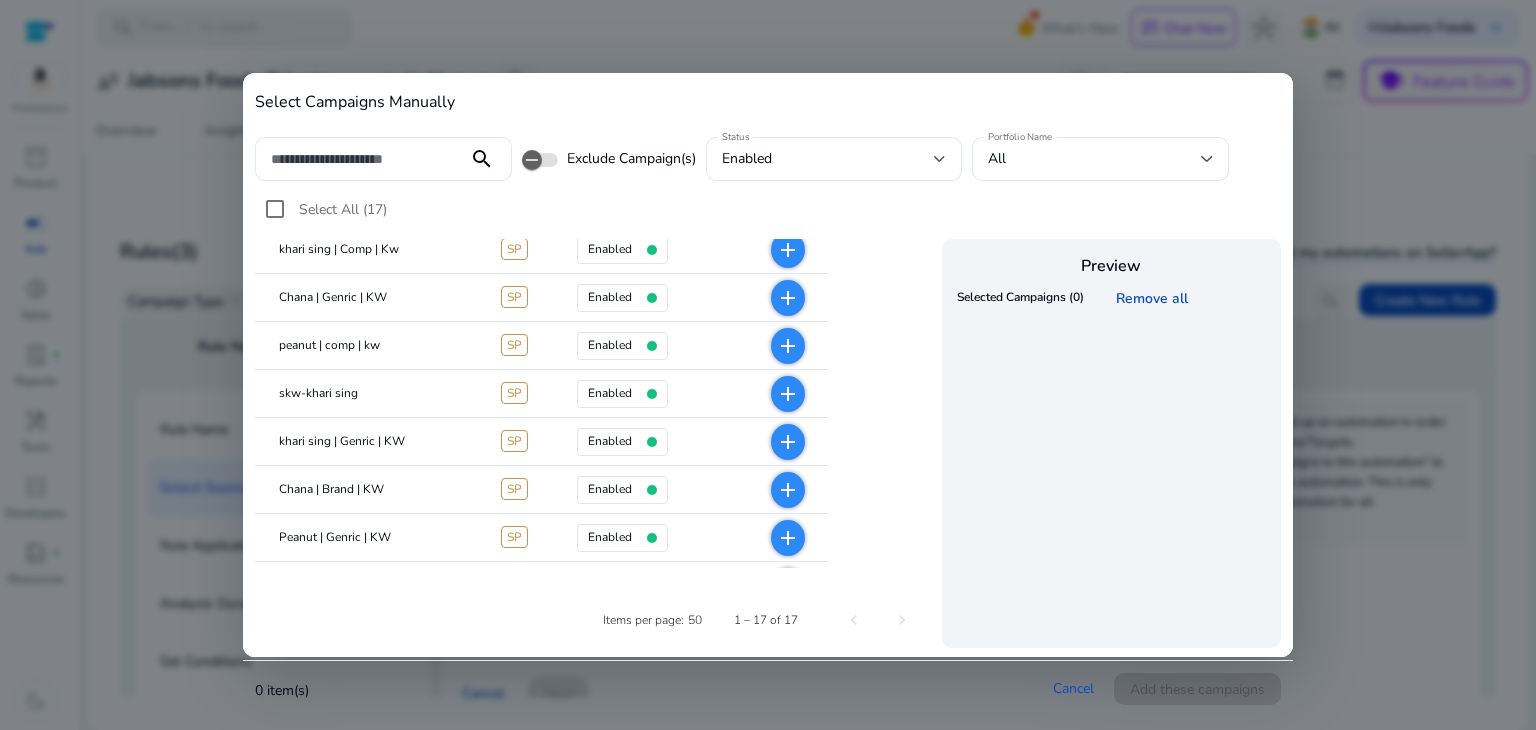 click on "add" at bounding box center [788, 442] 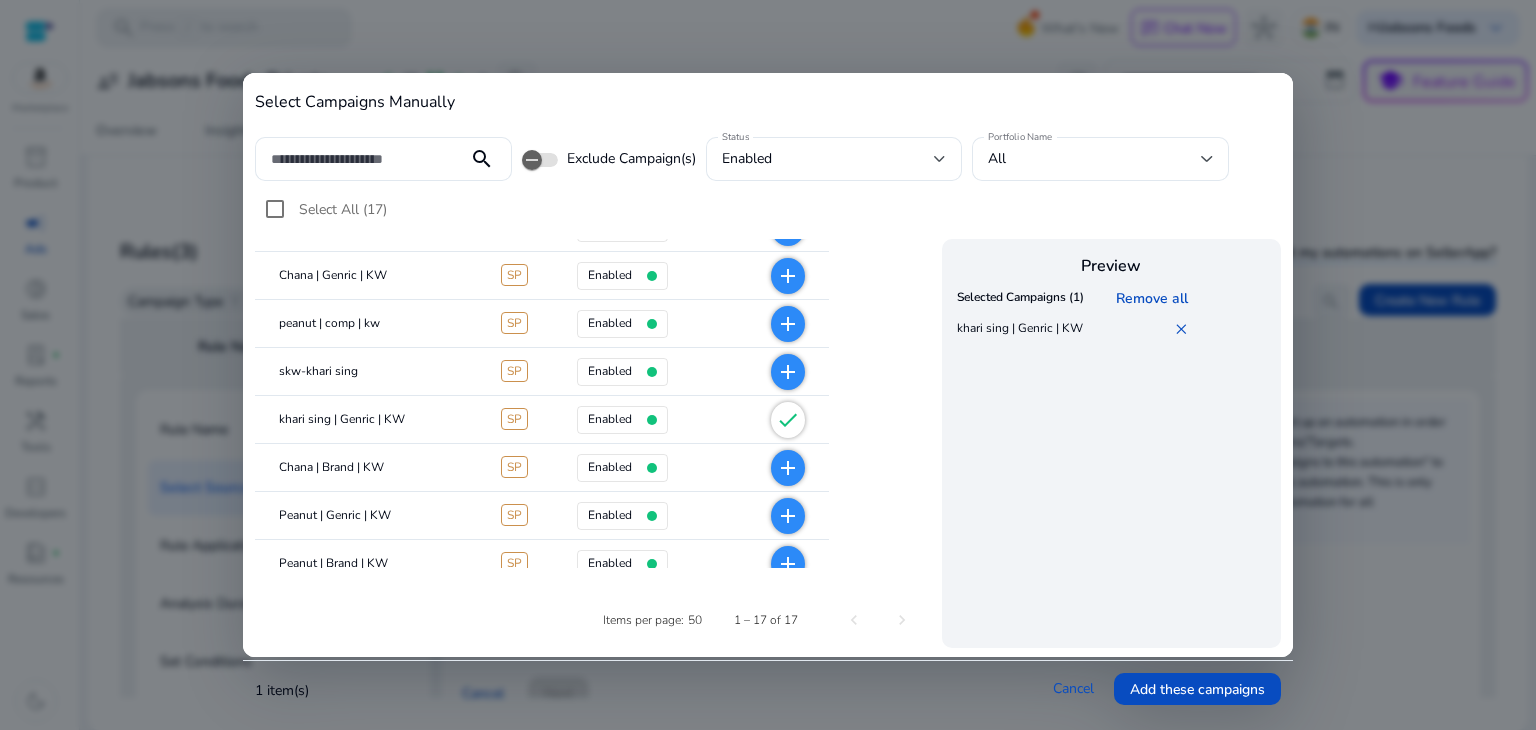 scroll, scrollTop: 83, scrollLeft: 0, axis: vertical 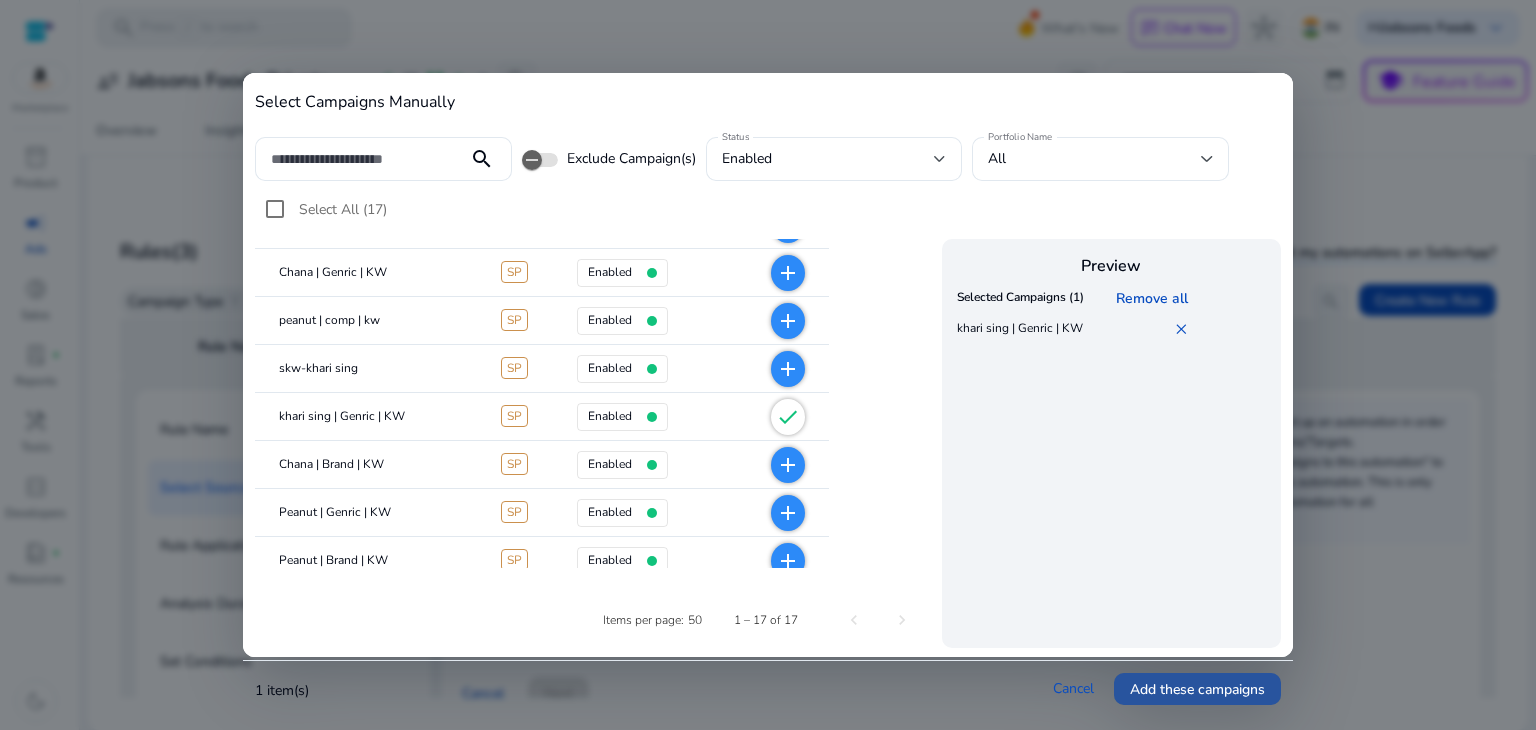 click on "Add these campaigns" at bounding box center [1197, 689] 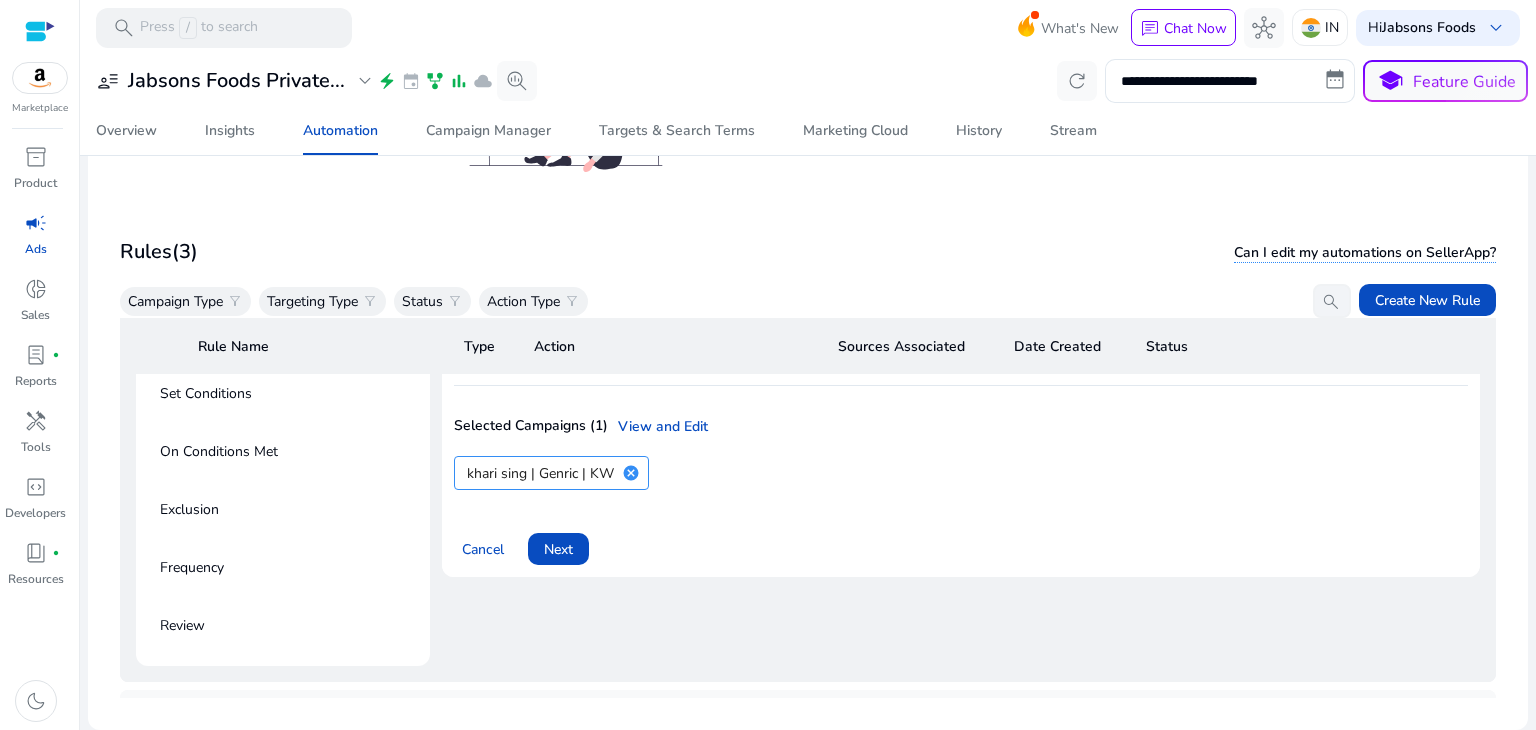 scroll, scrollTop: 395, scrollLeft: 0, axis: vertical 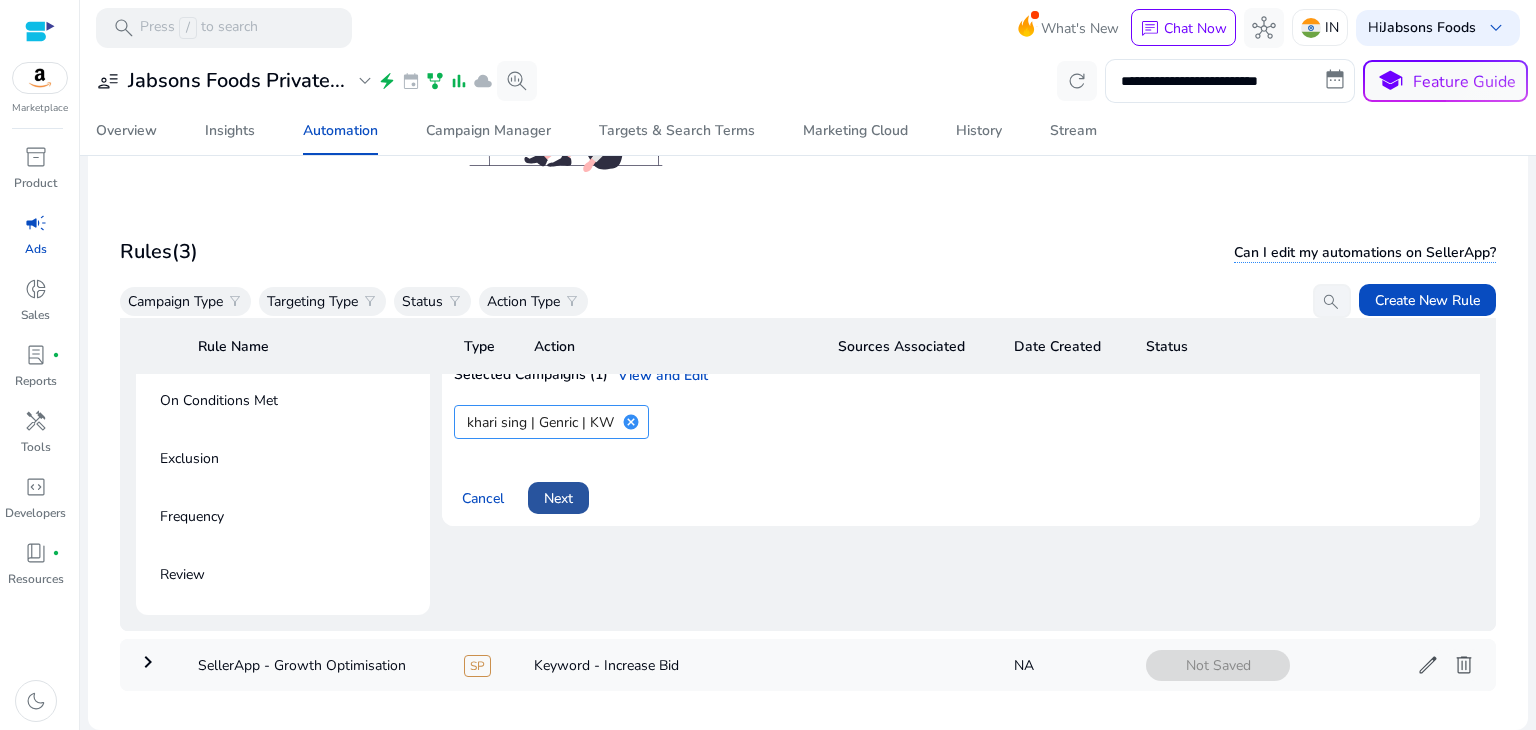 click on "Next" at bounding box center (558, 498) 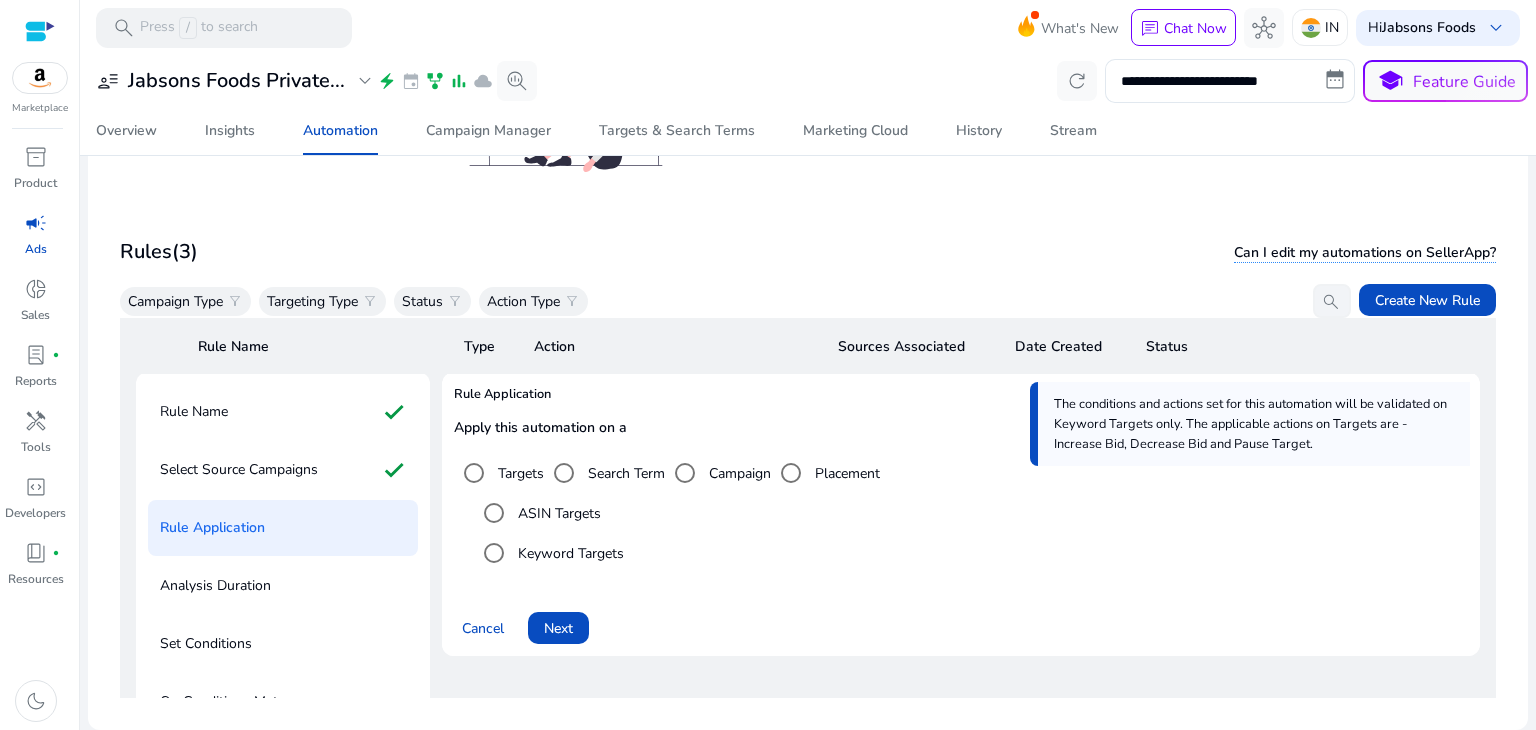 scroll, scrollTop: 95, scrollLeft: 0, axis: vertical 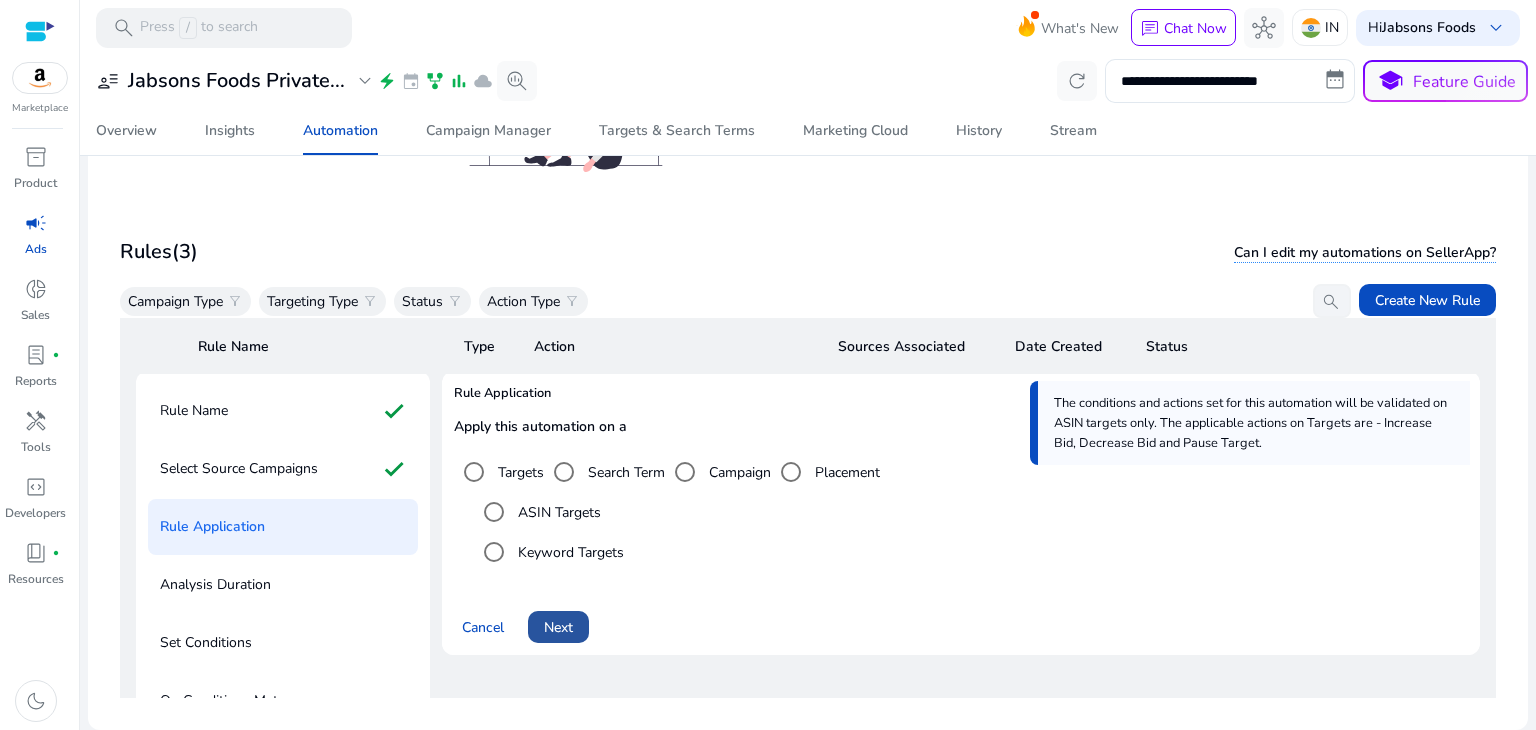 click at bounding box center [558, 627] 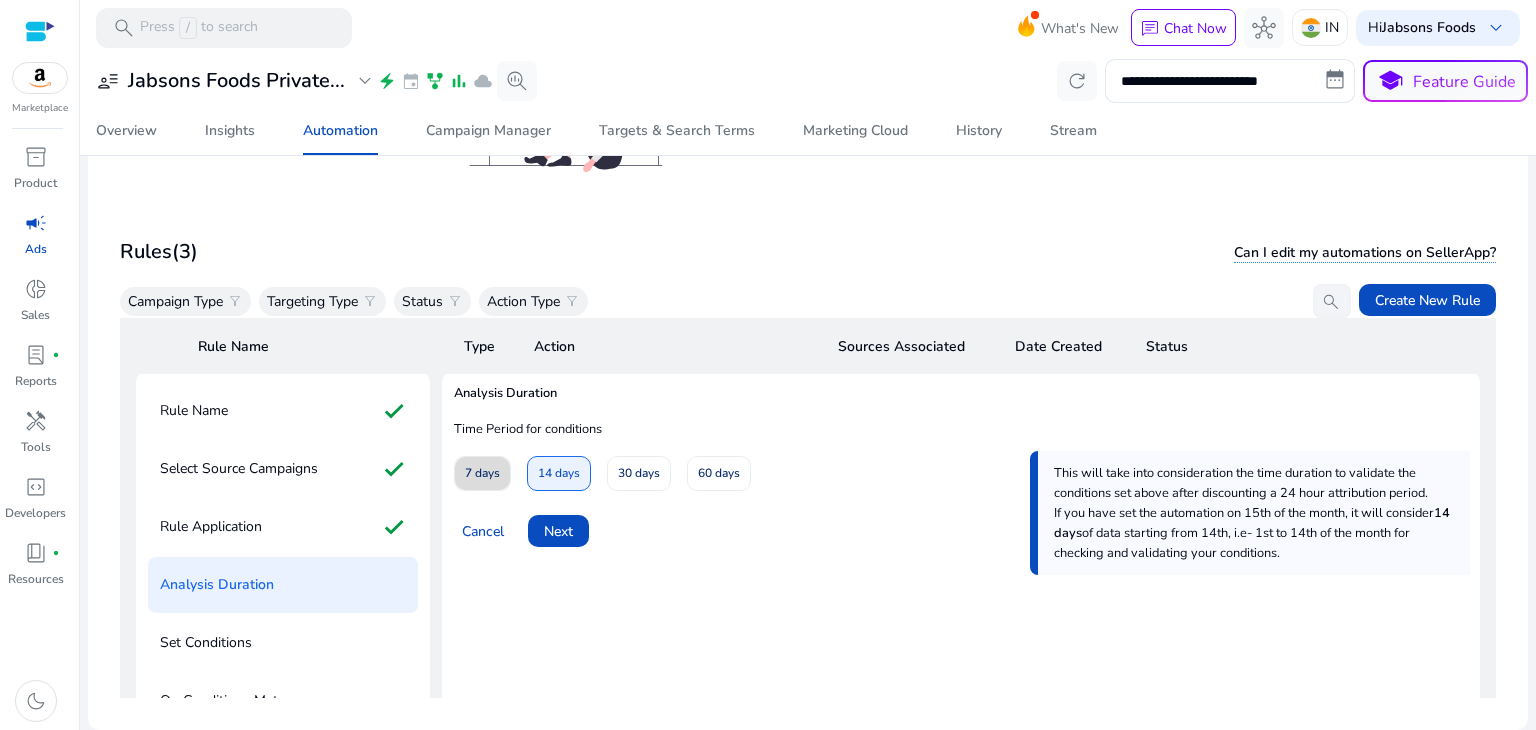 click on "7 days" at bounding box center (482, 473) 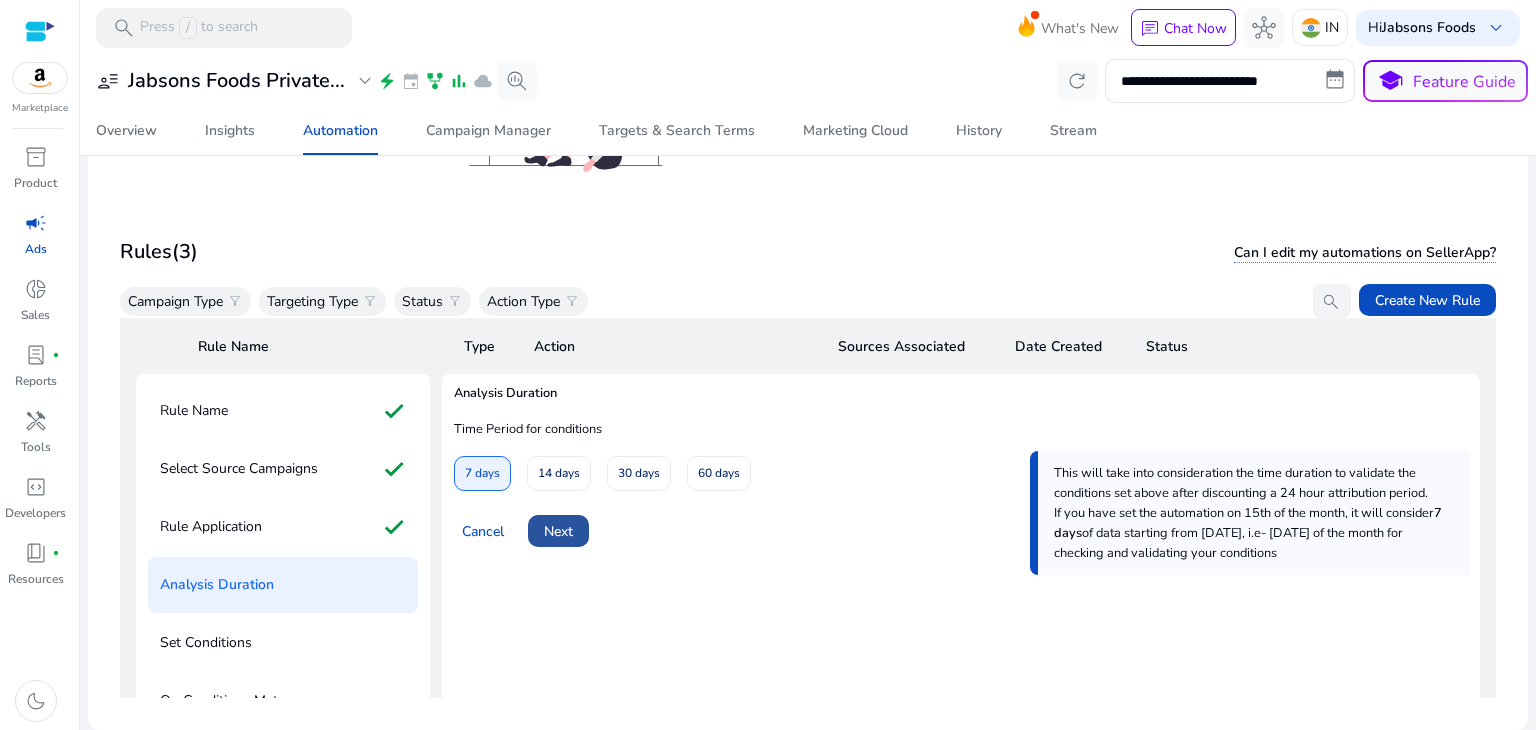 click on "Next" at bounding box center (558, 531) 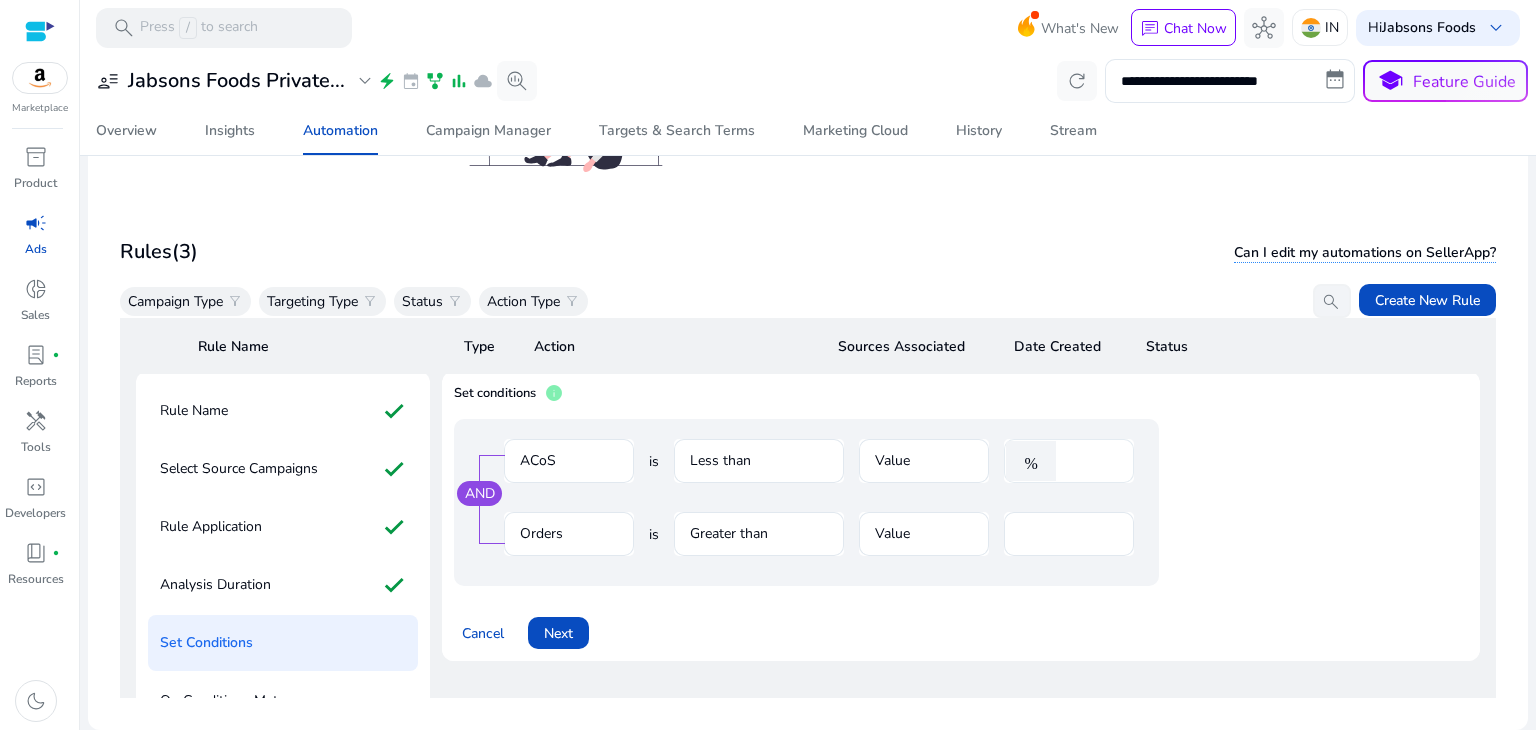 click on "****" at bounding box center (1092, 461) 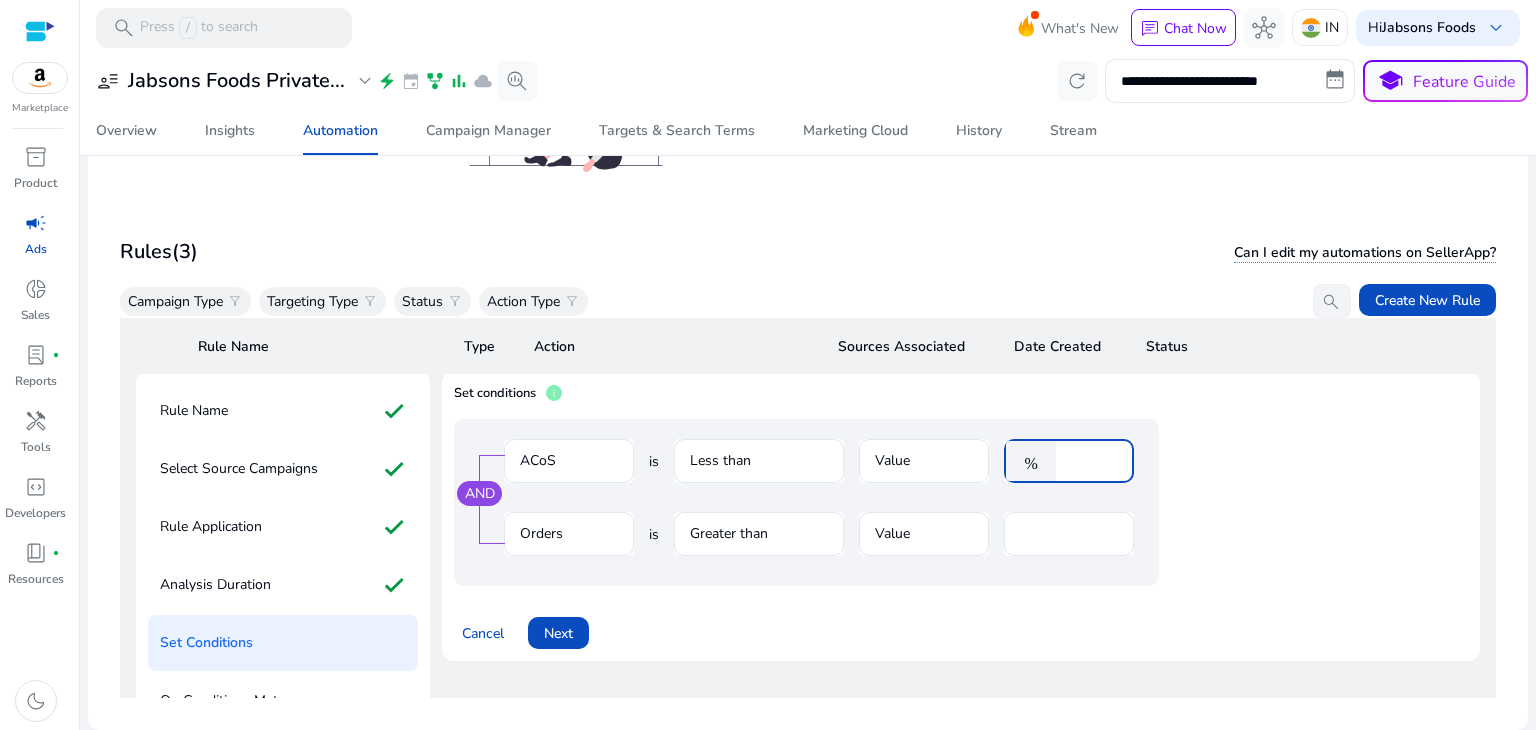 click on "****" at bounding box center [1092, 461] 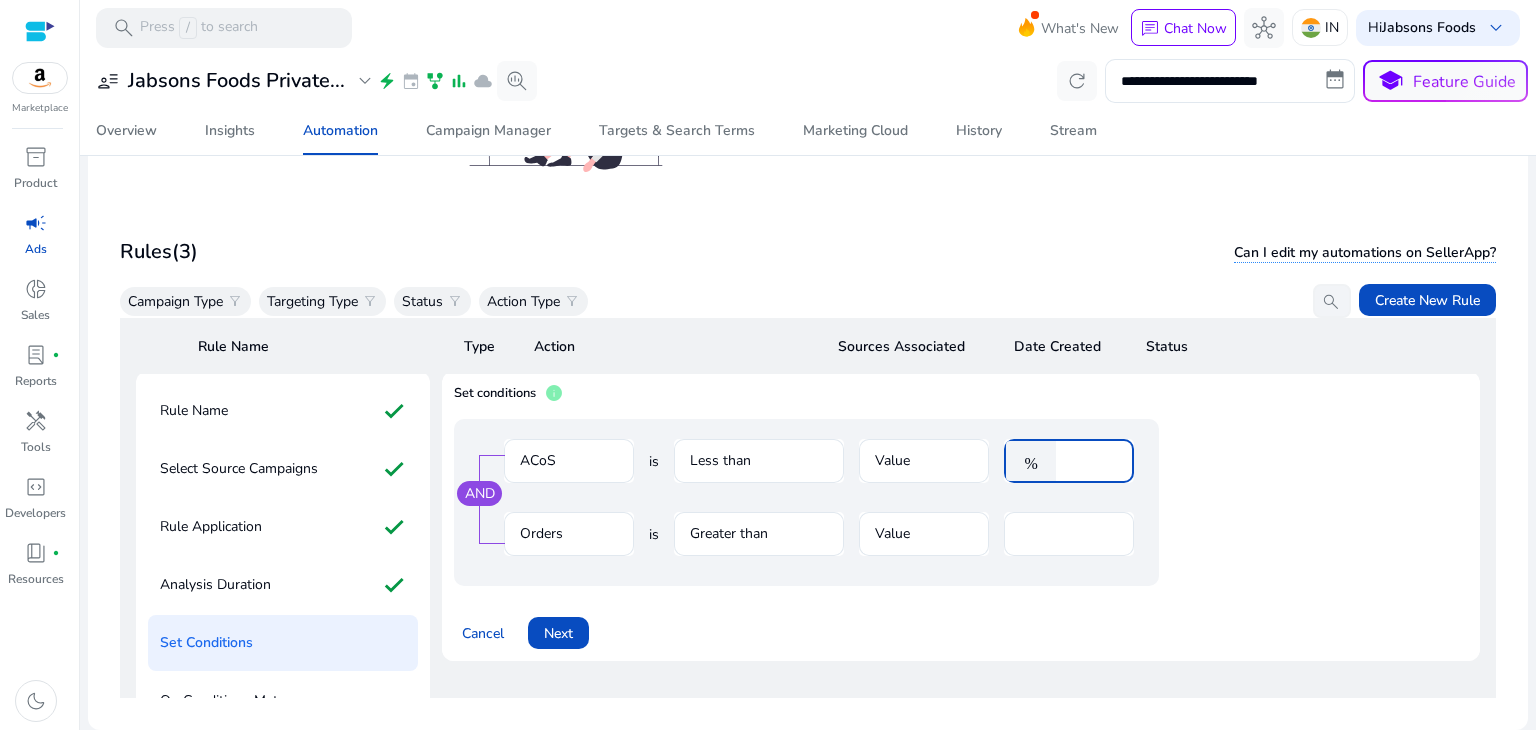 click on "****" at bounding box center [1092, 461] 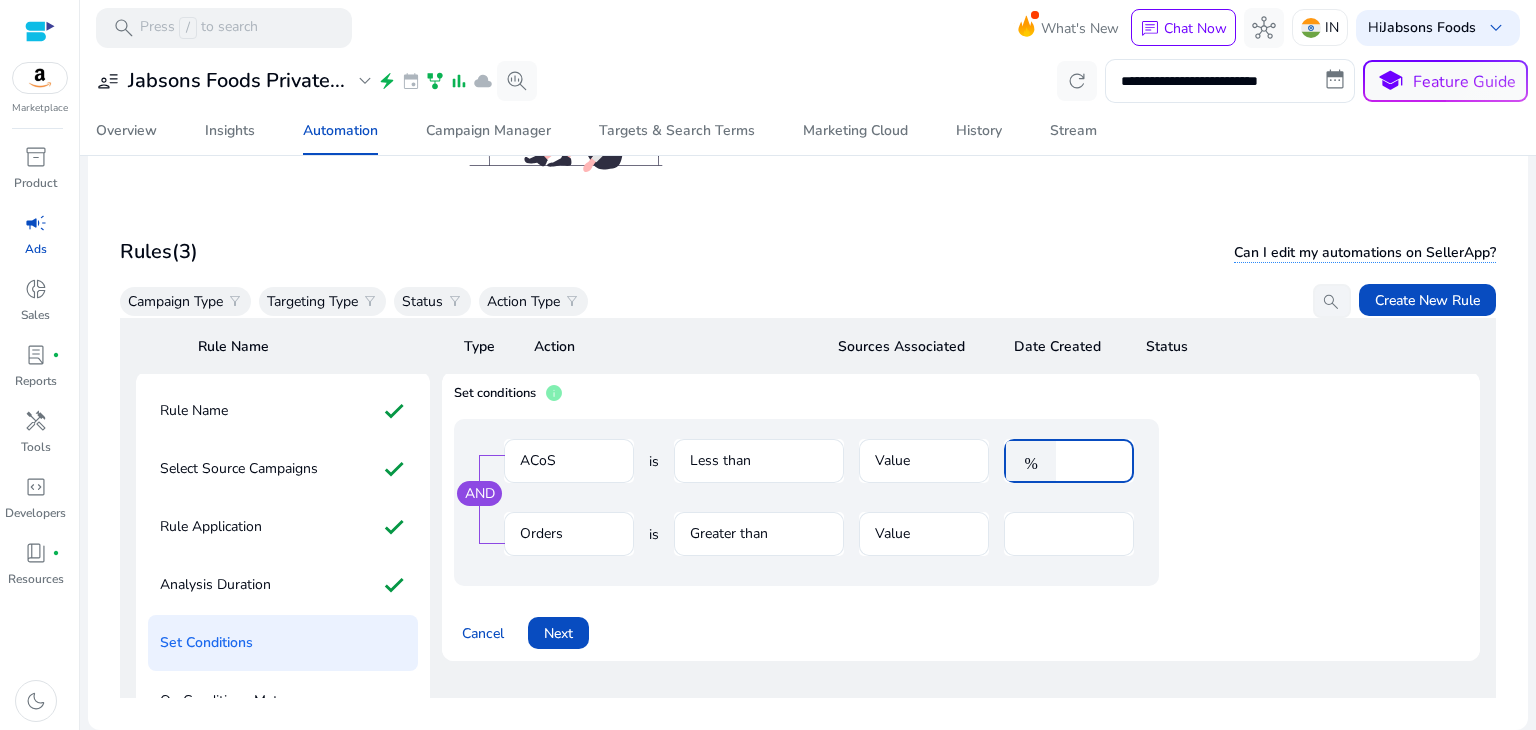 click on "**" at bounding box center (1092, 461) 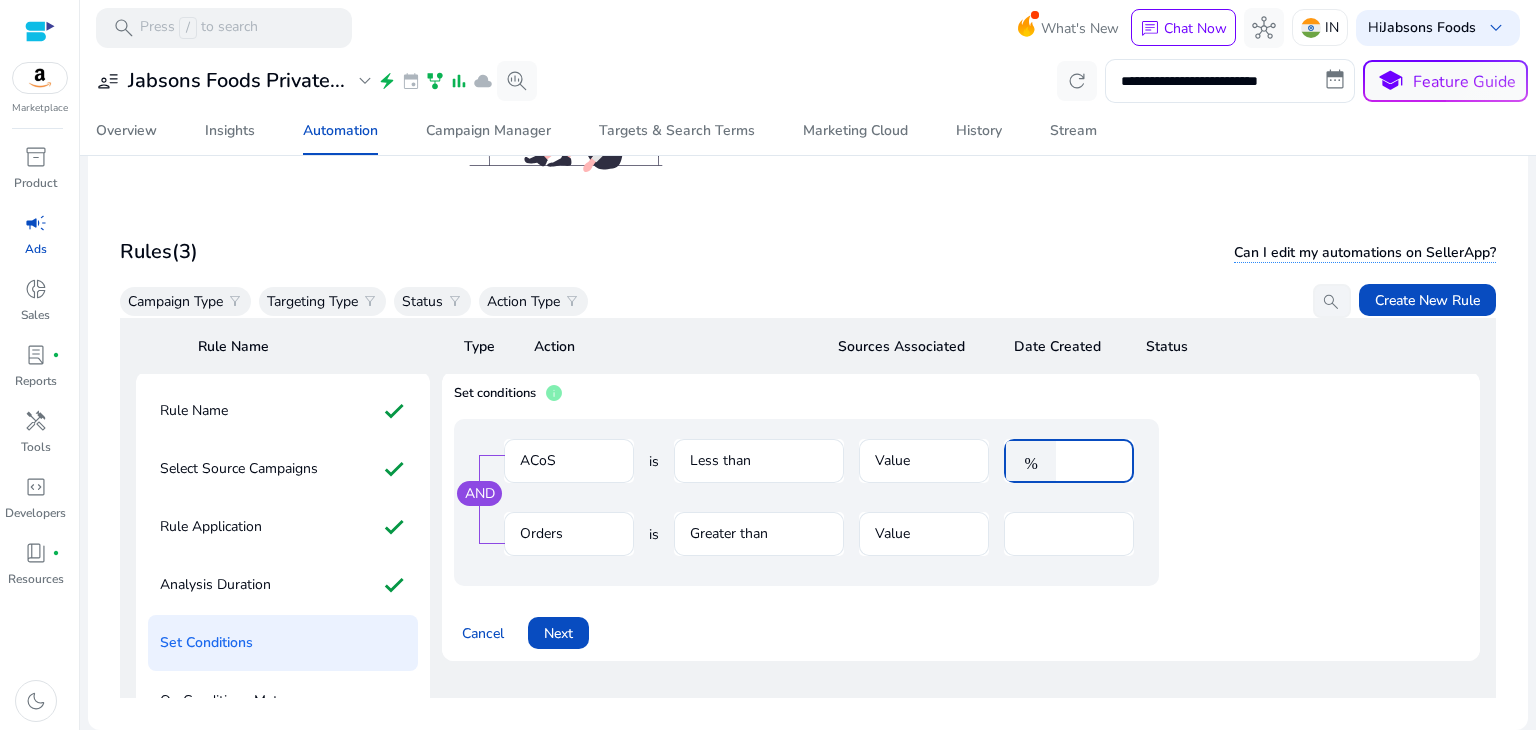 click on "**" at bounding box center (1092, 461) 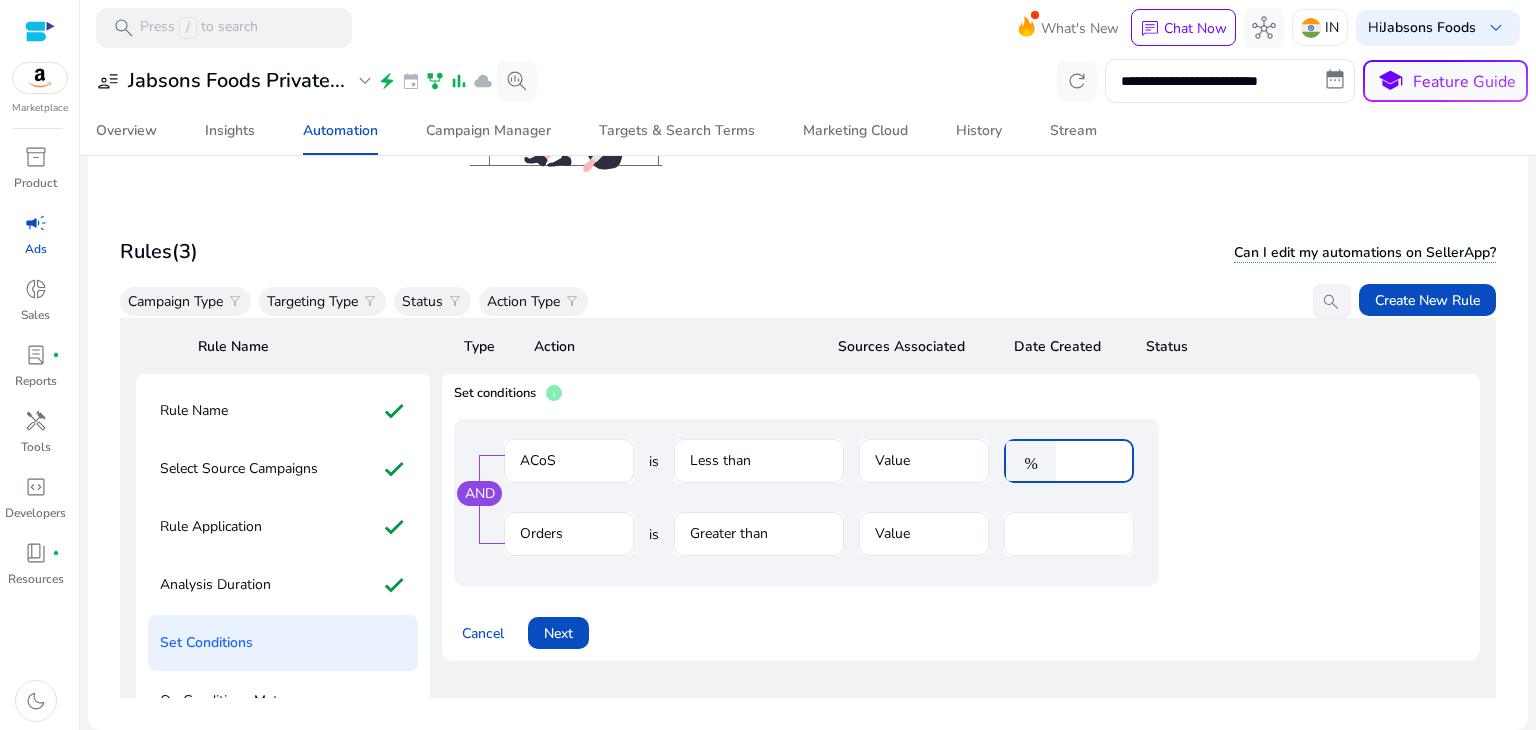 type on "**" 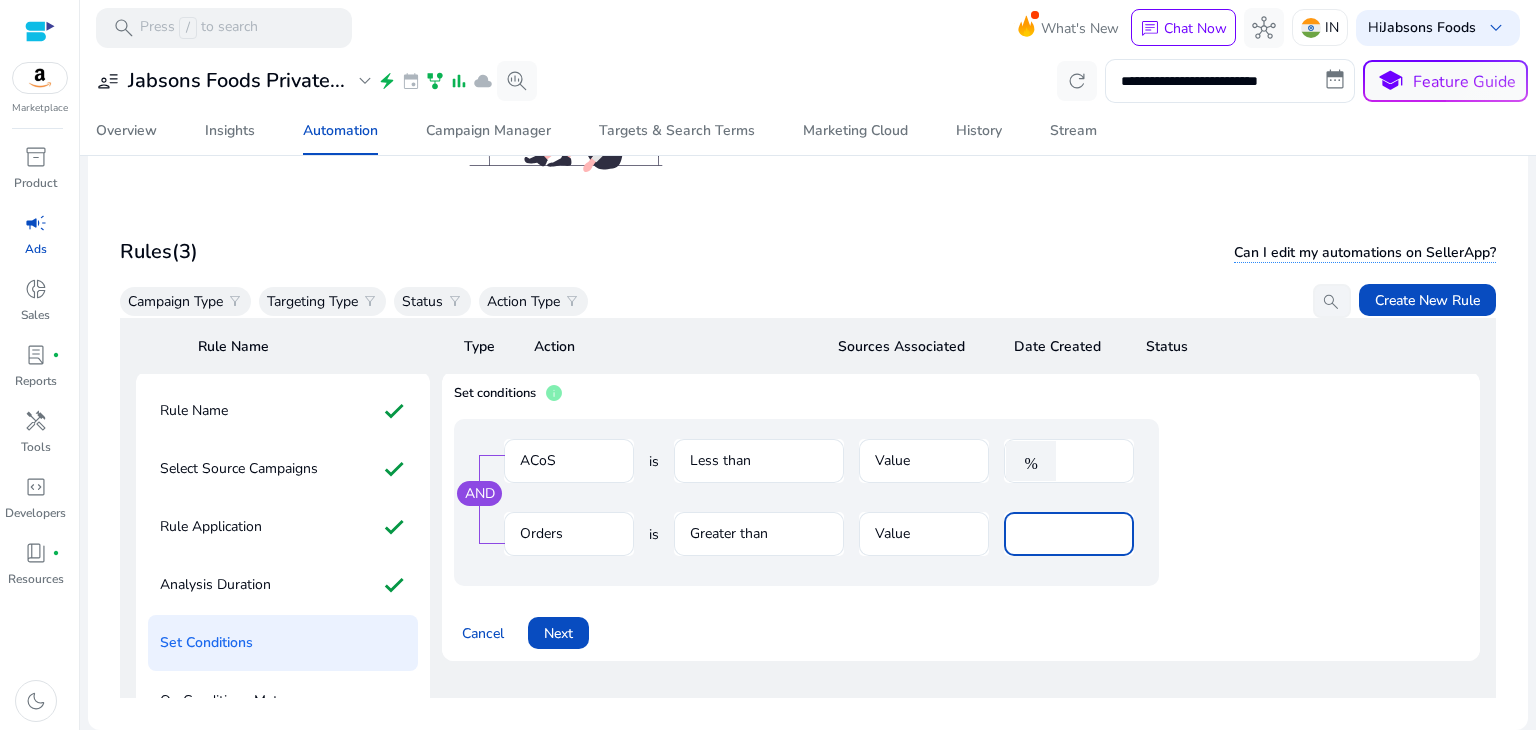 click on "*" at bounding box center [1069, 534] 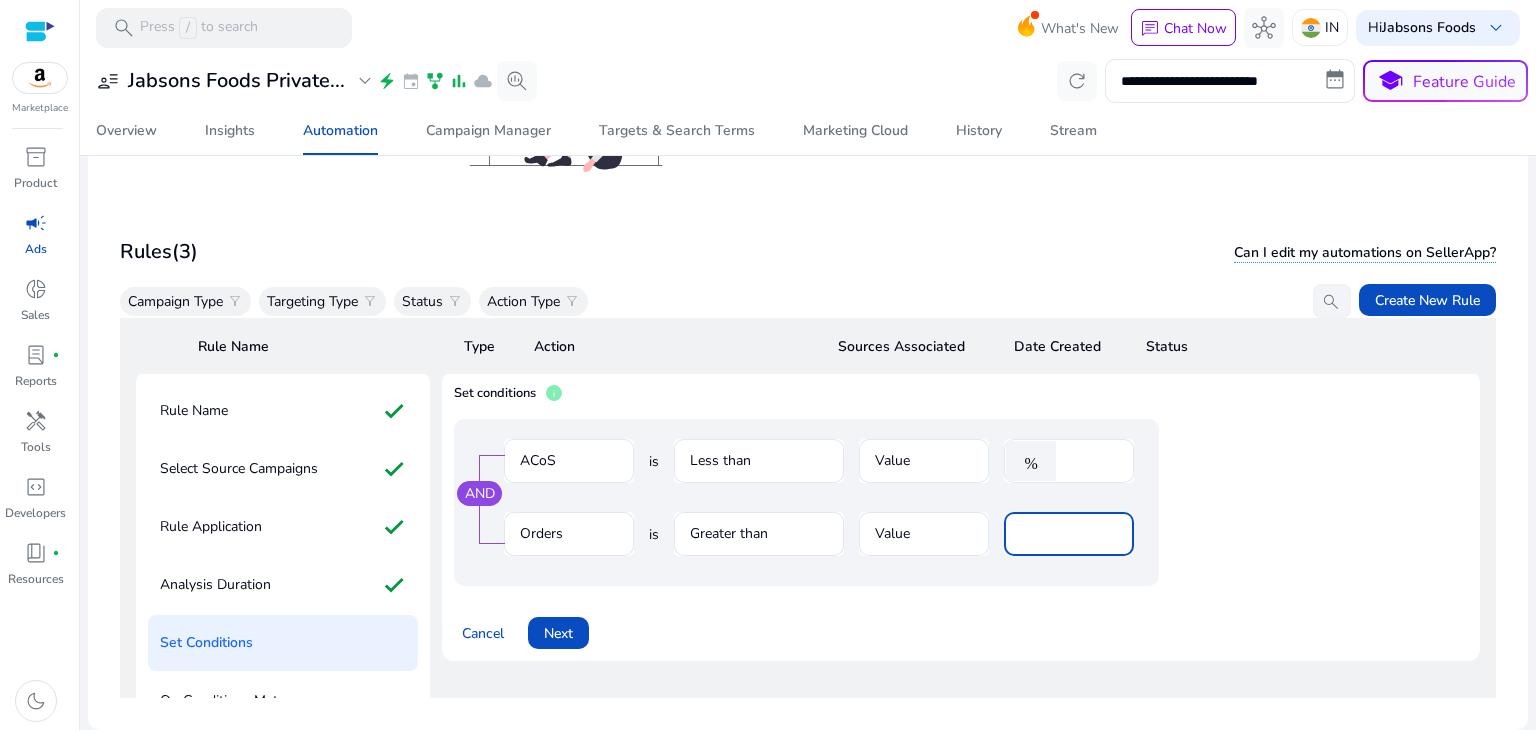 click on "*" at bounding box center [1069, 534] 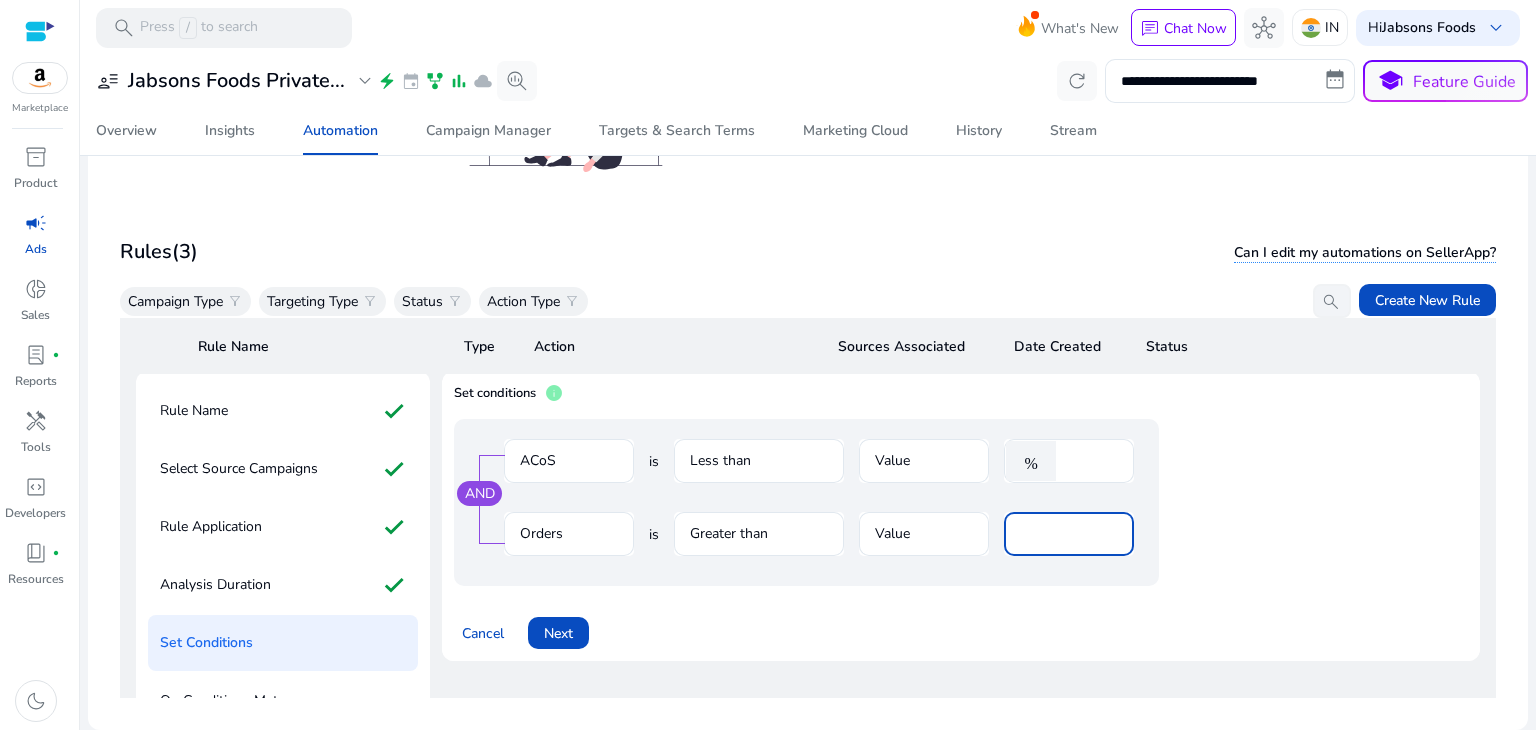 type on "***" 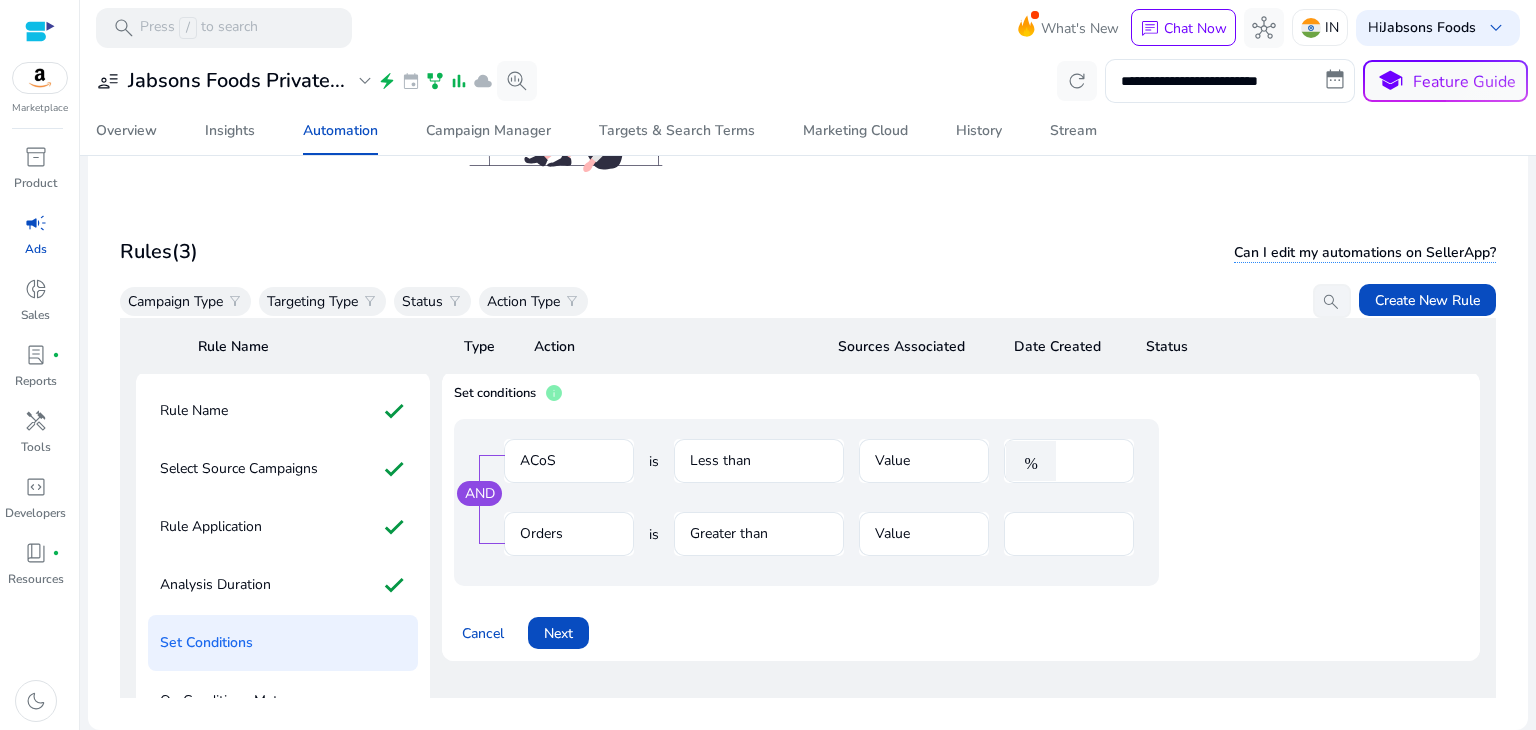 click on "AND  ACoS is Less than Value  %  ** Orders is Greater than Value ***" at bounding box center (961, 502) 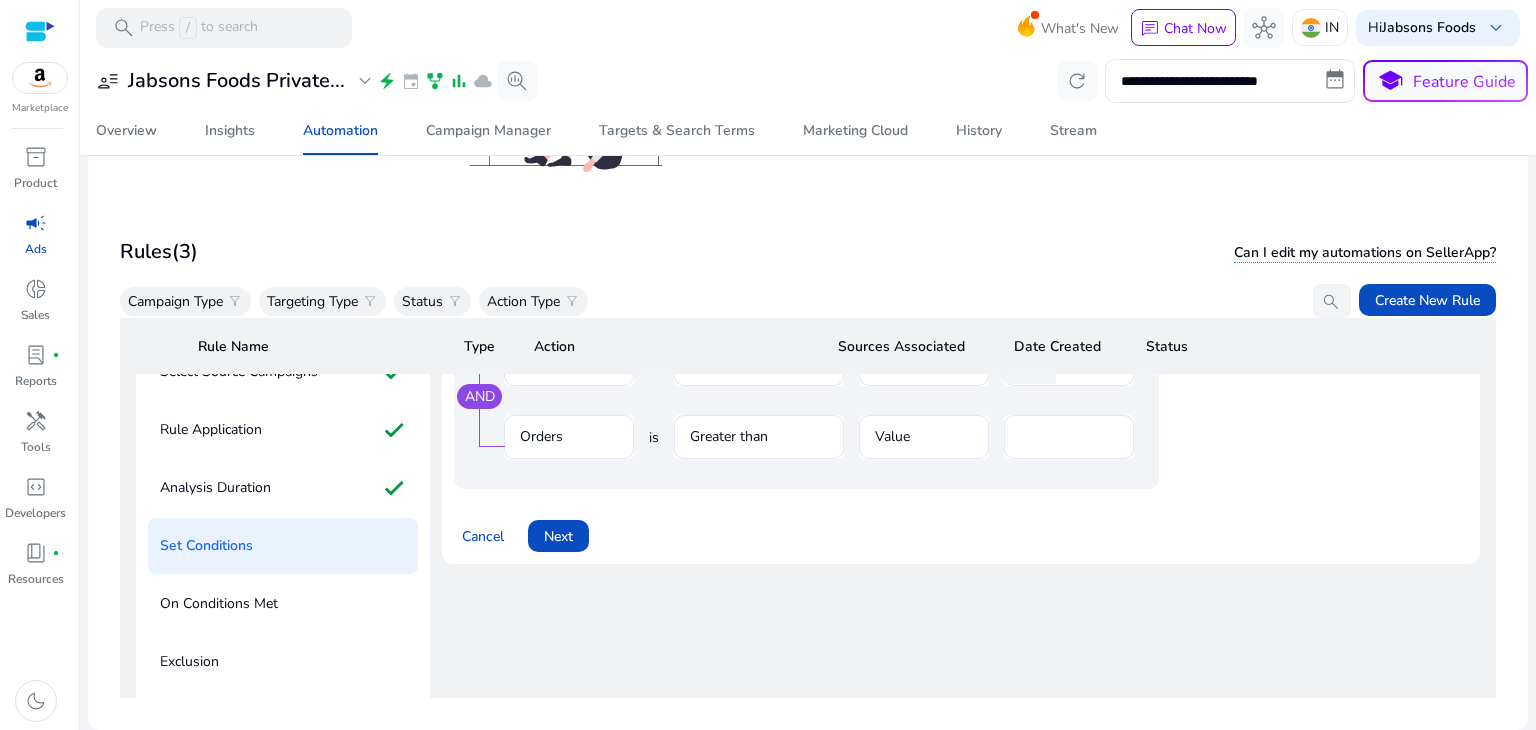 scroll, scrollTop: 220, scrollLeft: 0, axis: vertical 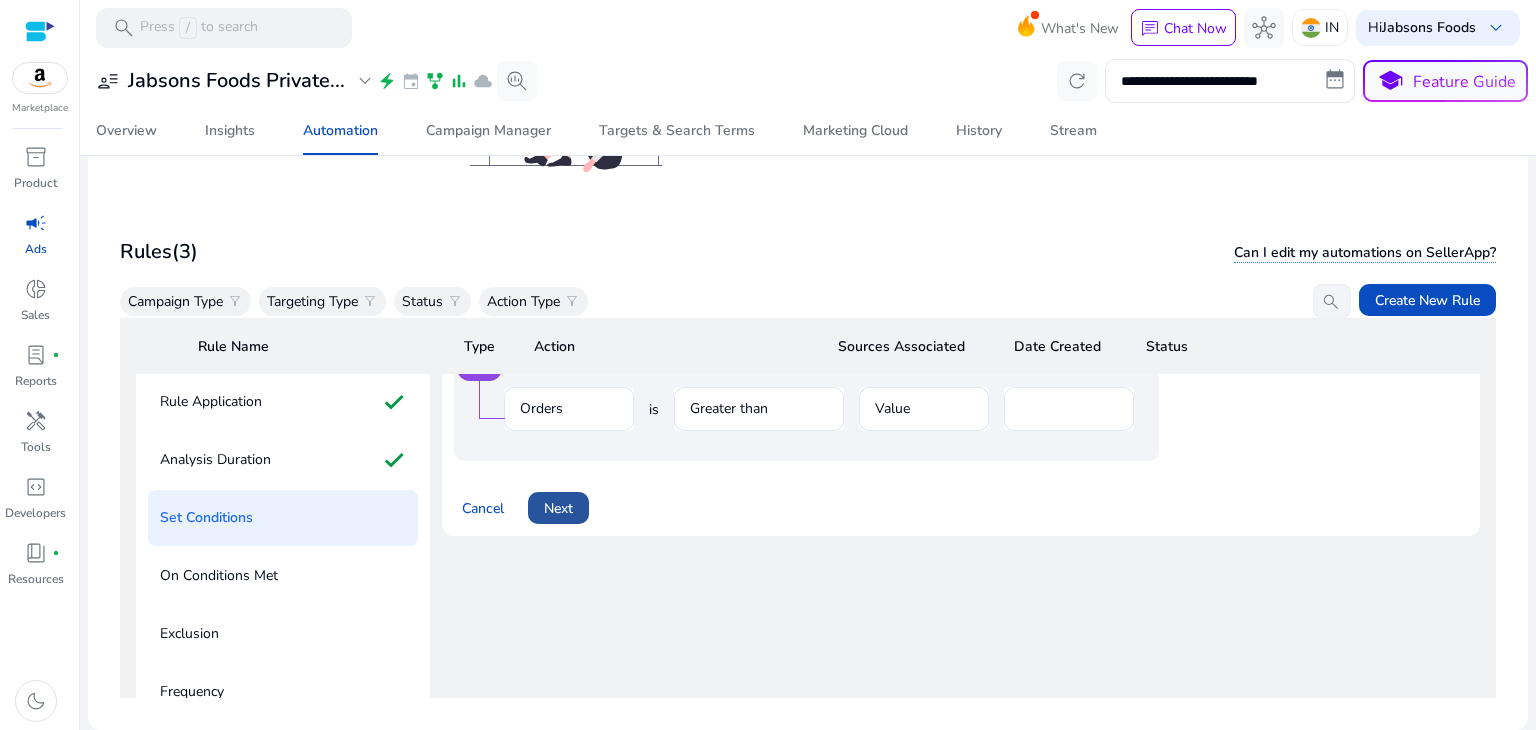 click on "Next" at bounding box center (558, 508) 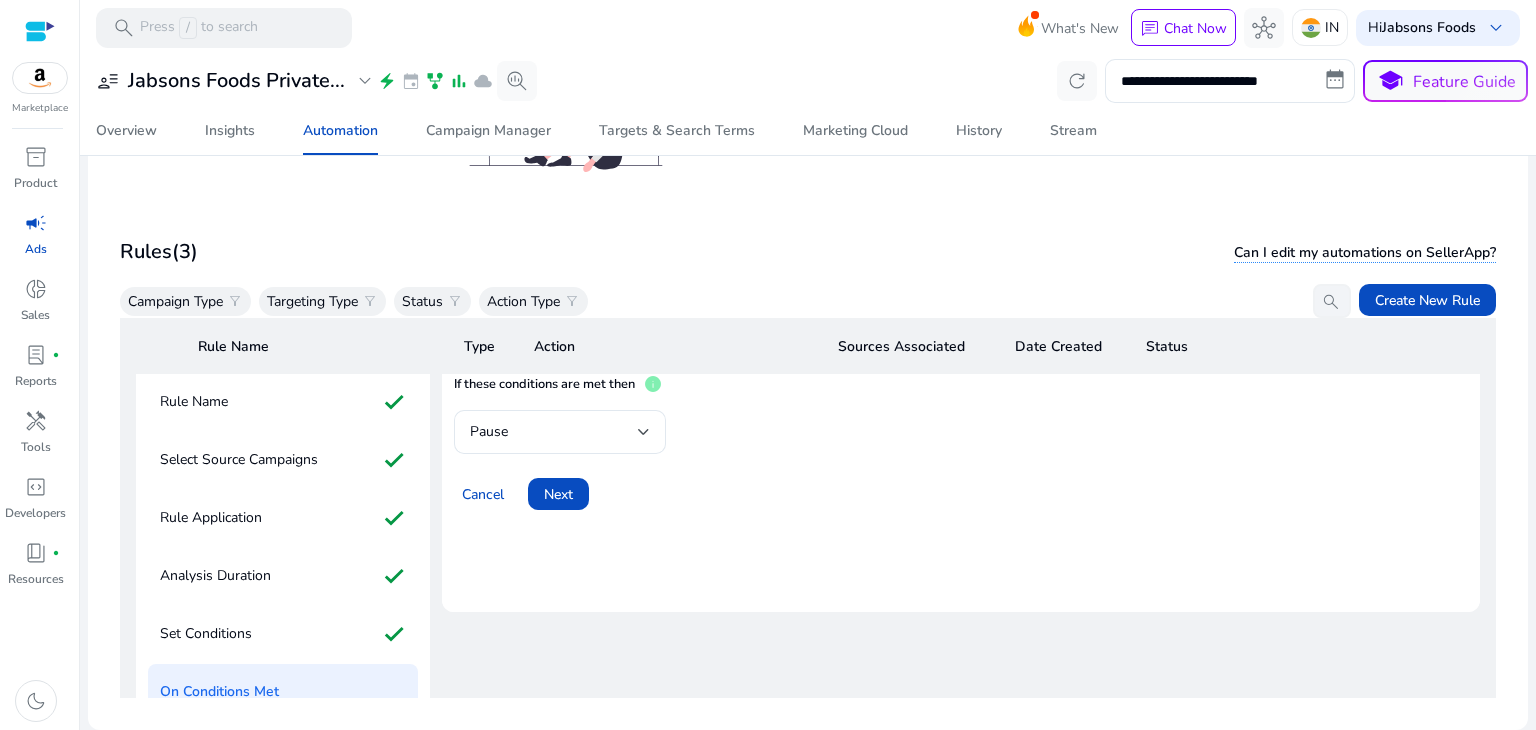 scroll, scrollTop: 0, scrollLeft: 0, axis: both 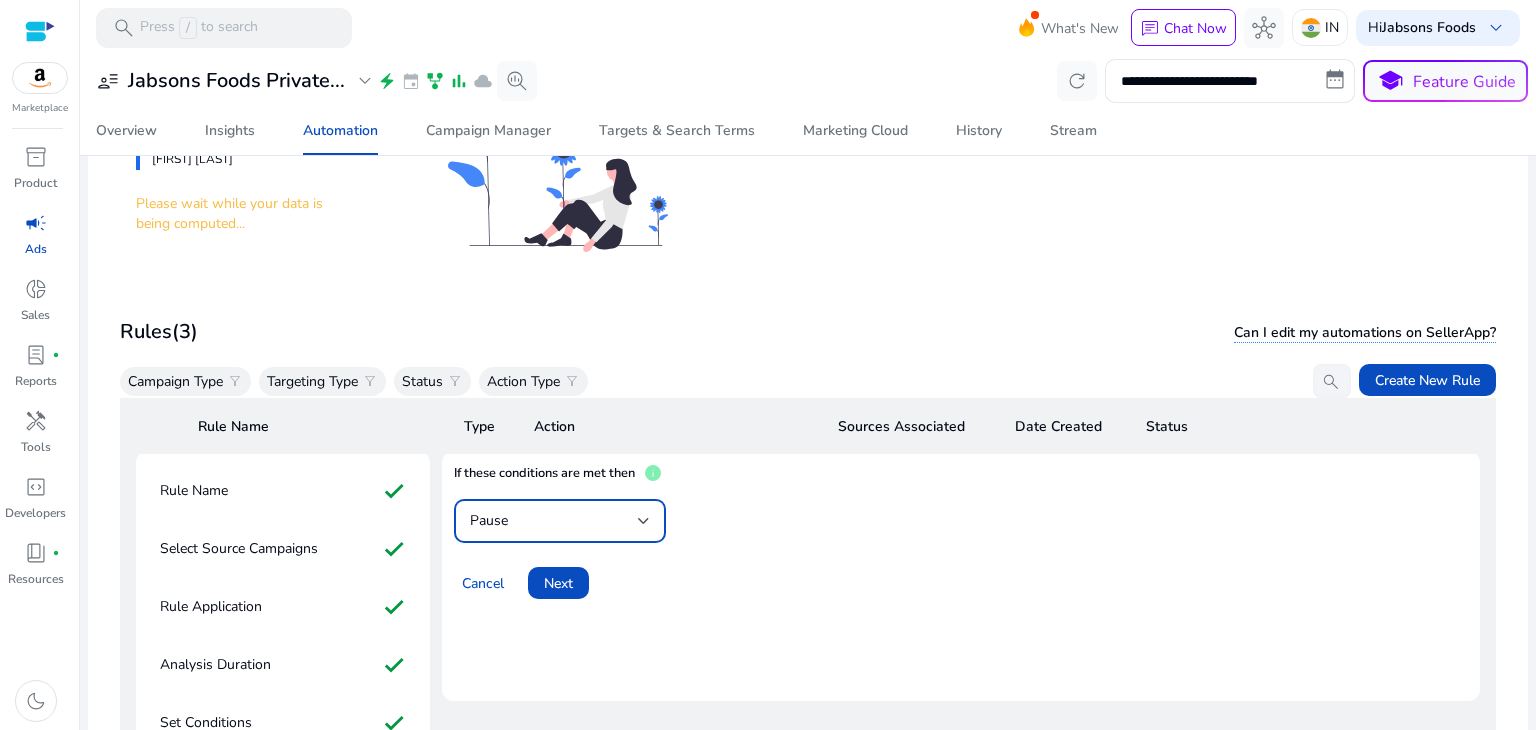 click at bounding box center (644, 521) 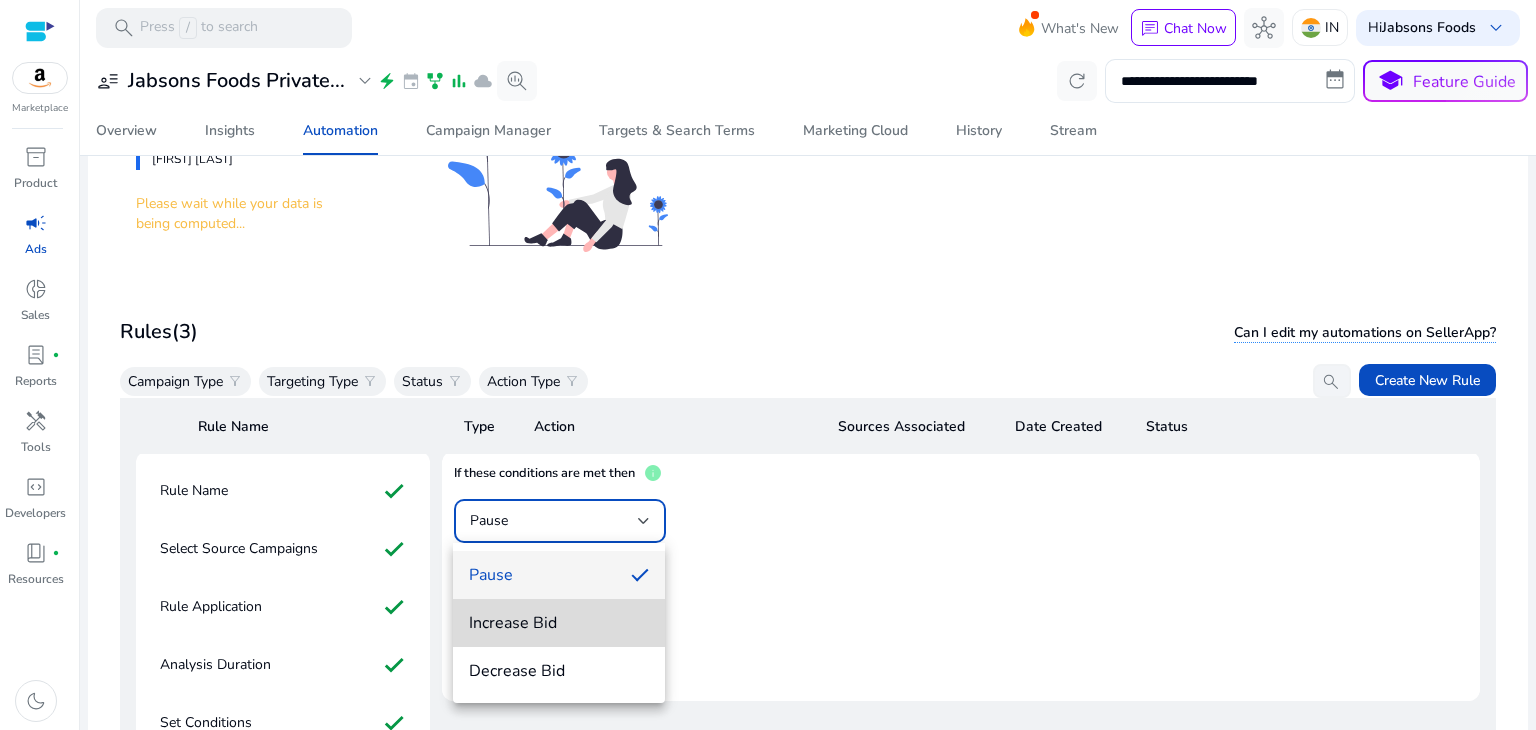 click on "Increase Bid" at bounding box center (559, 623) 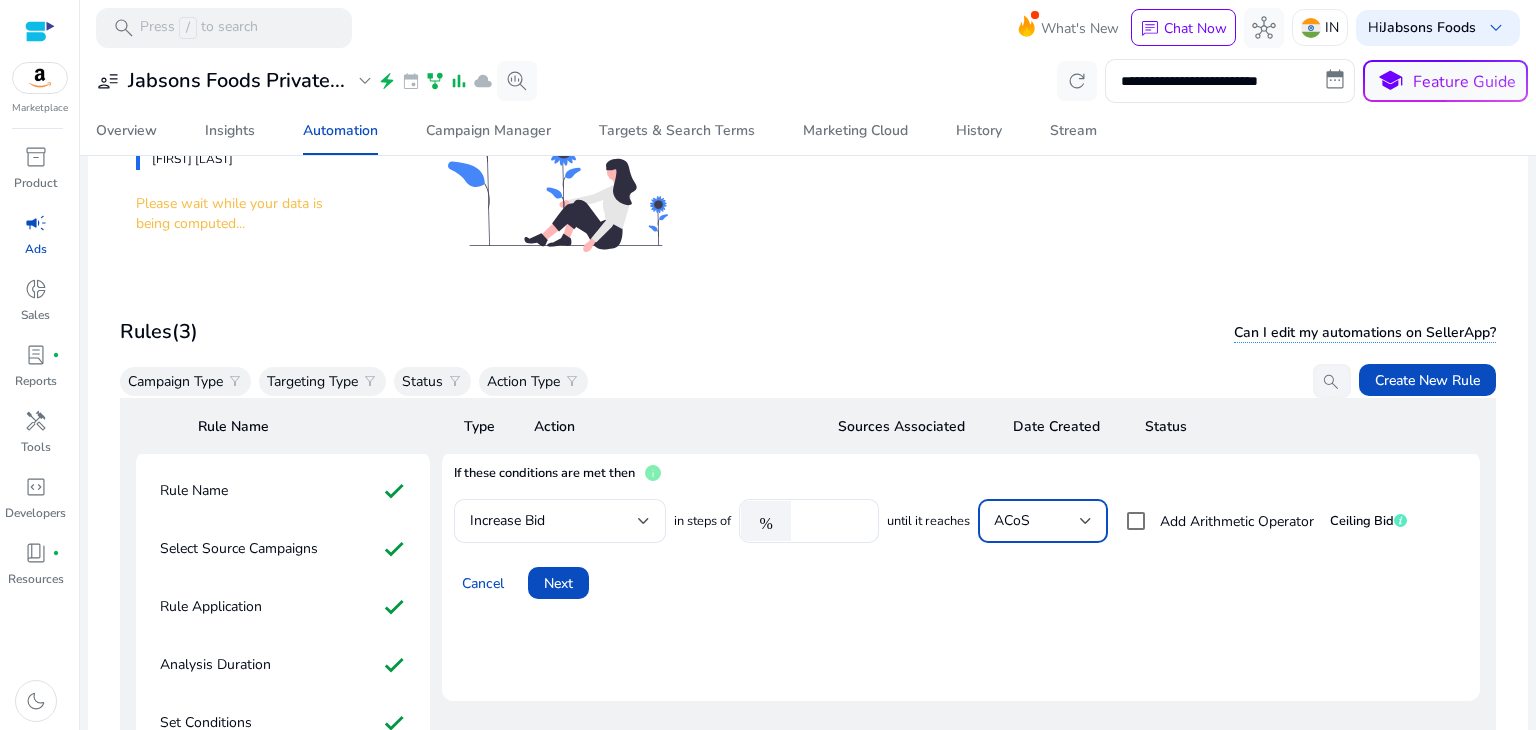 click at bounding box center (1086, 521) 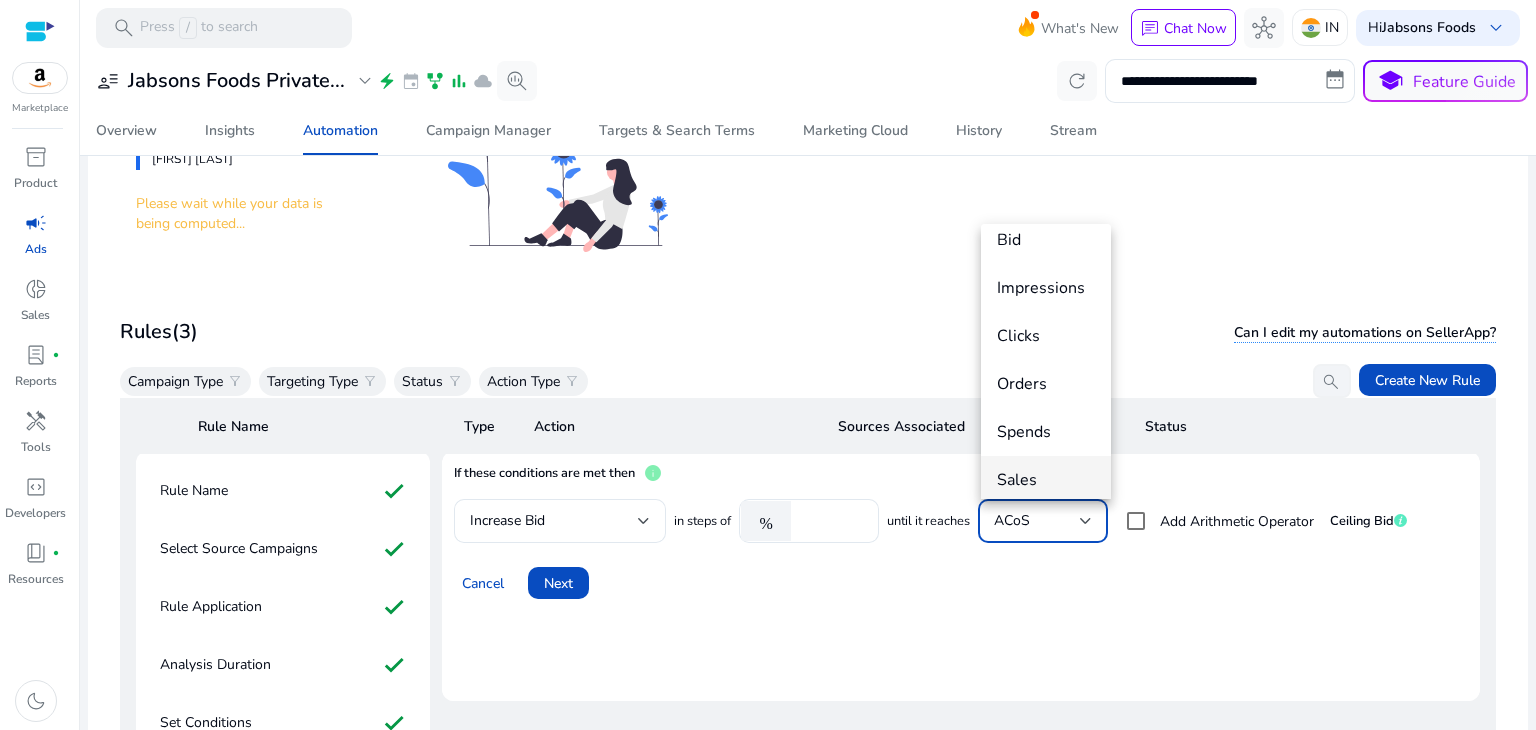 scroll, scrollTop: 0, scrollLeft: 0, axis: both 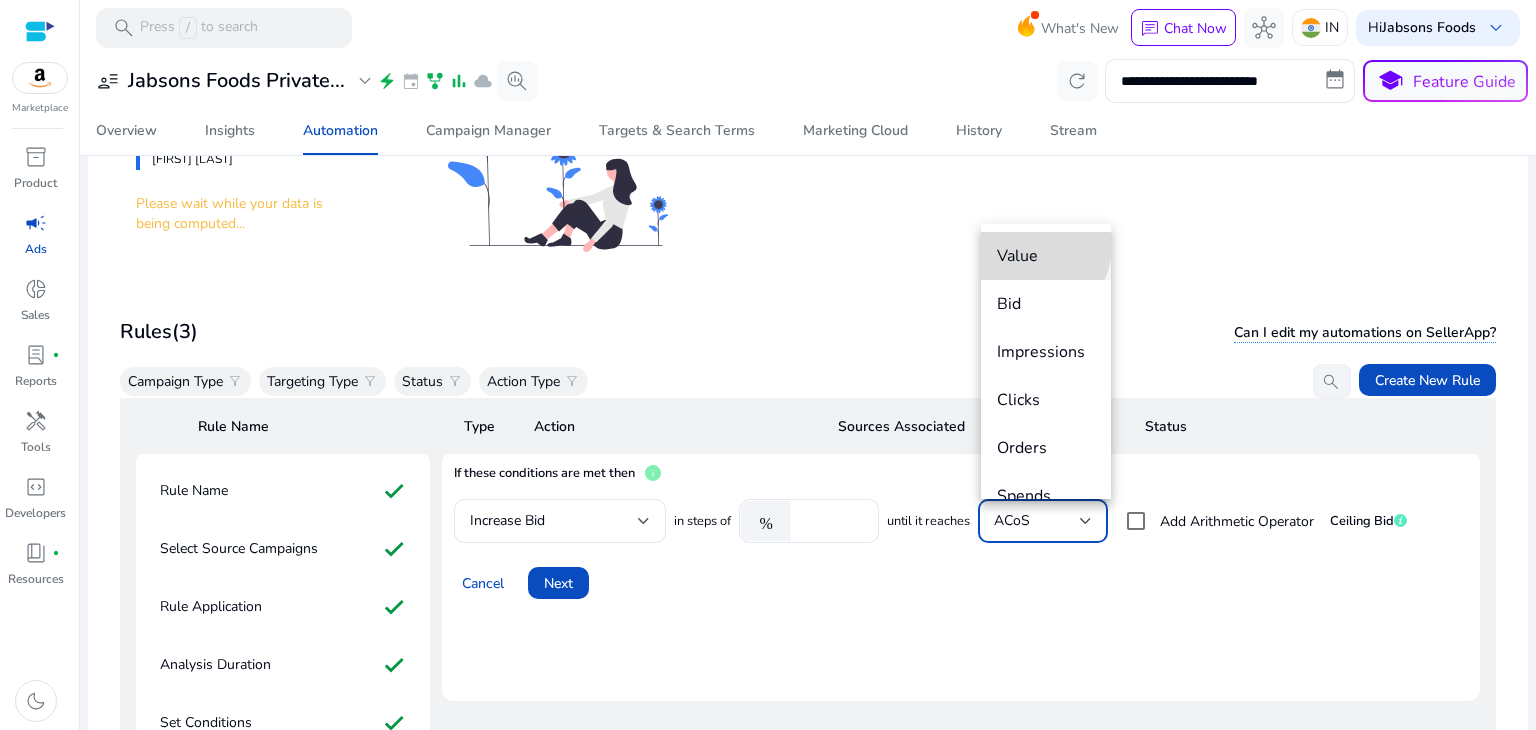 click on "Value" at bounding box center [1046, 256] 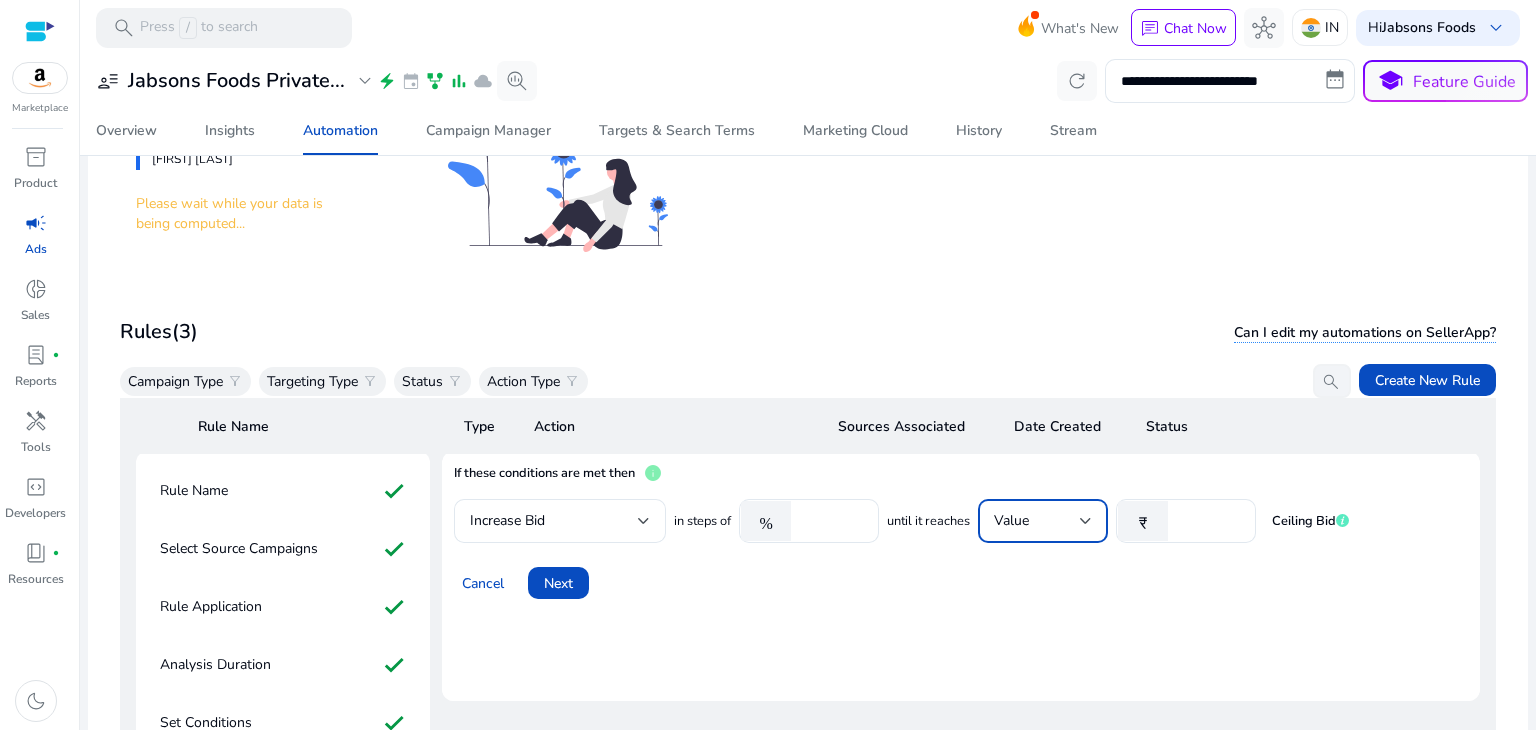 click on "Value" at bounding box center [1037, 521] 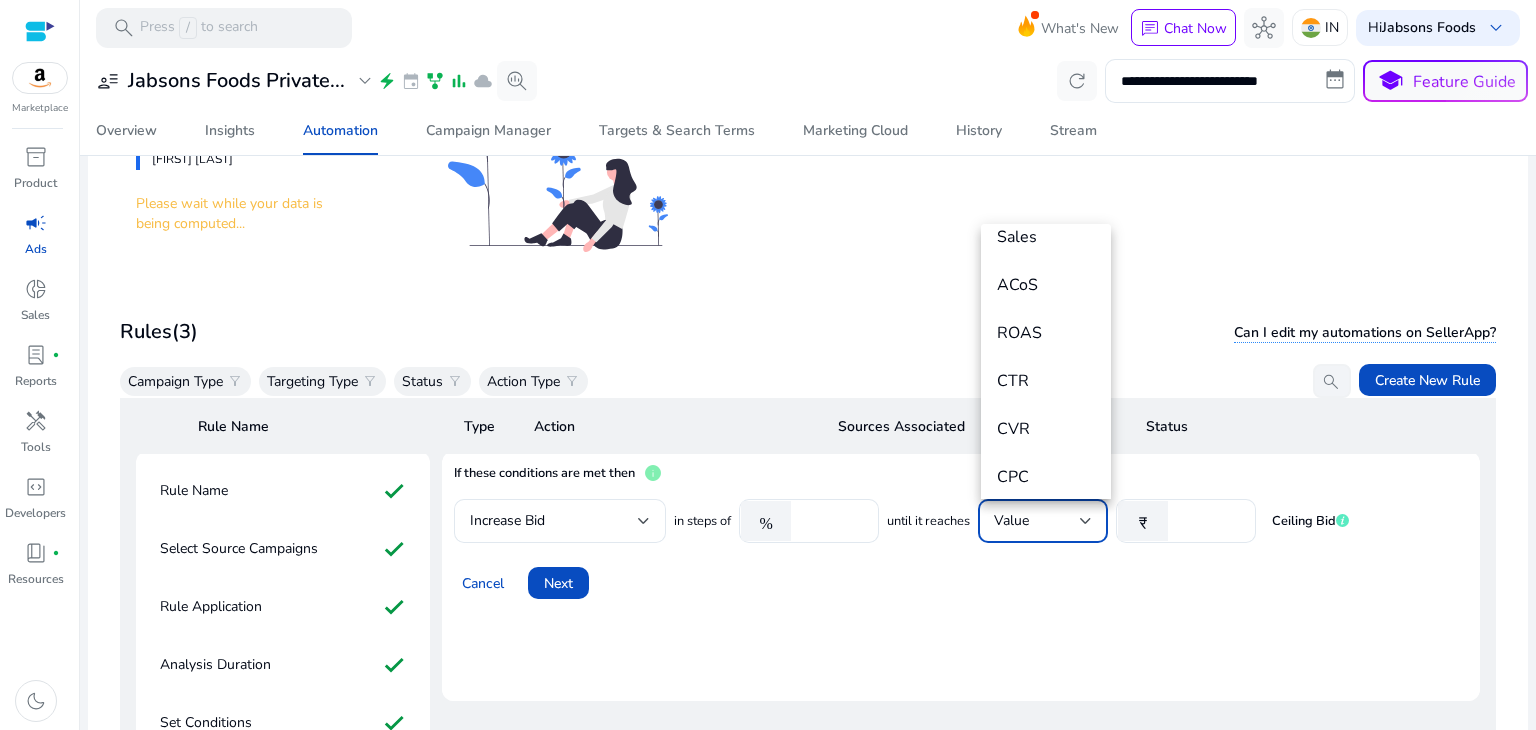 scroll, scrollTop: 306, scrollLeft: 0, axis: vertical 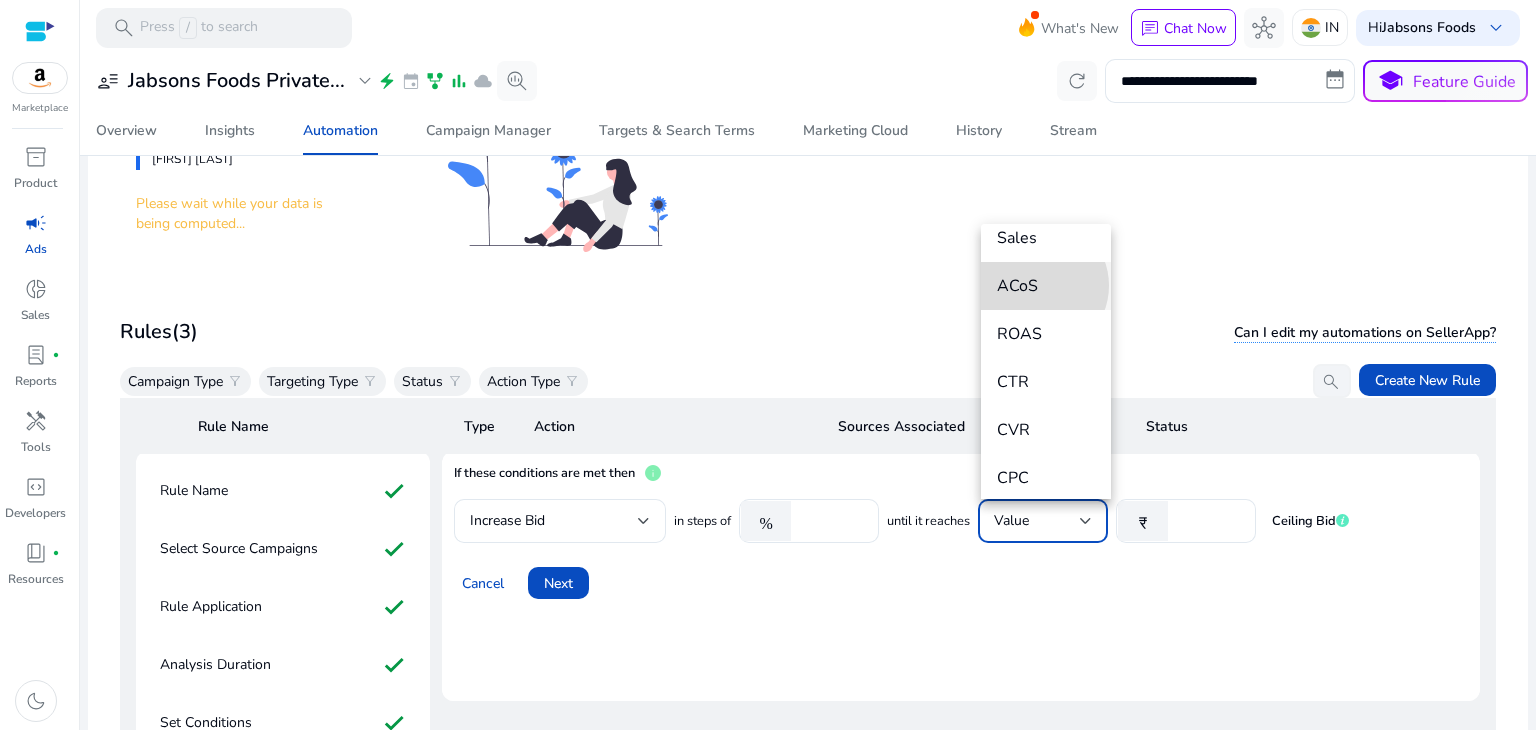 click on "ACoS" at bounding box center [1046, 286] 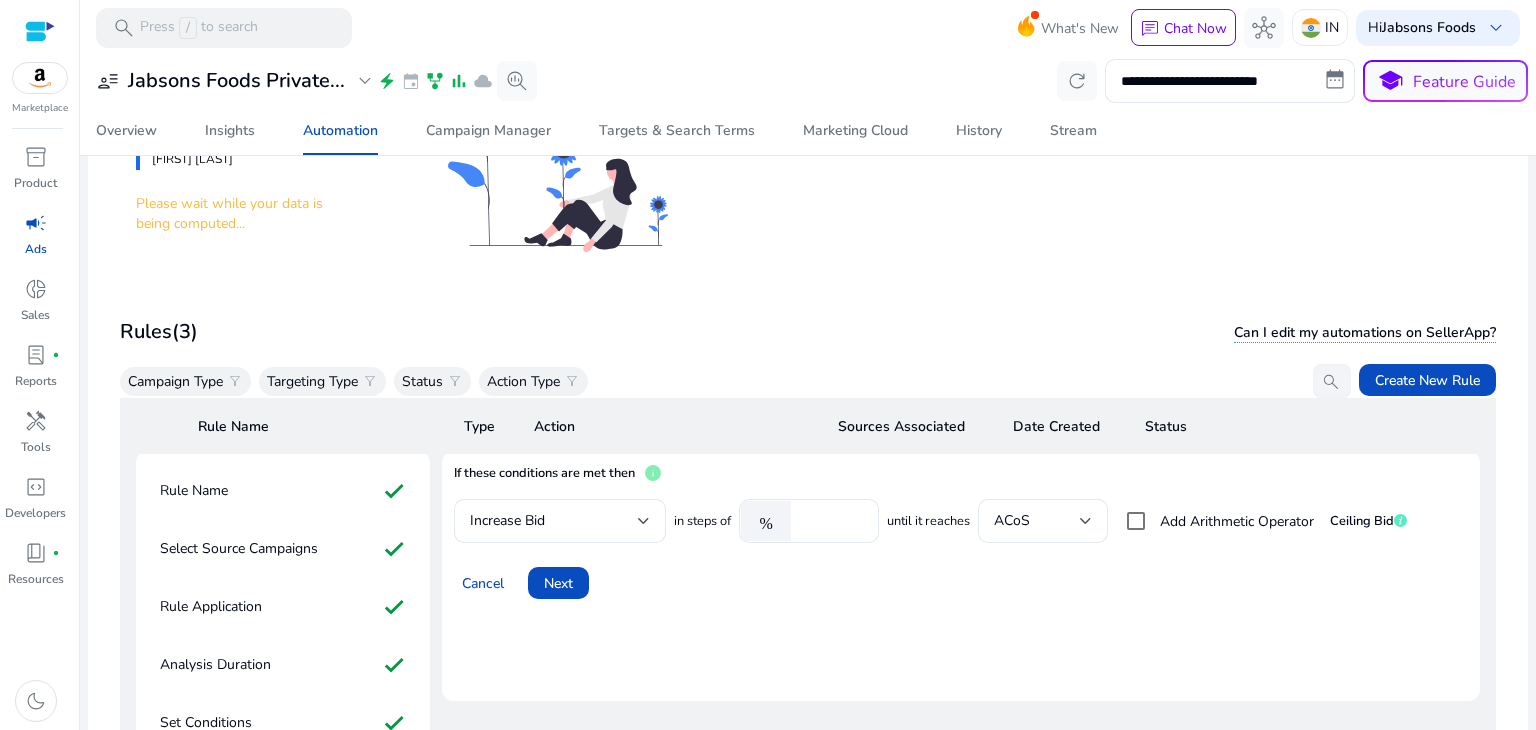 click on "Cancel   Next" at bounding box center [961, 575] 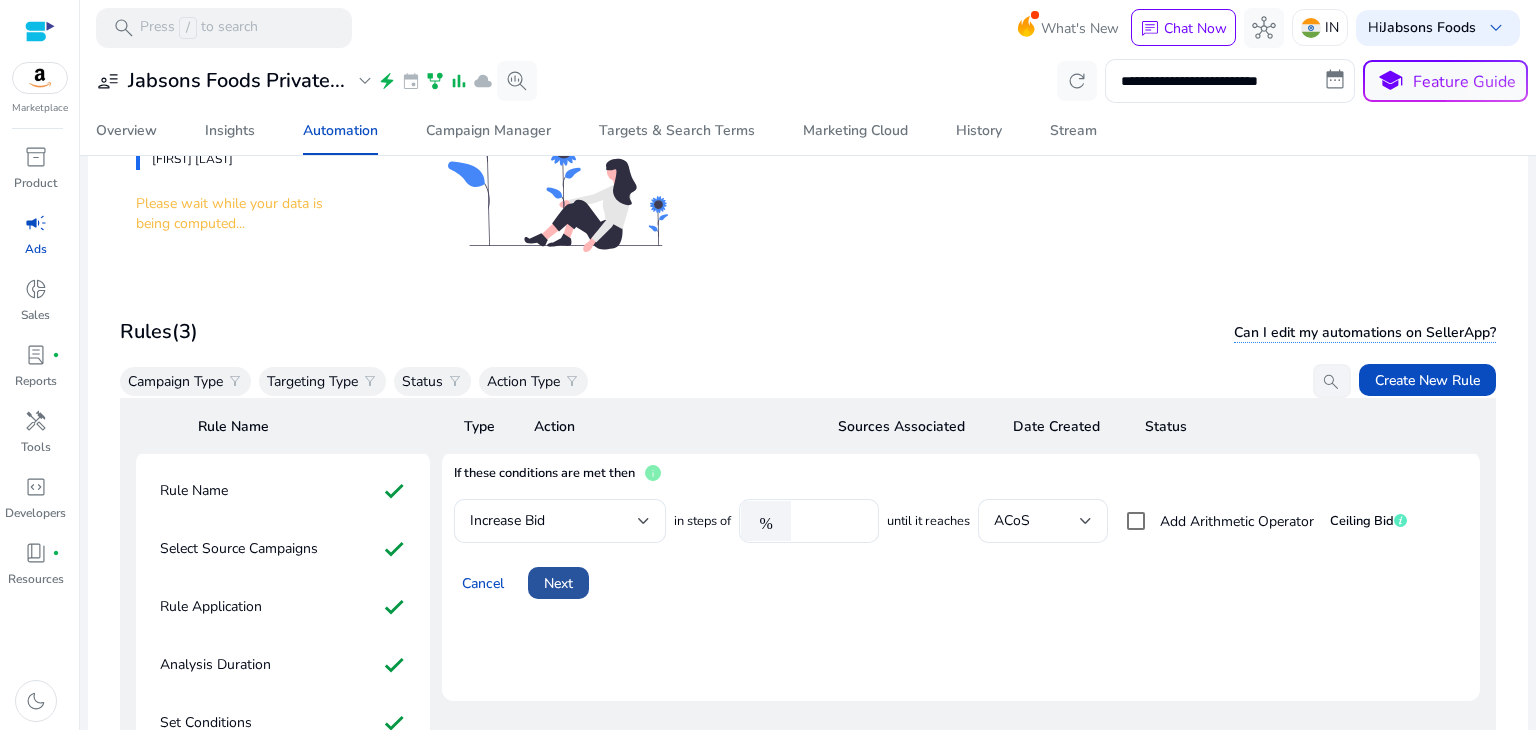 click on "Next" at bounding box center (558, 583) 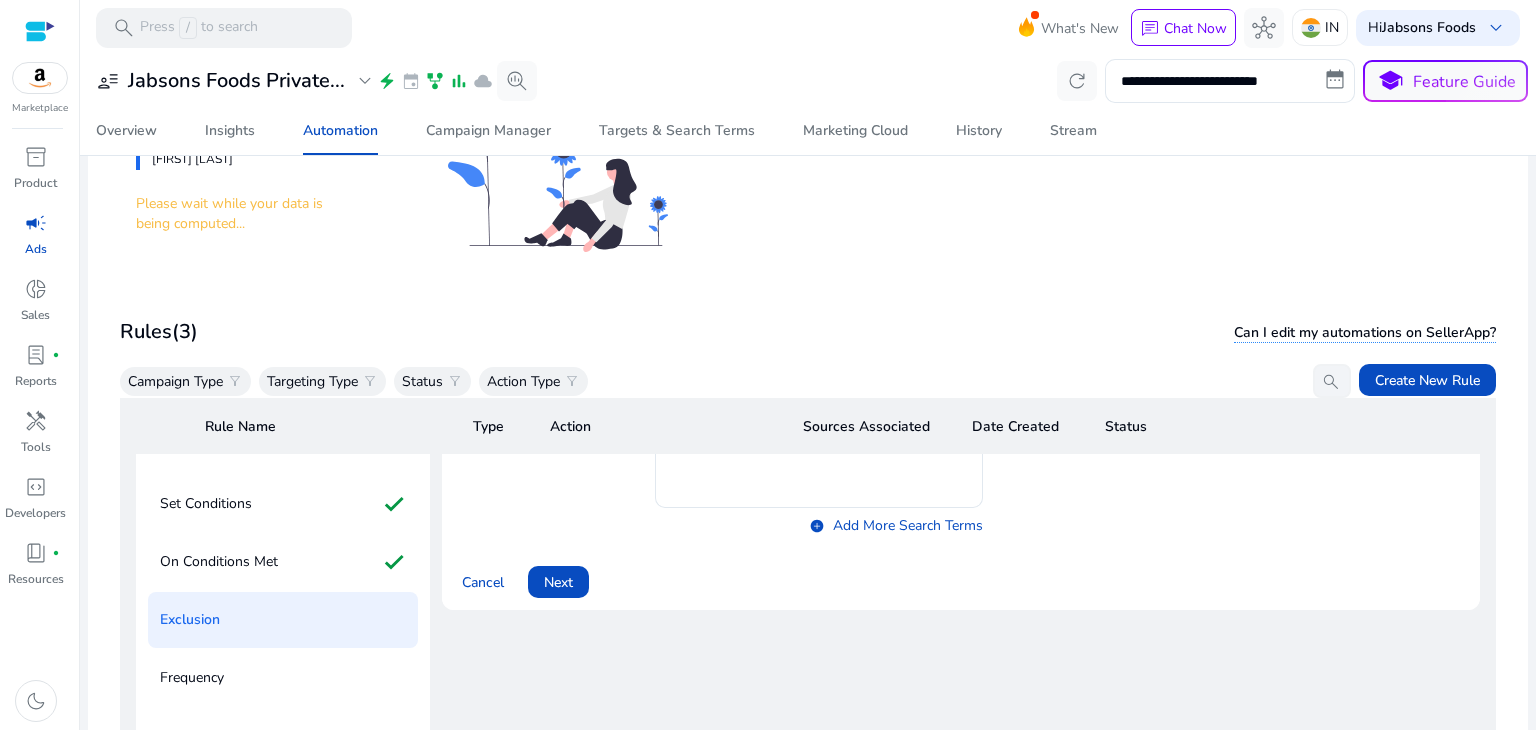 scroll, scrollTop: 334, scrollLeft: 0, axis: vertical 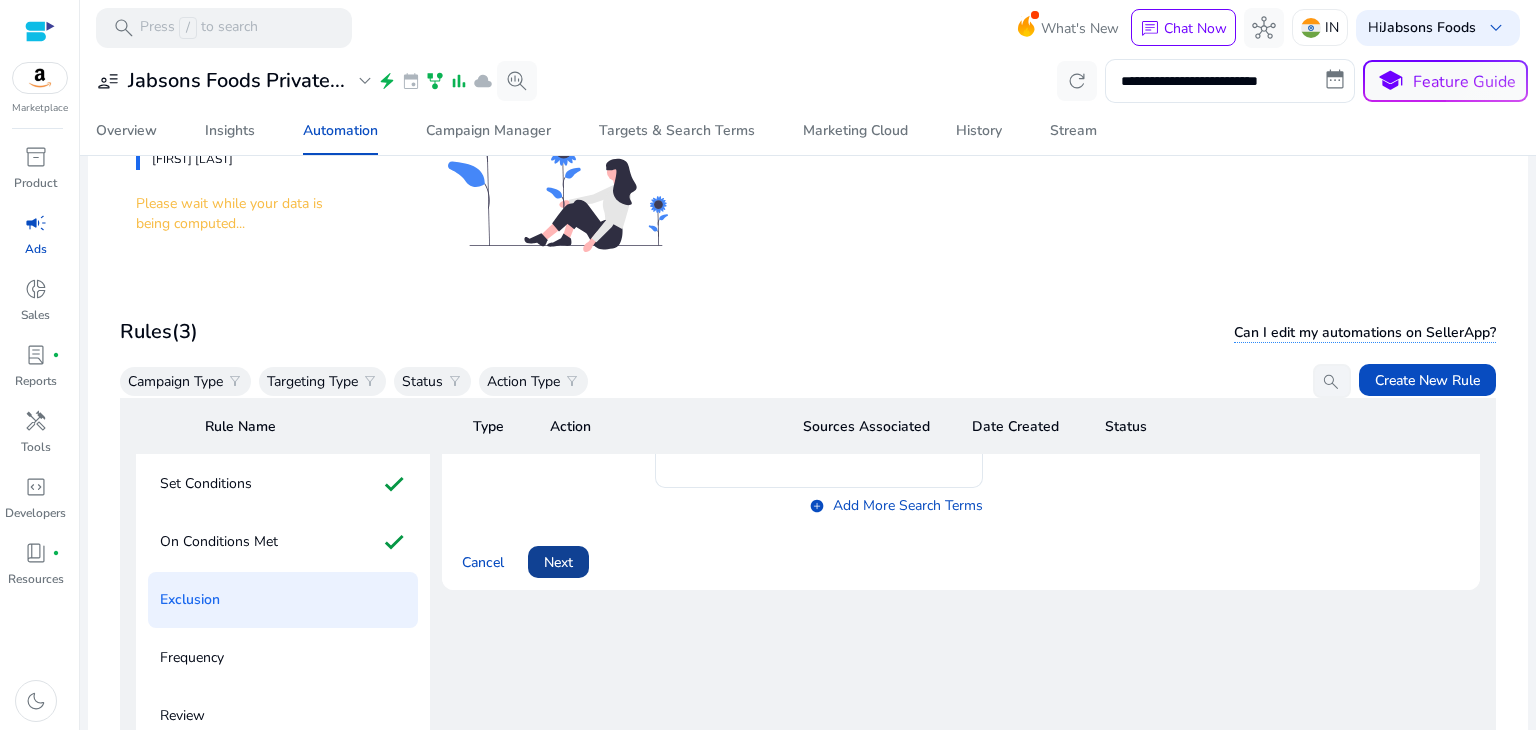 click at bounding box center (558, 562) 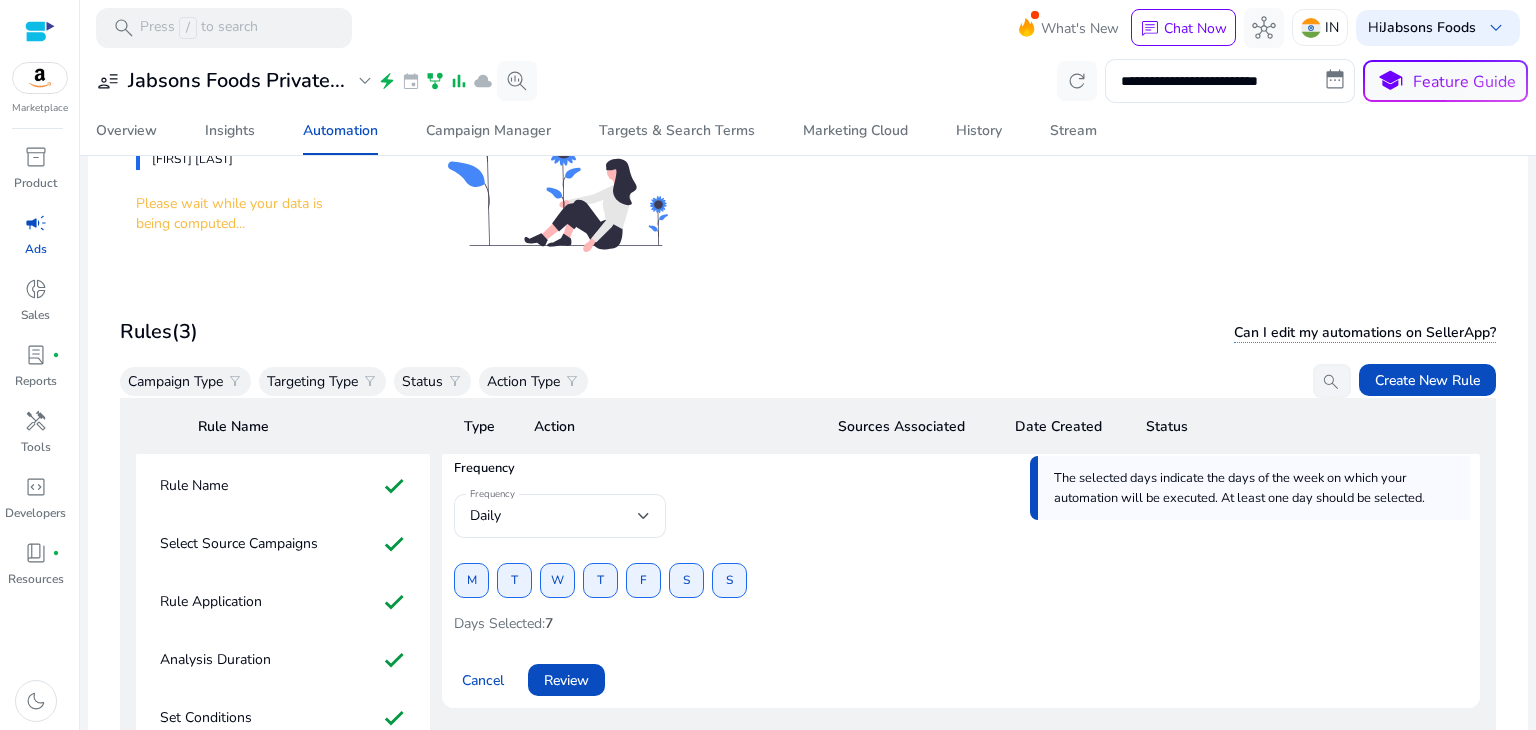 scroll, scrollTop: 152, scrollLeft: 0, axis: vertical 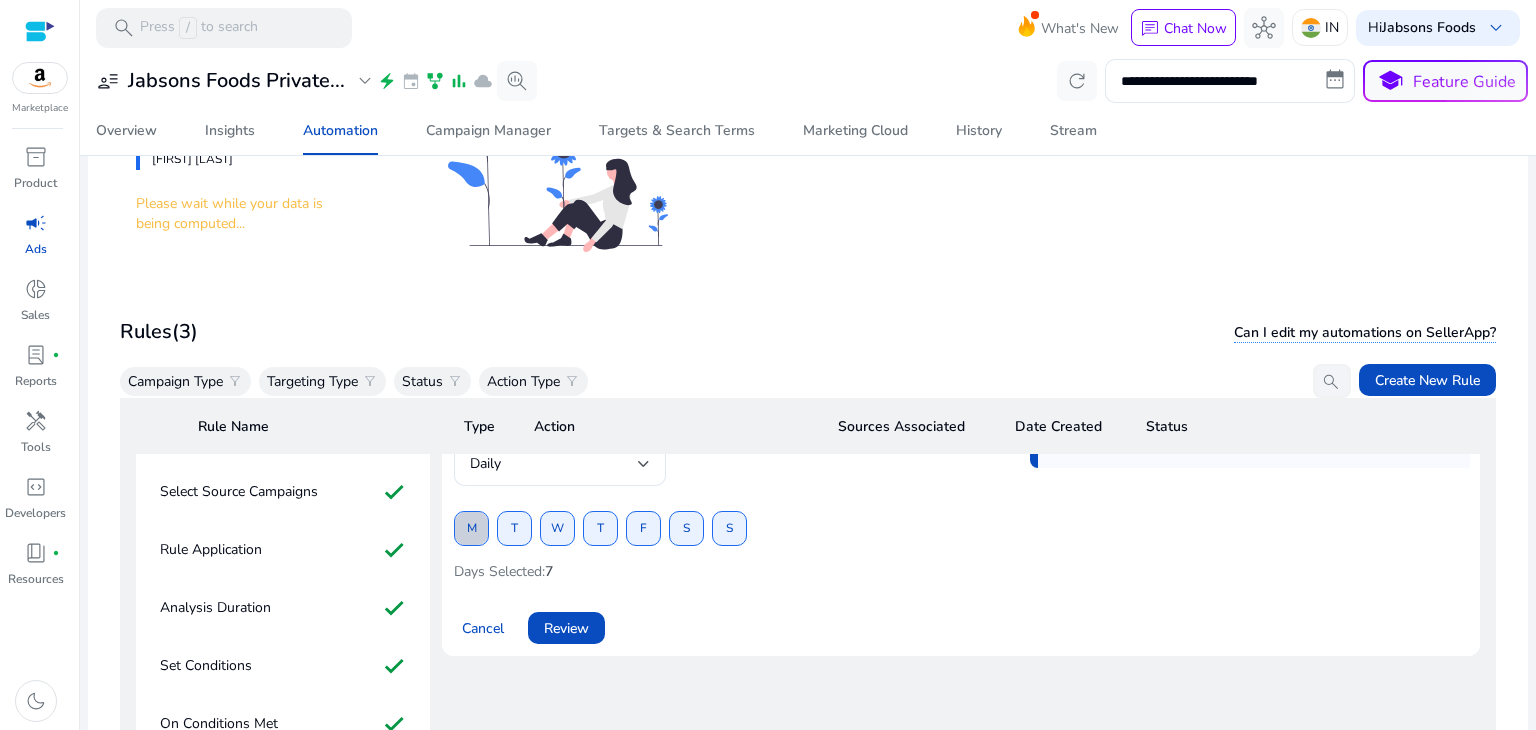 click at bounding box center [471, 529] 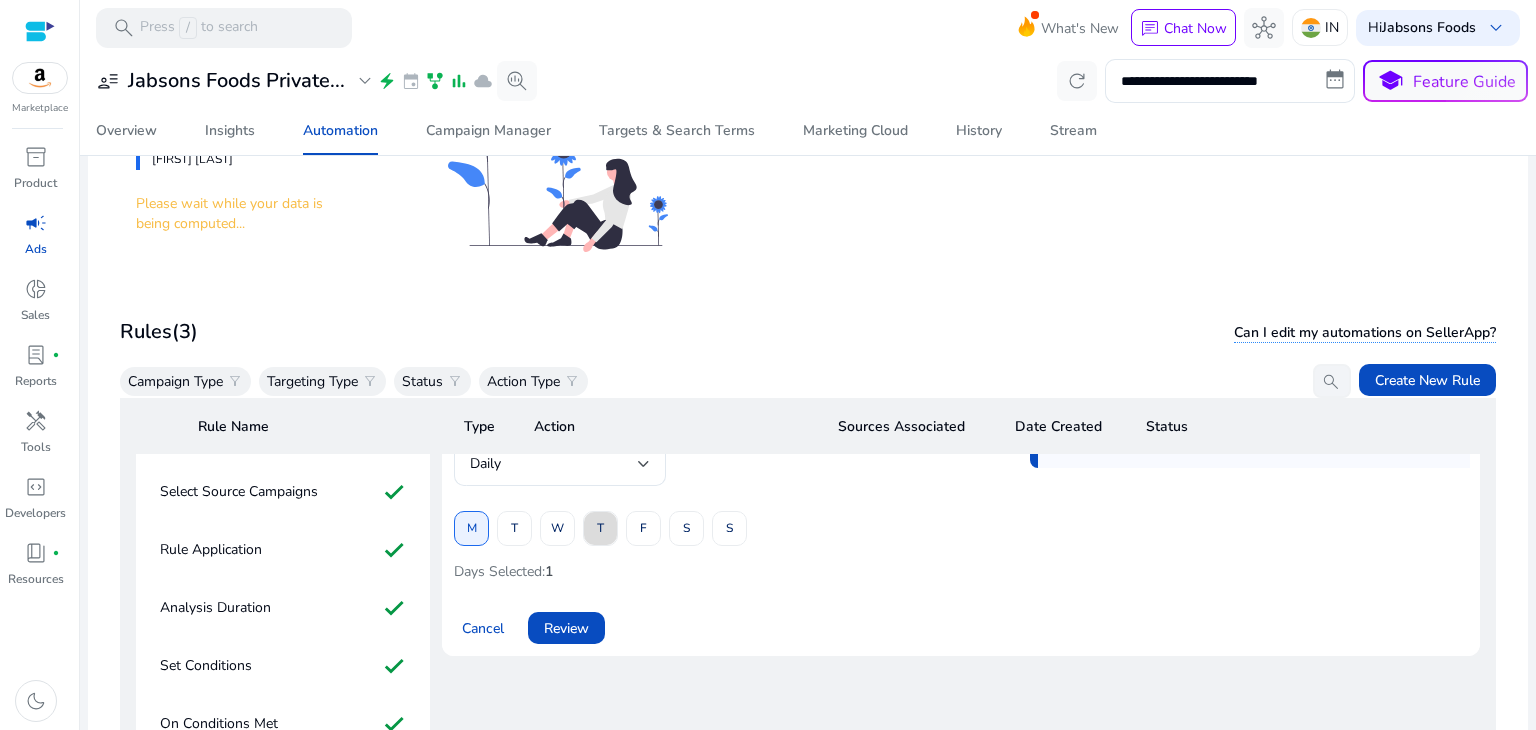 click at bounding box center [600, 529] 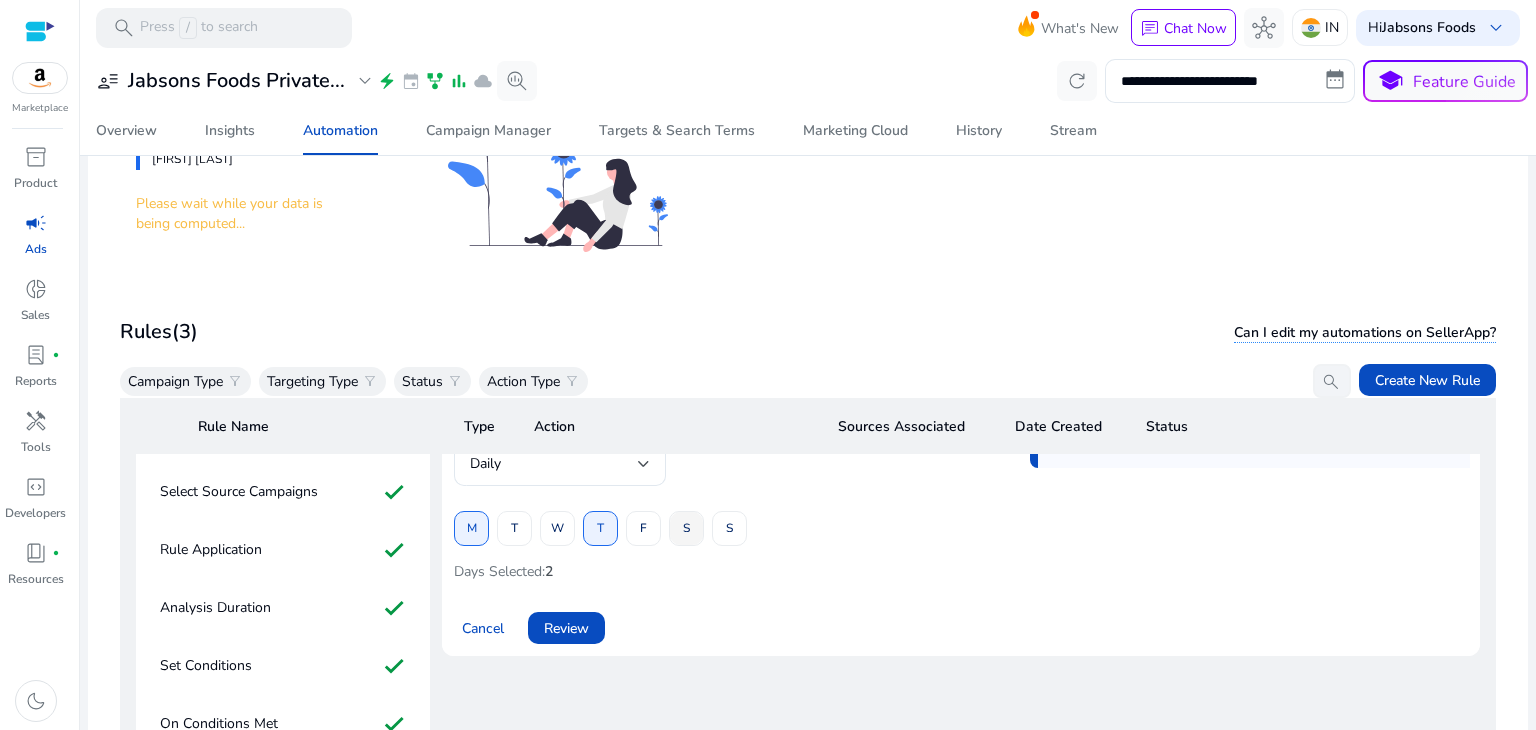 click at bounding box center (686, 529) 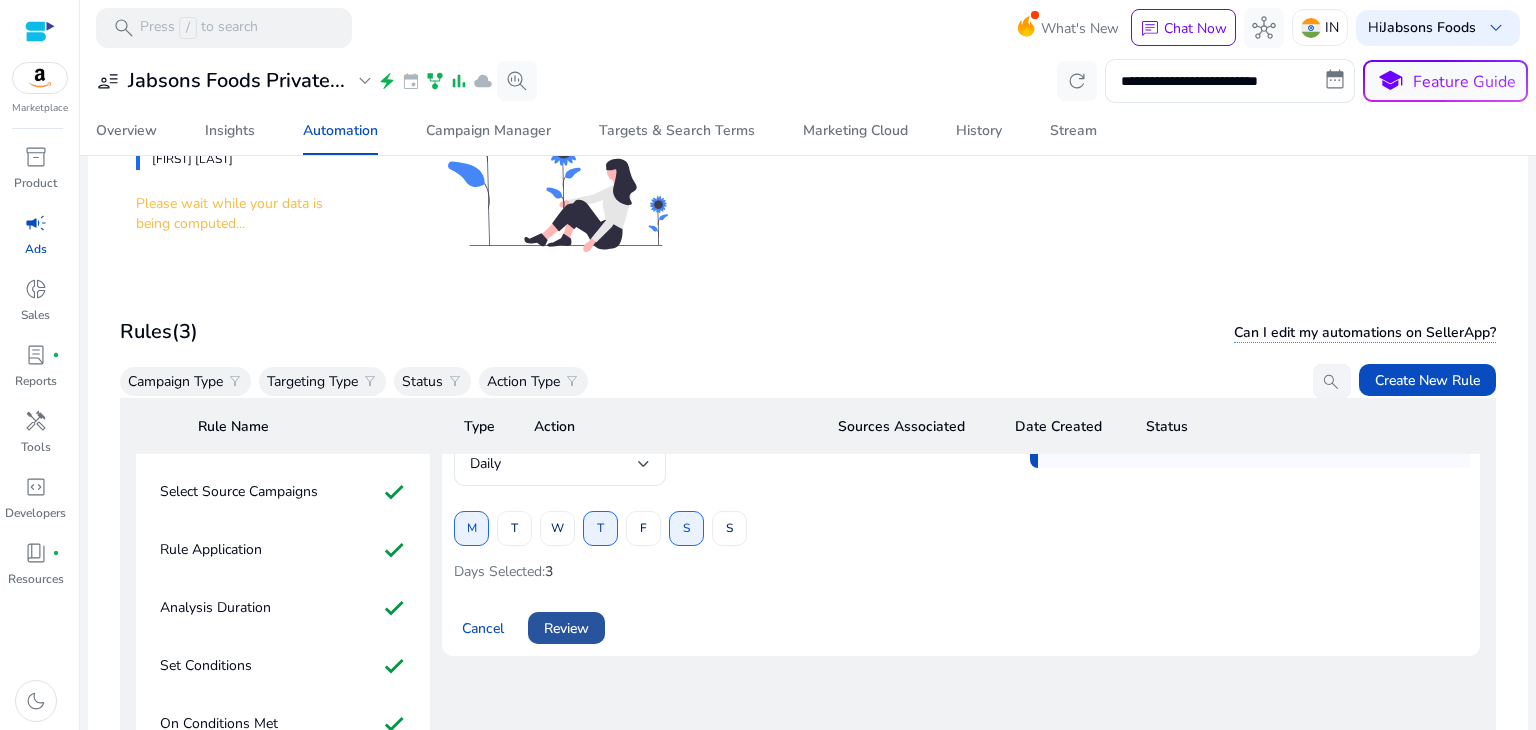 click on "Review" at bounding box center (566, 628) 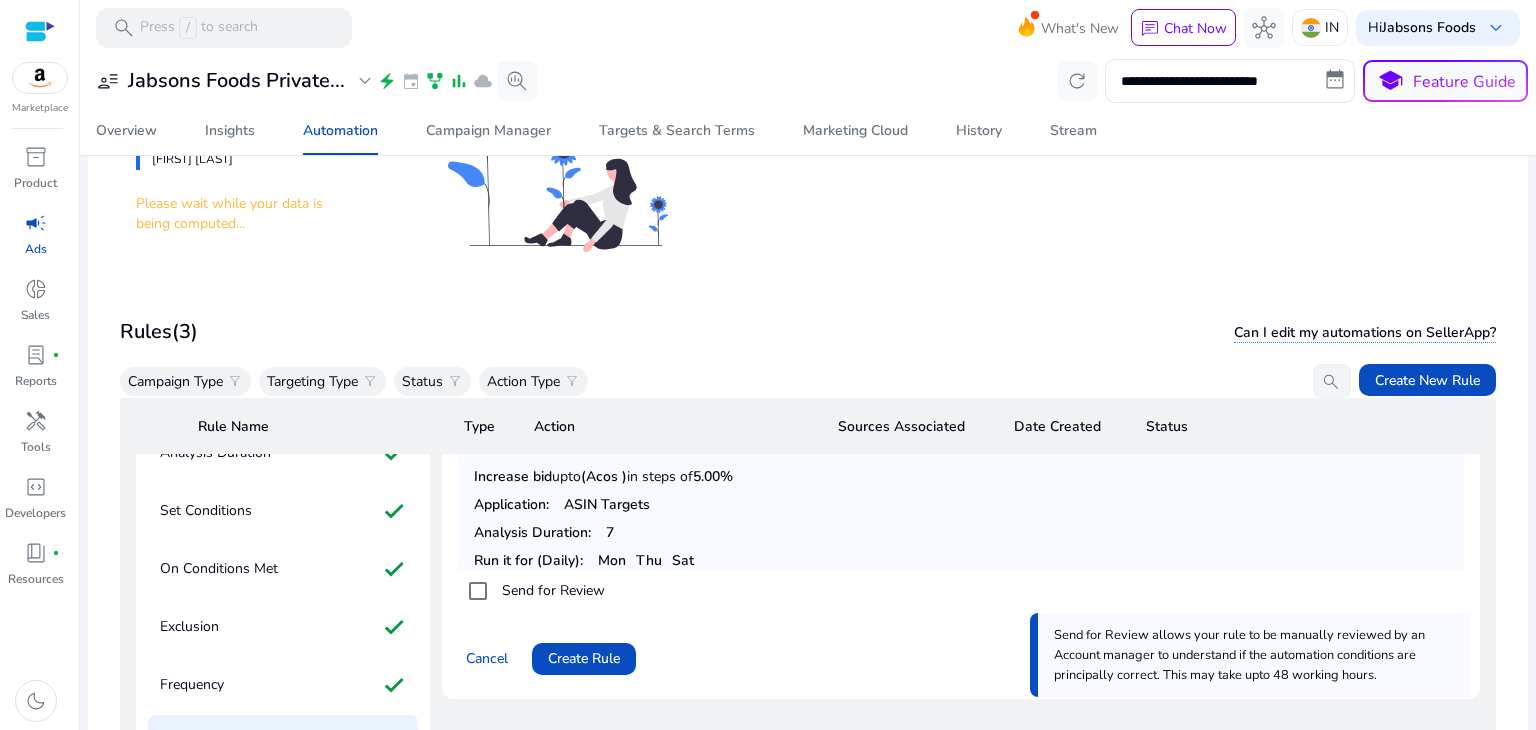 scroll, scrollTop: 312, scrollLeft: 0, axis: vertical 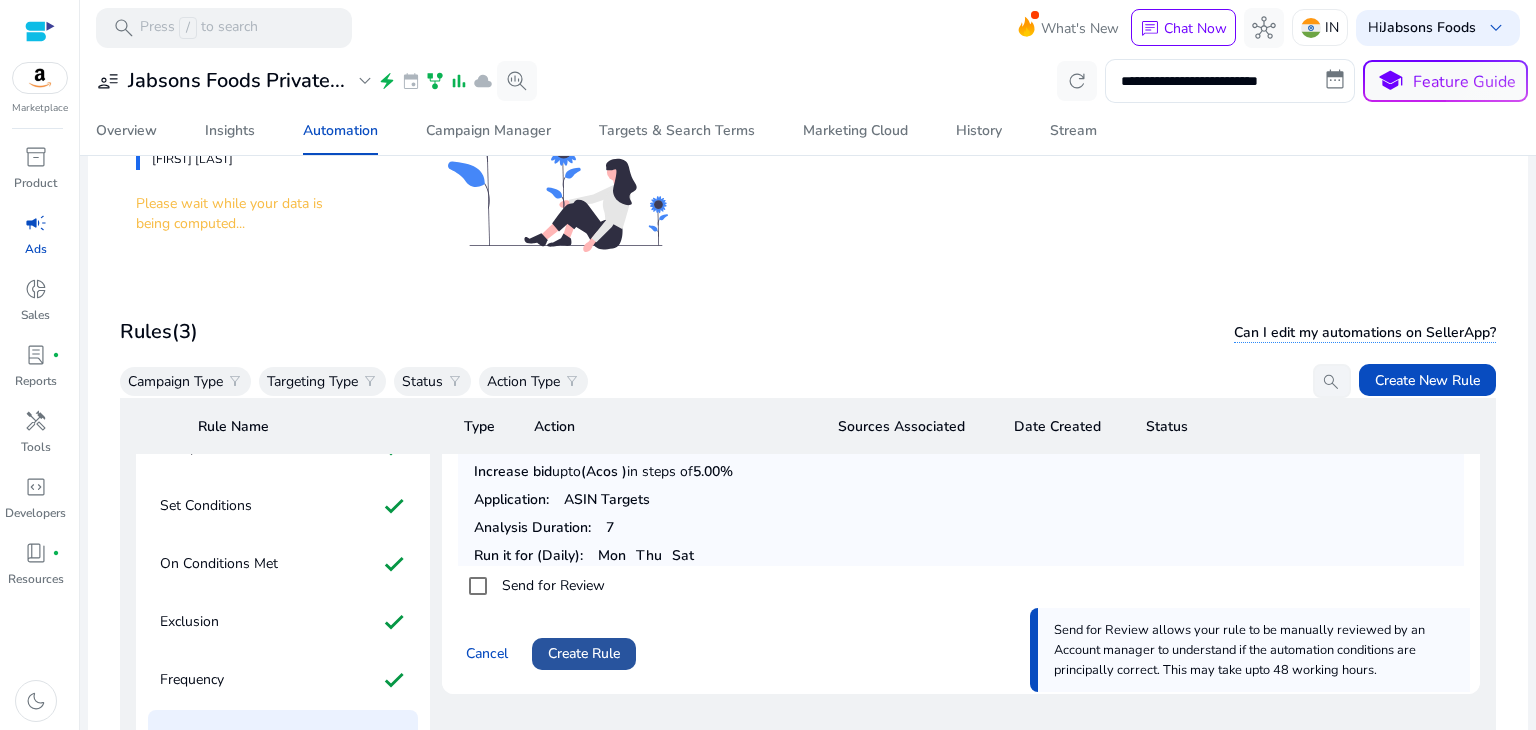 click on "Create Rule" 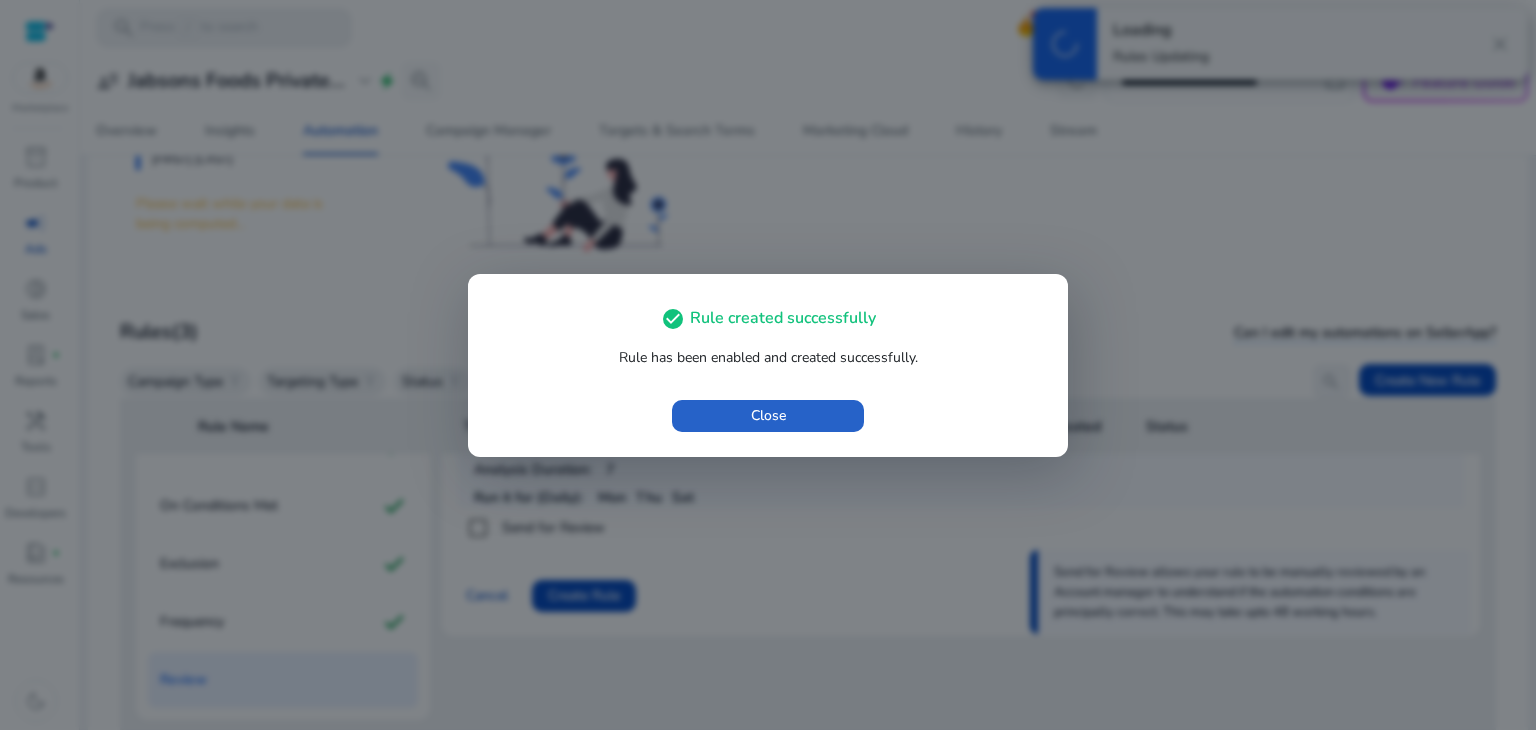 scroll, scrollTop: 376, scrollLeft: 0, axis: vertical 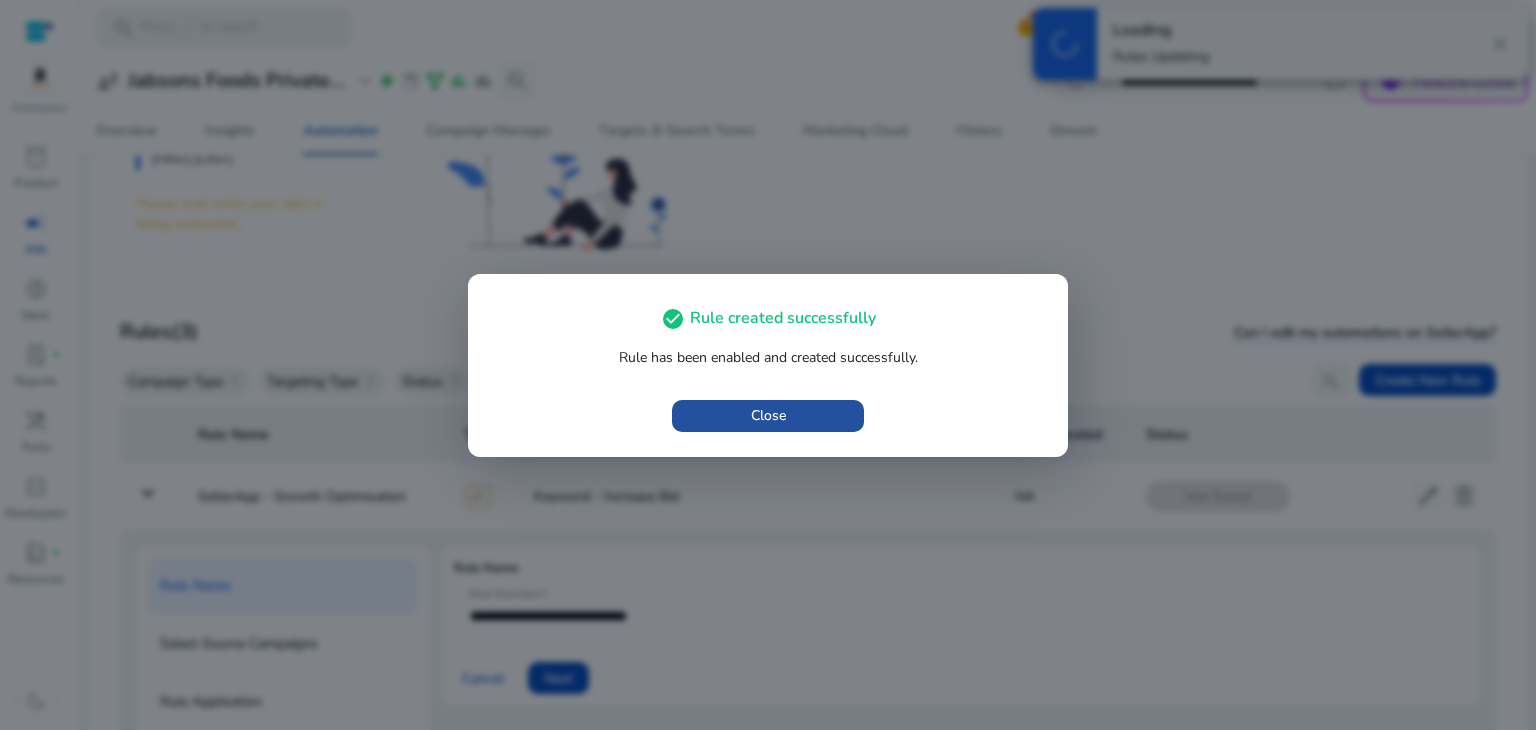 click on "Close" at bounding box center (768, 415) 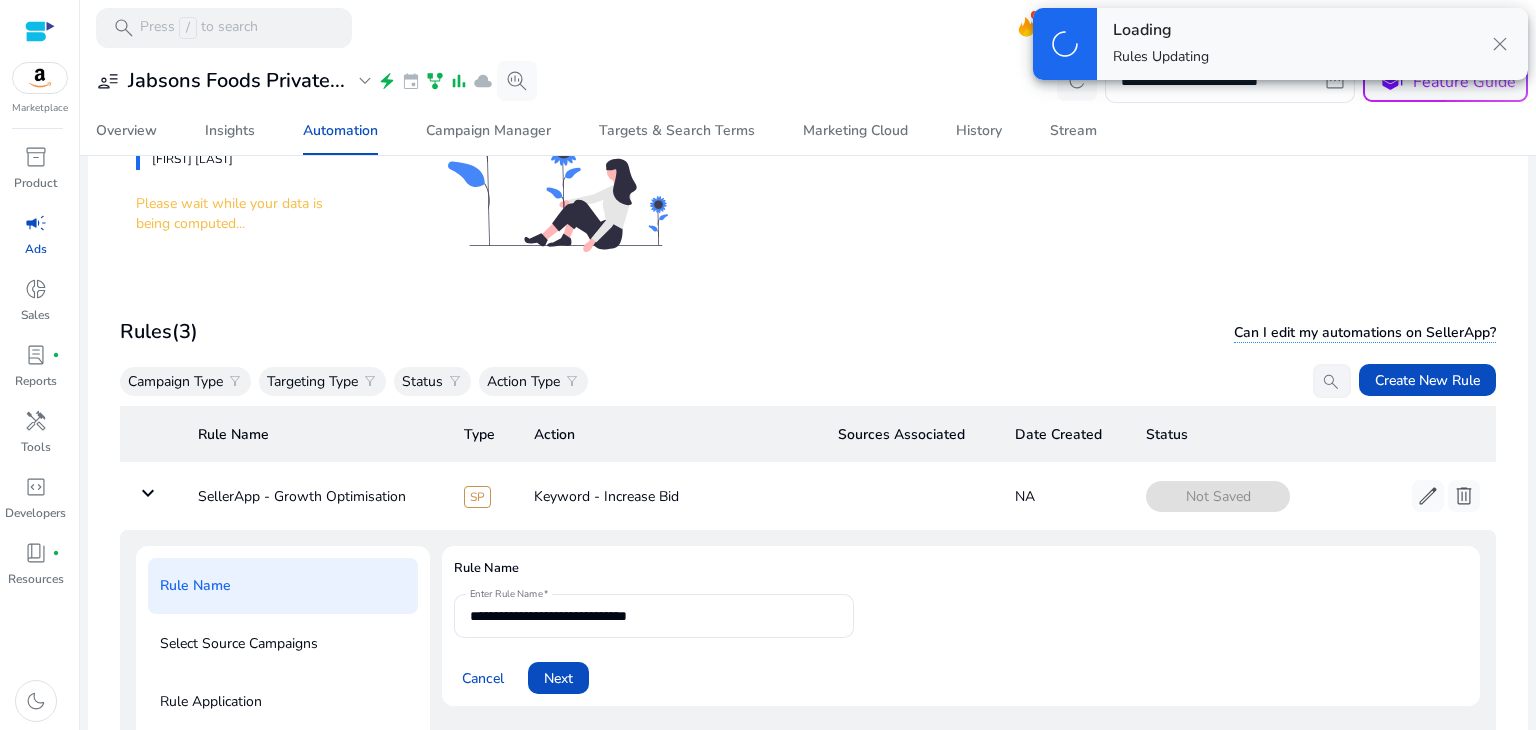 scroll, scrollTop: 72, scrollLeft: 0, axis: vertical 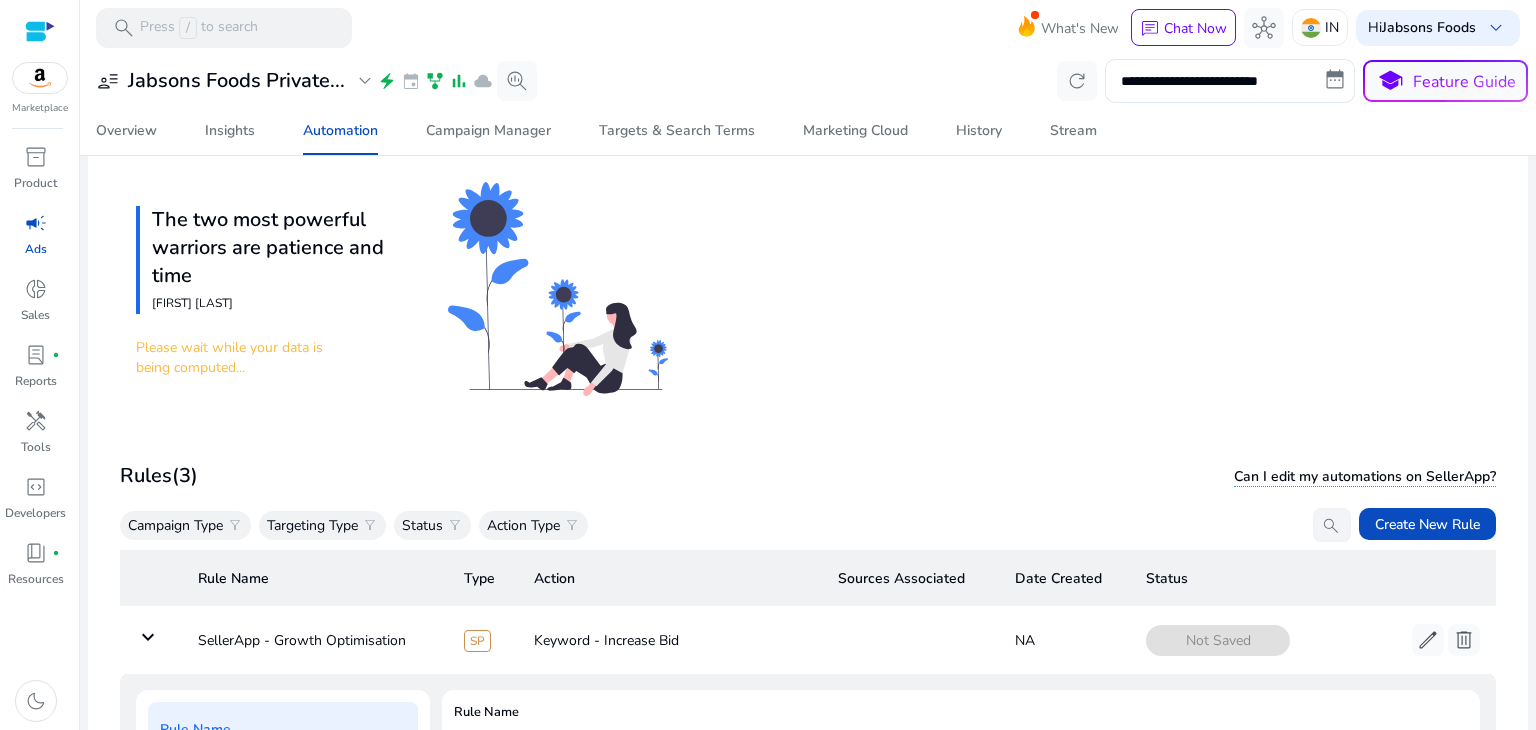 click on "Rules   (3)" 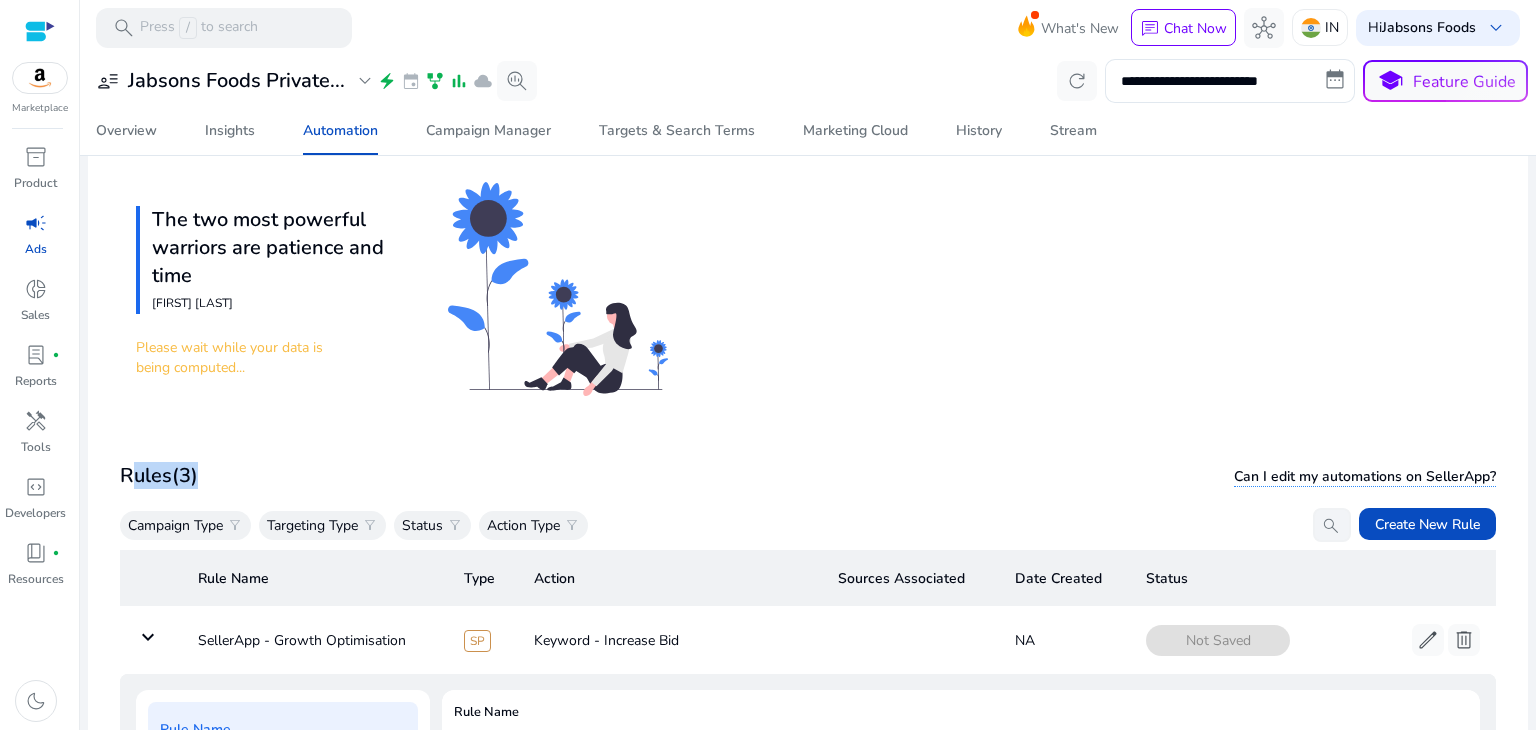 click on "Rules   (3)" 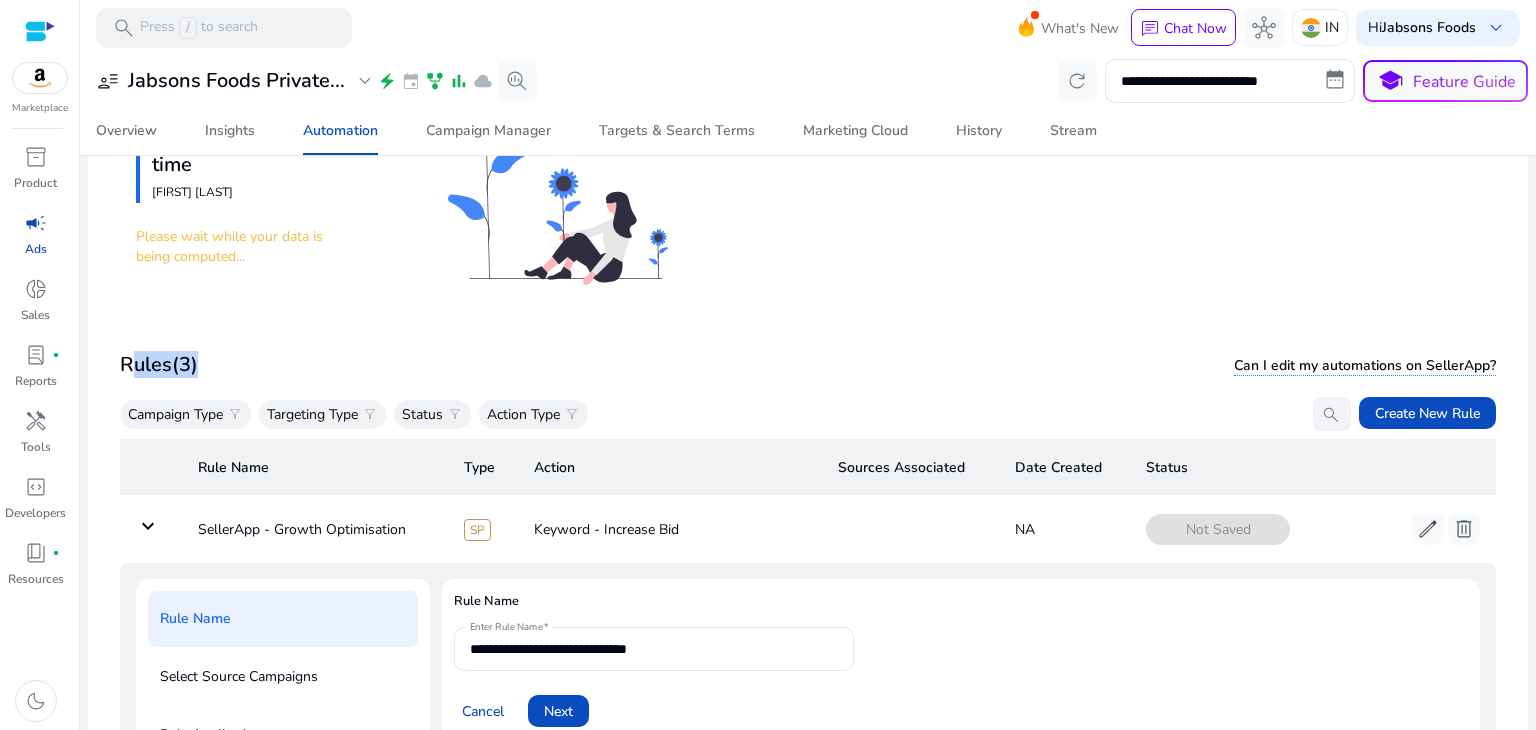 scroll, scrollTop: 221, scrollLeft: 0, axis: vertical 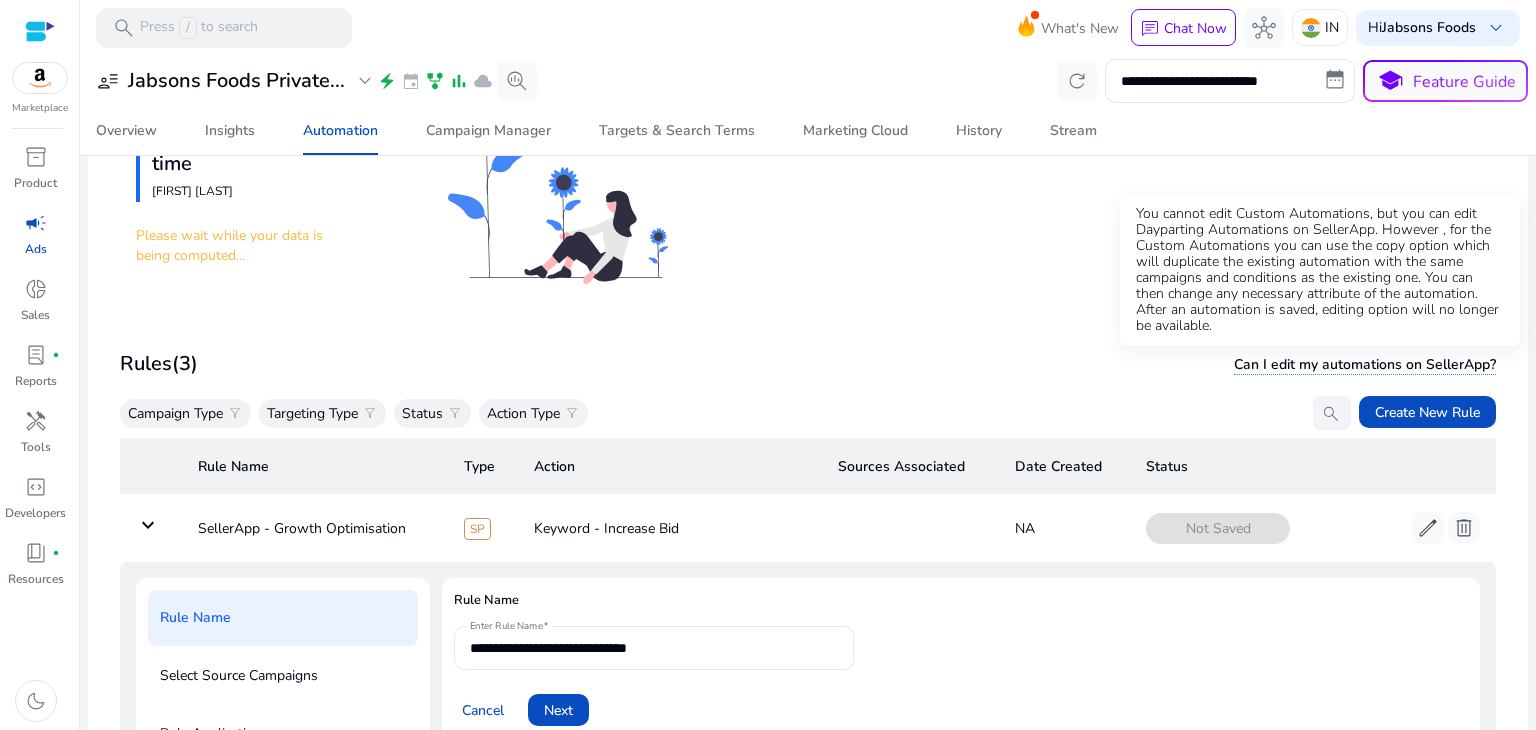 click on "Can I edit my automations on SellerApp?" 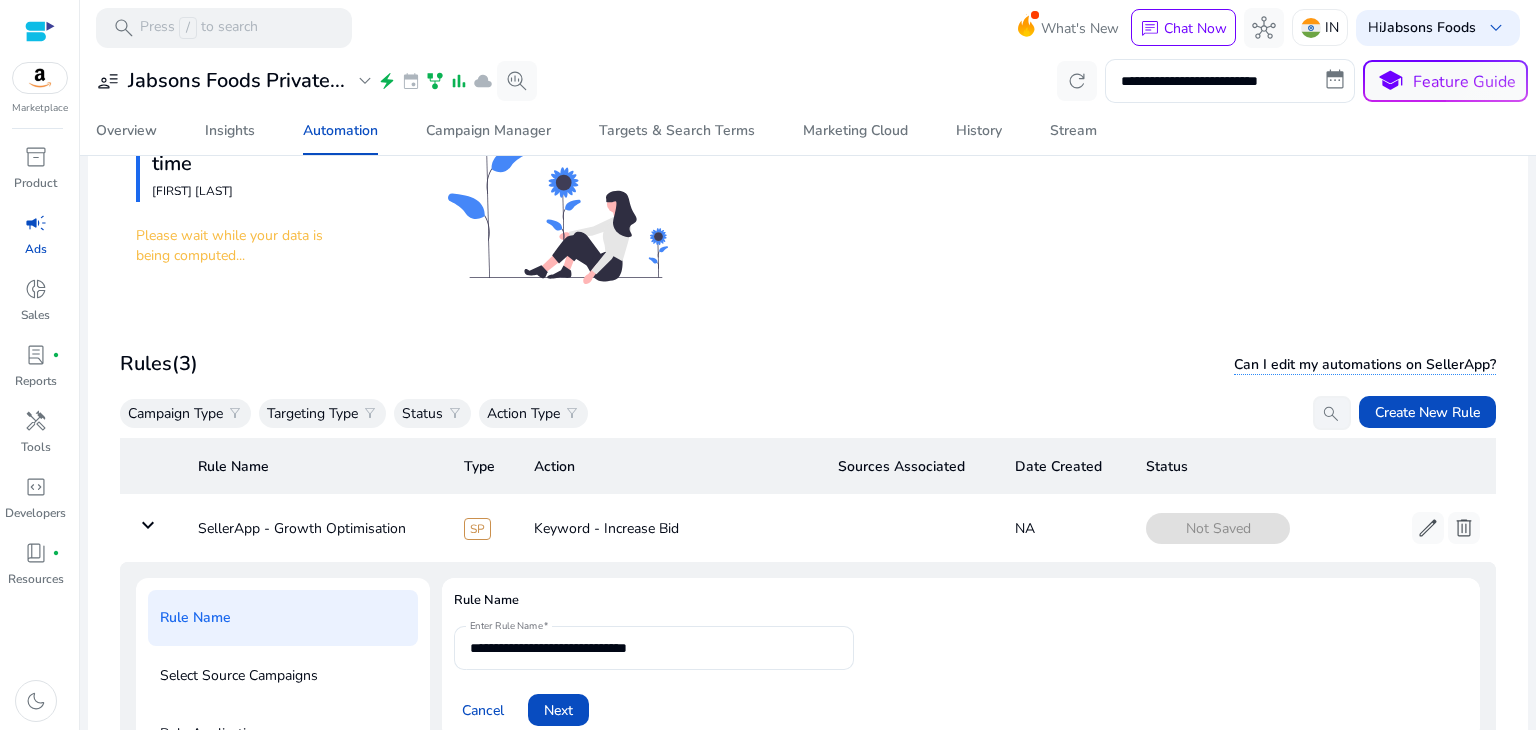 click on "Can I edit my automations on SellerApp?" 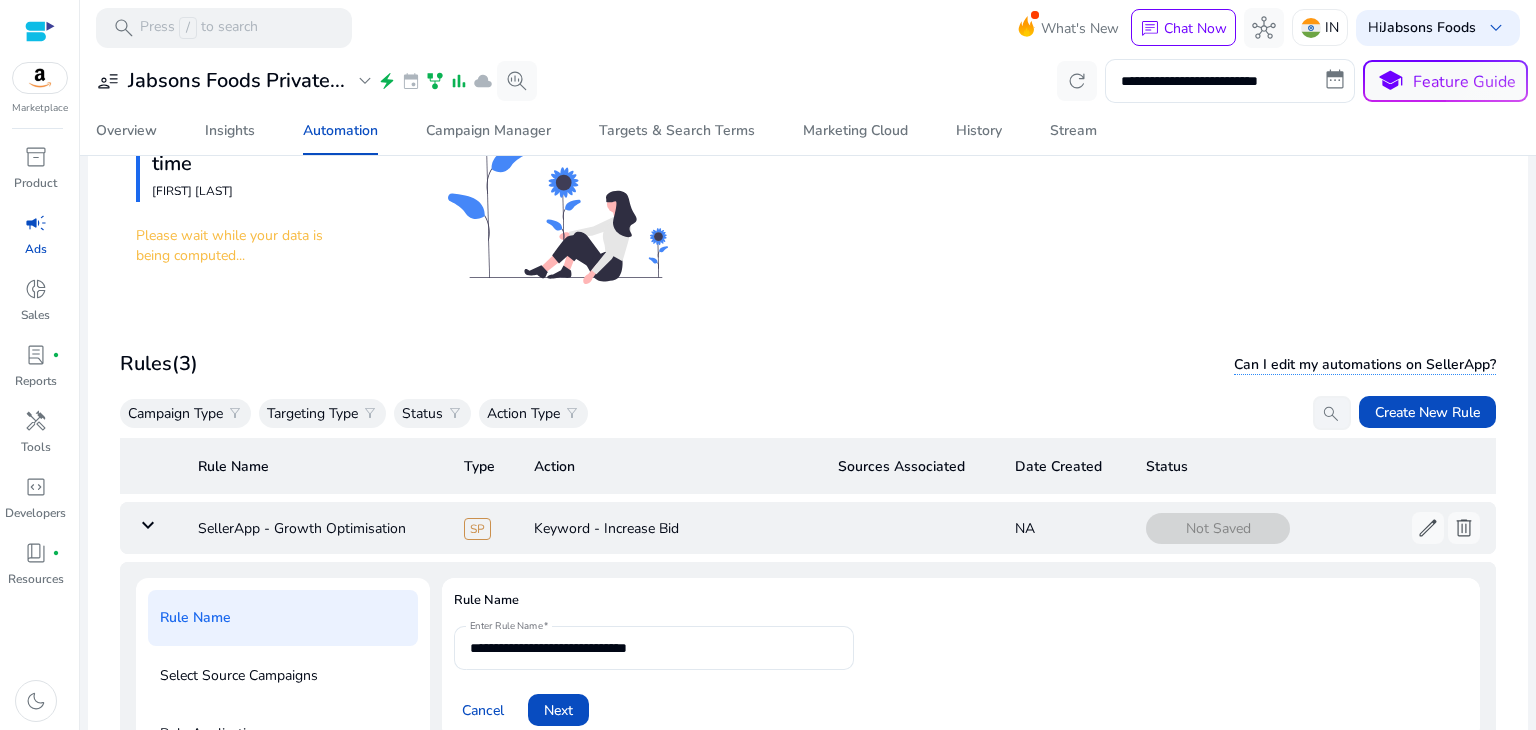 click on "keyboard_arrow_down" at bounding box center [148, 525] 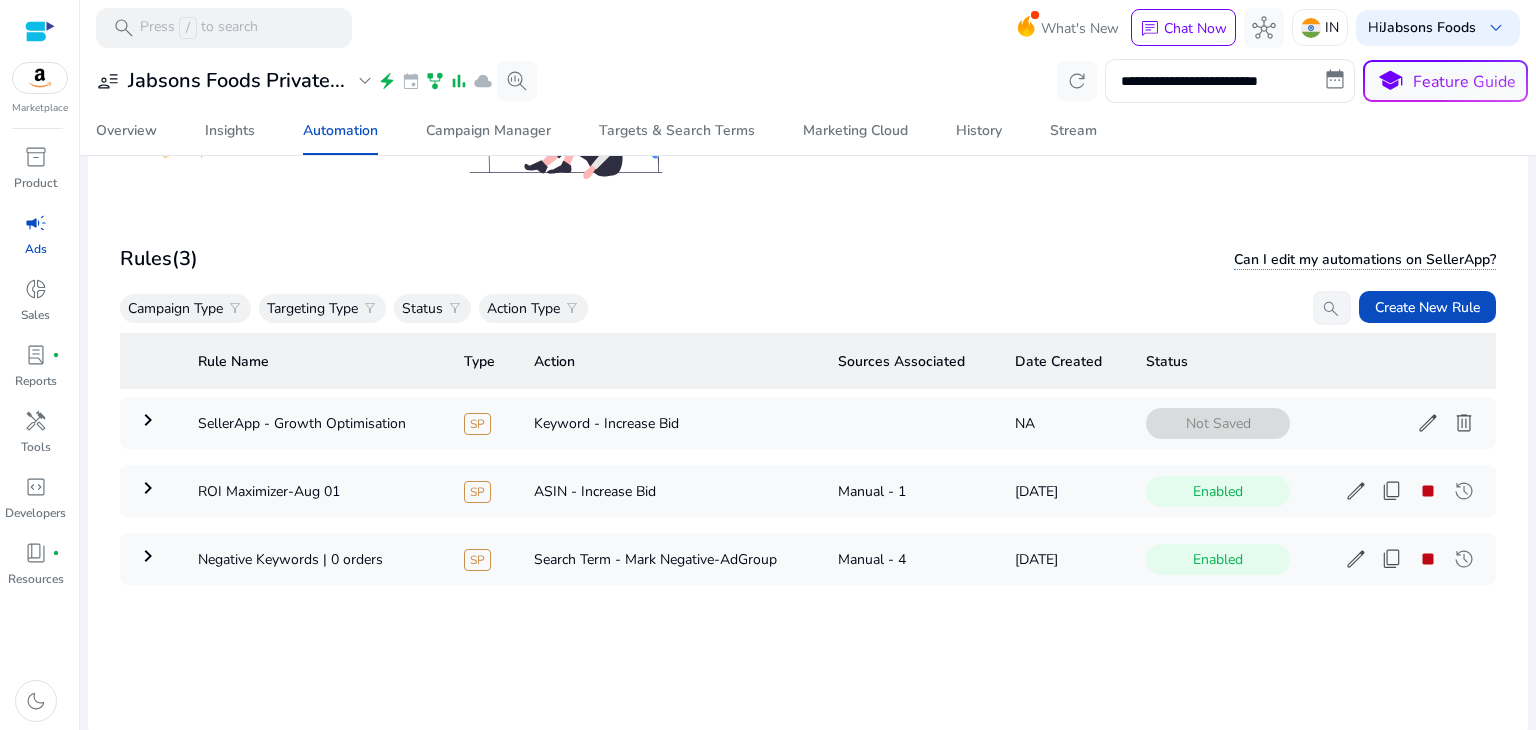 scroll, scrollTop: 326, scrollLeft: 0, axis: vertical 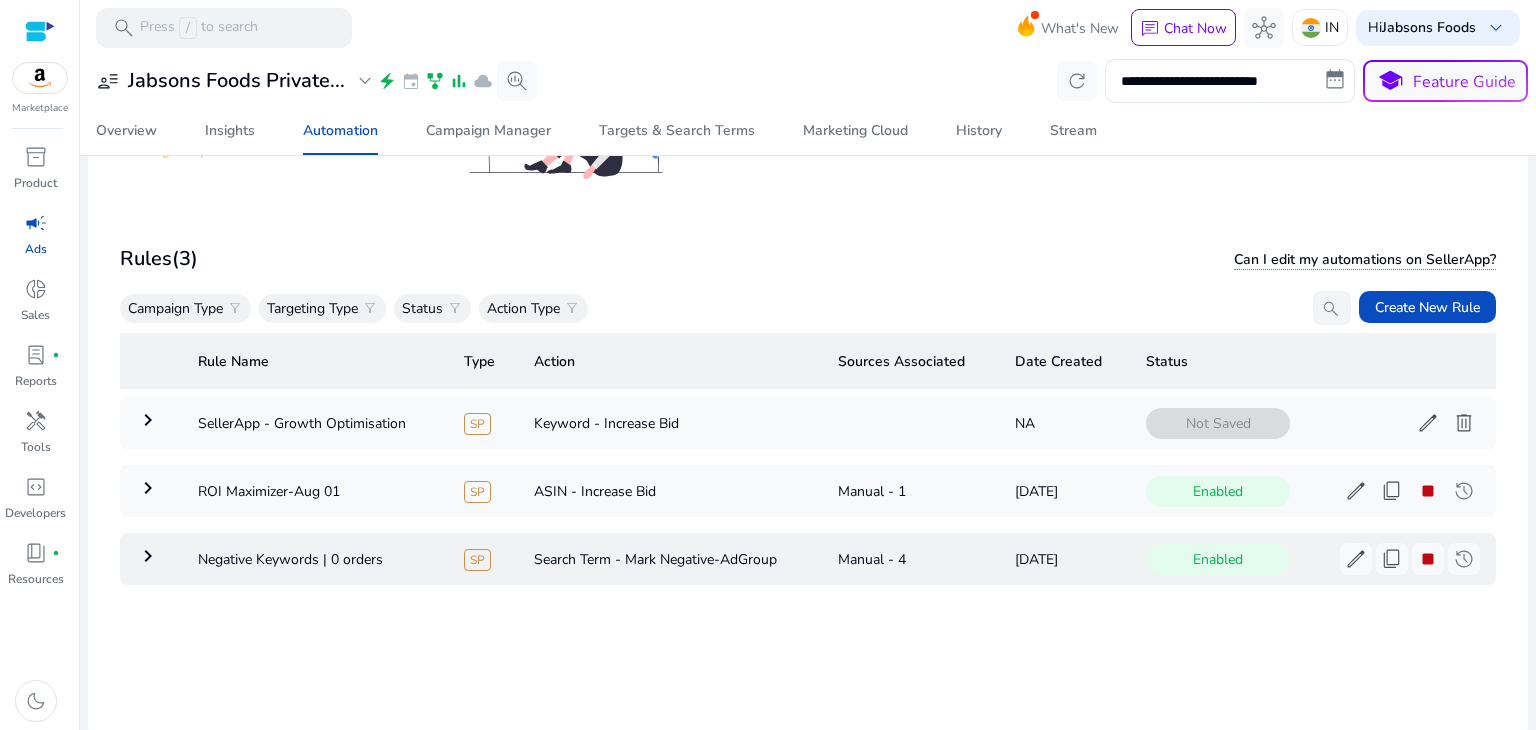 click on "keyboard_arrow_right" at bounding box center [148, 556] 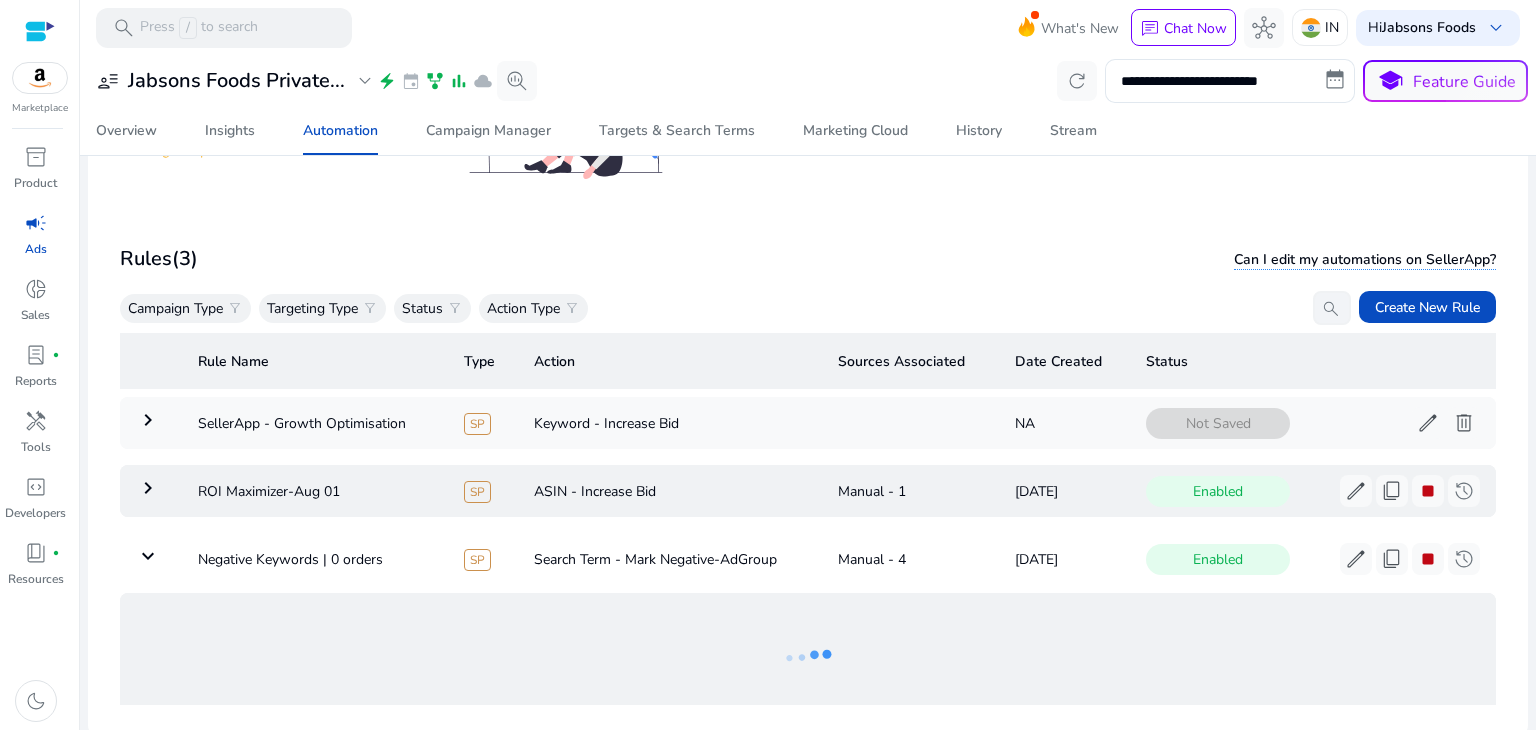 scroll, scrollTop: 58, scrollLeft: 0, axis: vertical 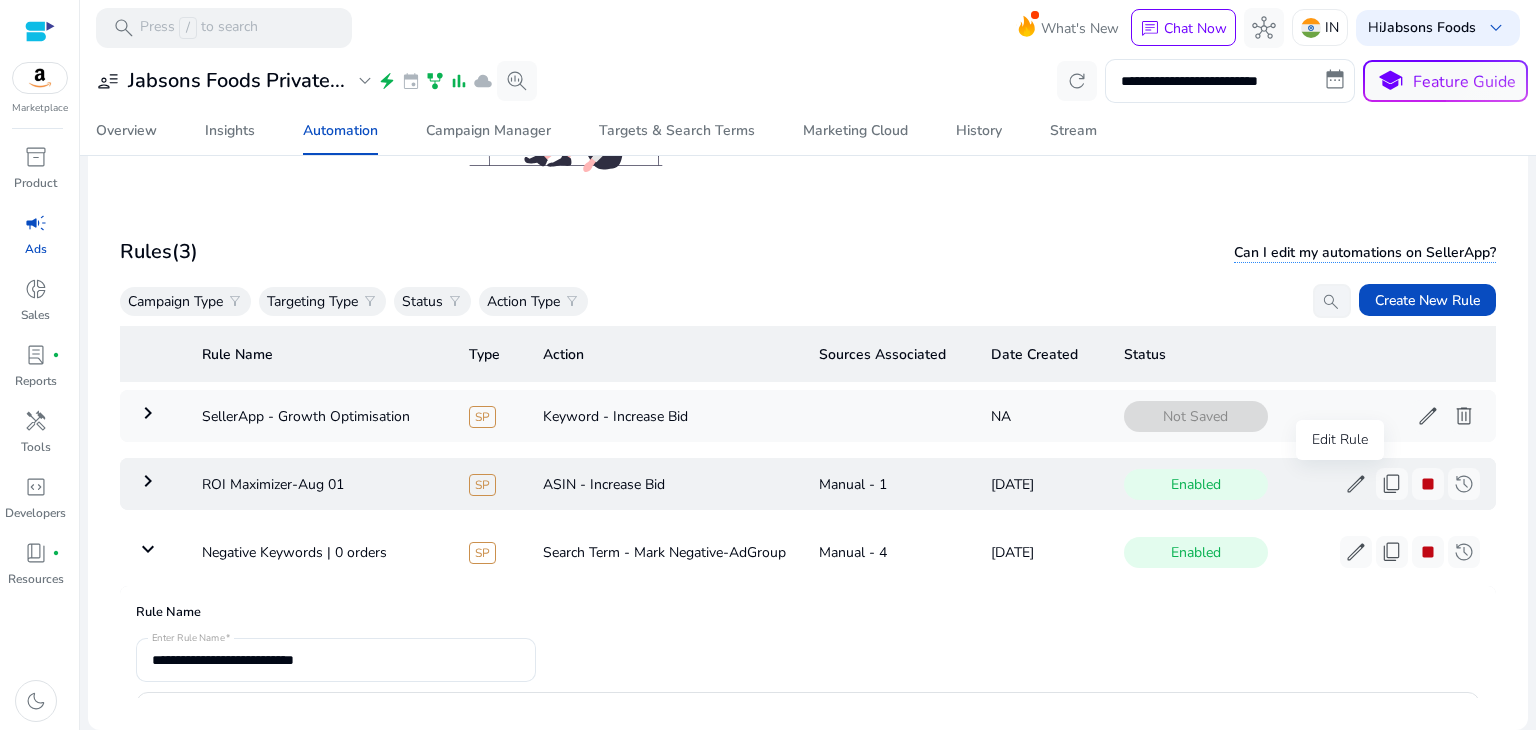 click on "edit" at bounding box center [1356, 484] 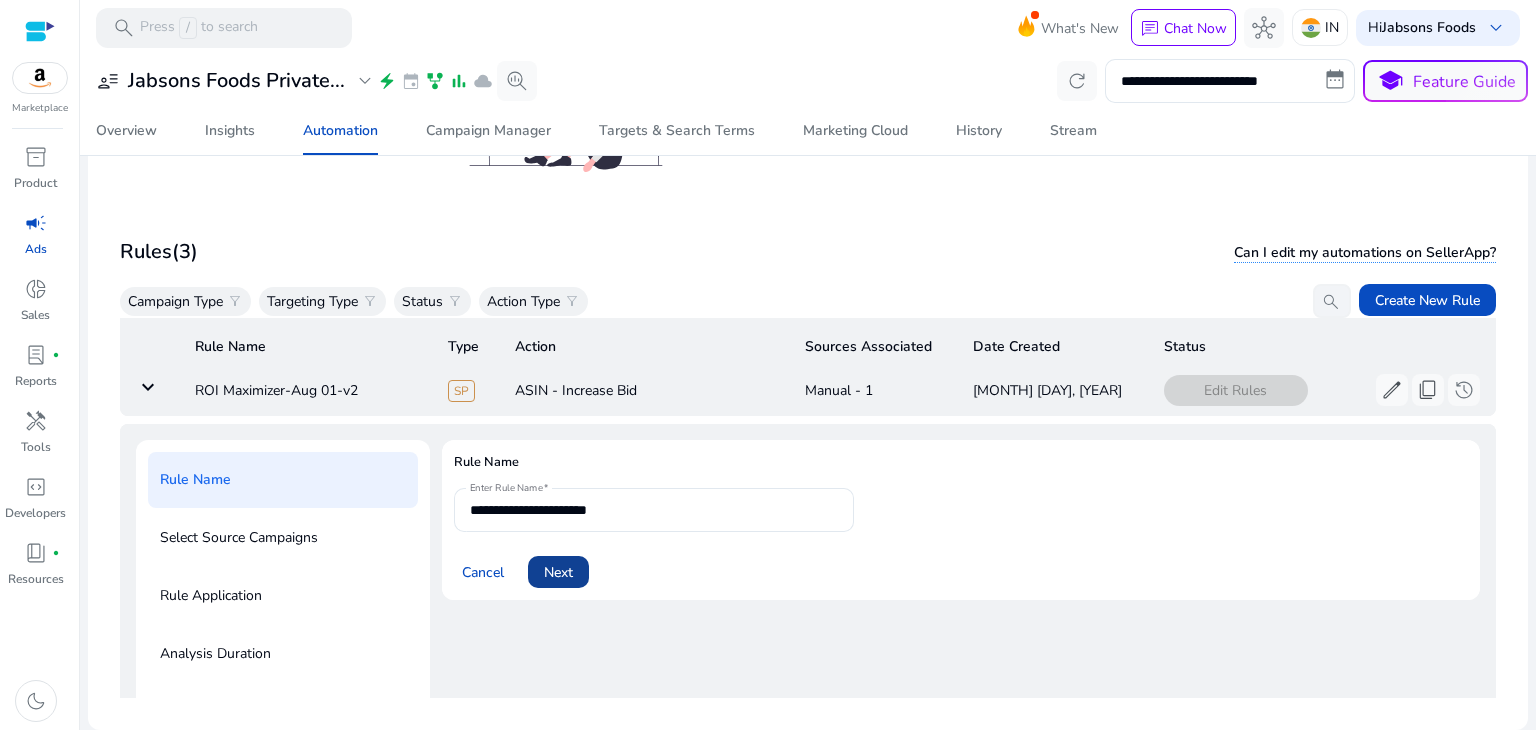 scroll, scrollTop: 0, scrollLeft: 0, axis: both 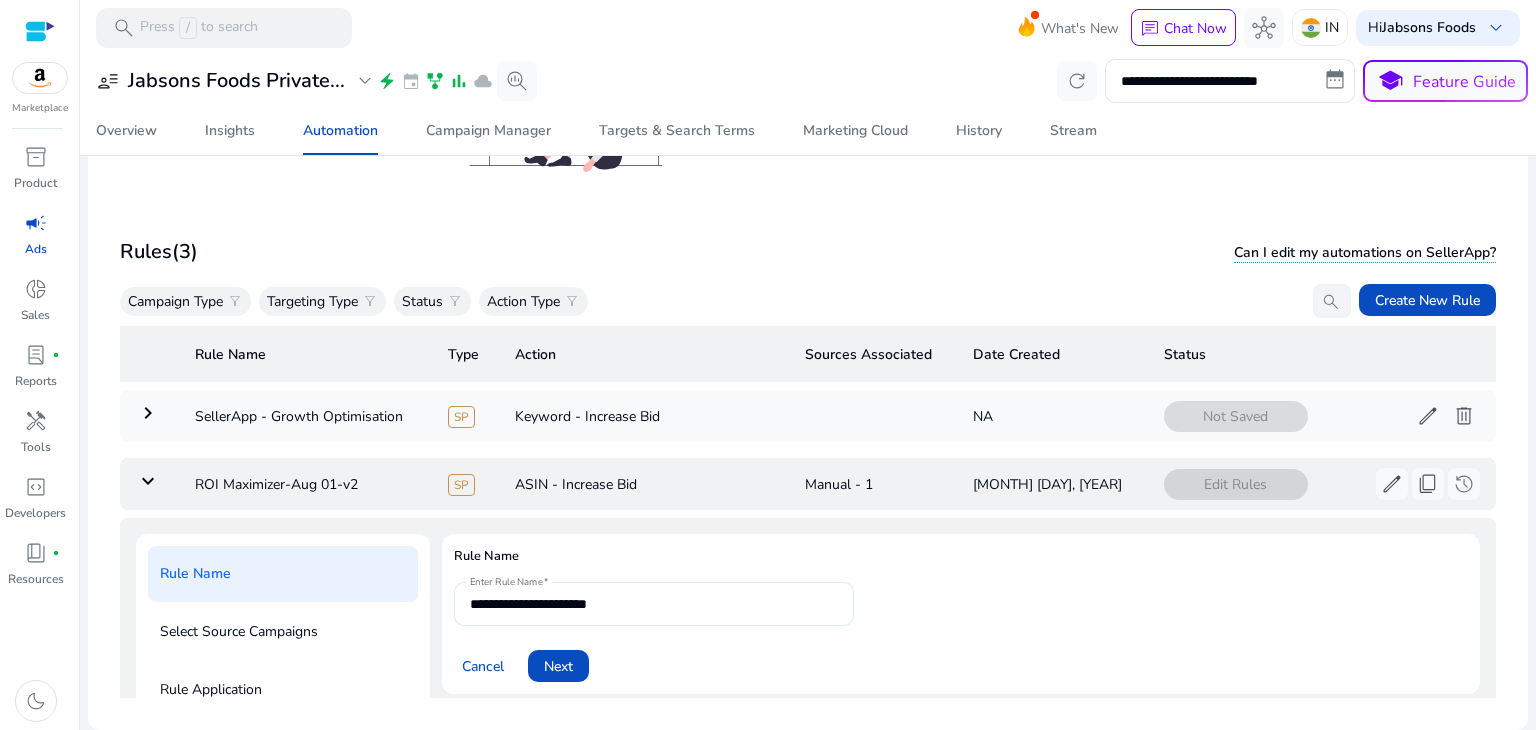 click on "Rules   (3)" 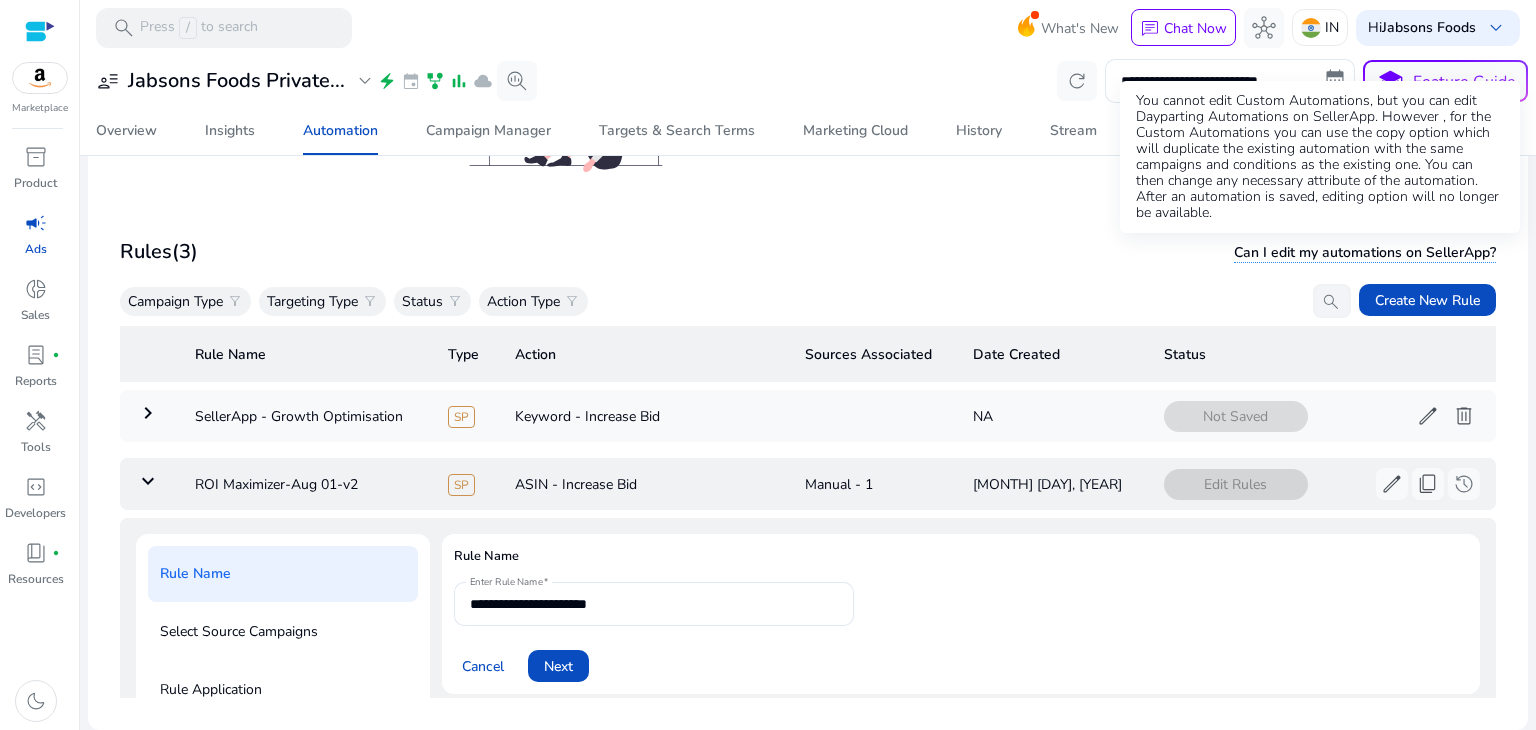 click on "Can I edit my automations on SellerApp?" 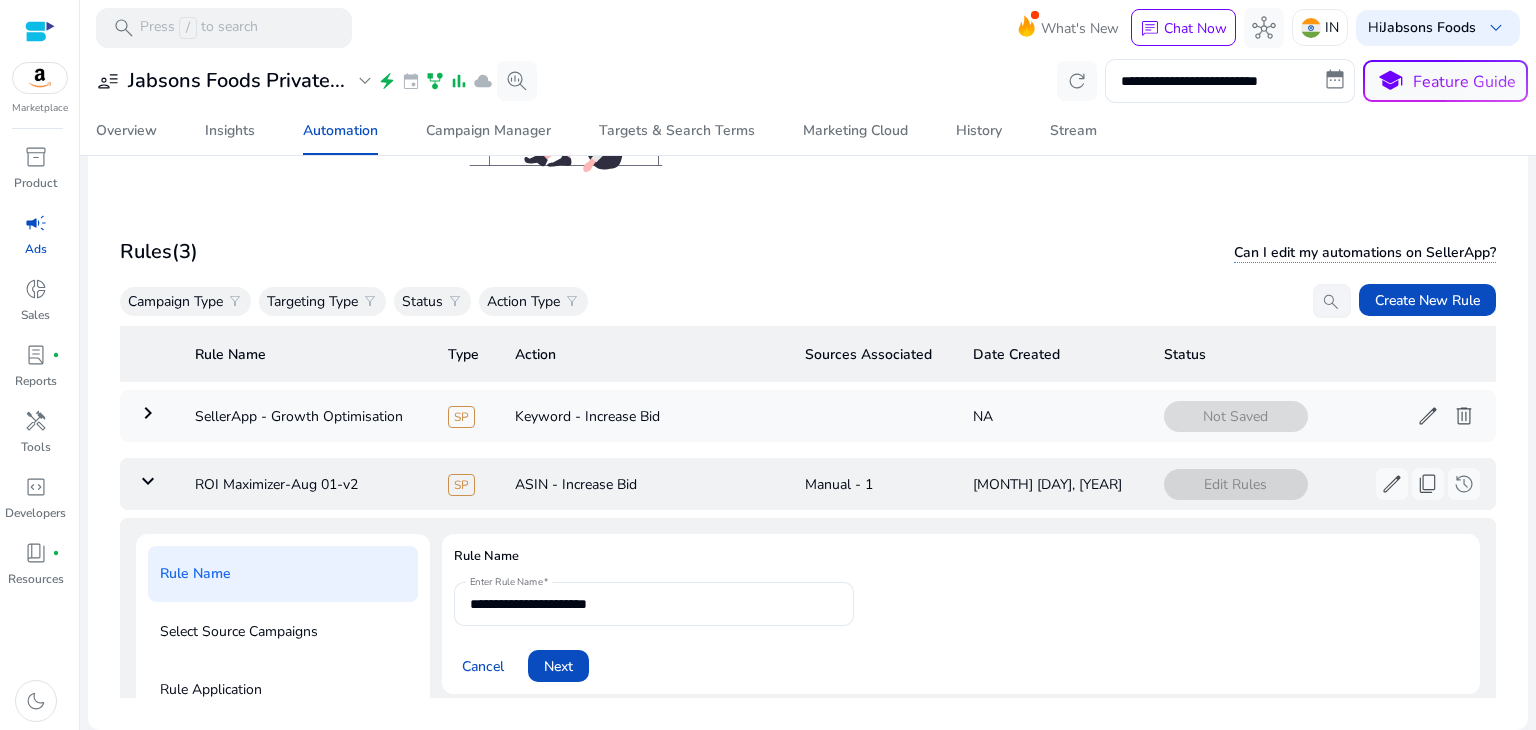 click on "Rules   (3)  Can I edit my automations on SellerApp? Campaign Type  filter_alt  Targeting Type  filter_alt  Status  filter_alt  Action Type  filter_alt   search   Create New Rule" 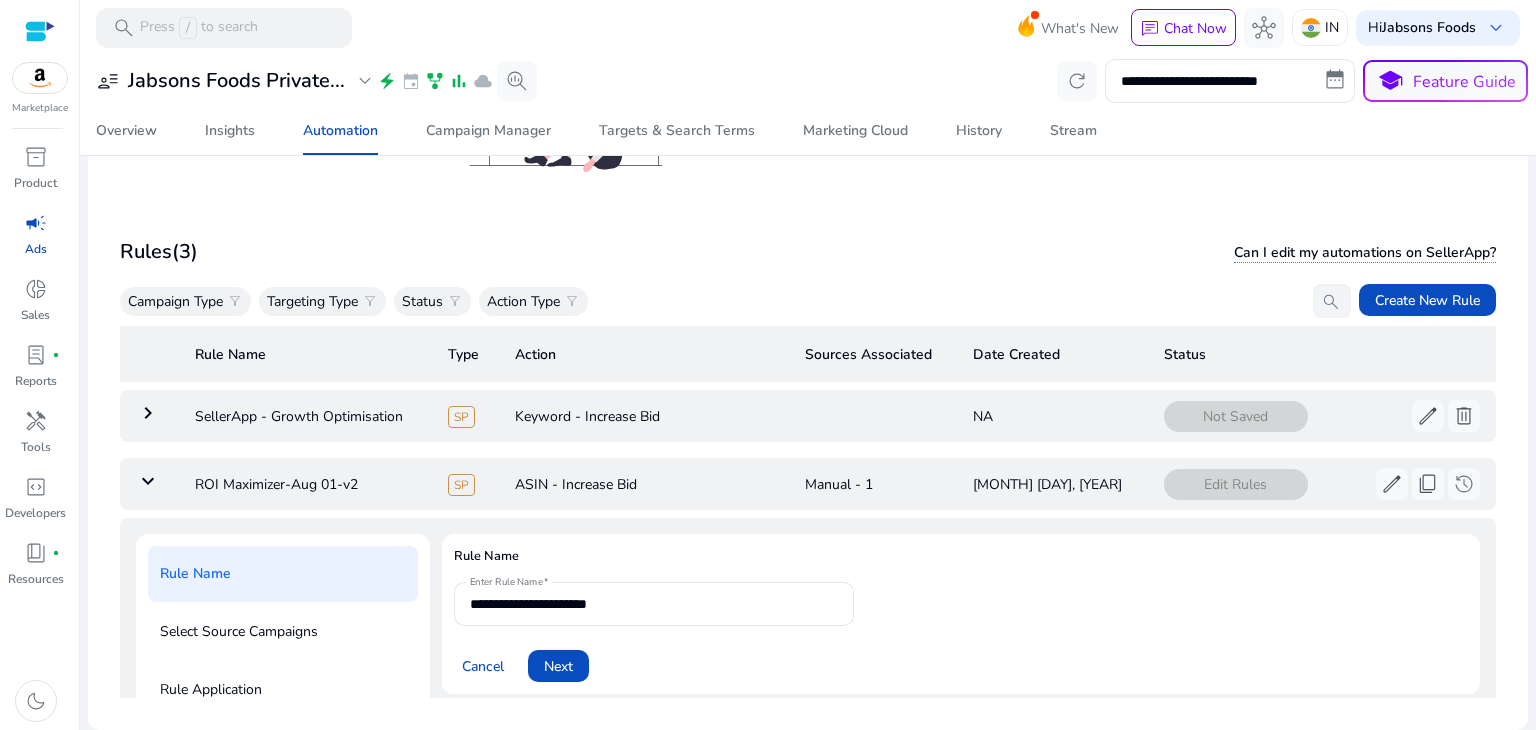 click on "keyboard_arrow_right" at bounding box center [148, 413] 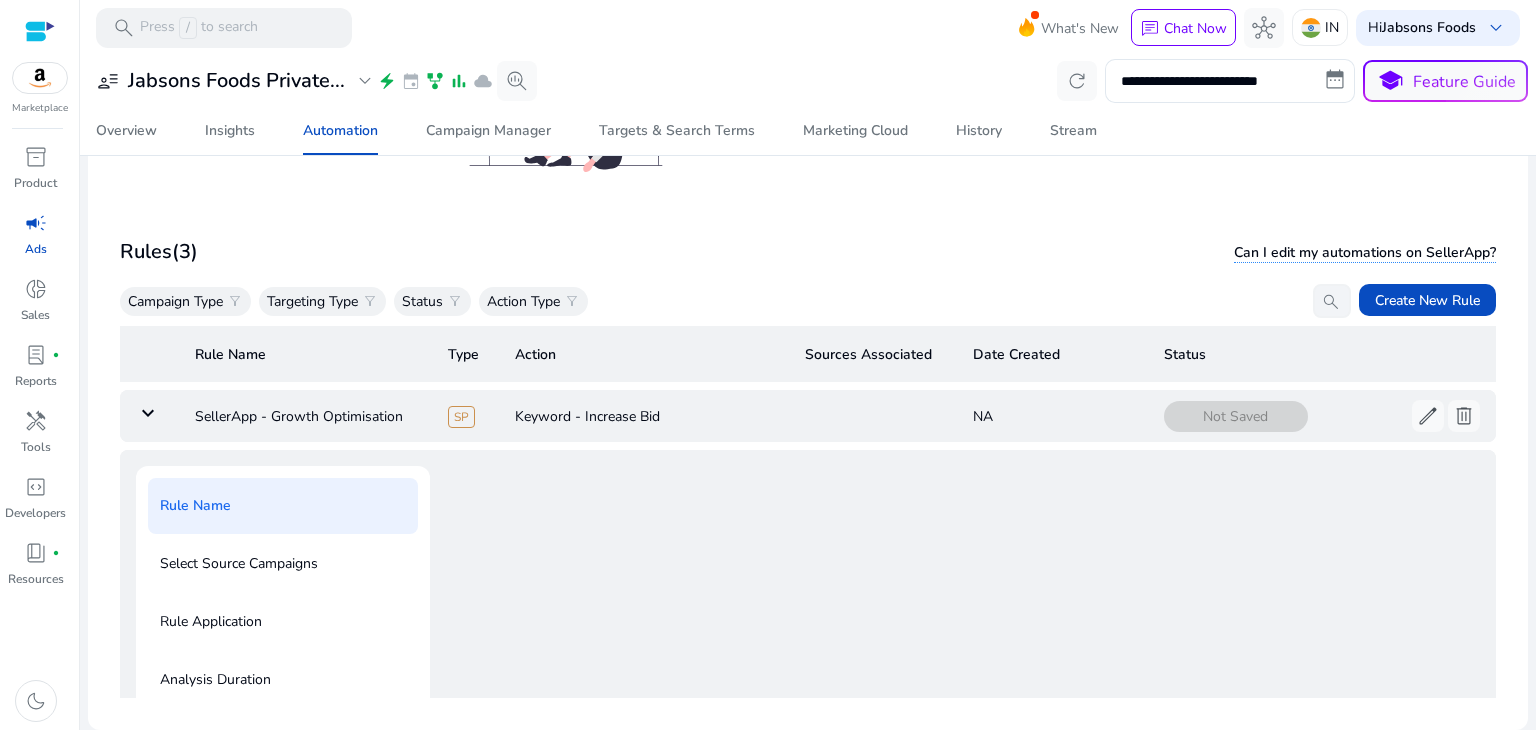 click on "keyboard_arrow_down" at bounding box center (148, 413) 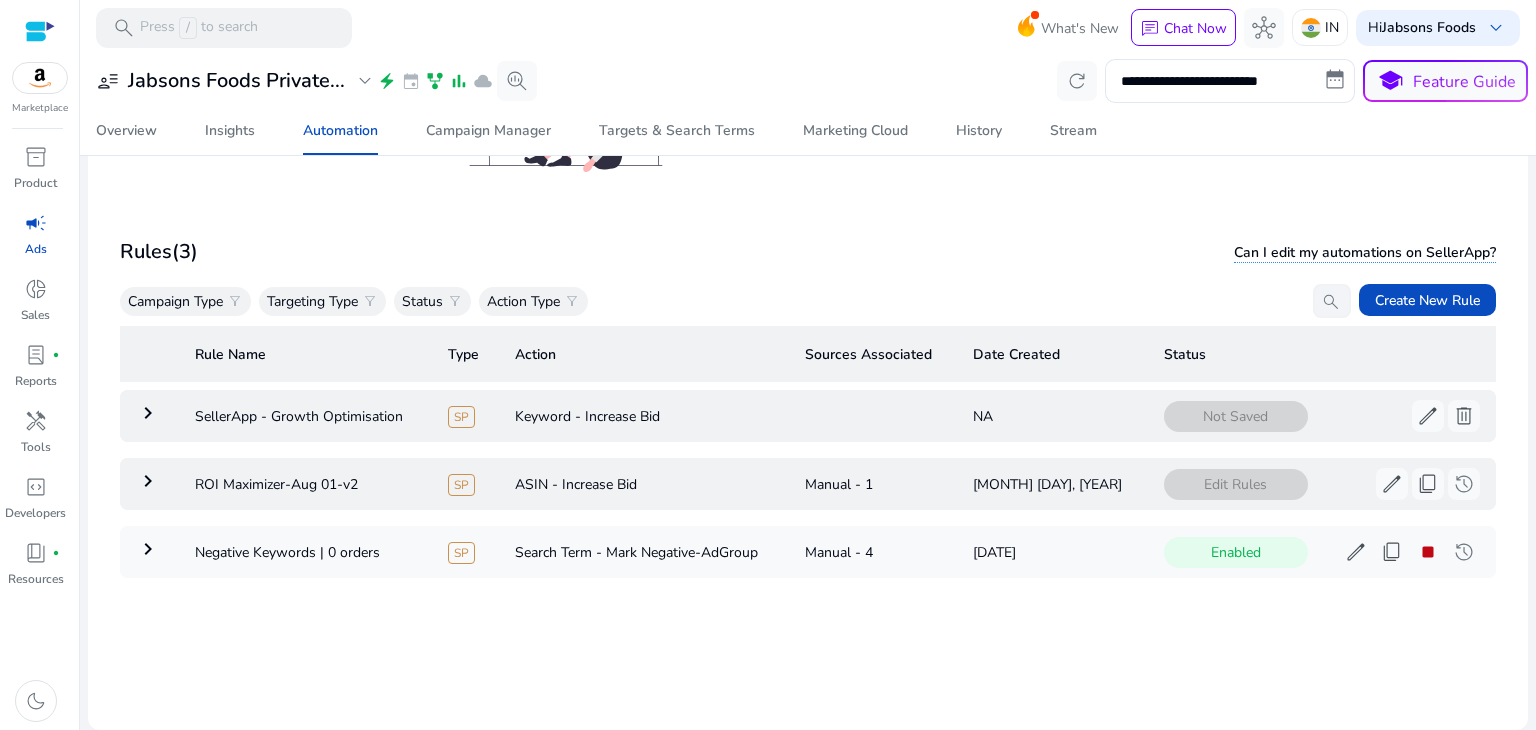 click on "keyboard_arrow_right" at bounding box center (148, 413) 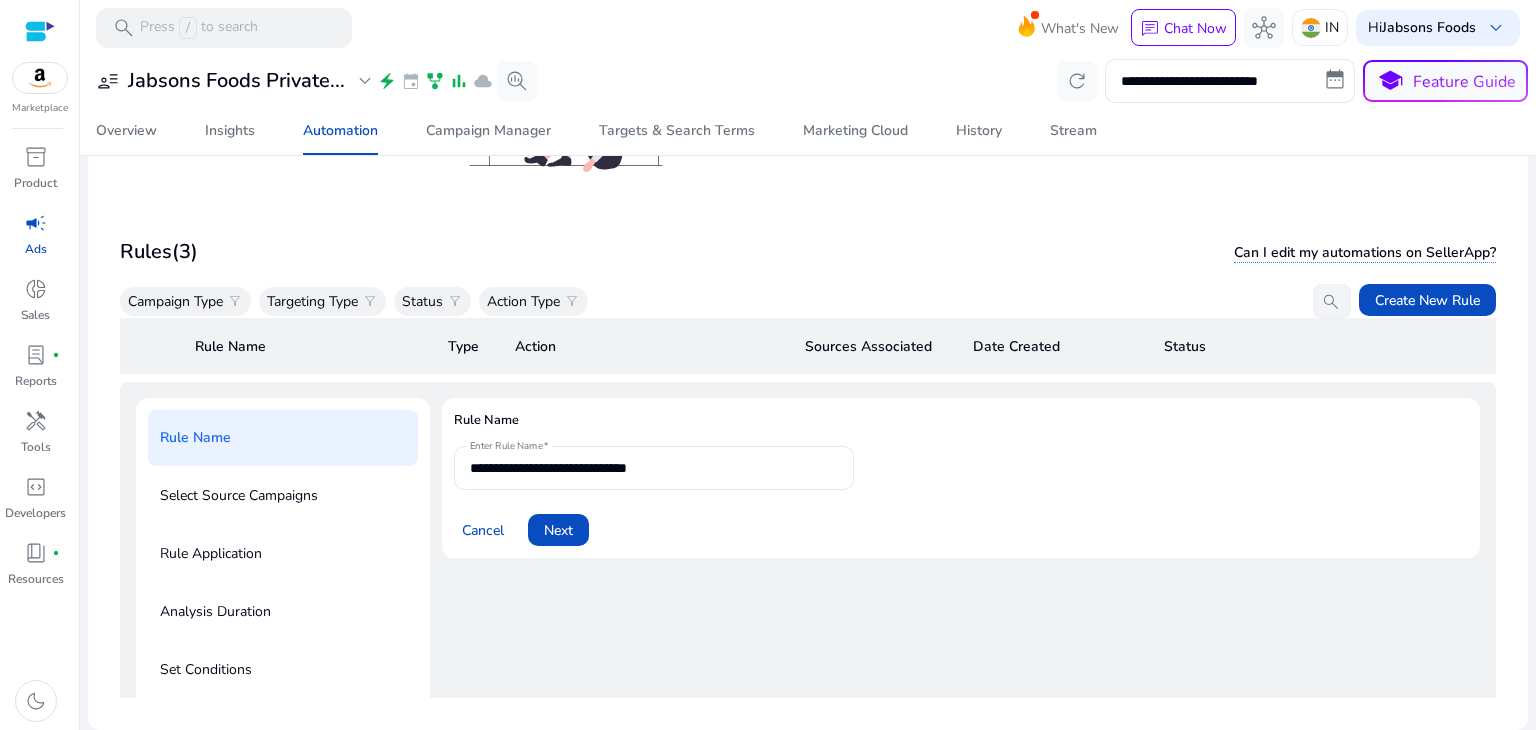 click on "**********" 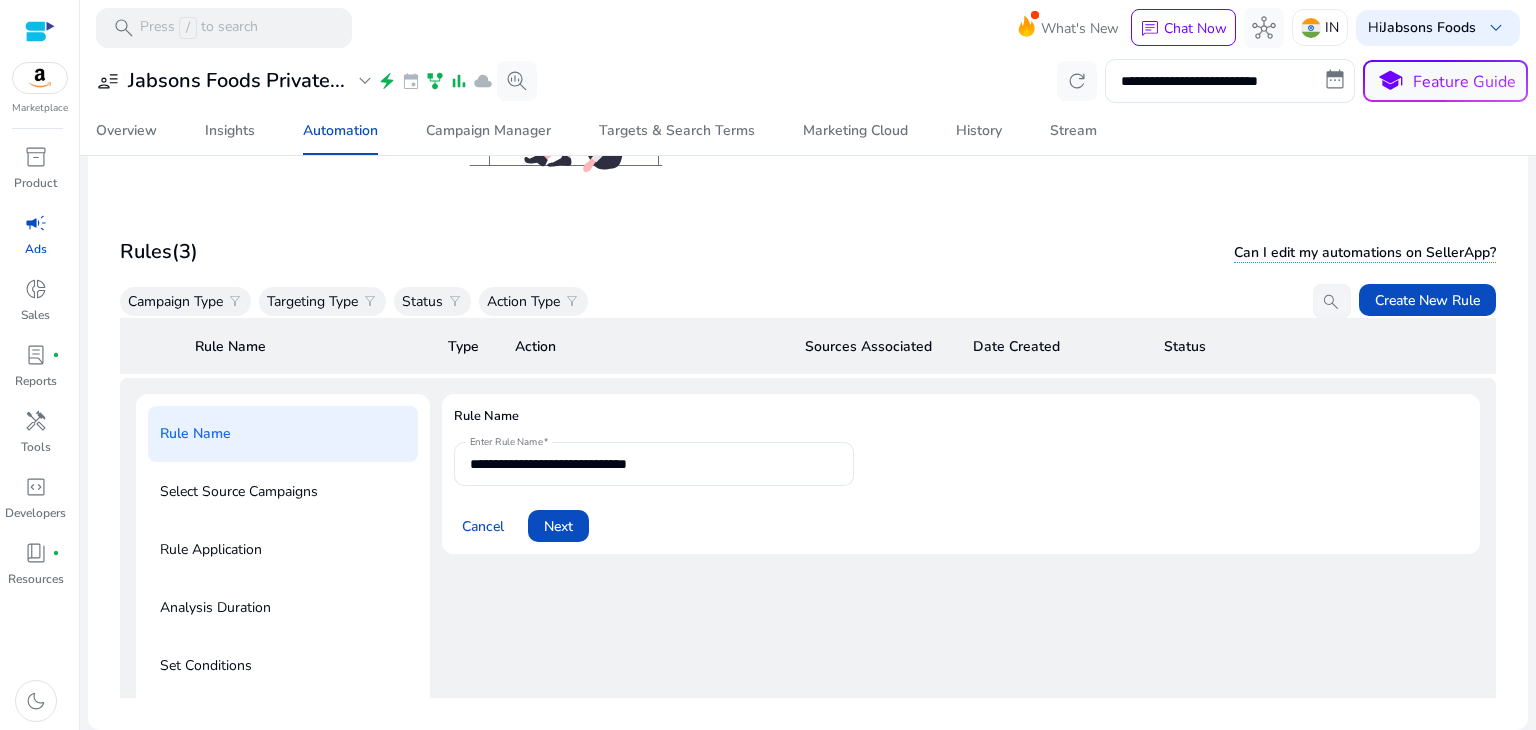 scroll, scrollTop: 0, scrollLeft: 0, axis: both 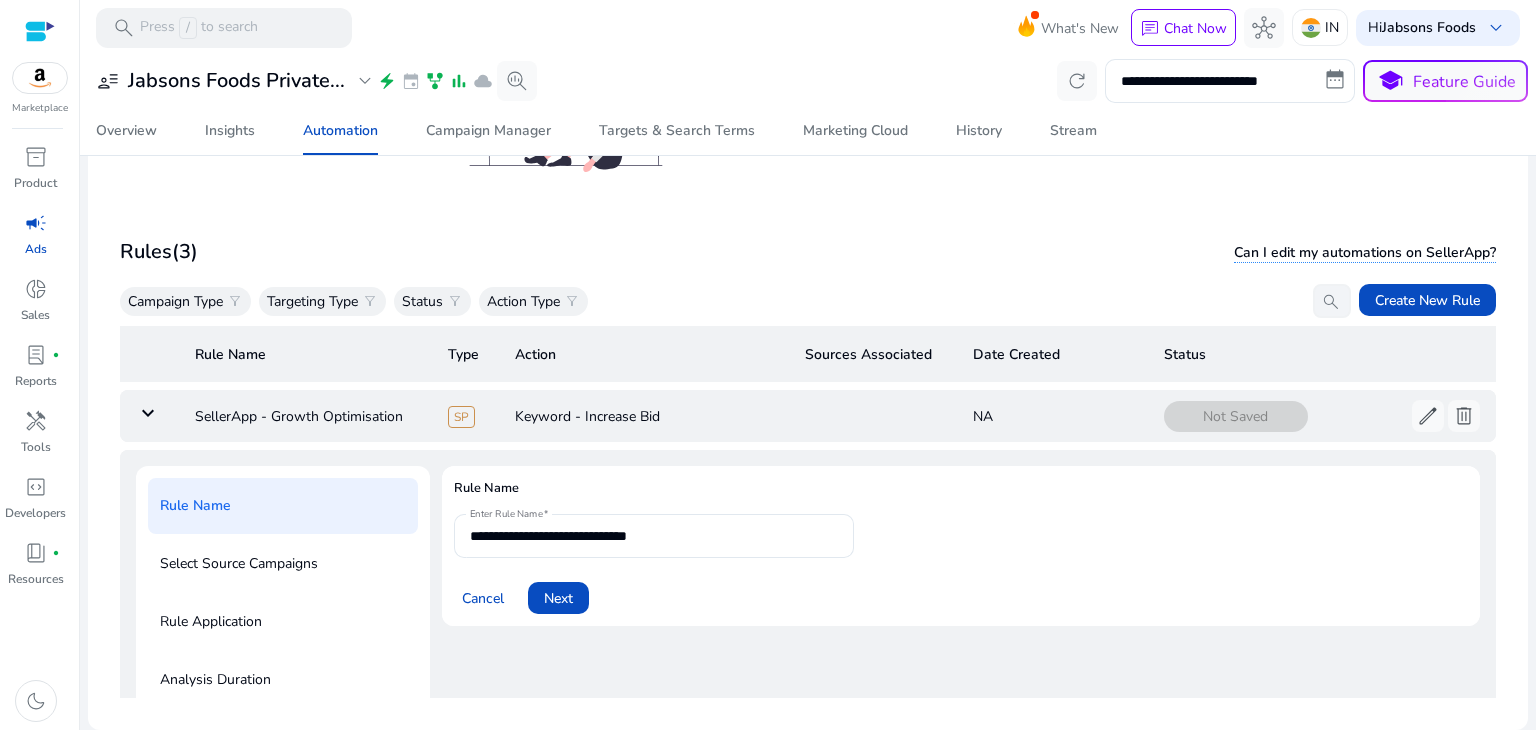 click on "keyboard_arrow_down" at bounding box center (148, 413) 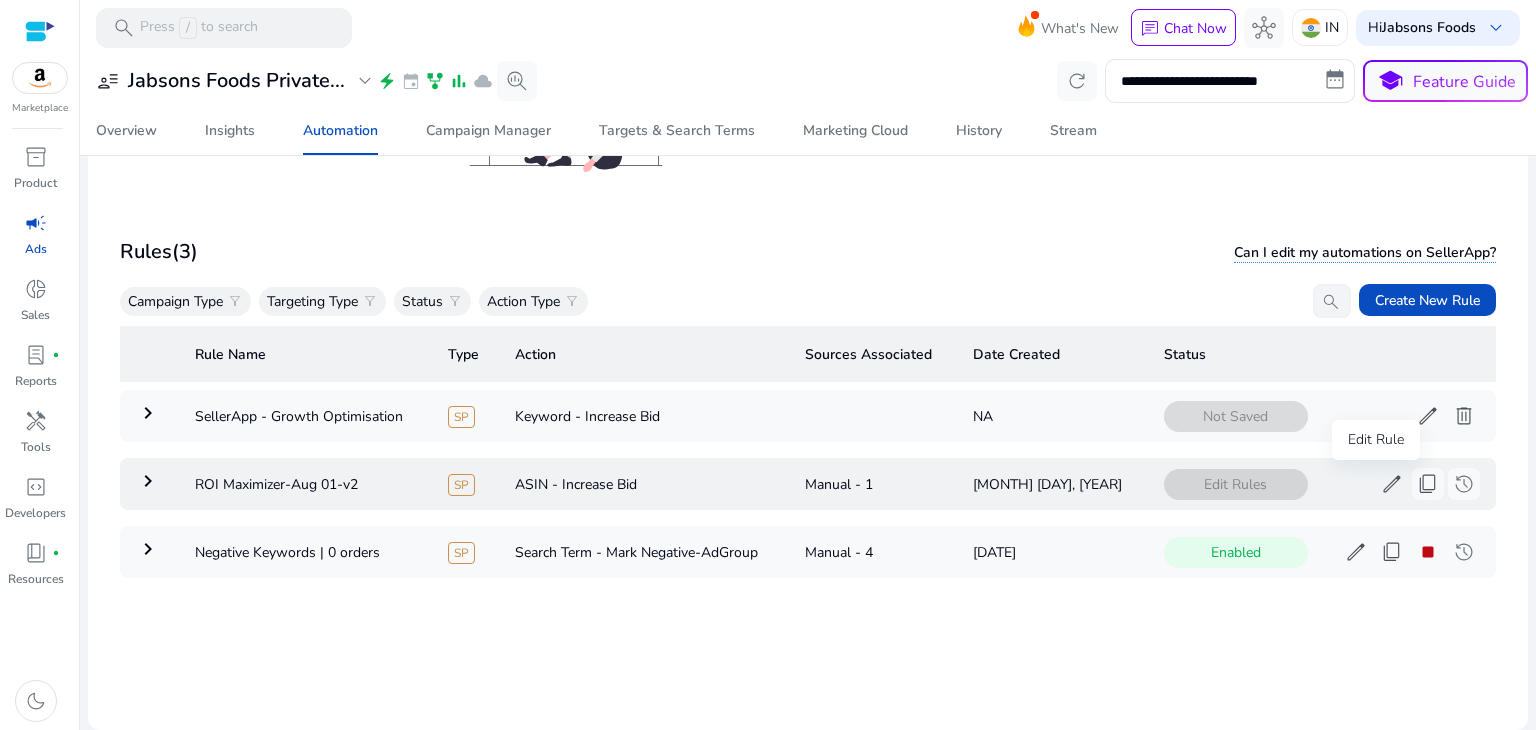 click on "edit" at bounding box center (1392, 484) 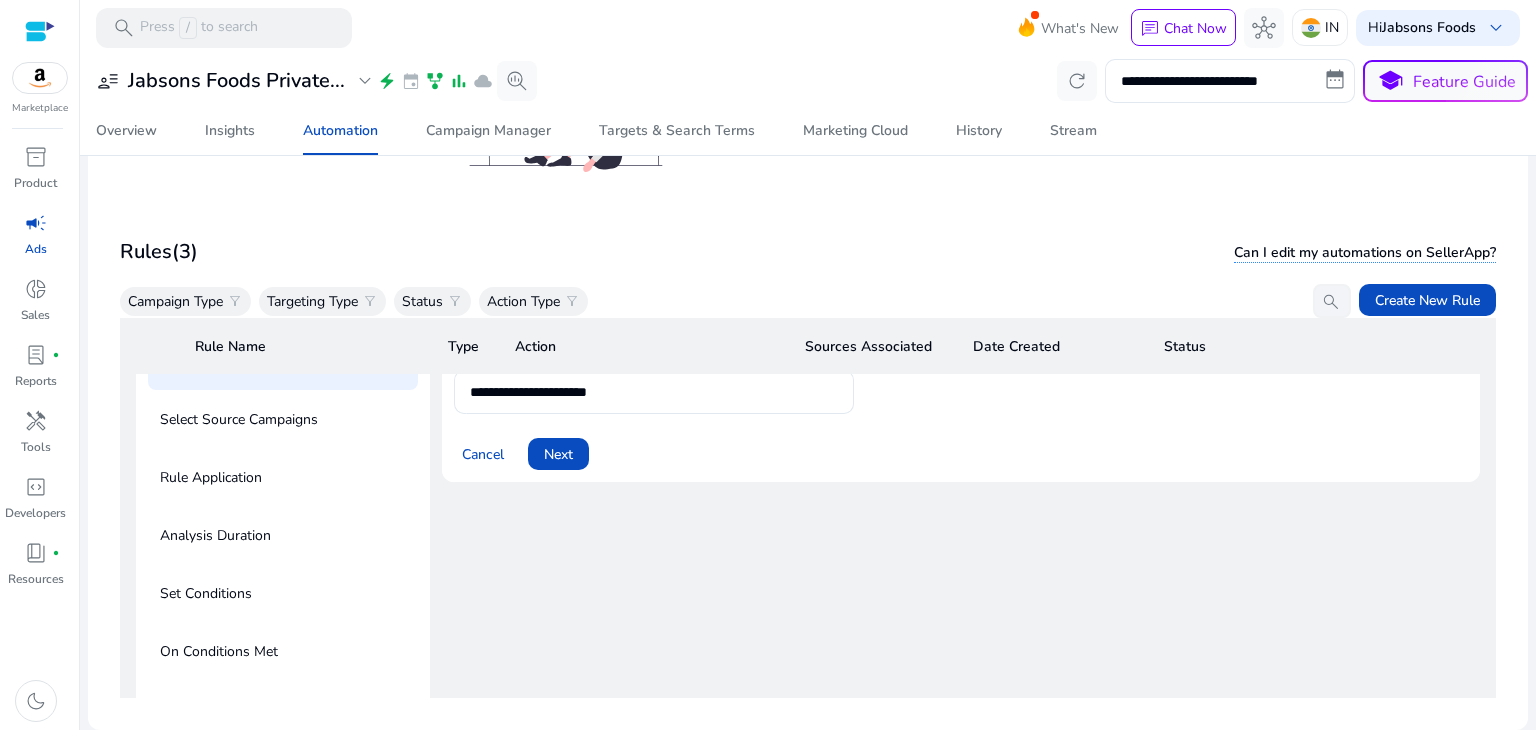 scroll, scrollTop: 212, scrollLeft: 0, axis: vertical 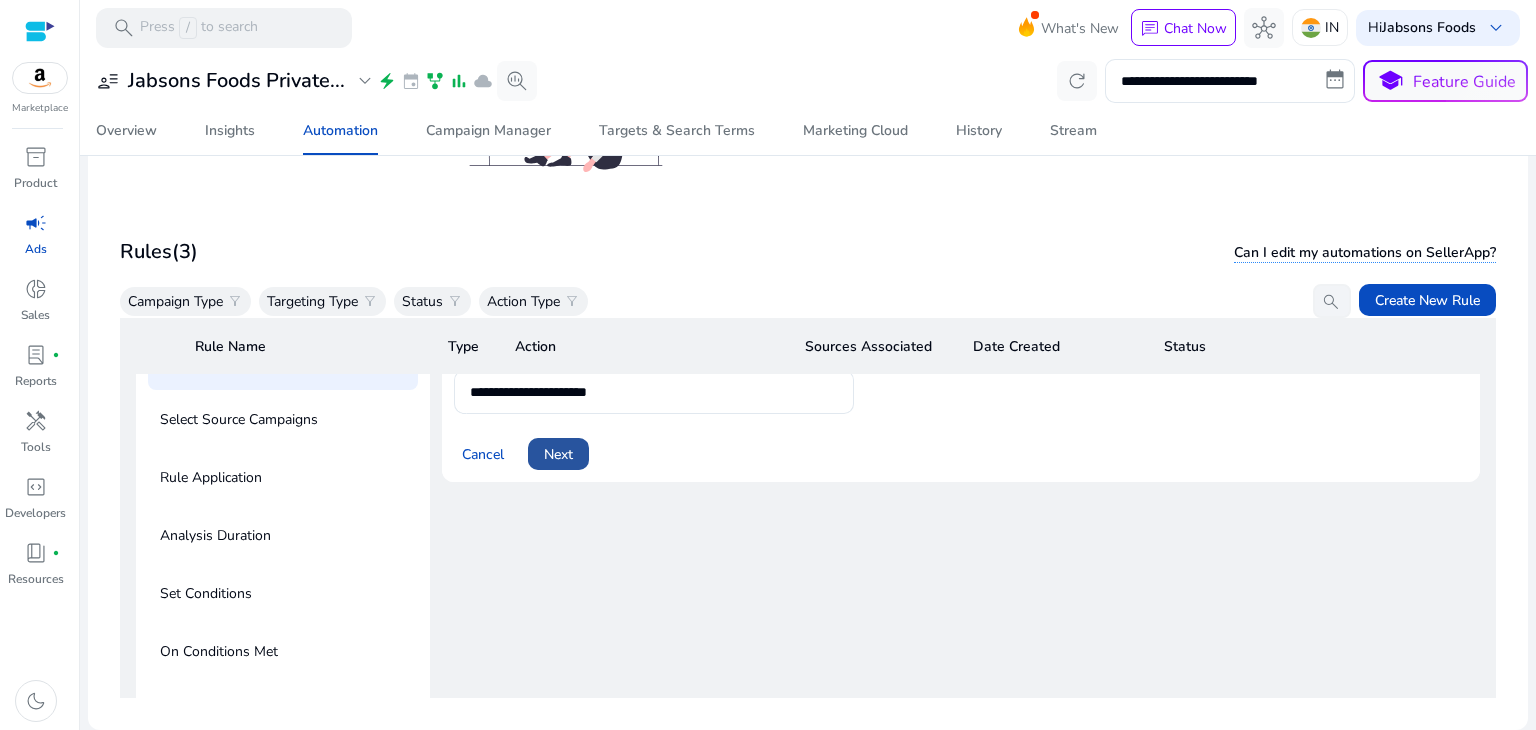 click on "Next" 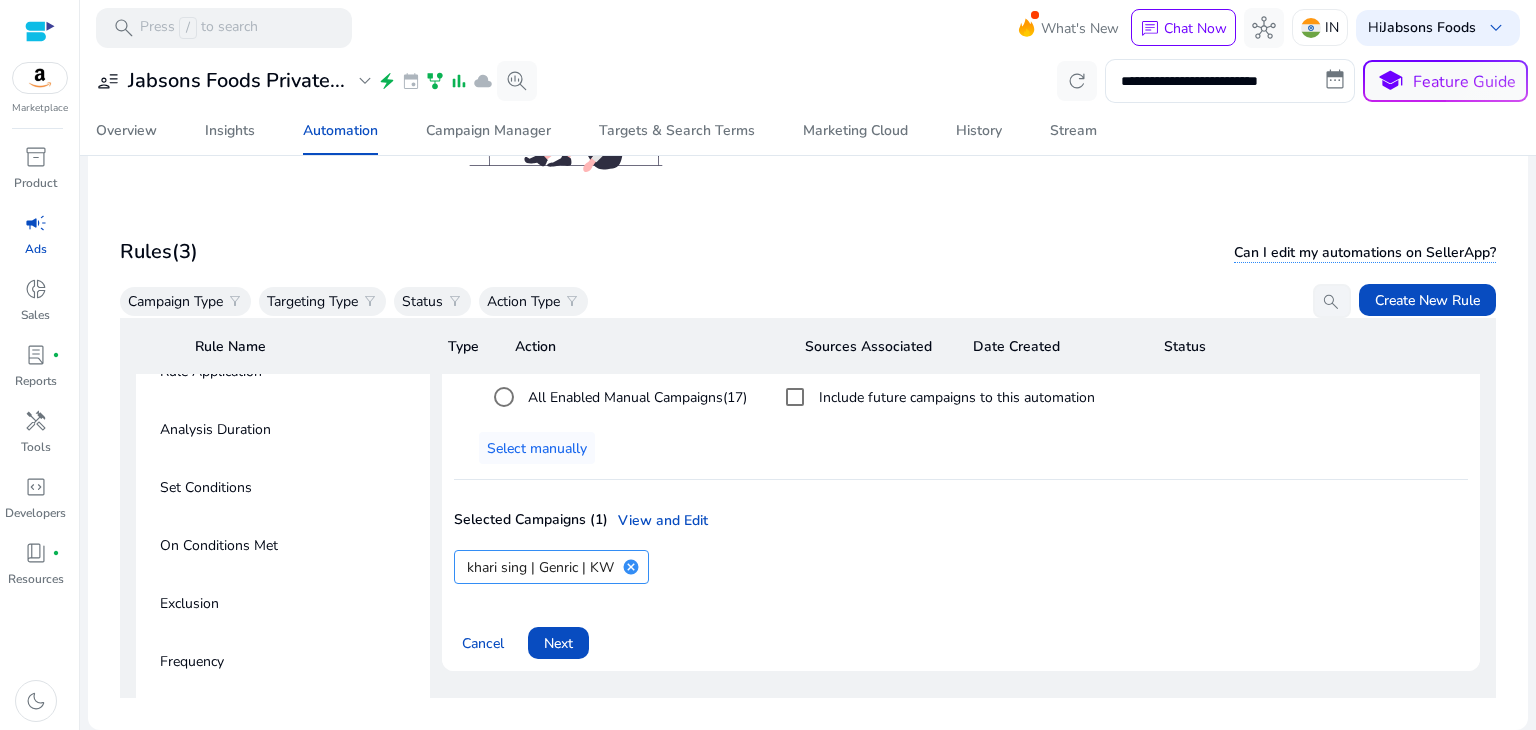 scroll, scrollTop: 383, scrollLeft: 0, axis: vertical 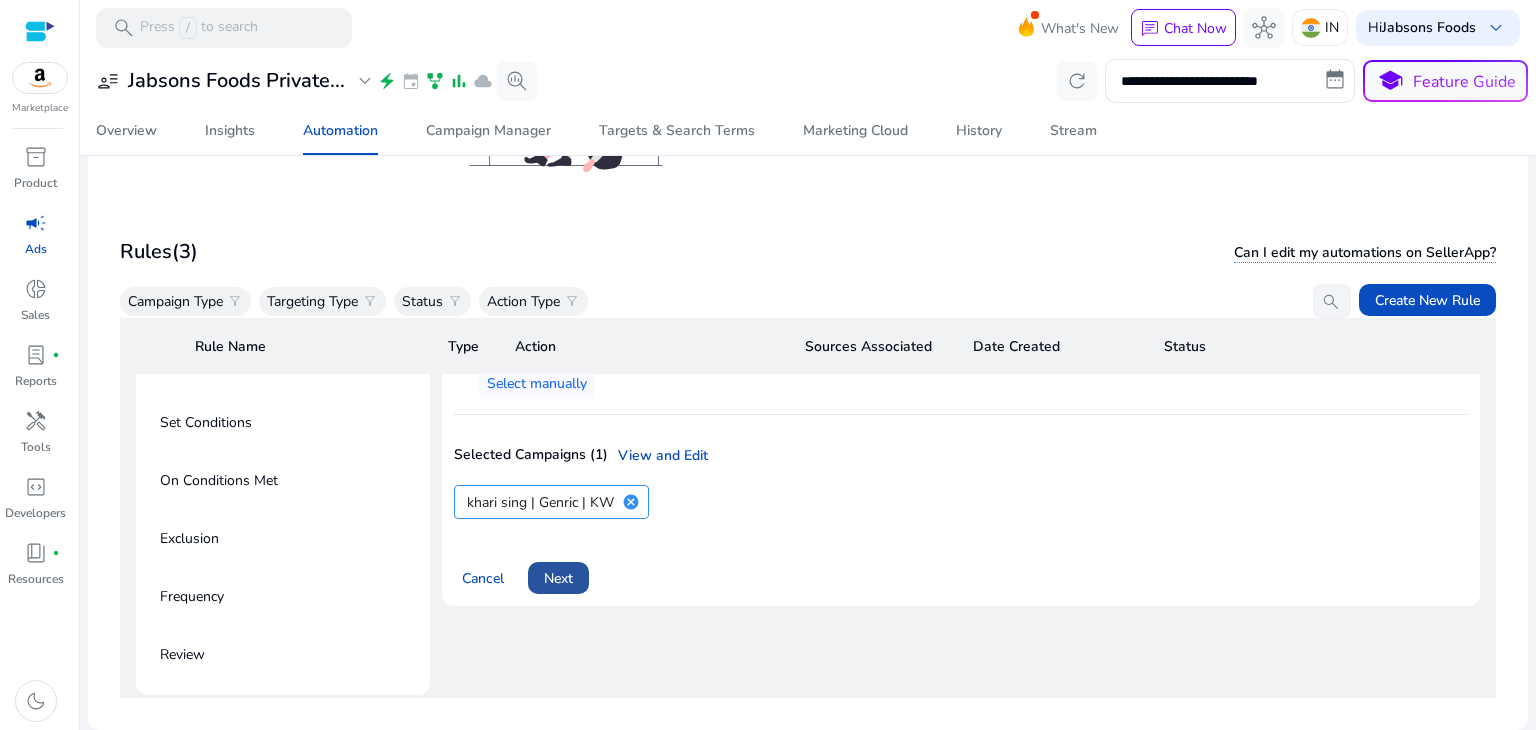 click at bounding box center (558, 578) 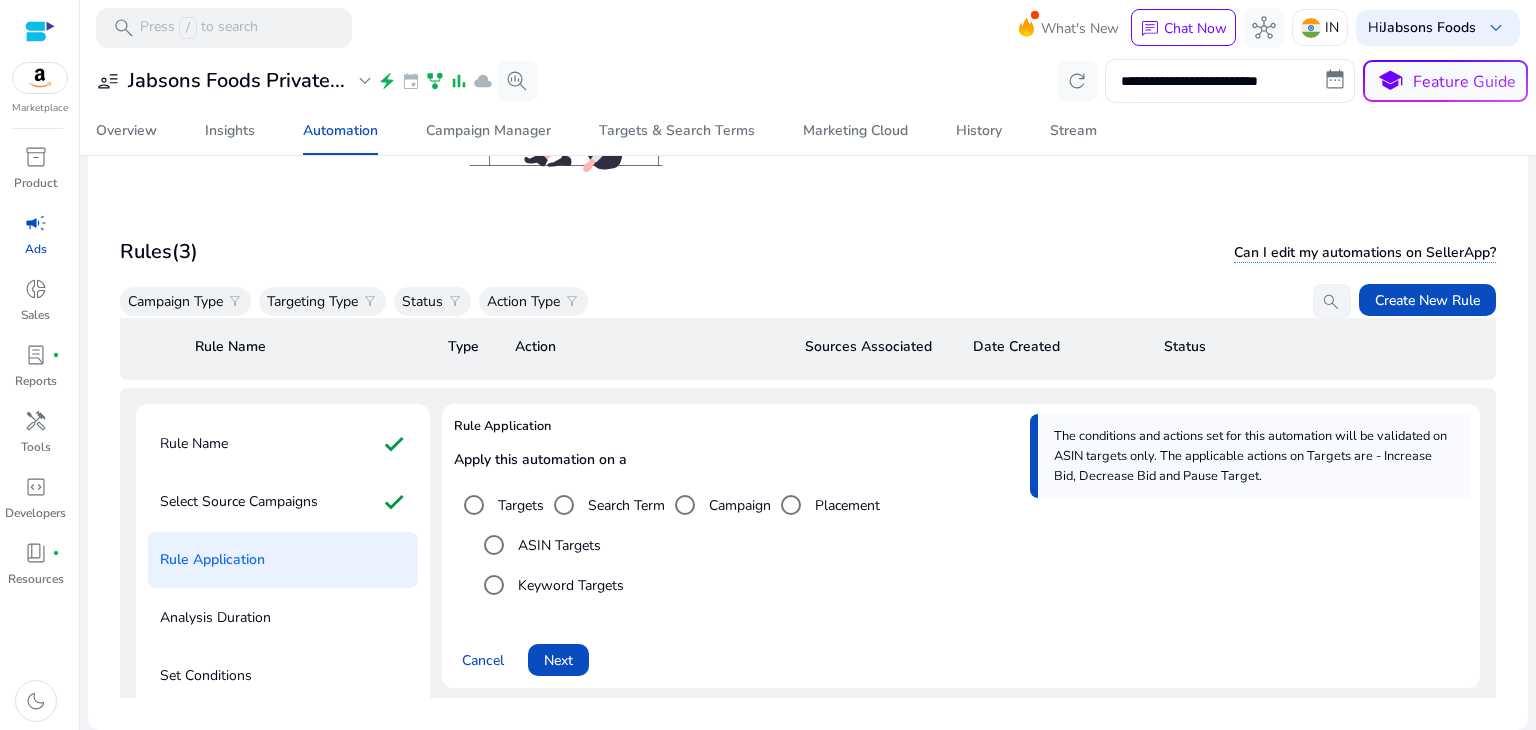 scroll, scrollTop: 128, scrollLeft: 0, axis: vertical 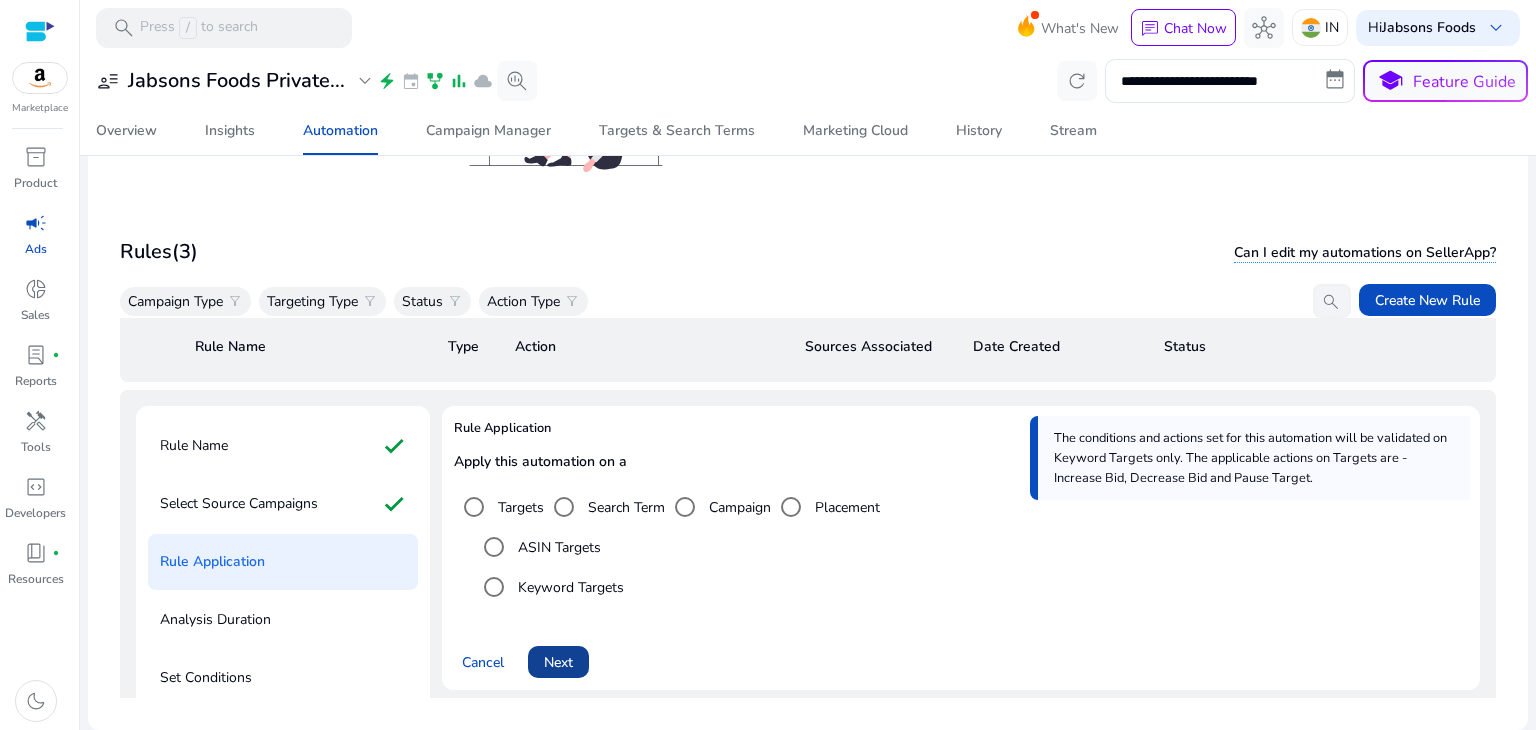 click on "Next" at bounding box center [558, 662] 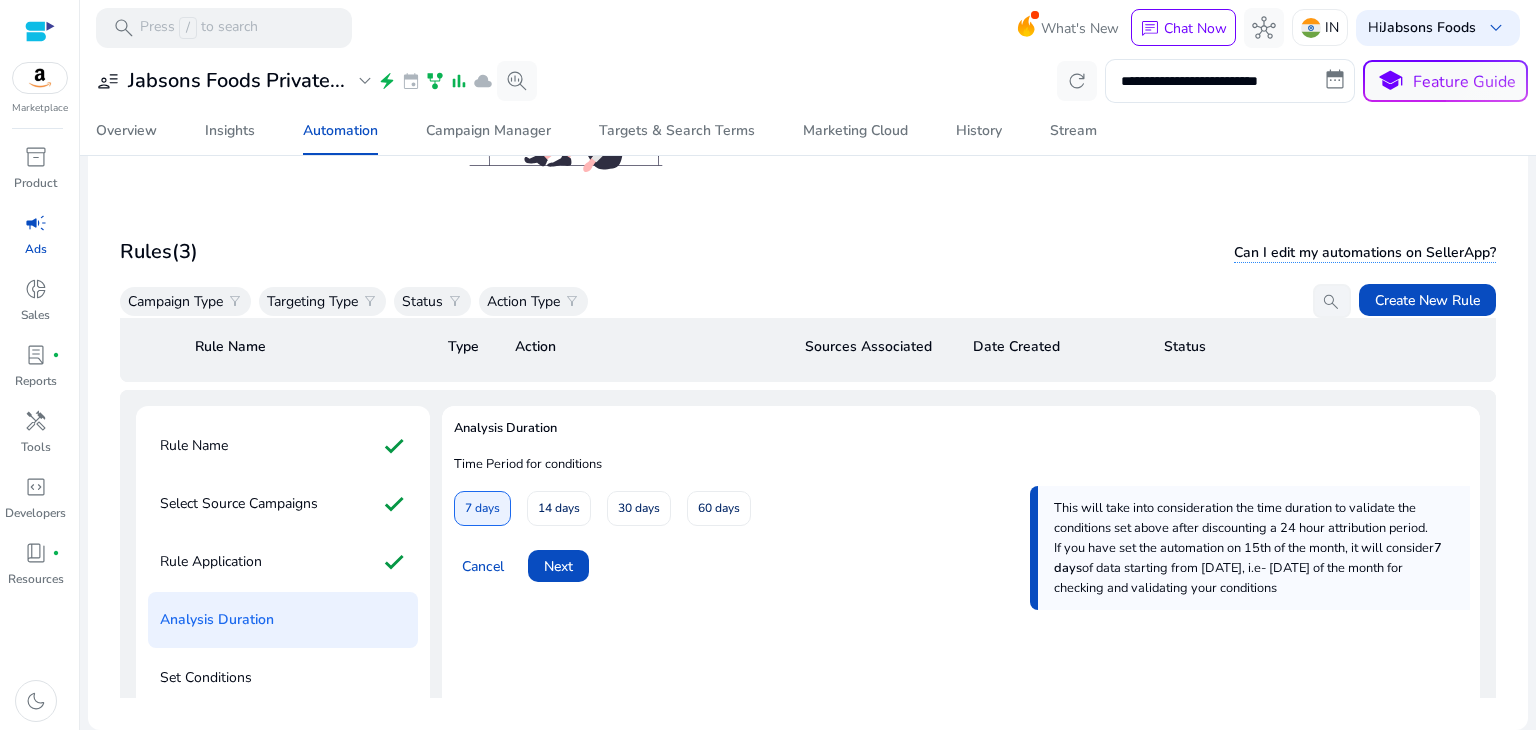 scroll, scrollTop: 135, scrollLeft: 0, axis: vertical 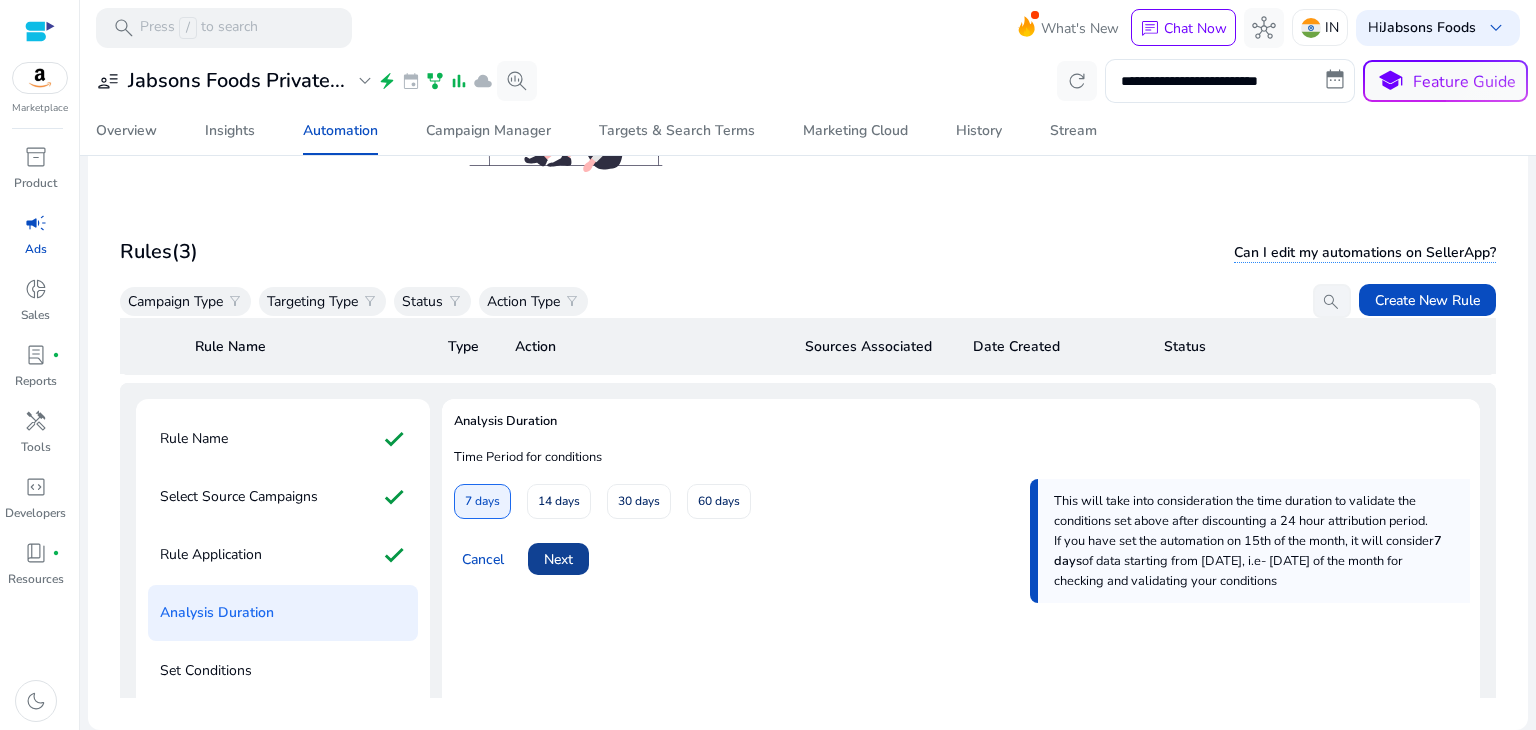 click on "Next" at bounding box center (558, 559) 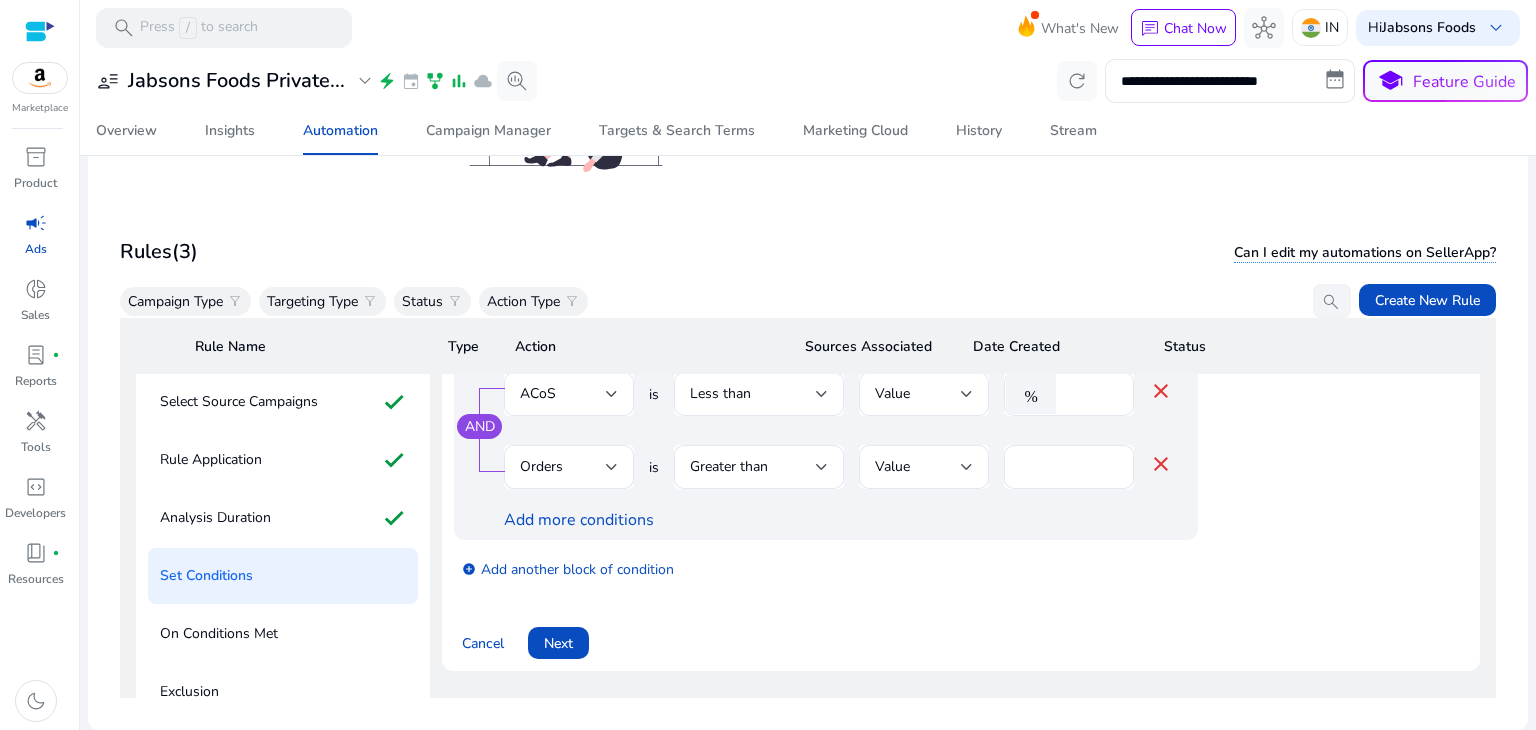 scroll, scrollTop: 240, scrollLeft: 0, axis: vertical 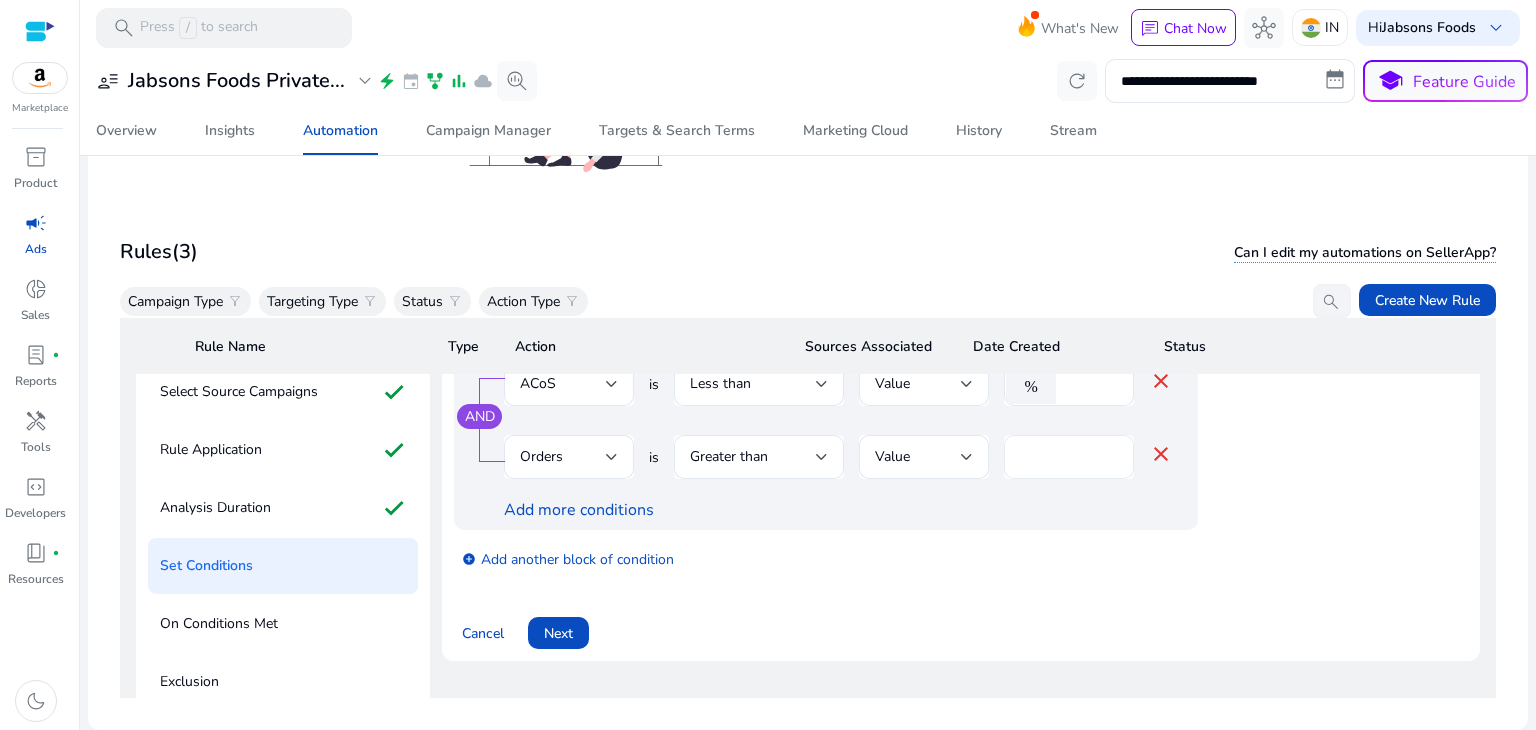 click on "***" at bounding box center [1069, 457] 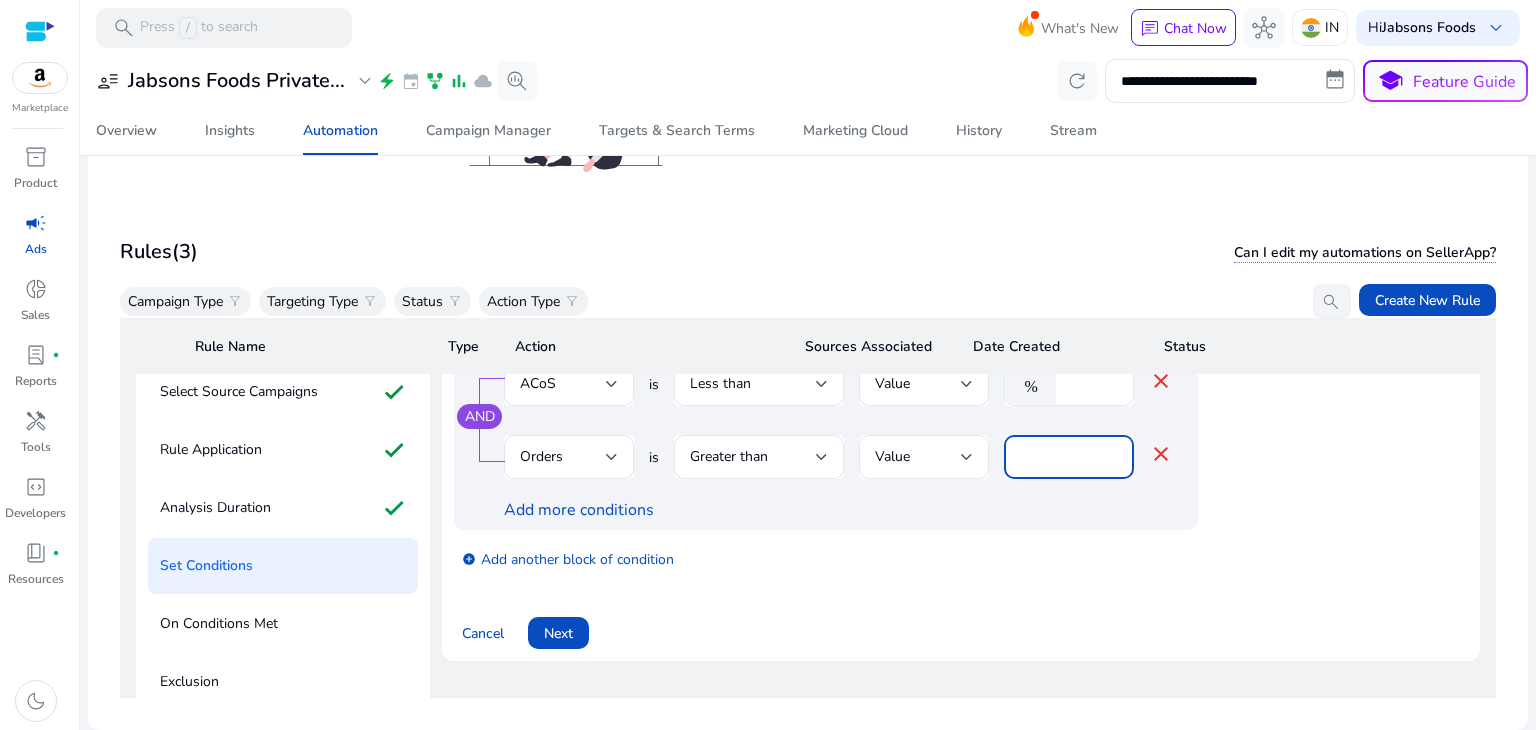click on "***" at bounding box center (1069, 457) 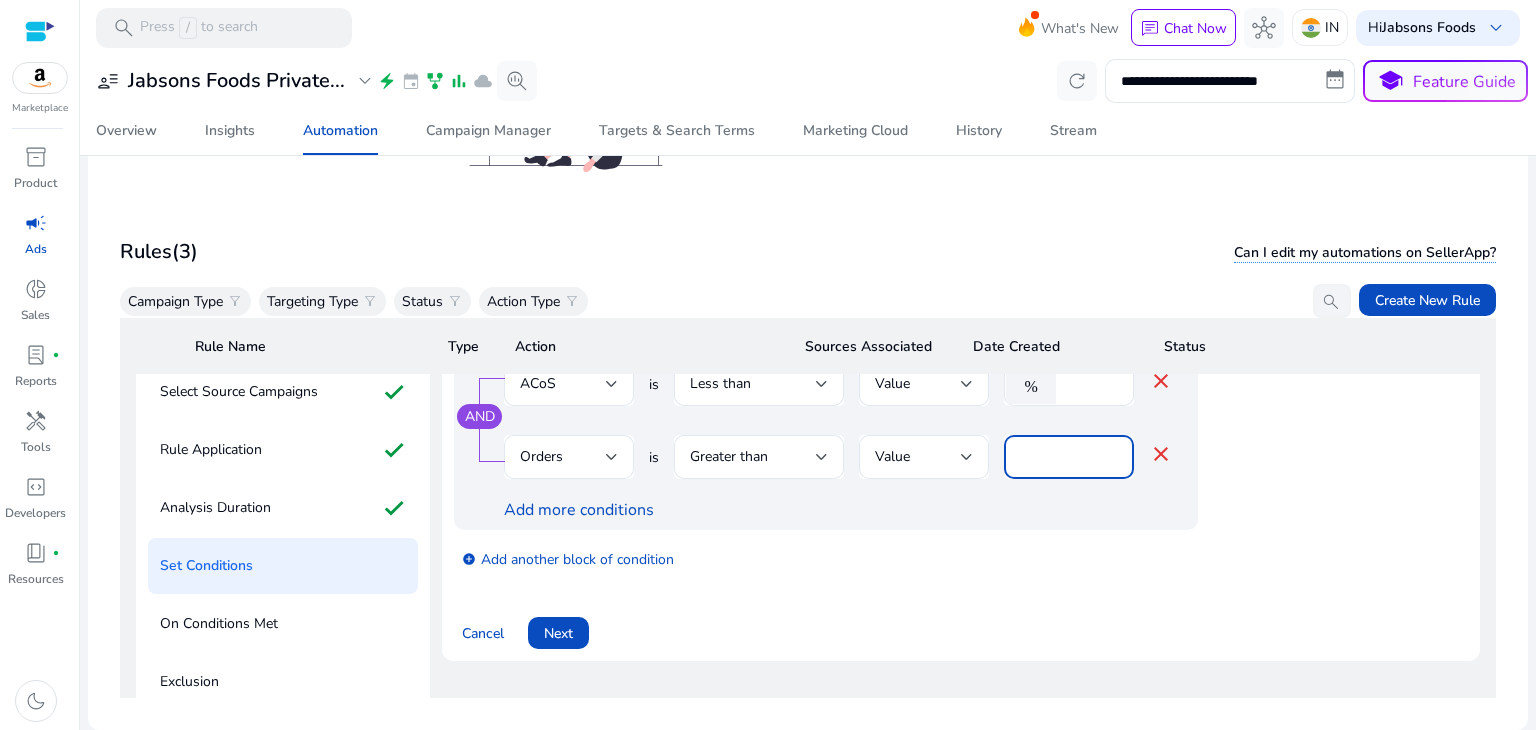 click on "***" at bounding box center [1069, 457] 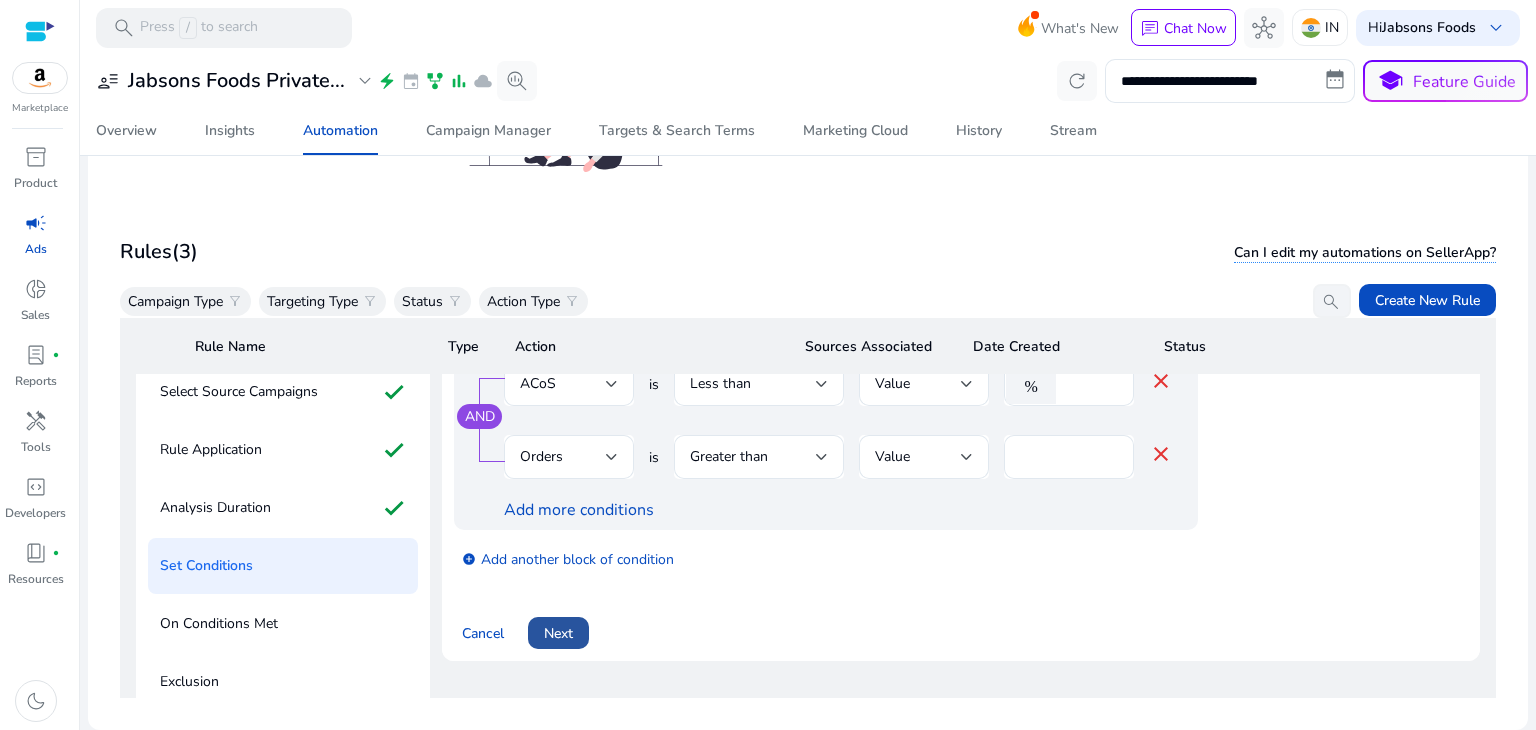 click on "Next" at bounding box center [558, 633] 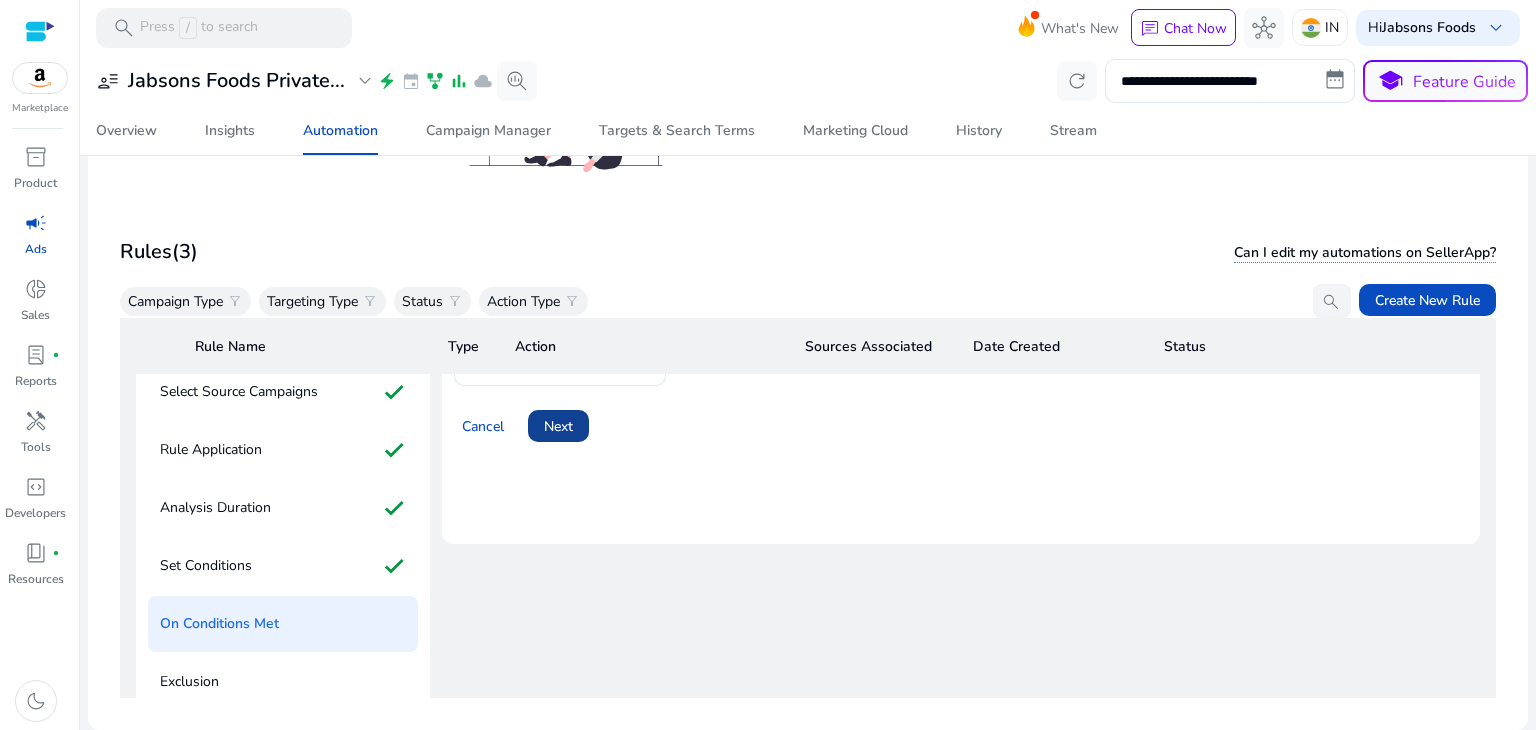click at bounding box center (558, 426) 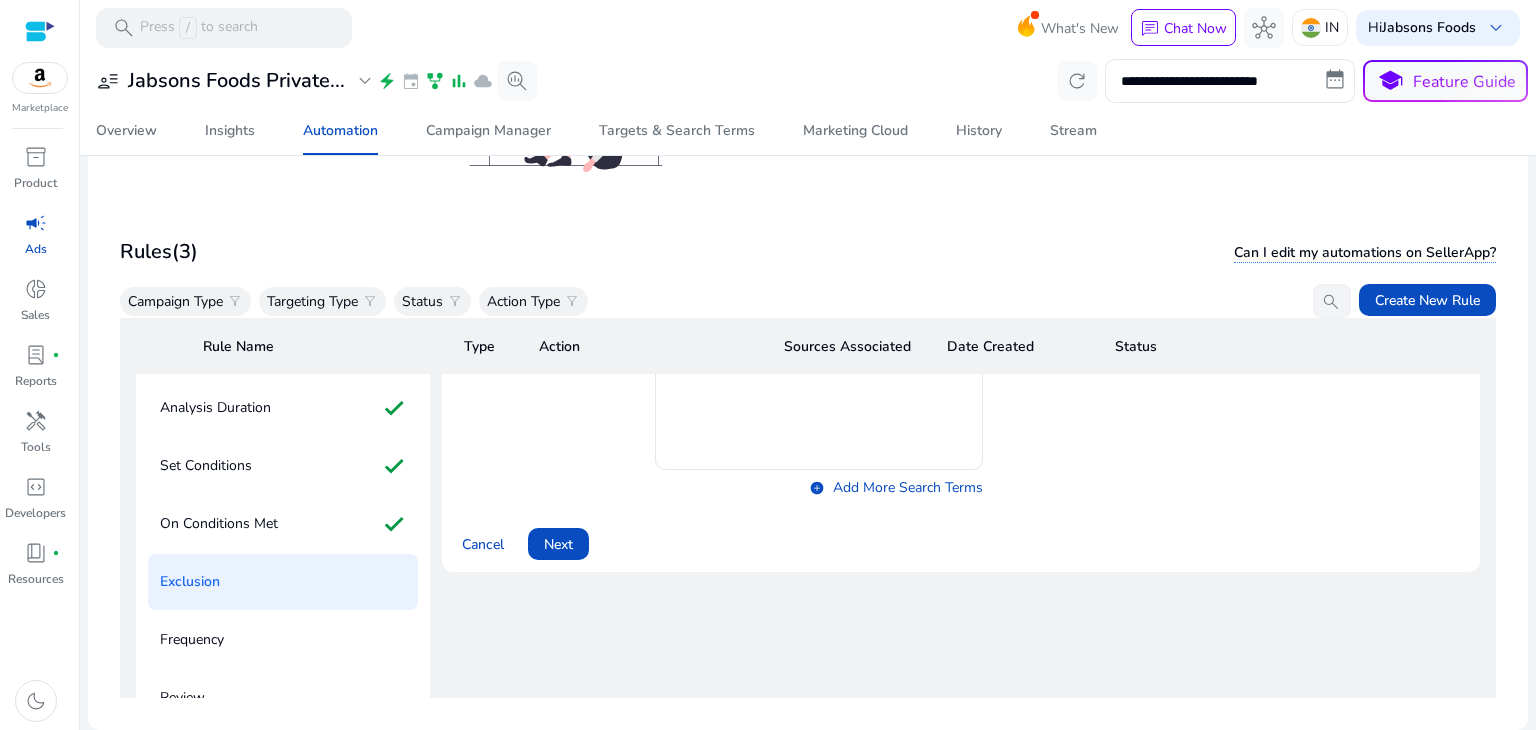 scroll, scrollTop: 340, scrollLeft: 0, axis: vertical 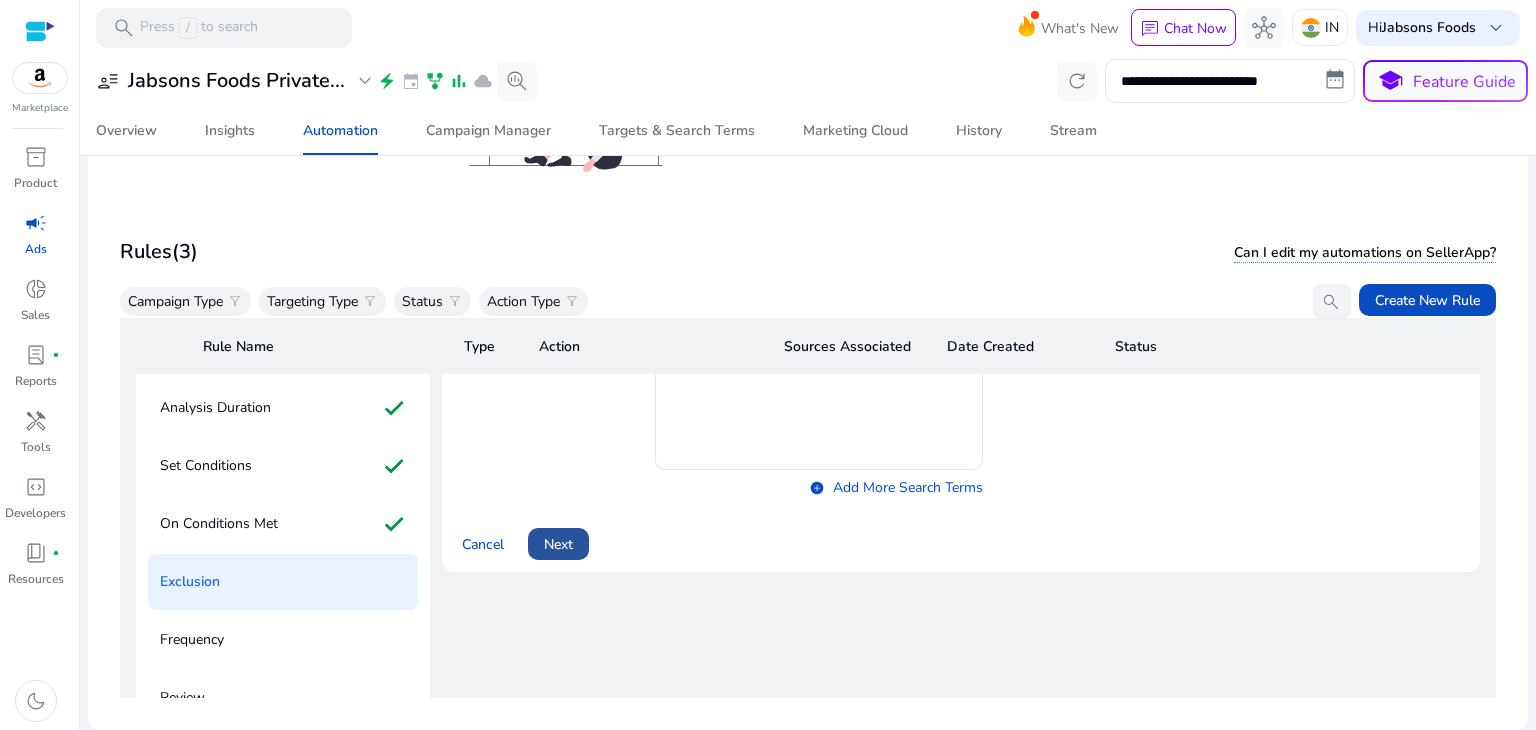 click on "Next" at bounding box center [558, 544] 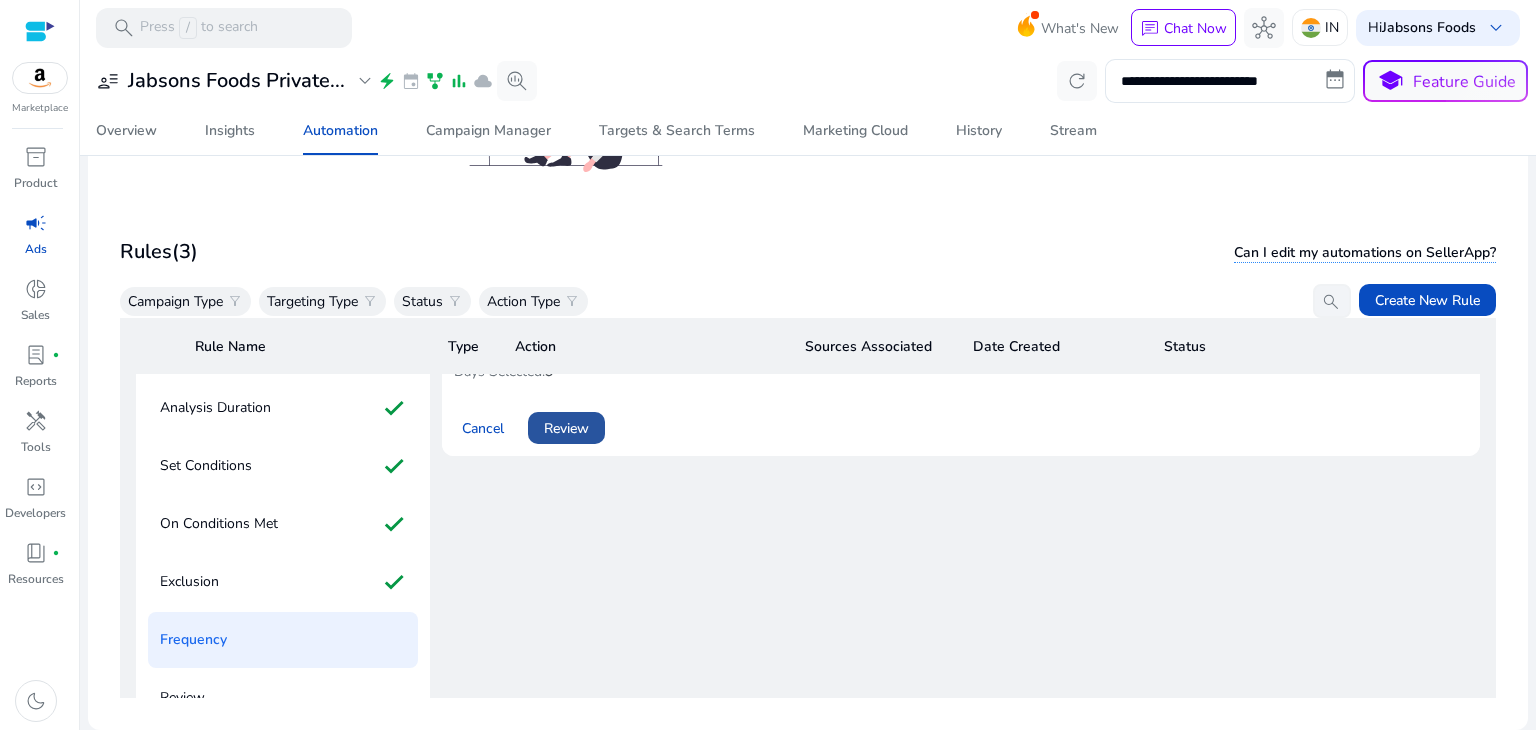 click on "Review" at bounding box center [566, 428] 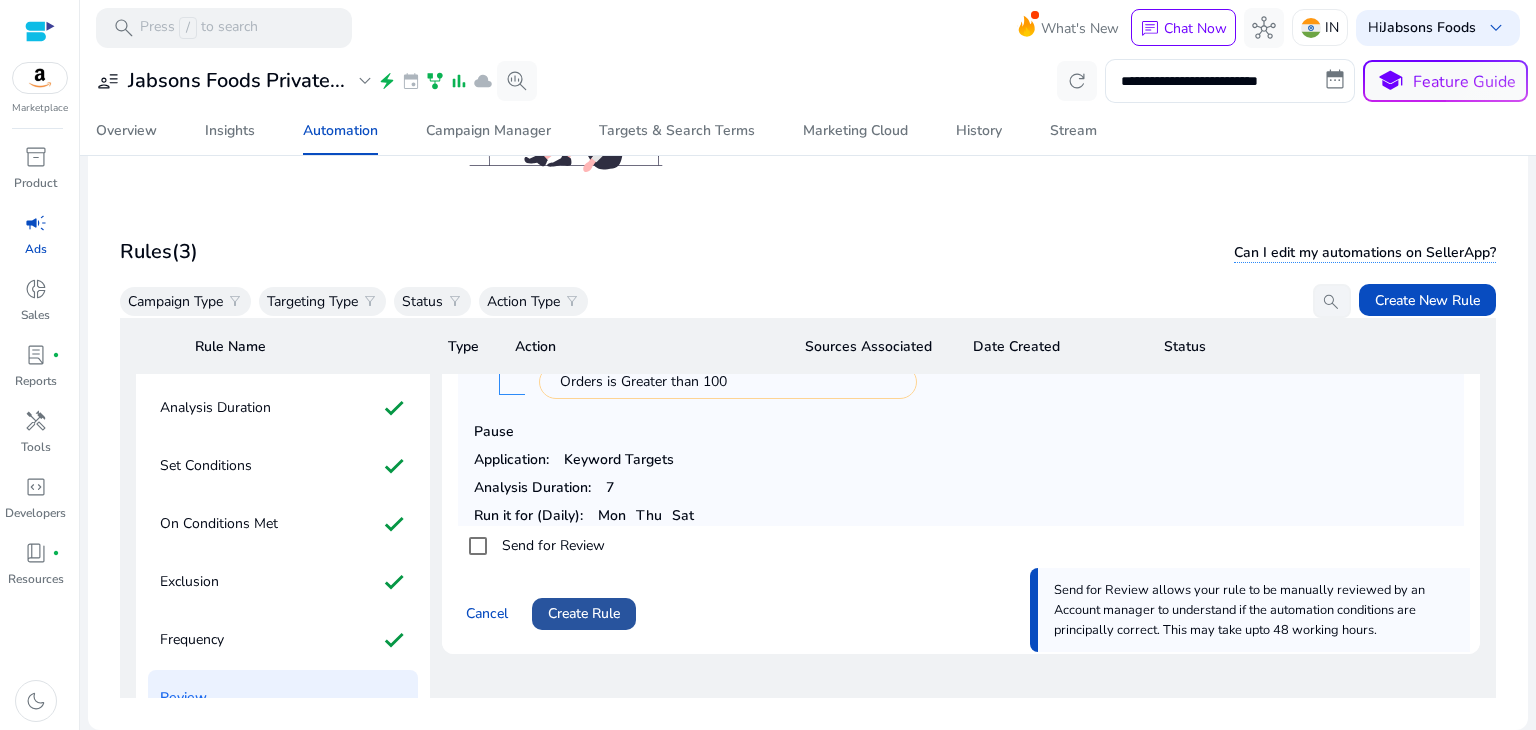 click on "Create Rule" 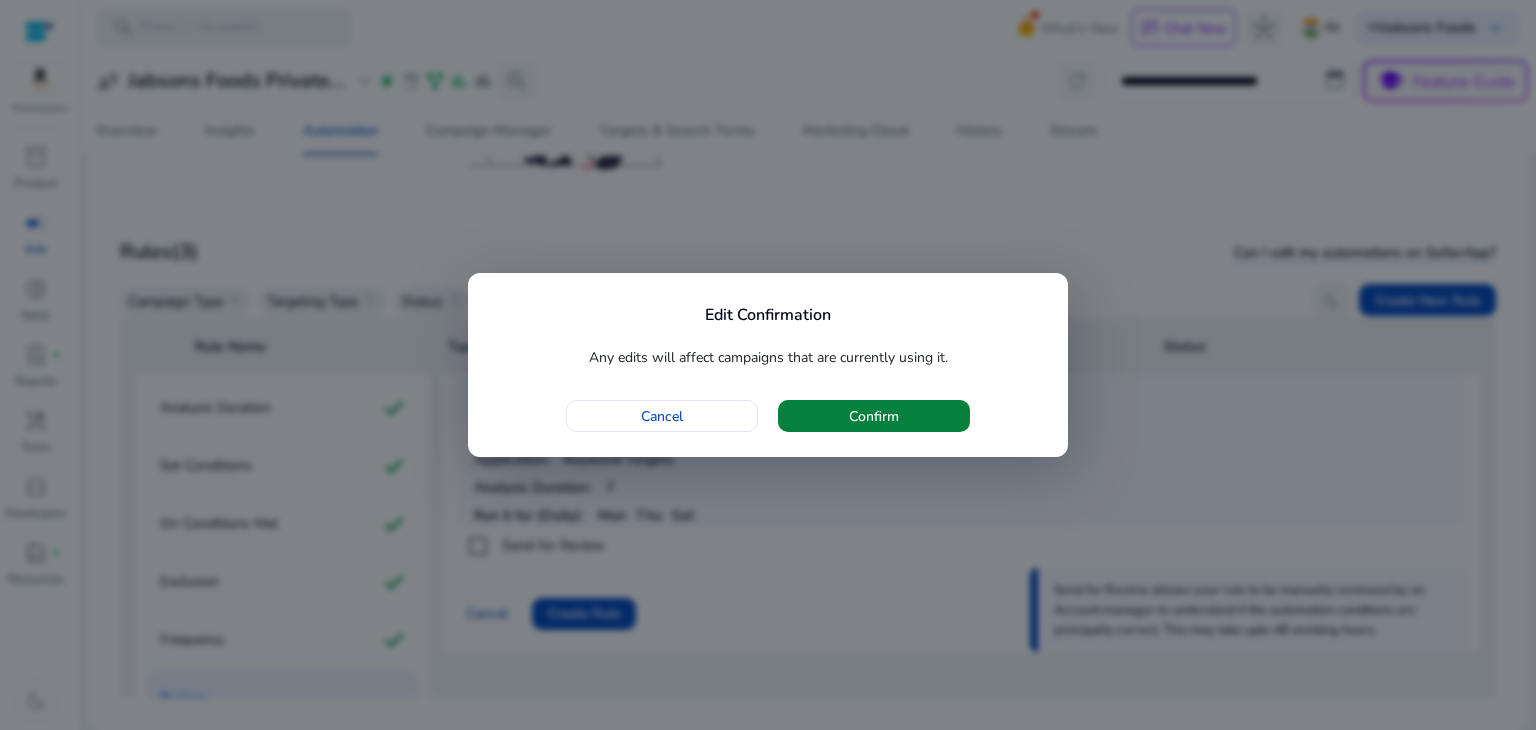 click at bounding box center [874, 416] 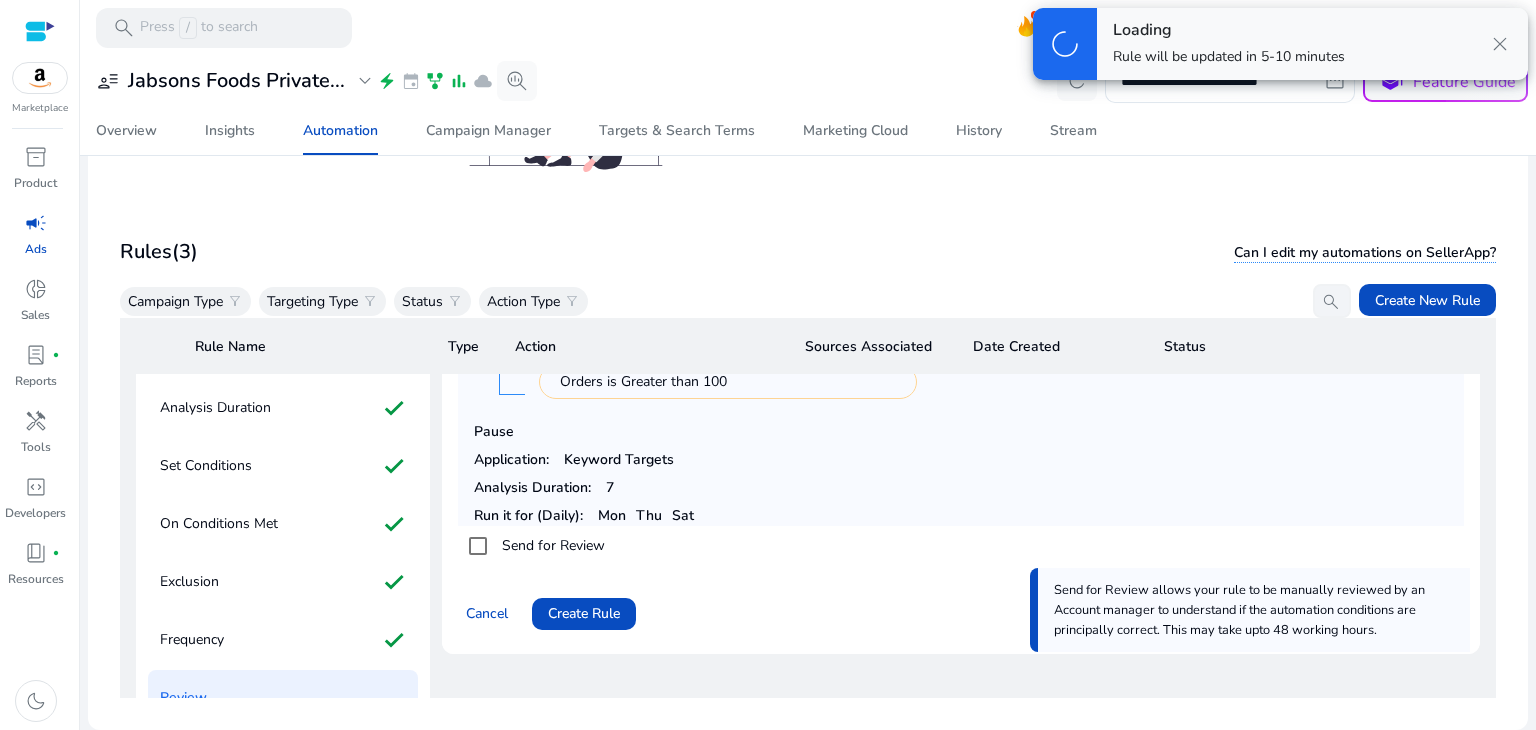 type 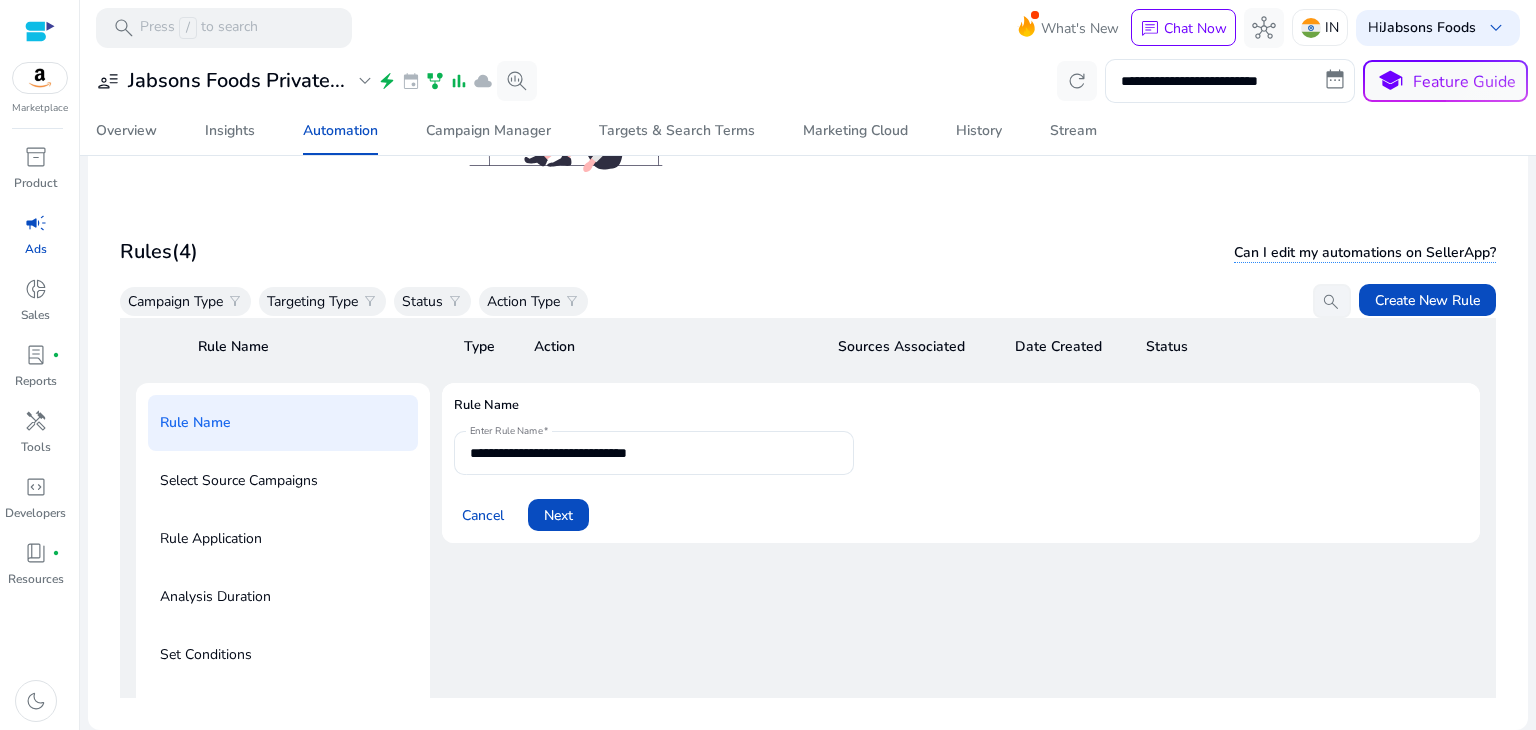 scroll, scrollTop: 0, scrollLeft: 0, axis: both 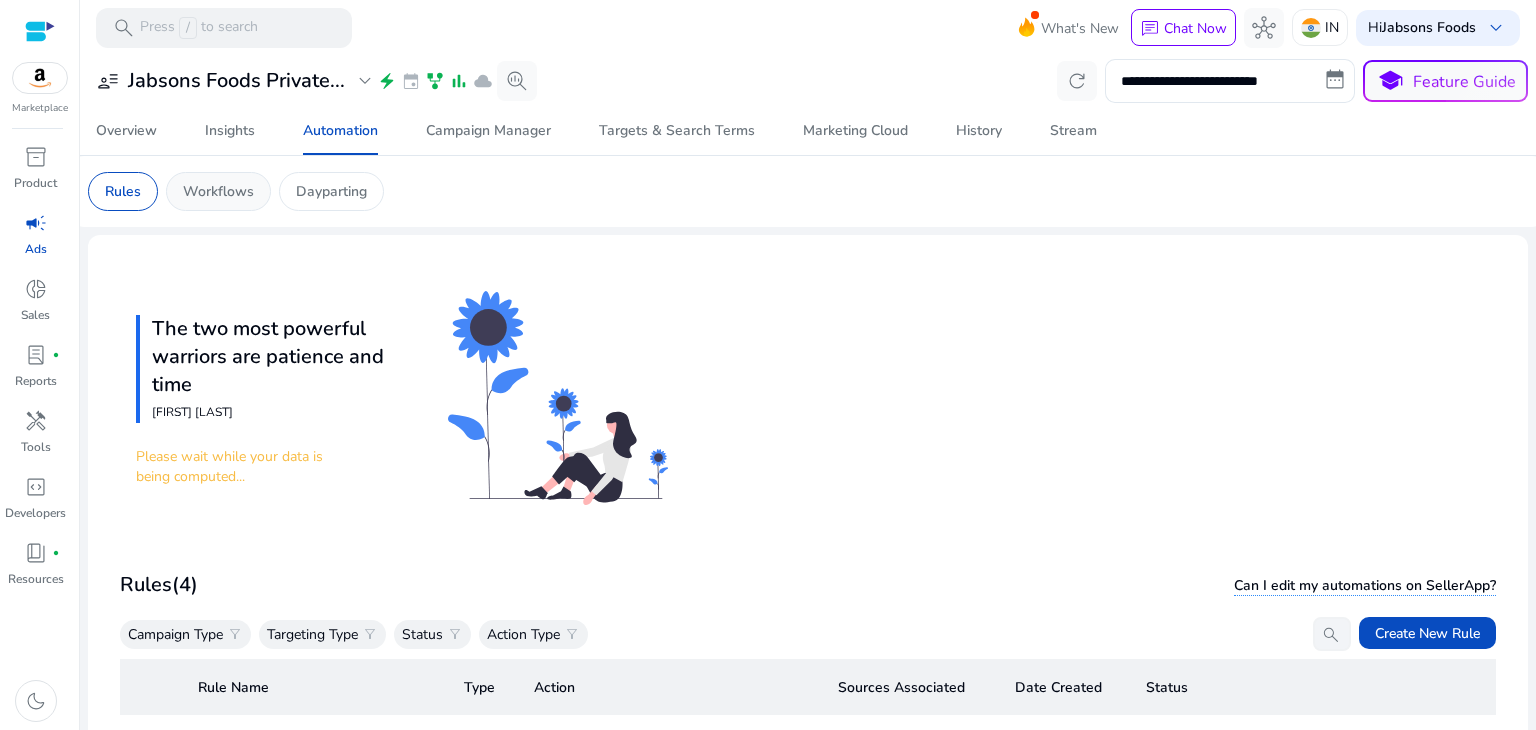 click on "Workflows" 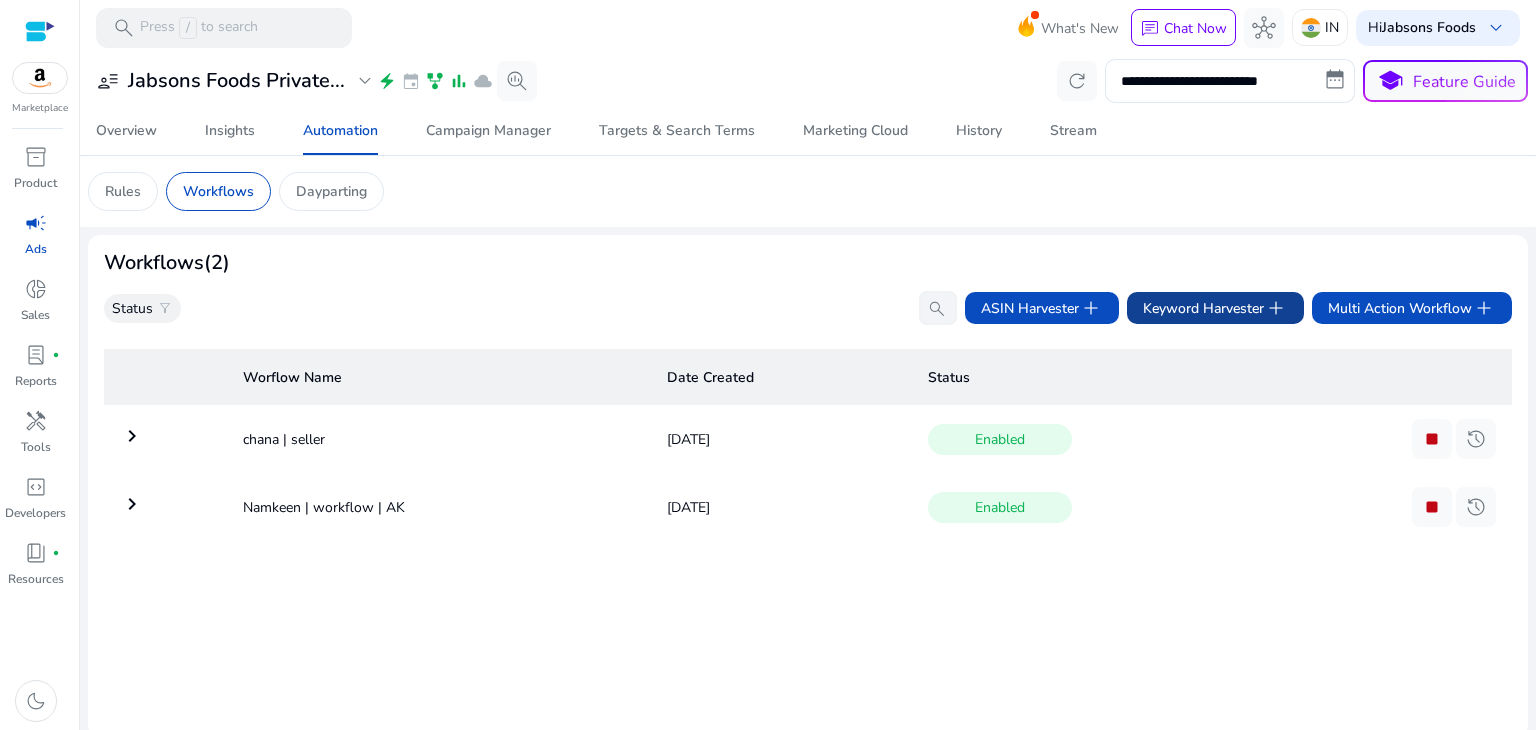 click on "Keyword Harvester   add" 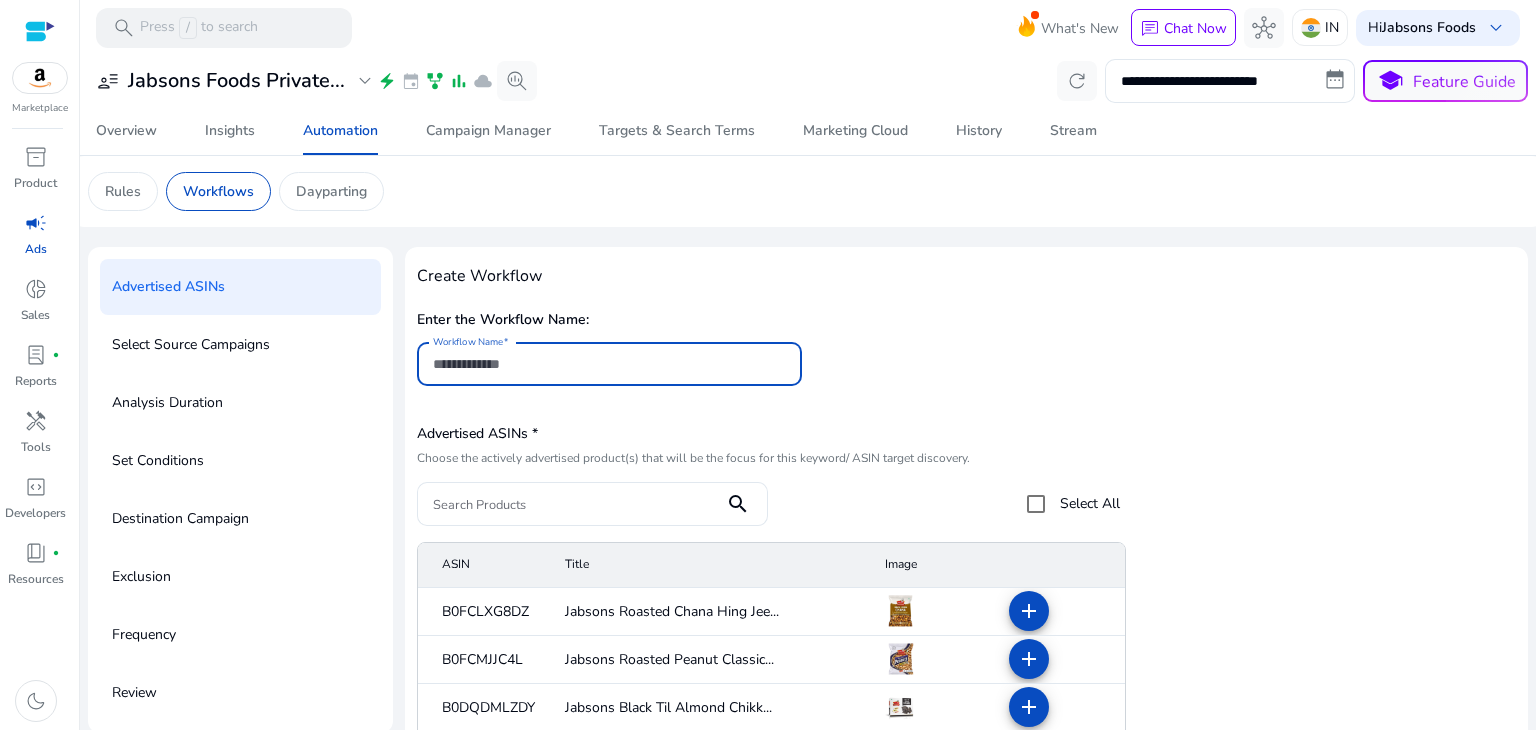 scroll, scrollTop: 65, scrollLeft: 0, axis: vertical 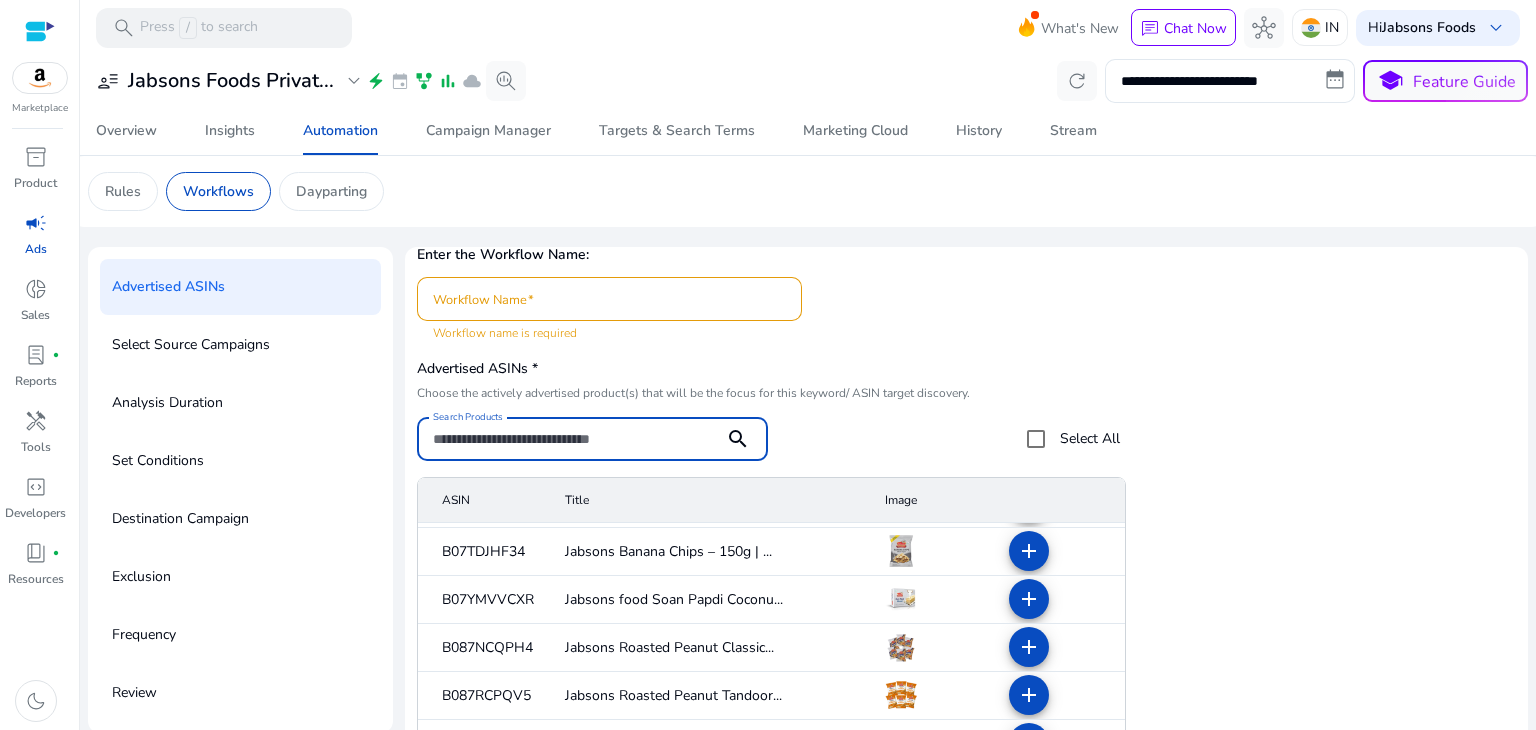 click on "Search Products" at bounding box center (570, 439) 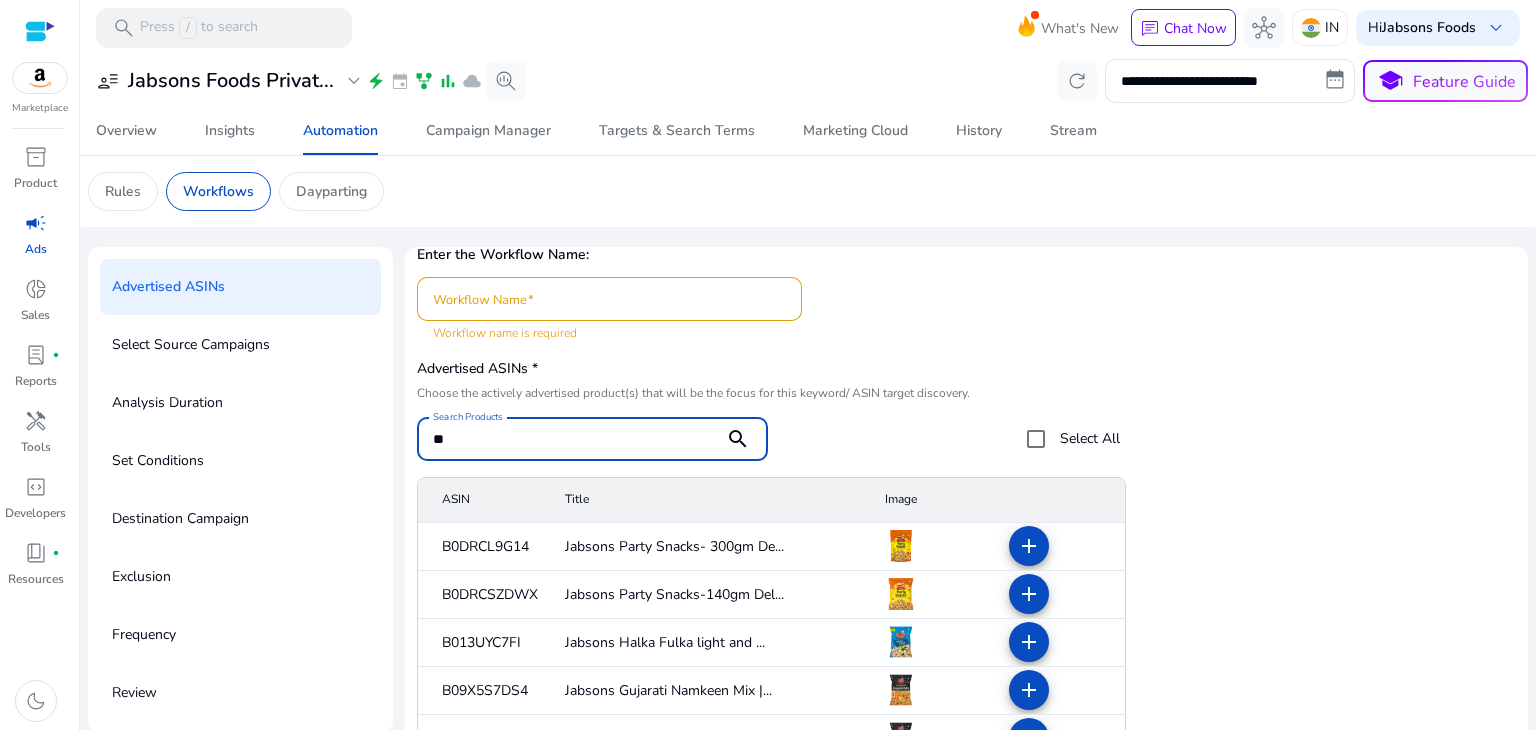 scroll, scrollTop: 0, scrollLeft: 0, axis: both 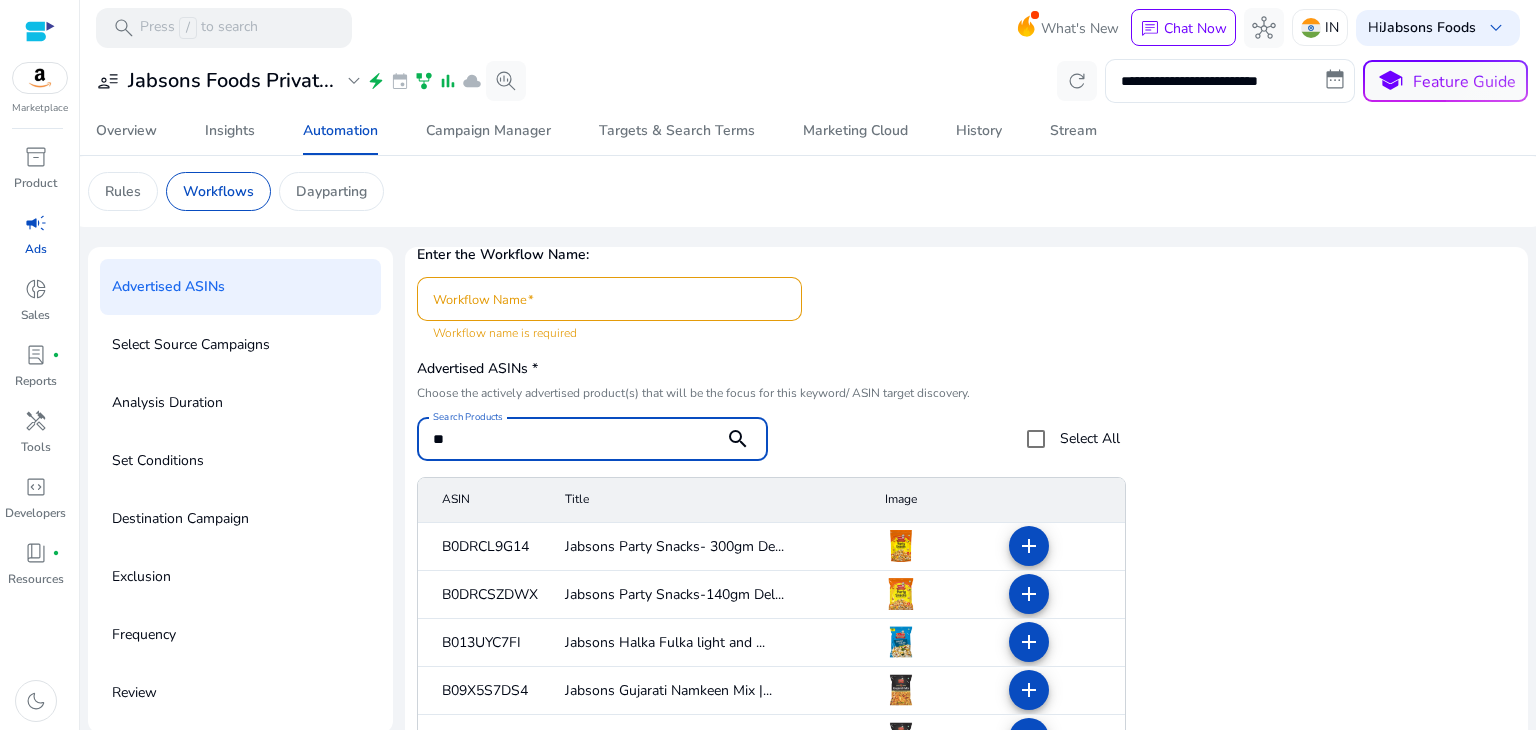 type on "*" 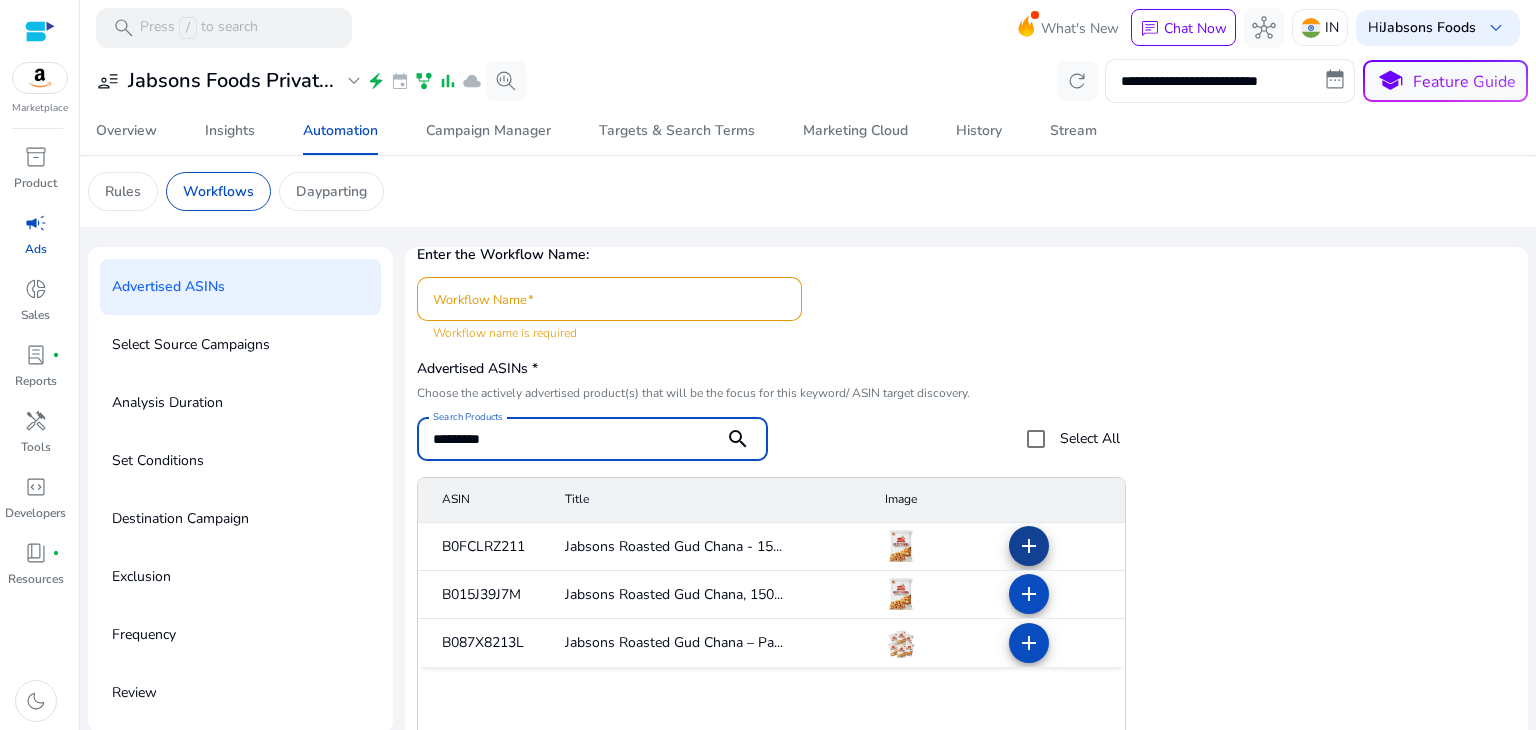 type on "*********" 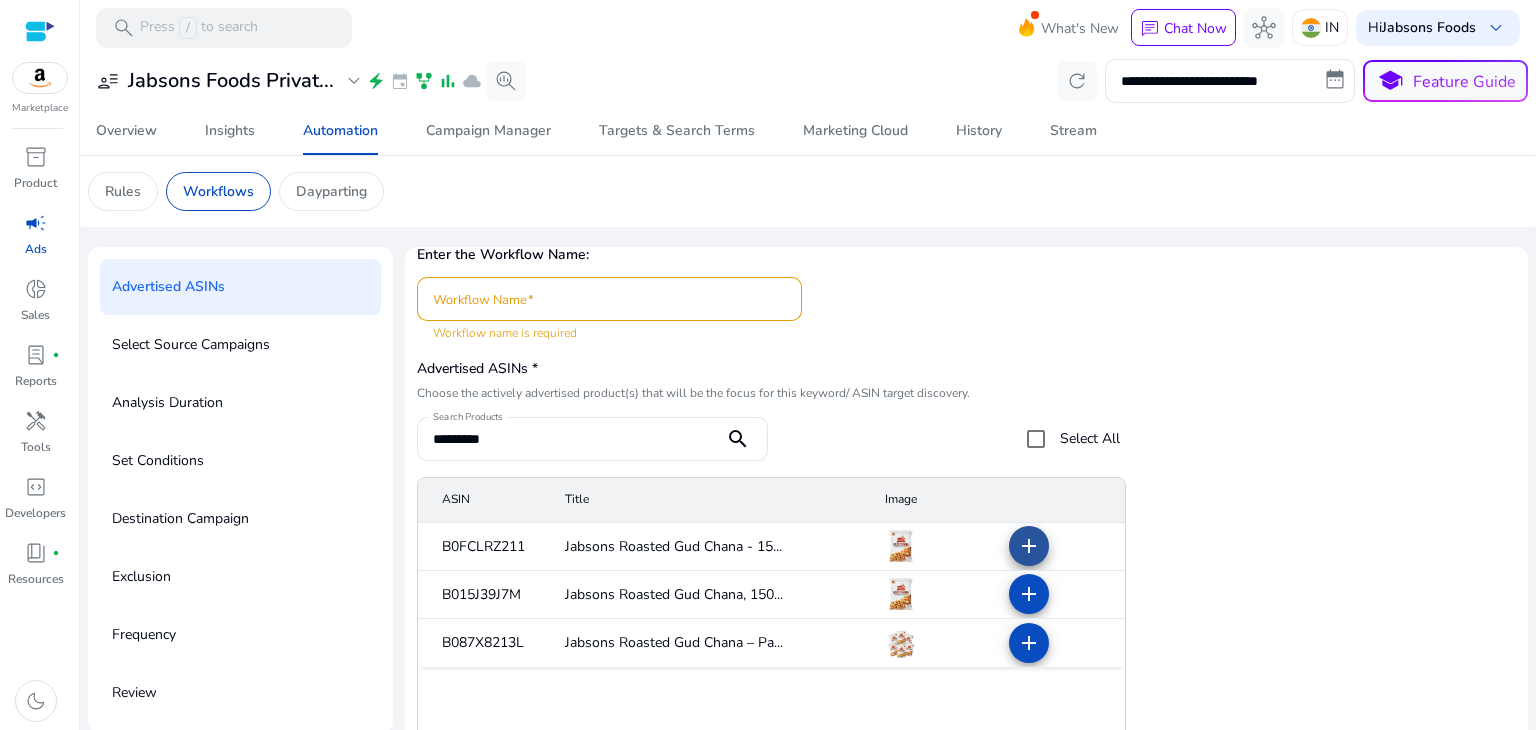 click on "add" 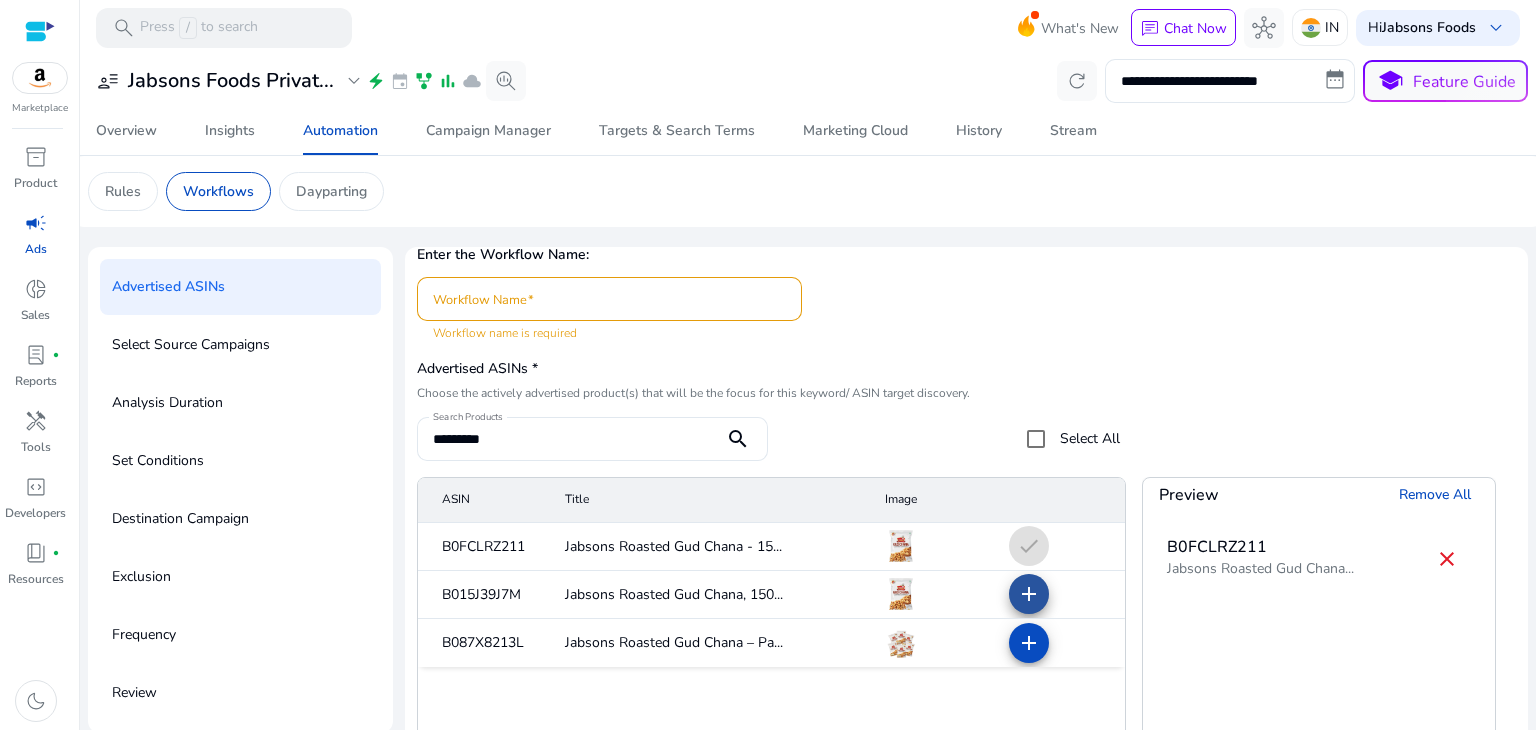 click on "add" 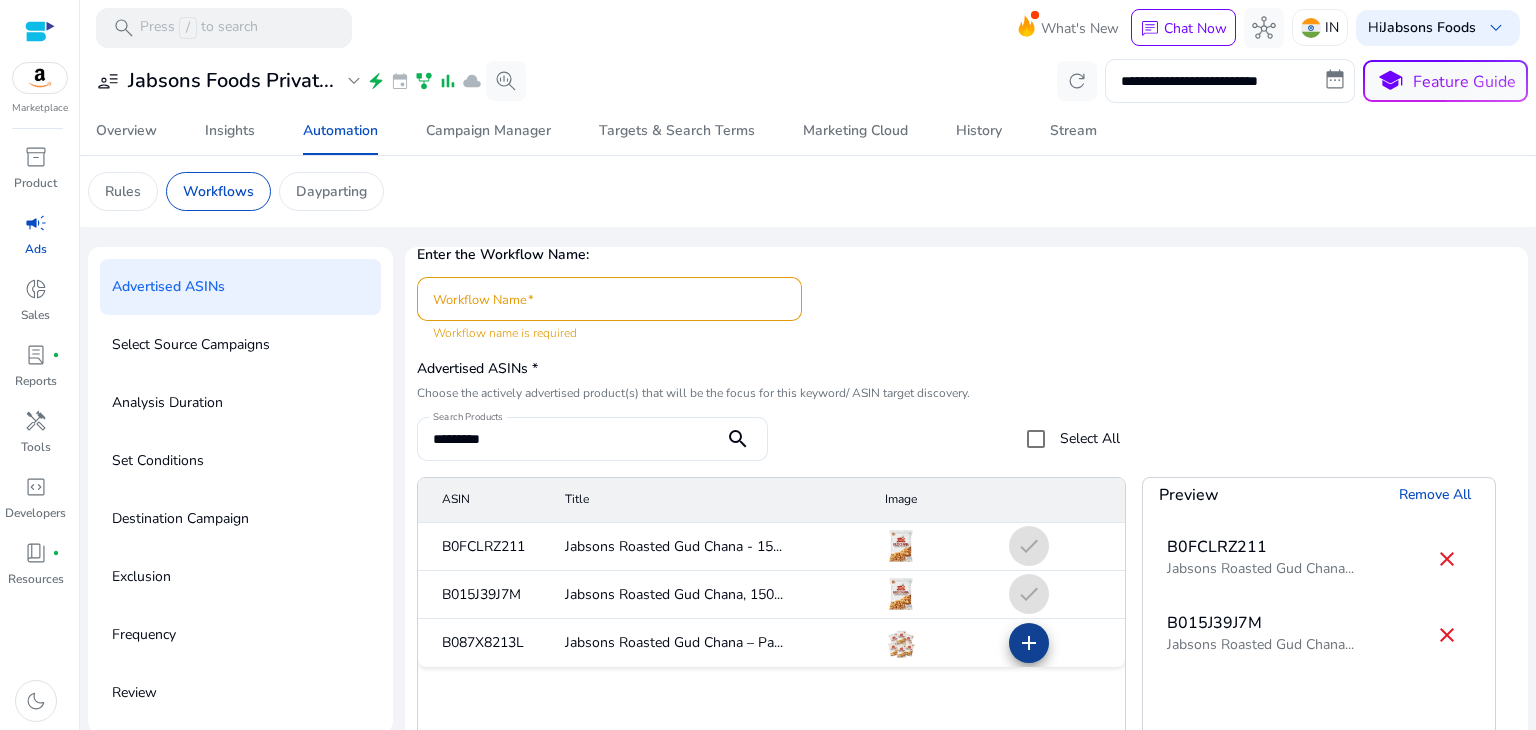 click on "add" 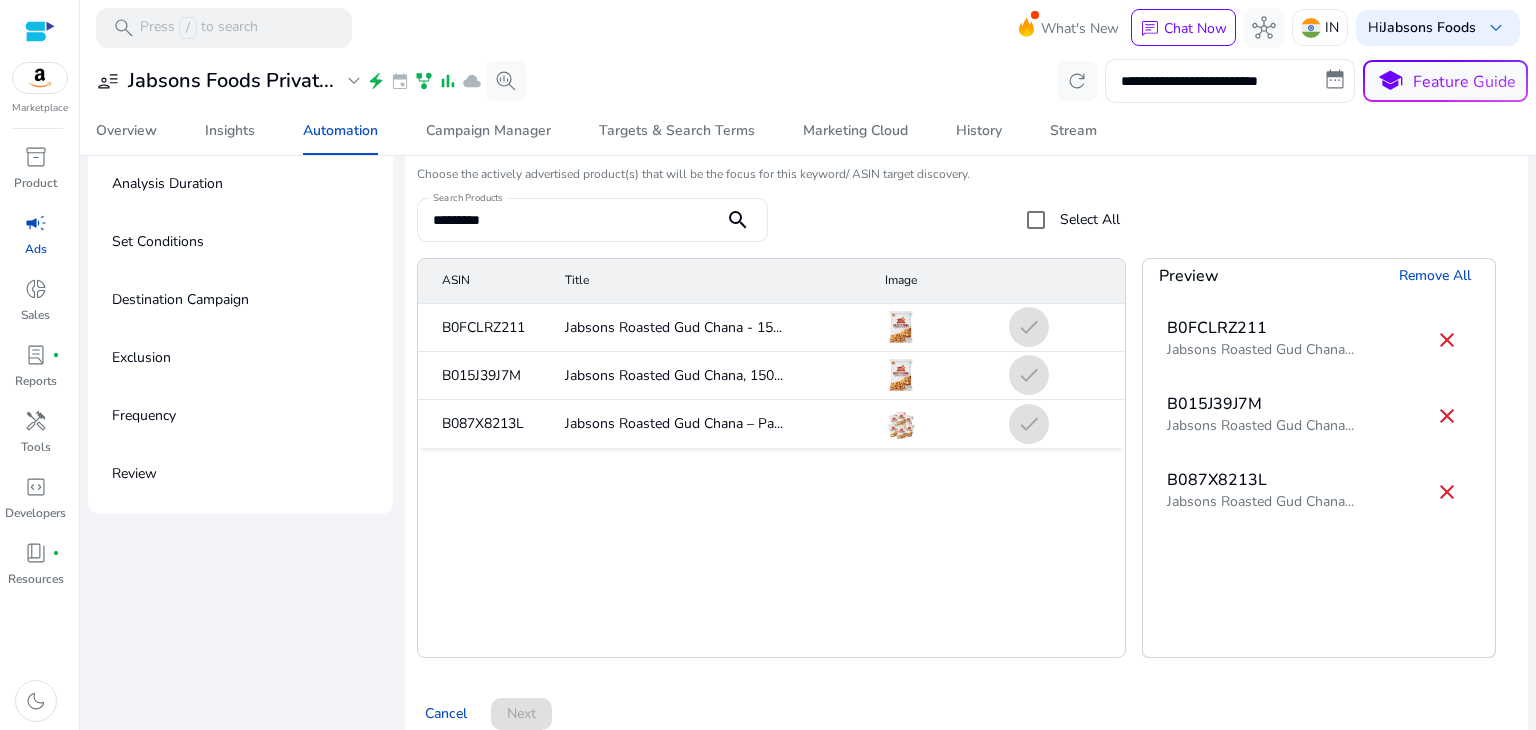 scroll, scrollTop: 124, scrollLeft: 0, axis: vertical 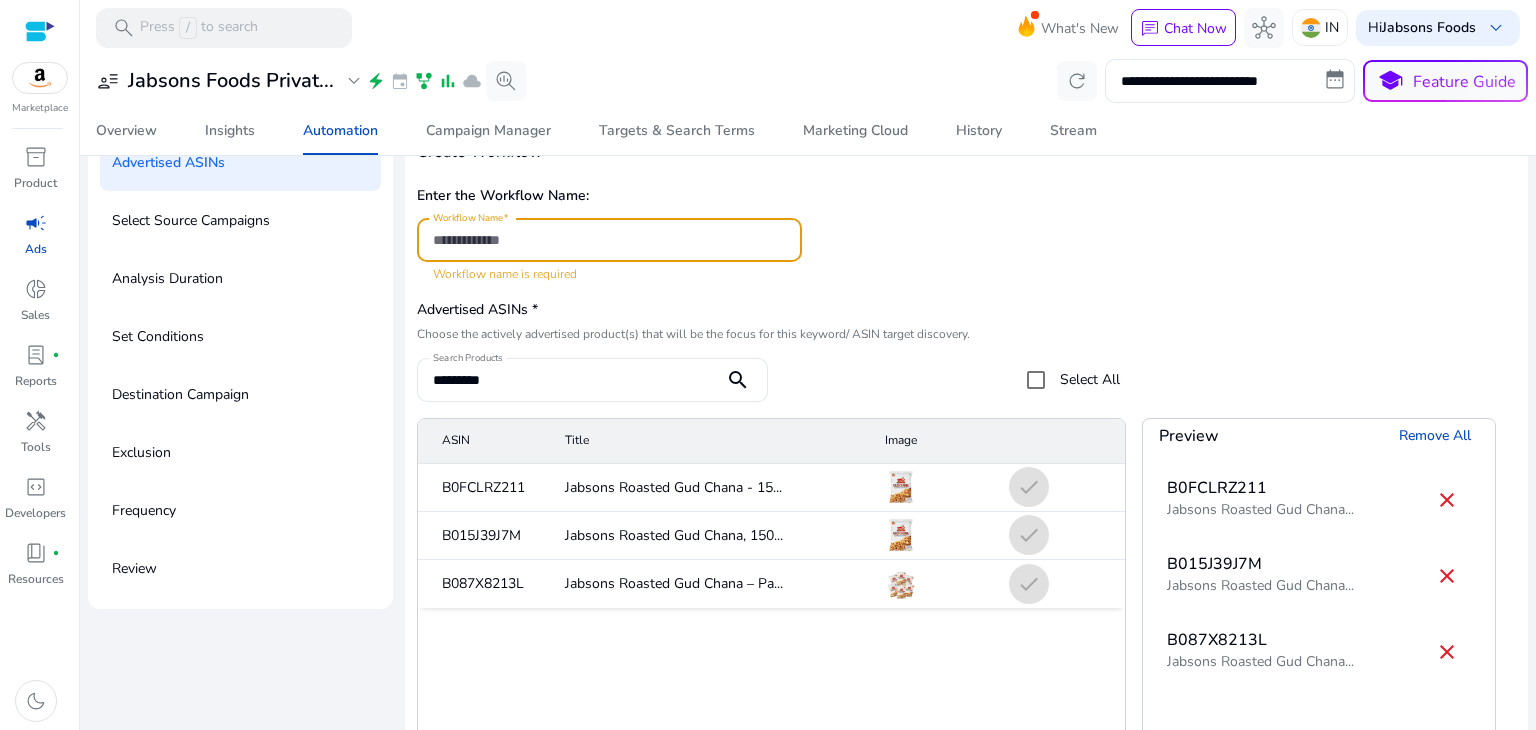 click on "Workflow Name" at bounding box center (609, 240) 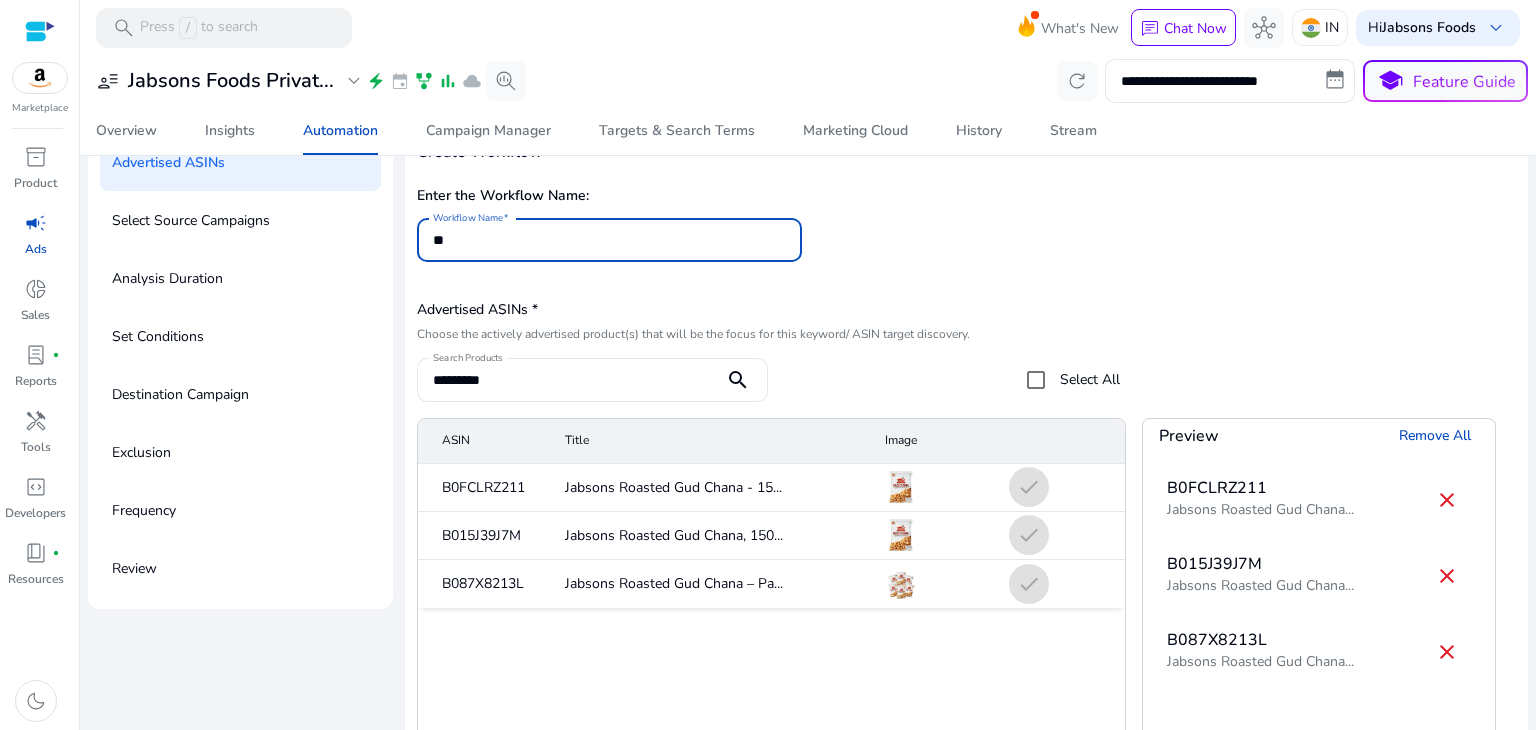 type on "*" 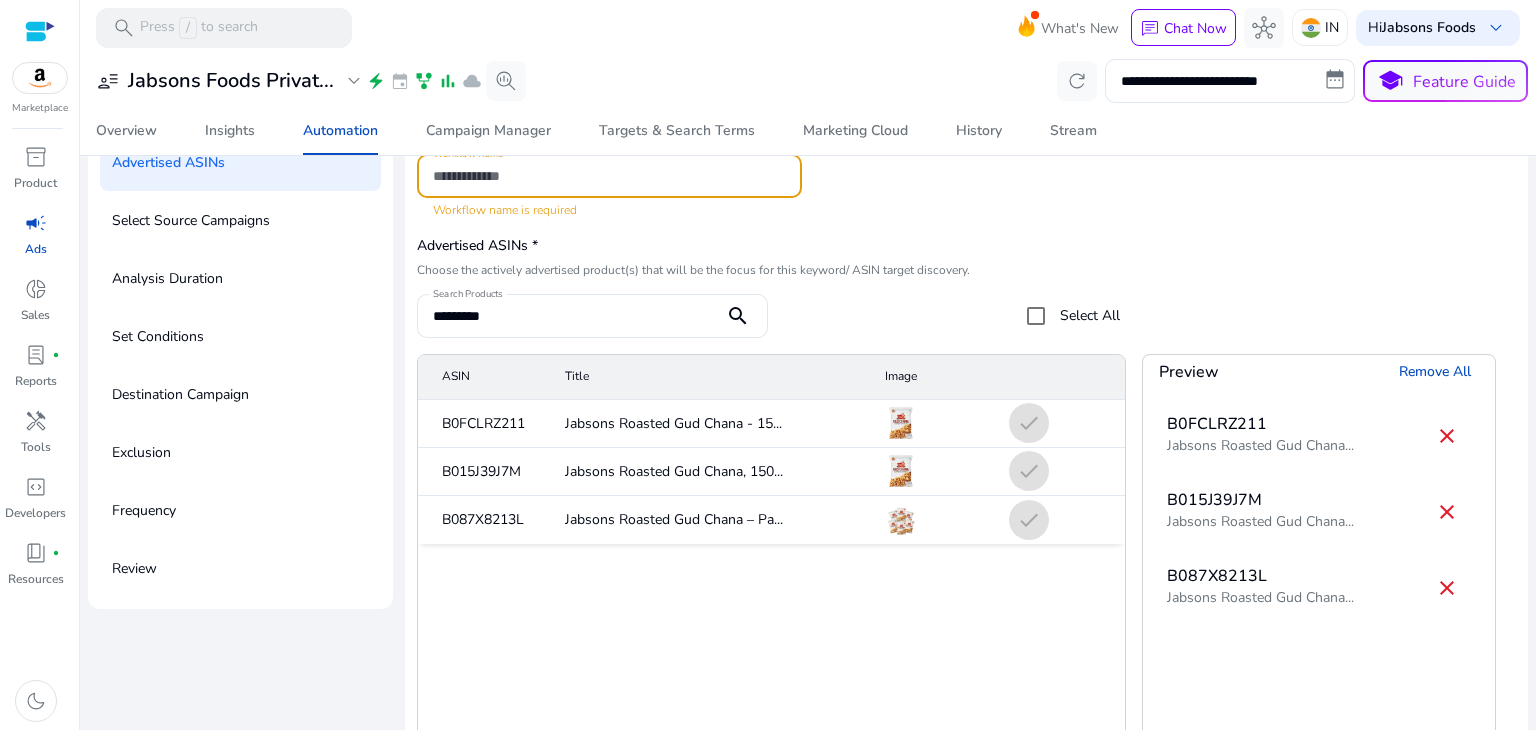 scroll, scrollTop: 65, scrollLeft: 0, axis: vertical 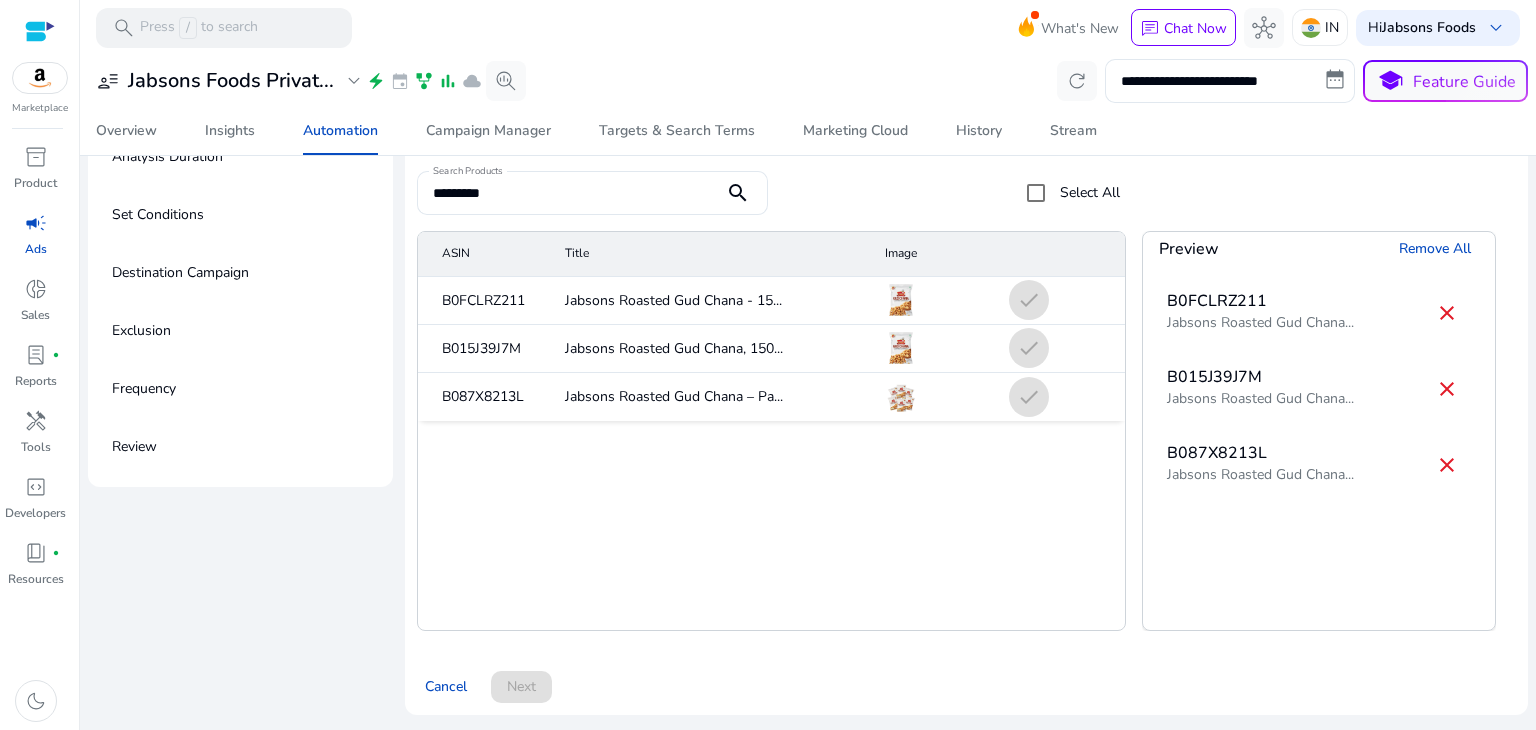 click on "Cancel   Next" at bounding box center (966, 679) 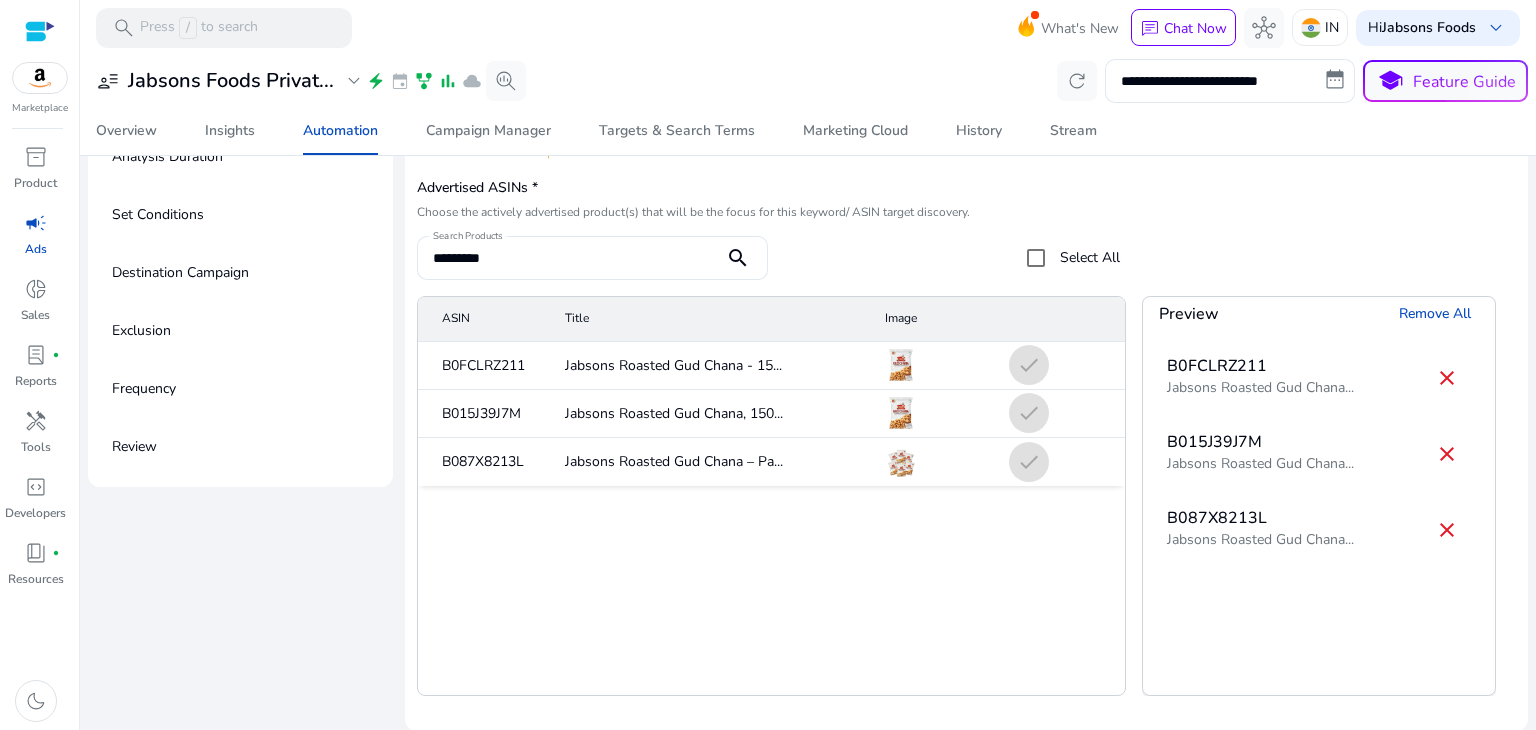 scroll, scrollTop: 0, scrollLeft: 0, axis: both 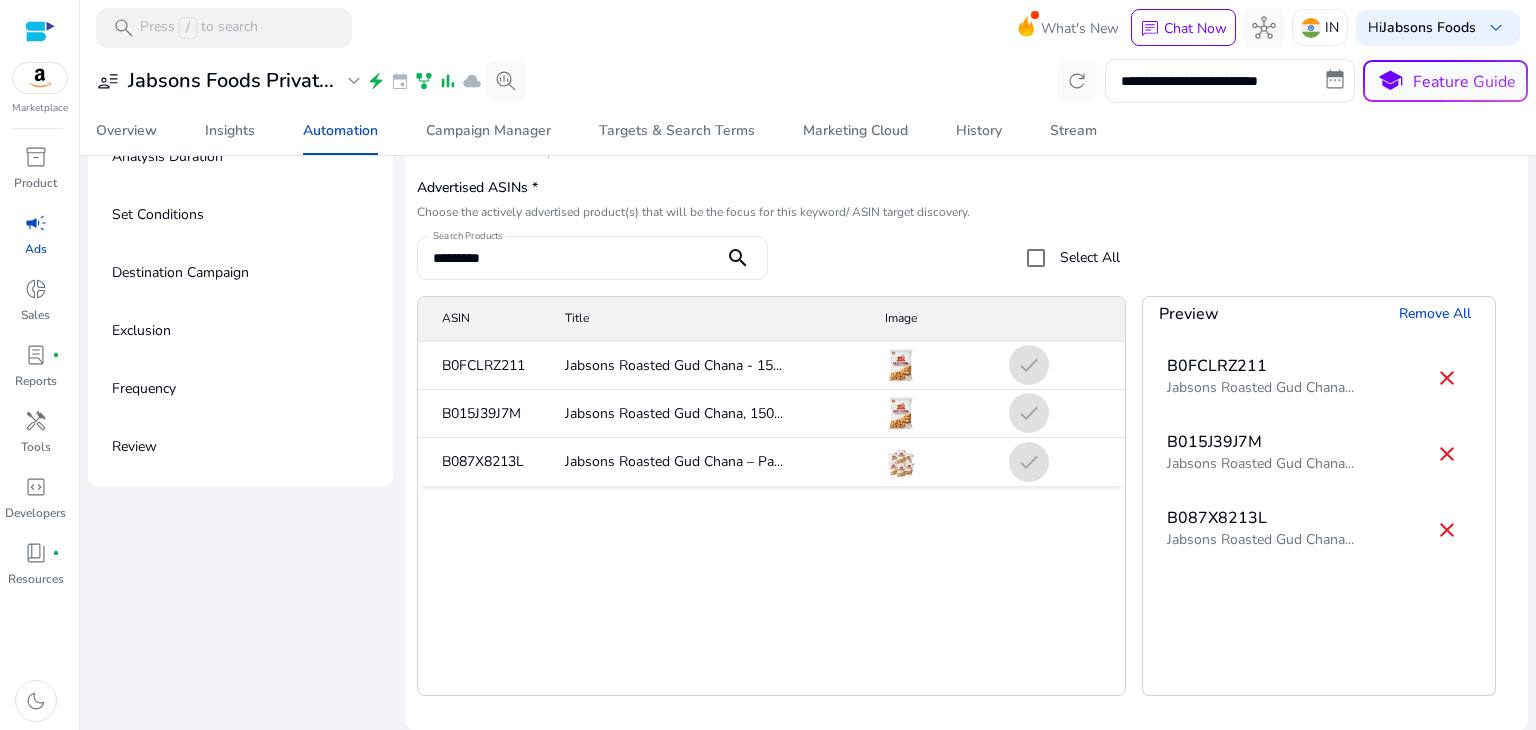 click on "Advertised ASINs *  Choose the actively advertised product(s) that will be the focus for this keyword/ ASIN target discovery.  Search Products ********* search  Select All" at bounding box center [768, 226] 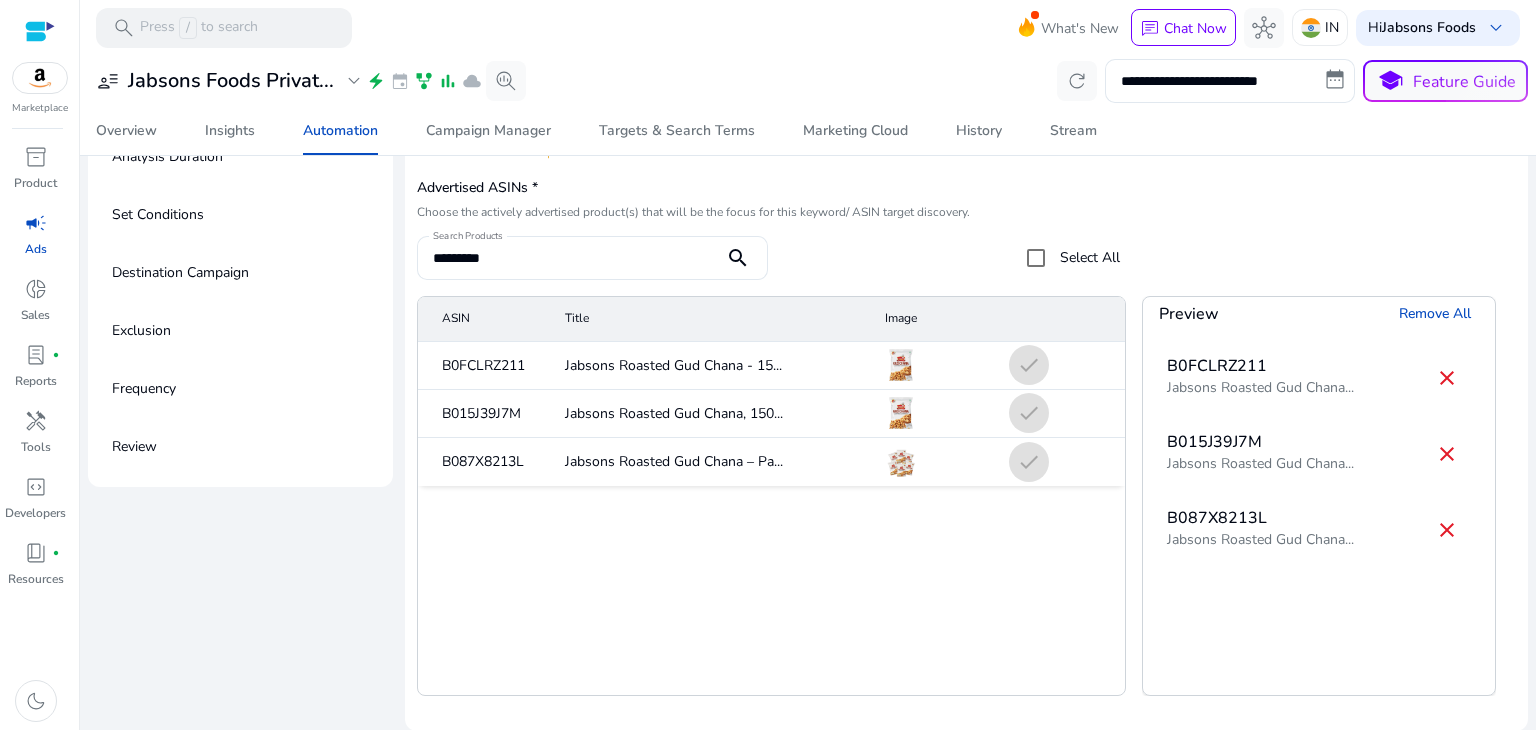 scroll, scrollTop: 0, scrollLeft: 0, axis: both 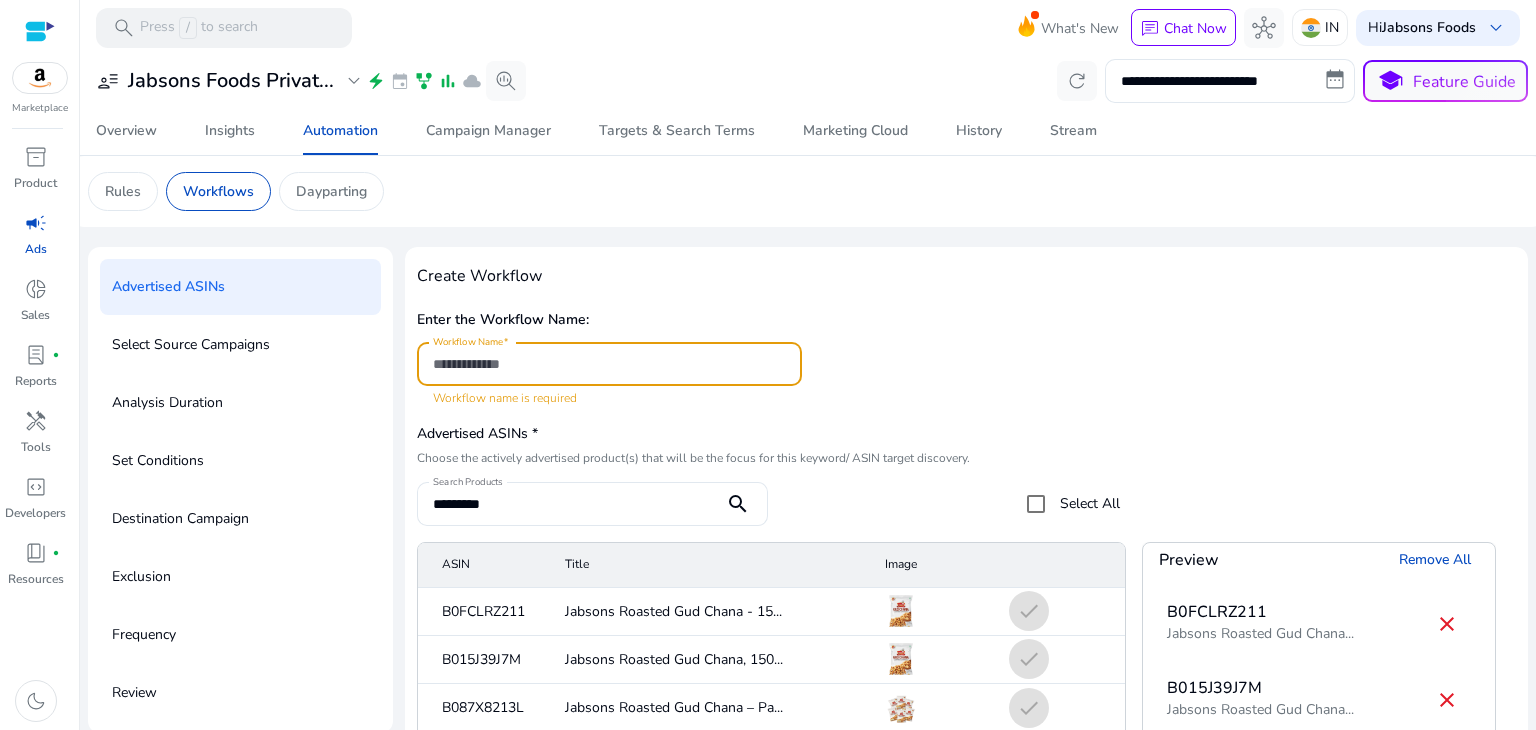 click on "Workflow Name" at bounding box center [609, 364] 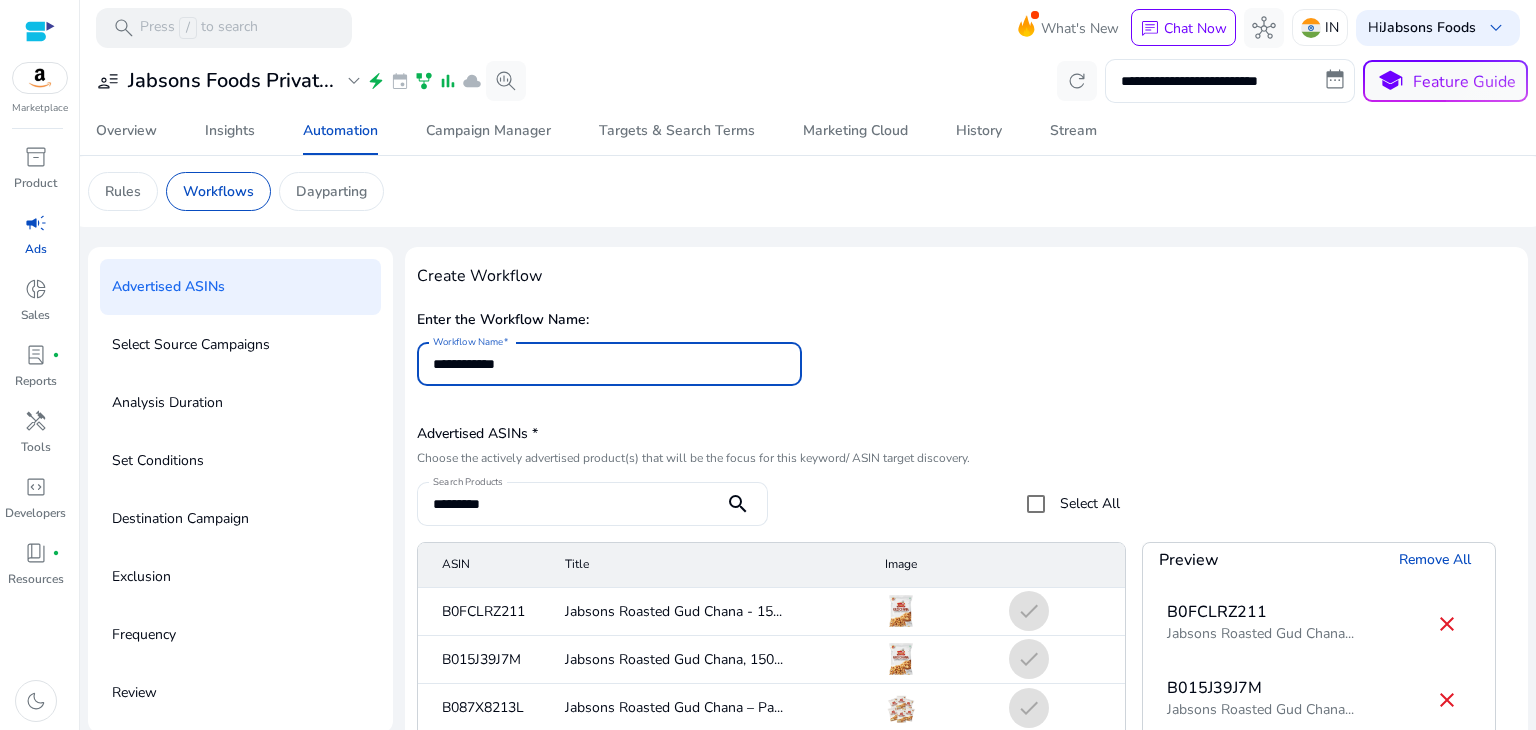 scroll, scrollTop: 65, scrollLeft: 0, axis: vertical 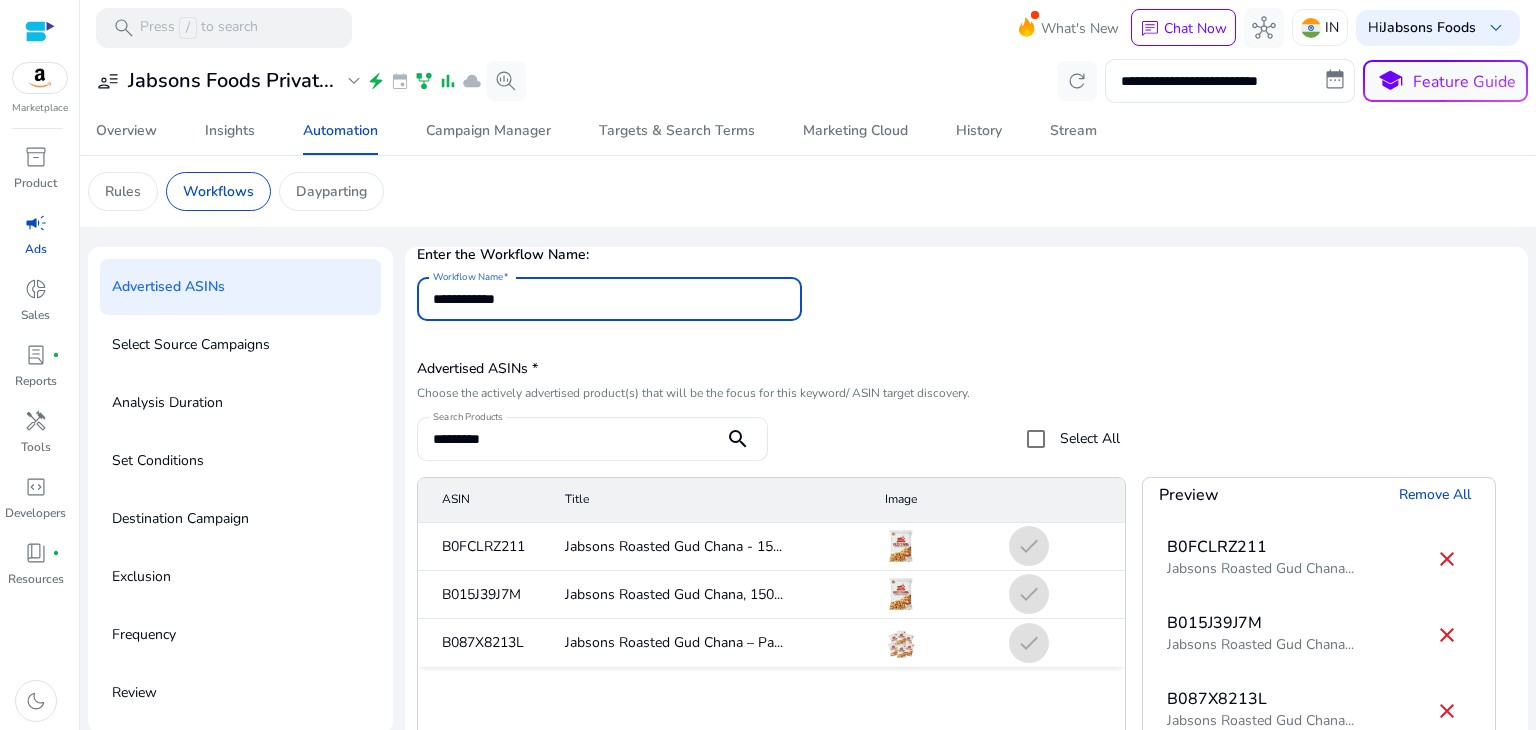 type on "**********" 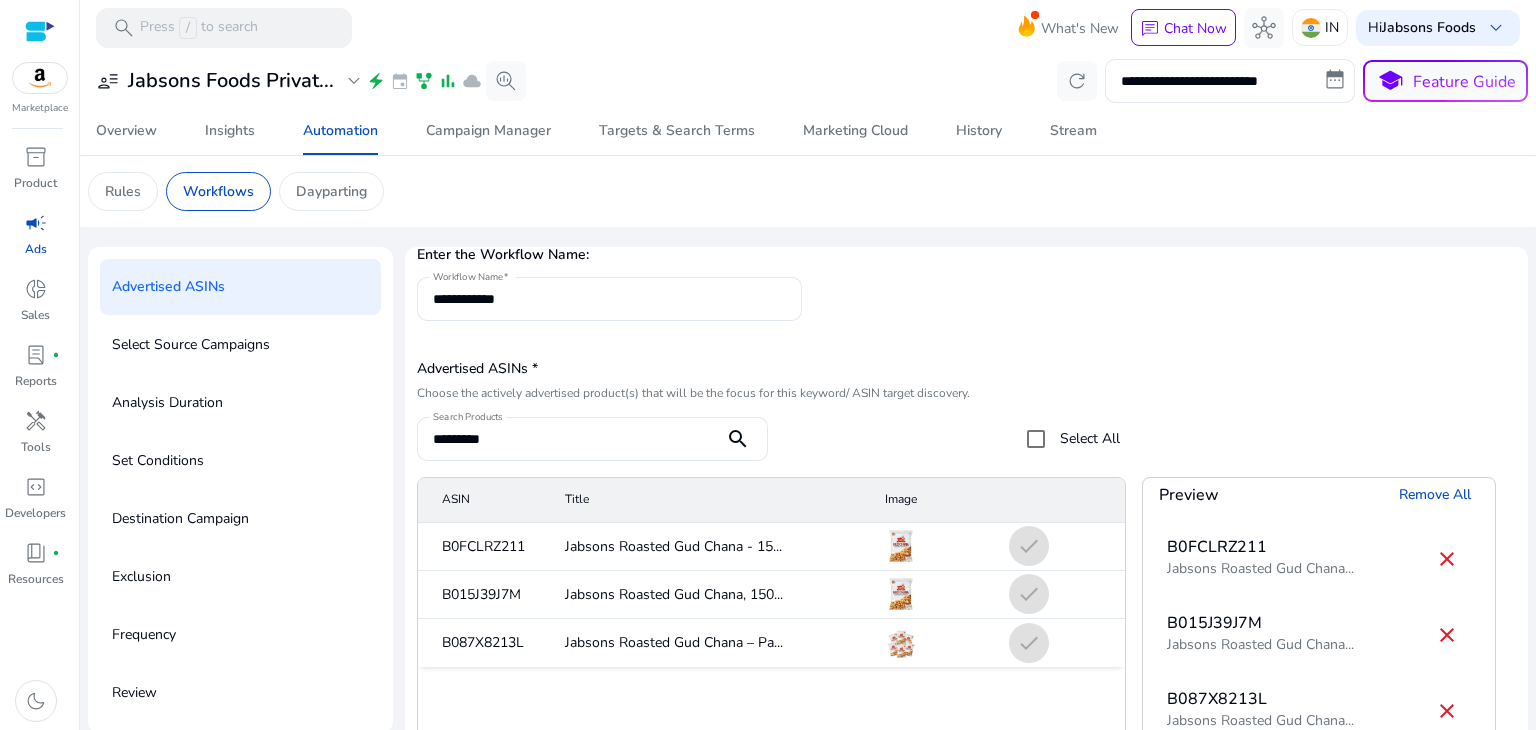 click on "Advertised ASINs *" at bounding box center [768, 369] 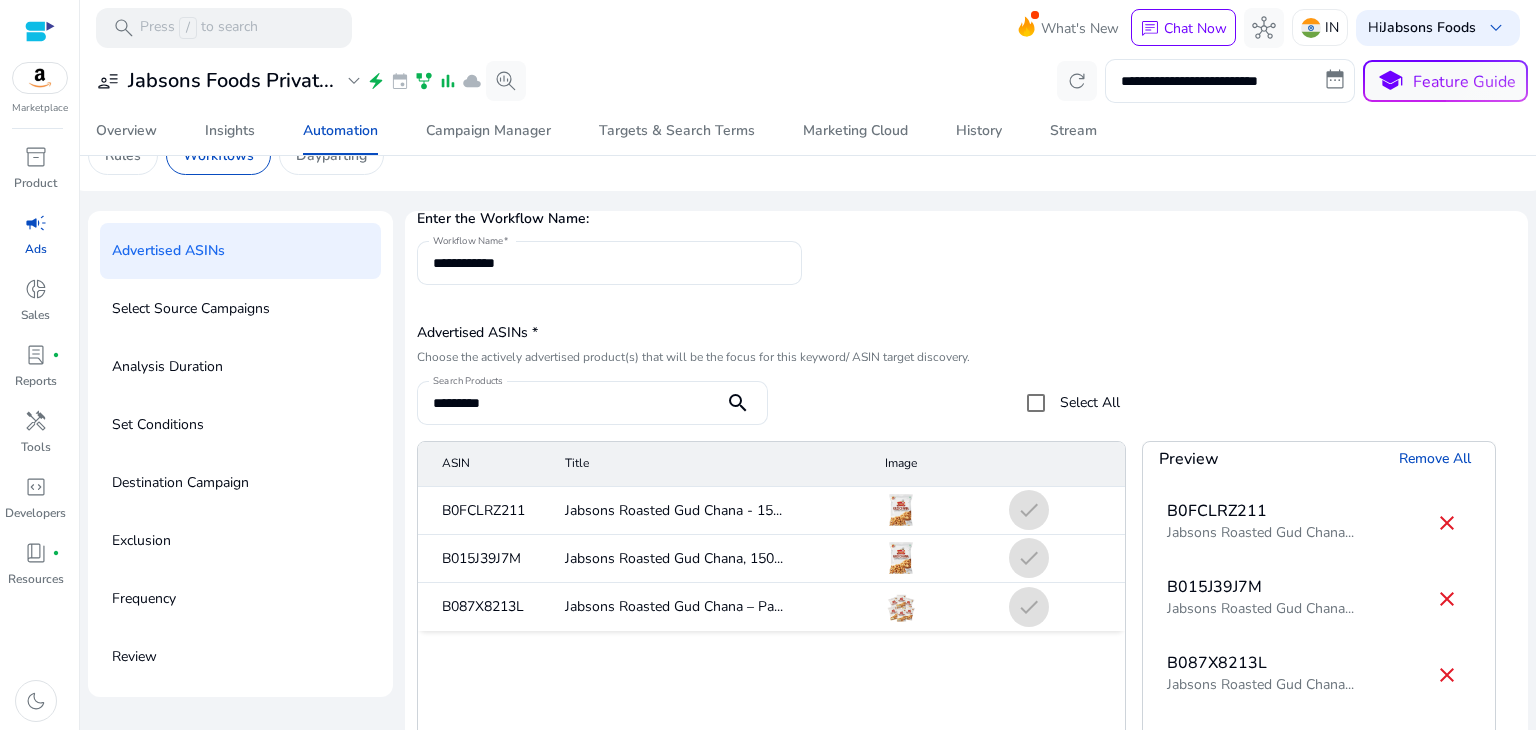 scroll, scrollTop: 246, scrollLeft: 0, axis: vertical 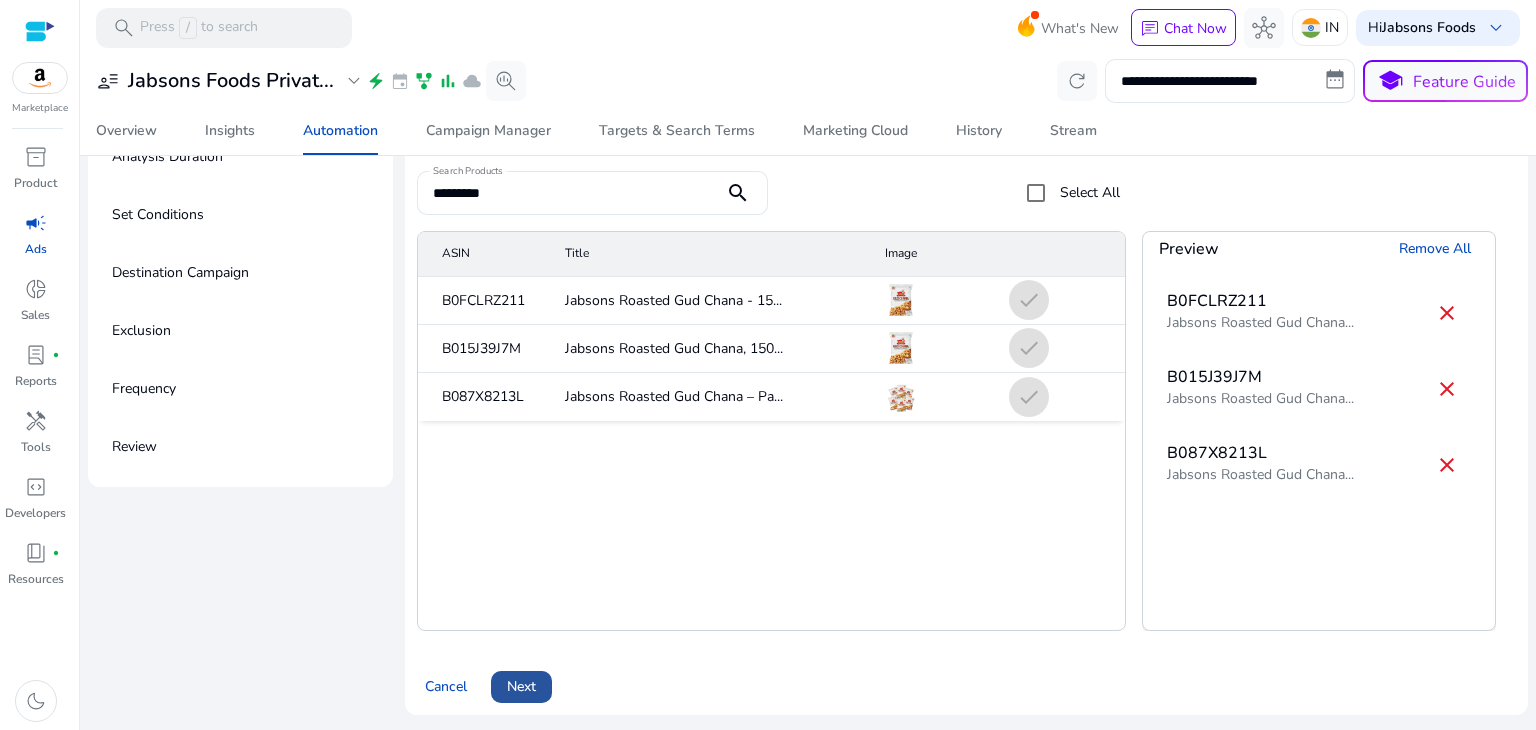 click on "Next" at bounding box center (521, 686) 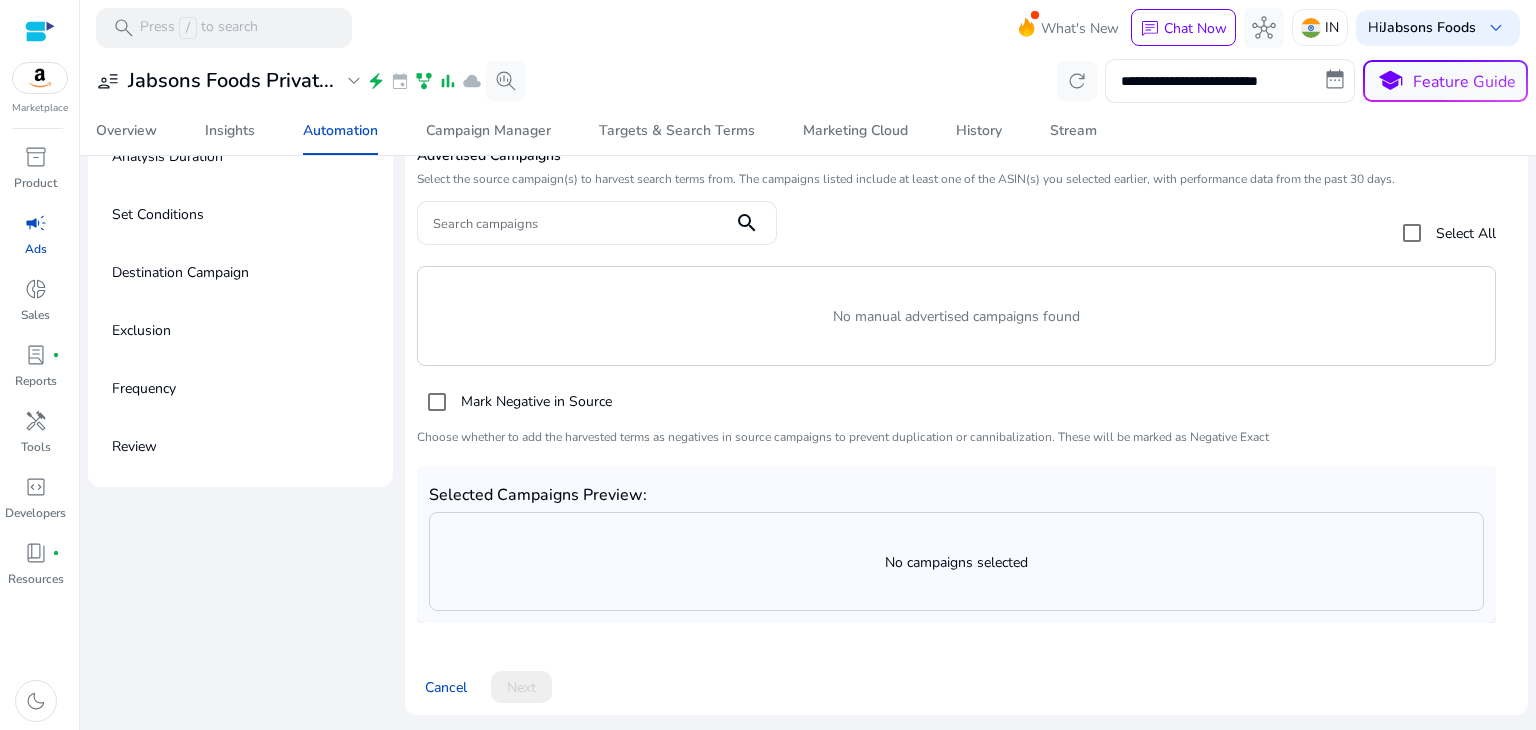 scroll, scrollTop: 0, scrollLeft: 0, axis: both 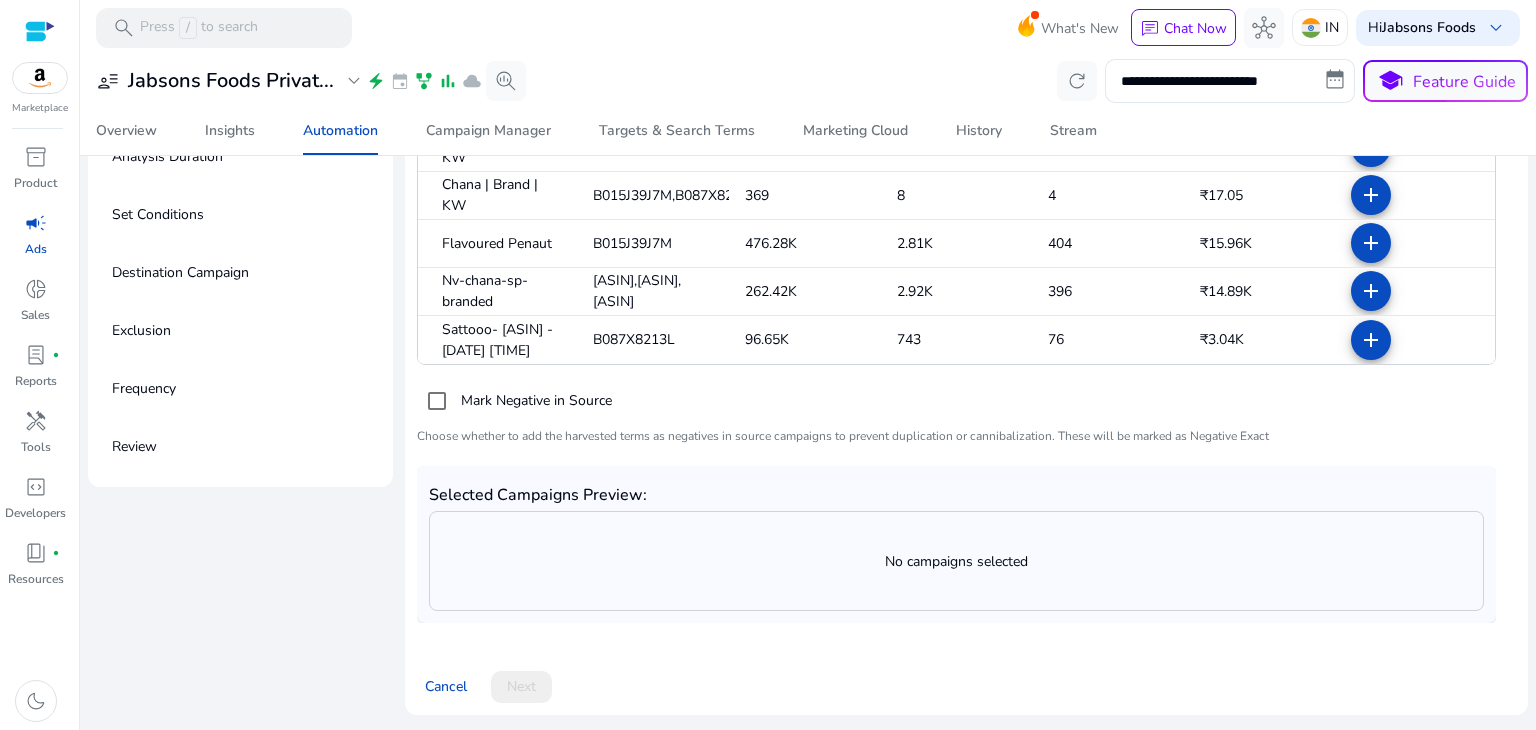 click on "No campaigns selected" at bounding box center (956, 561) 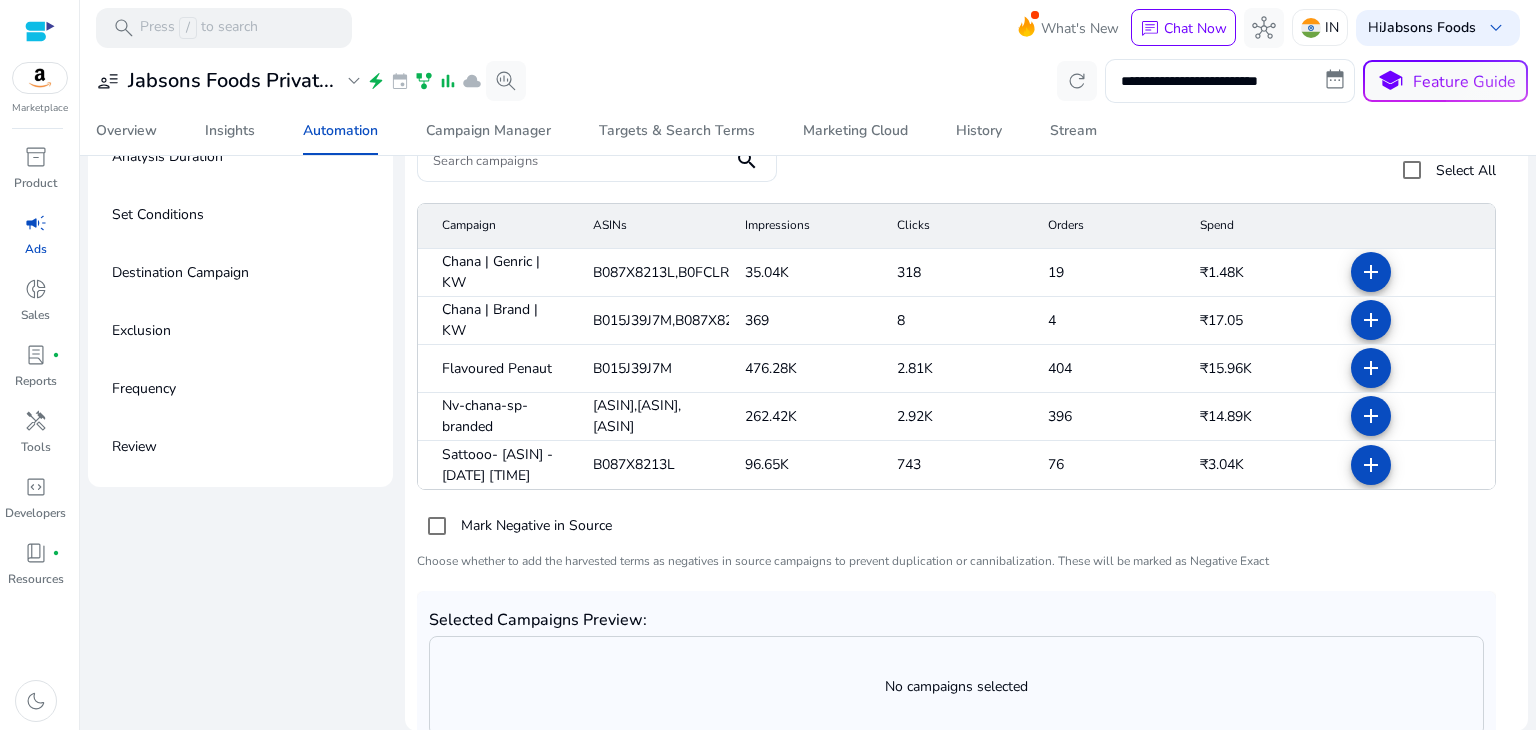 scroll, scrollTop: 32, scrollLeft: 0, axis: vertical 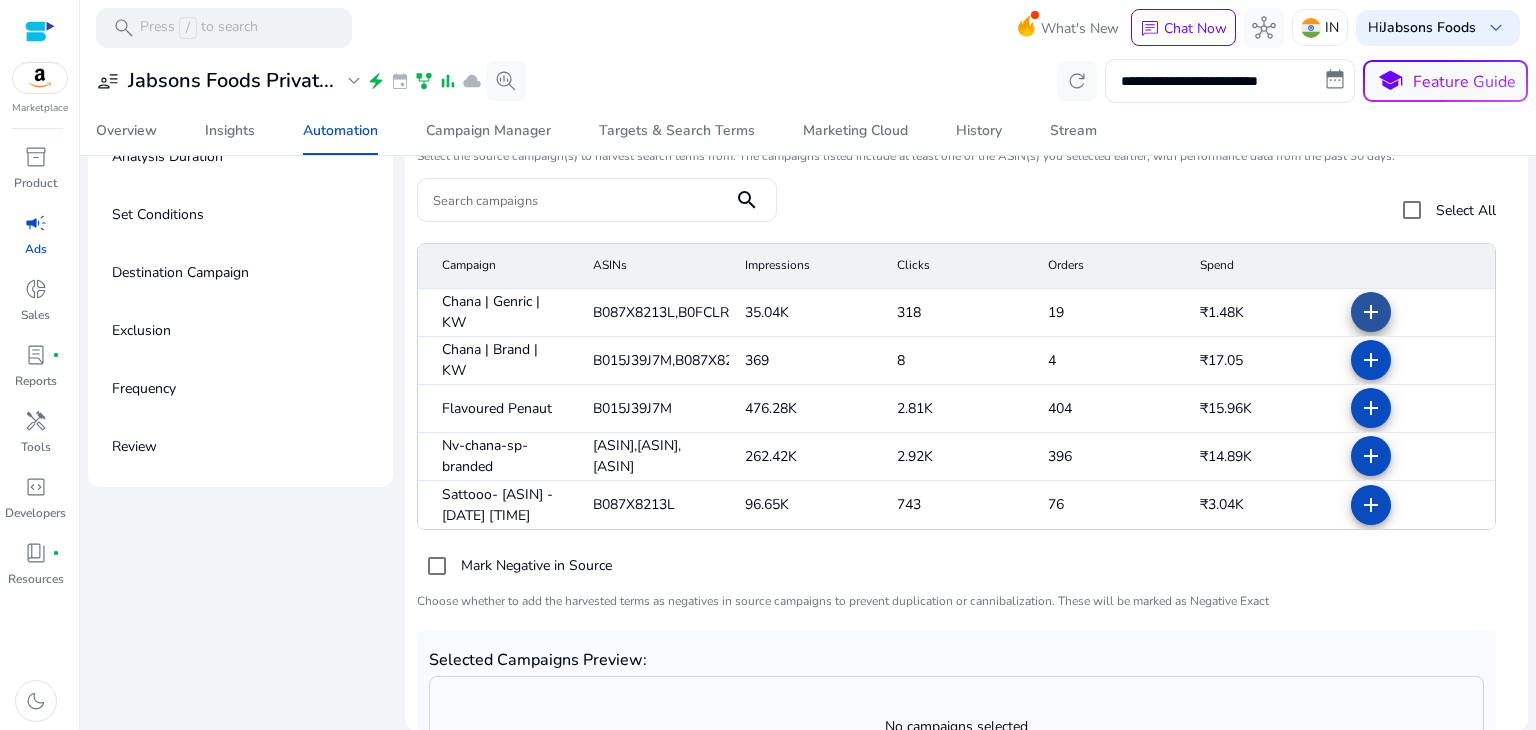 click on "add" 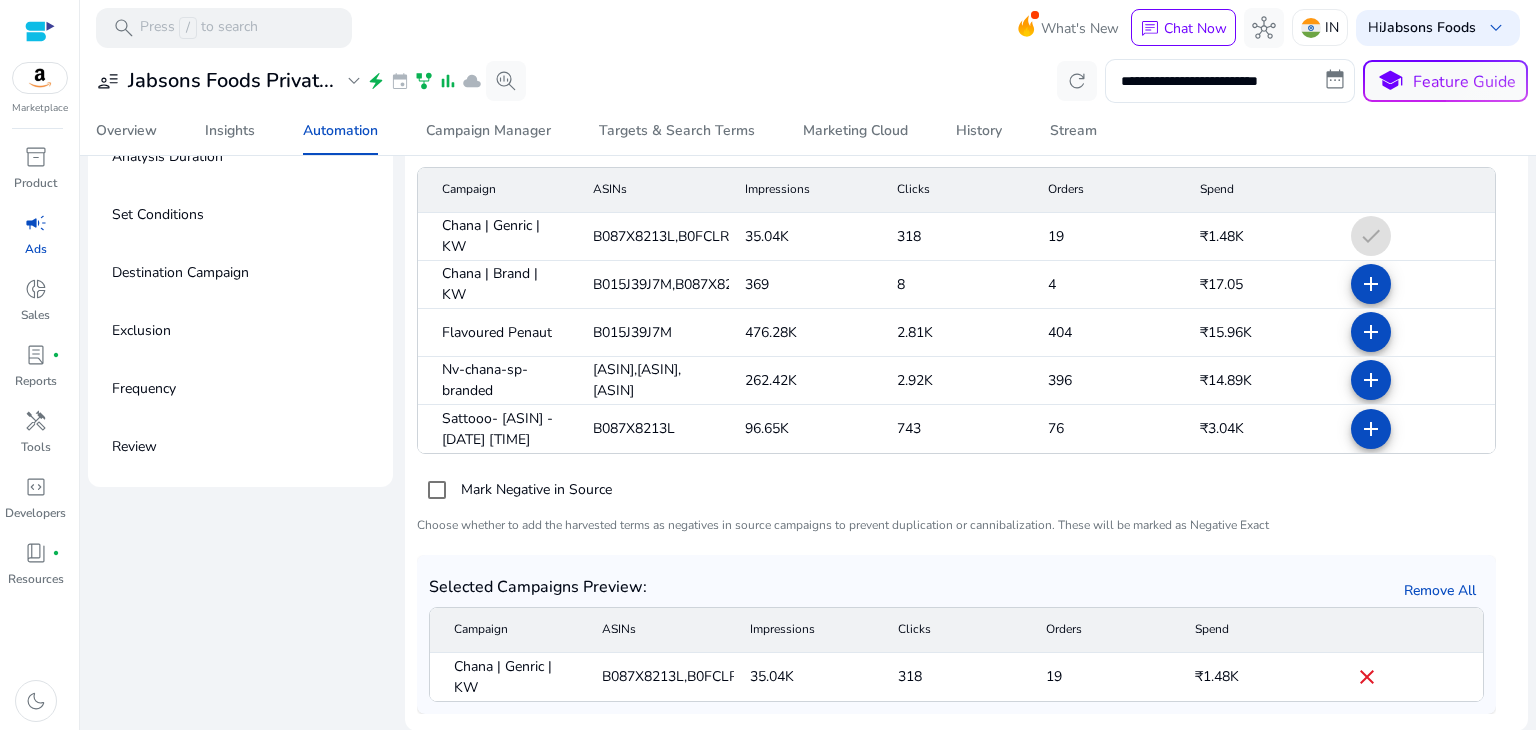 scroll, scrollTop: 109, scrollLeft: 0, axis: vertical 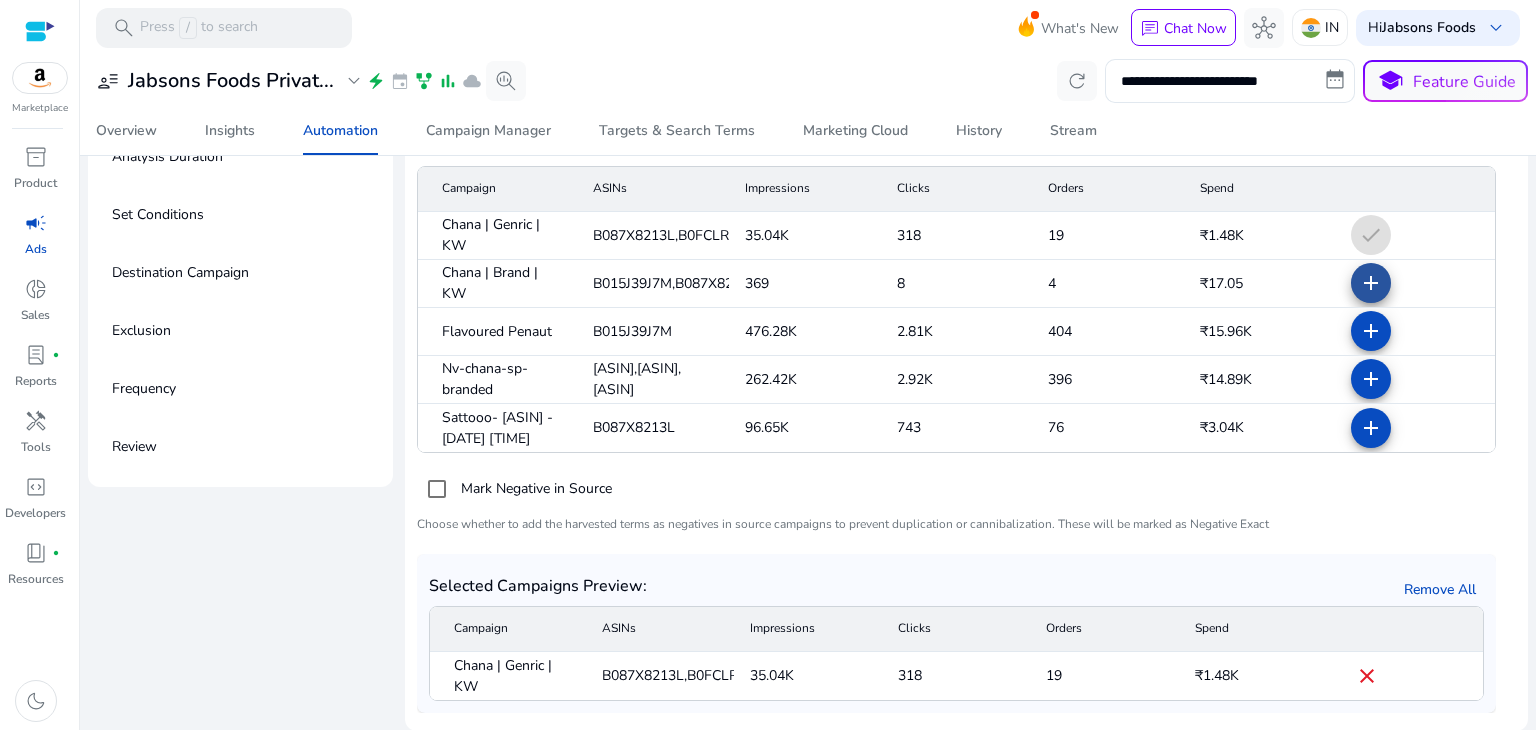 click on "add" 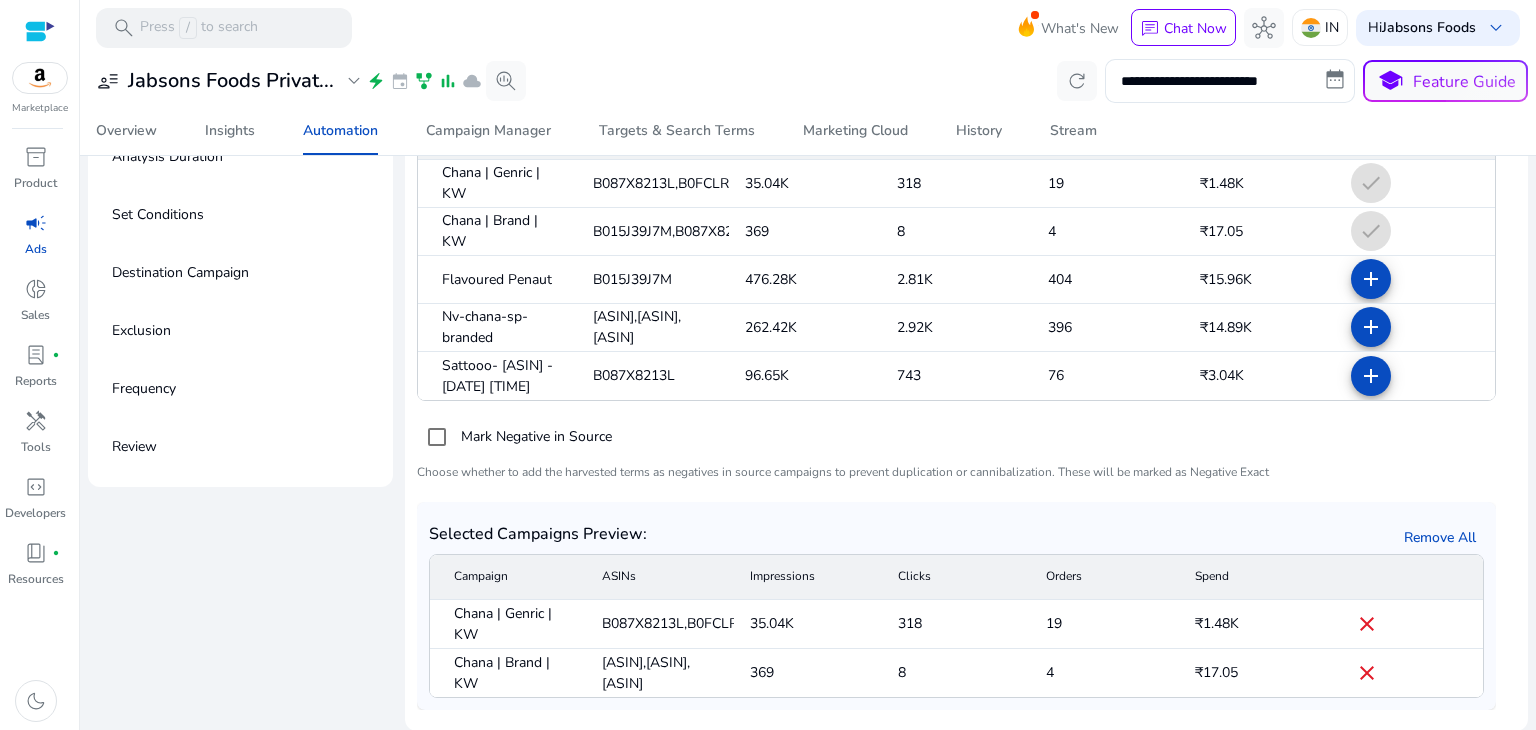 scroll, scrollTop: 162, scrollLeft: 0, axis: vertical 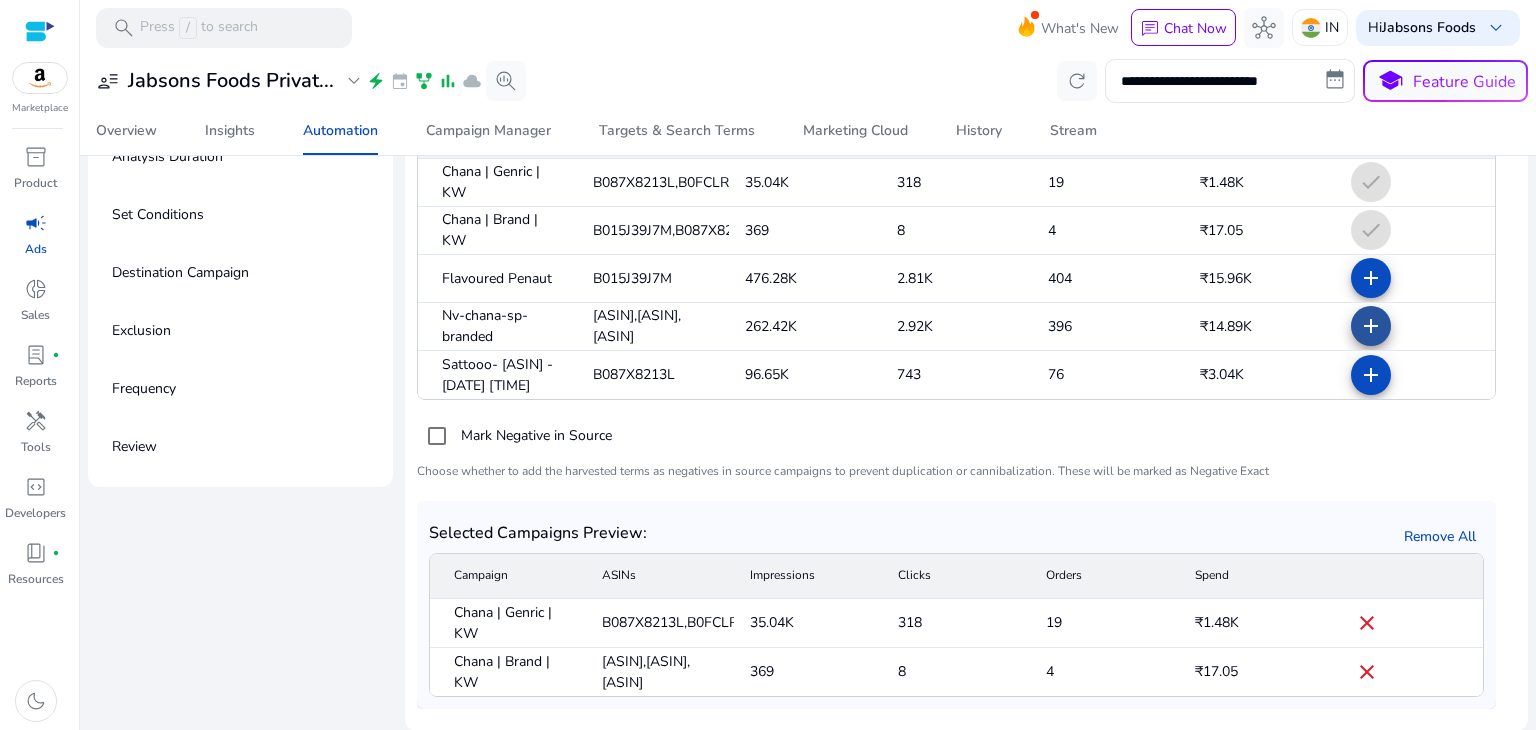 click on "add" 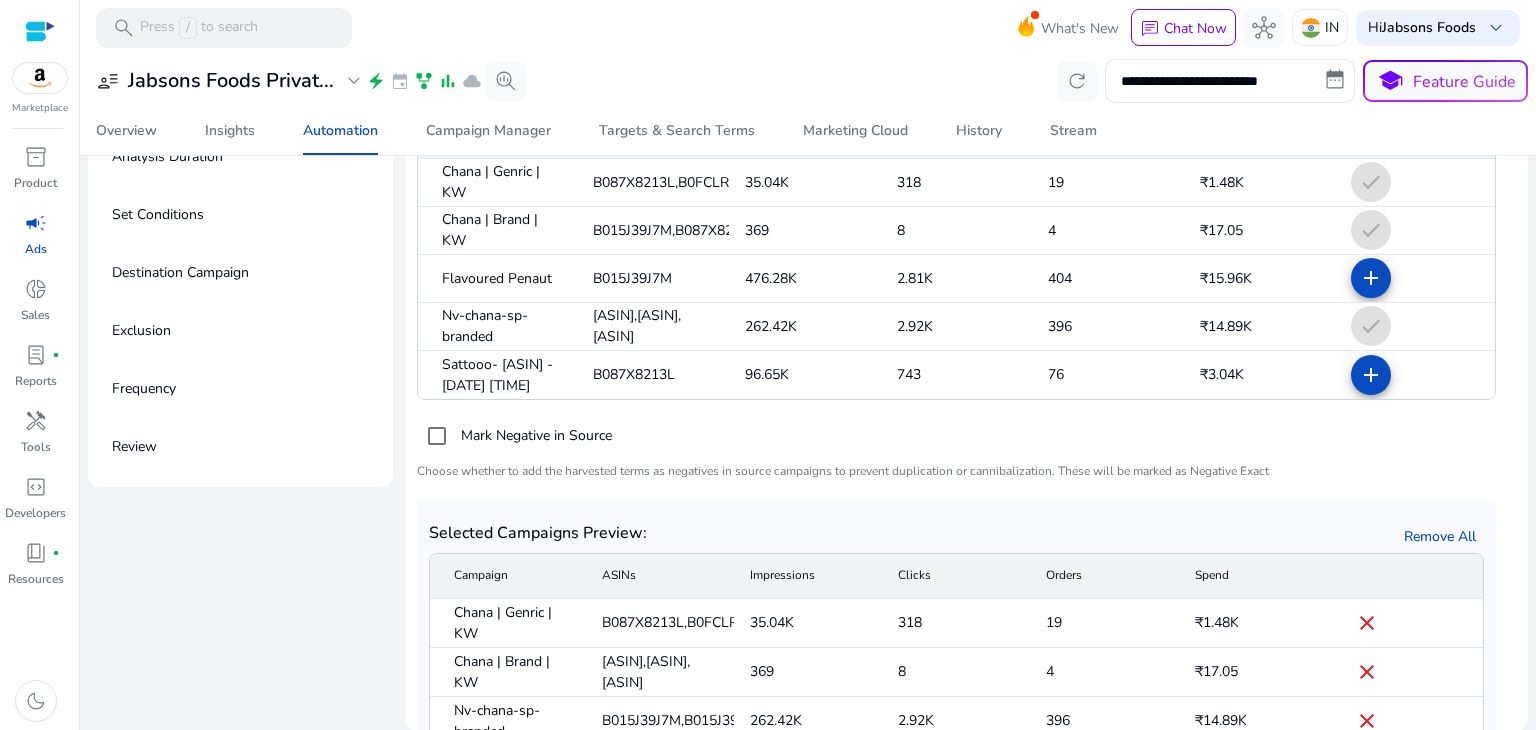 scroll, scrollTop: 311, scrollLeft: 0, axis: vertical 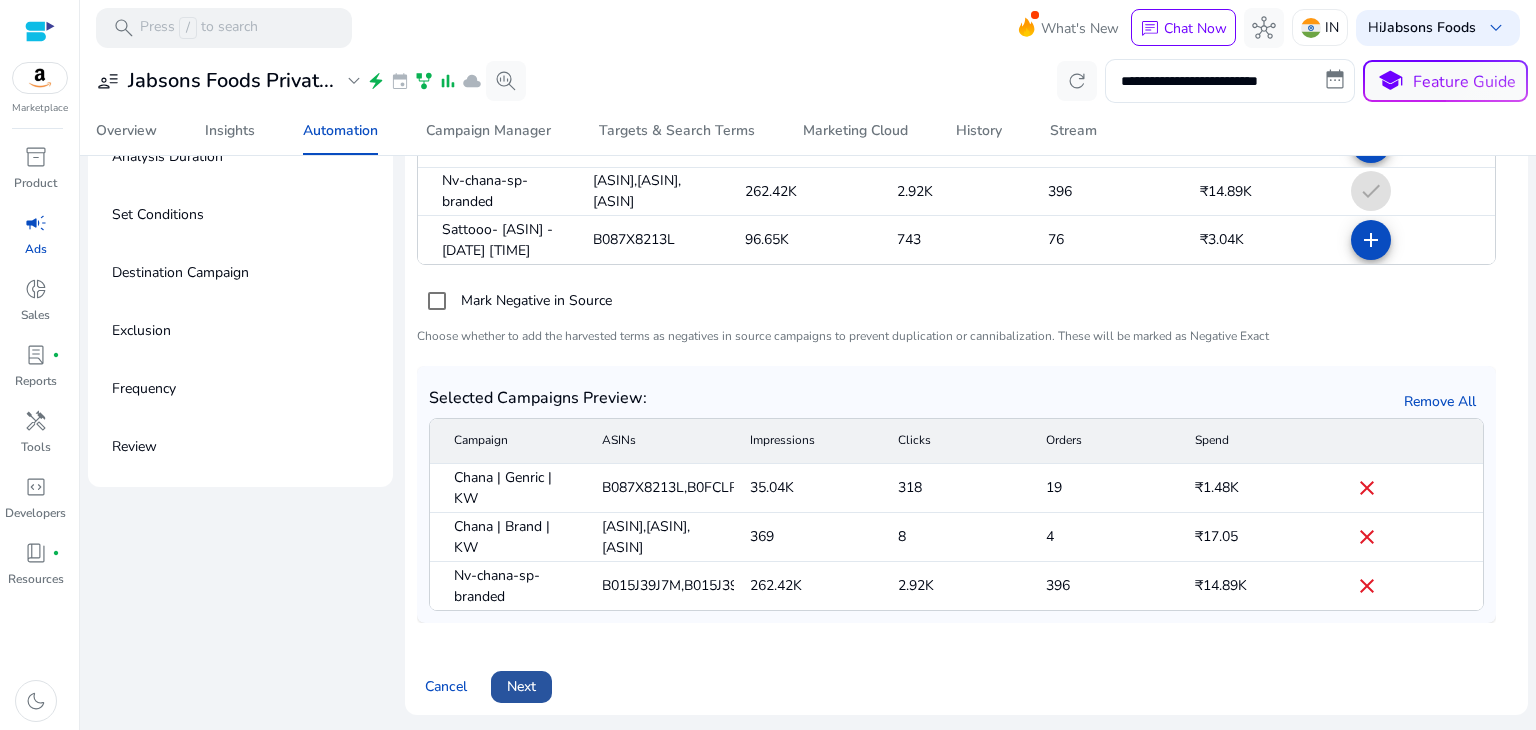 click on "Next" at bounding box center [521, 686] 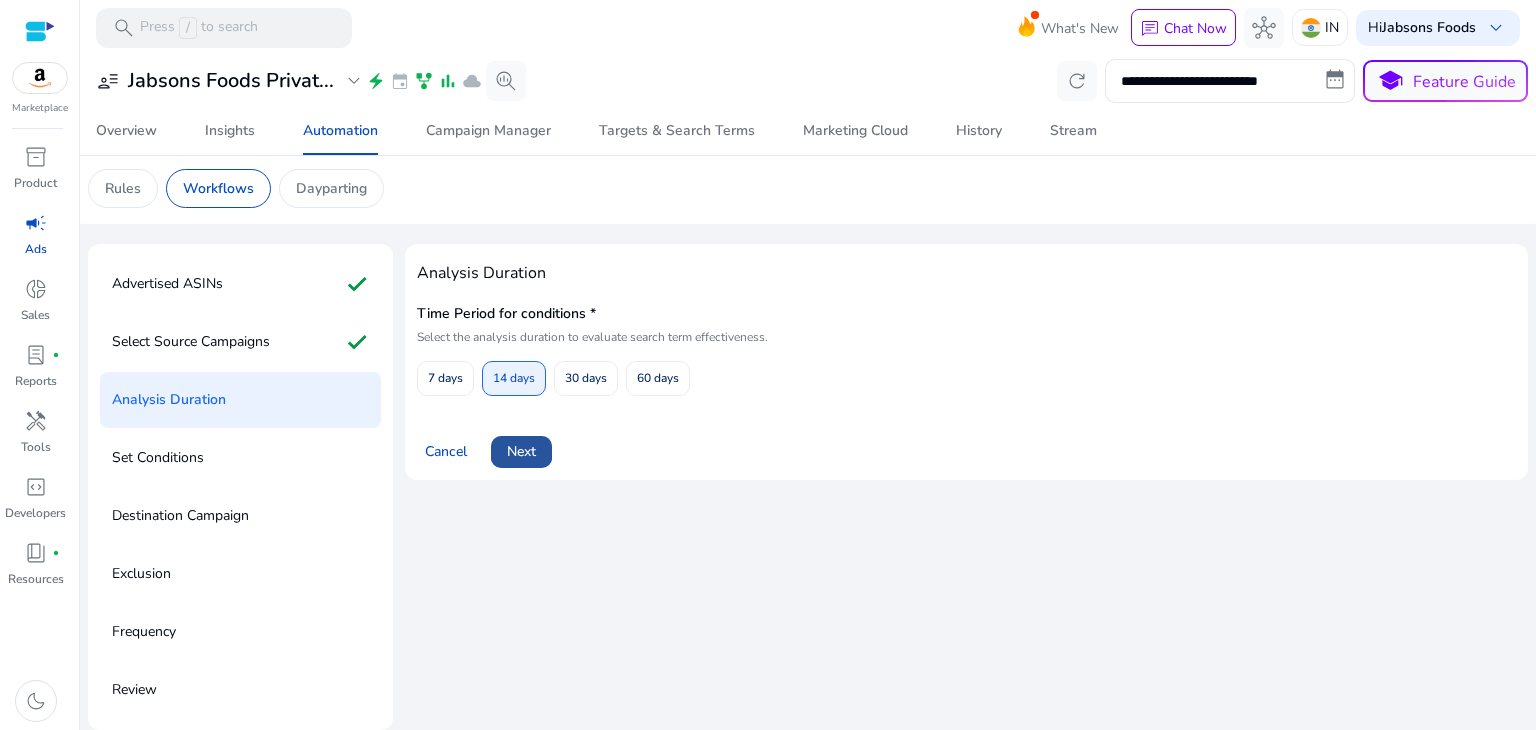 click at bounding box center [521, 452] 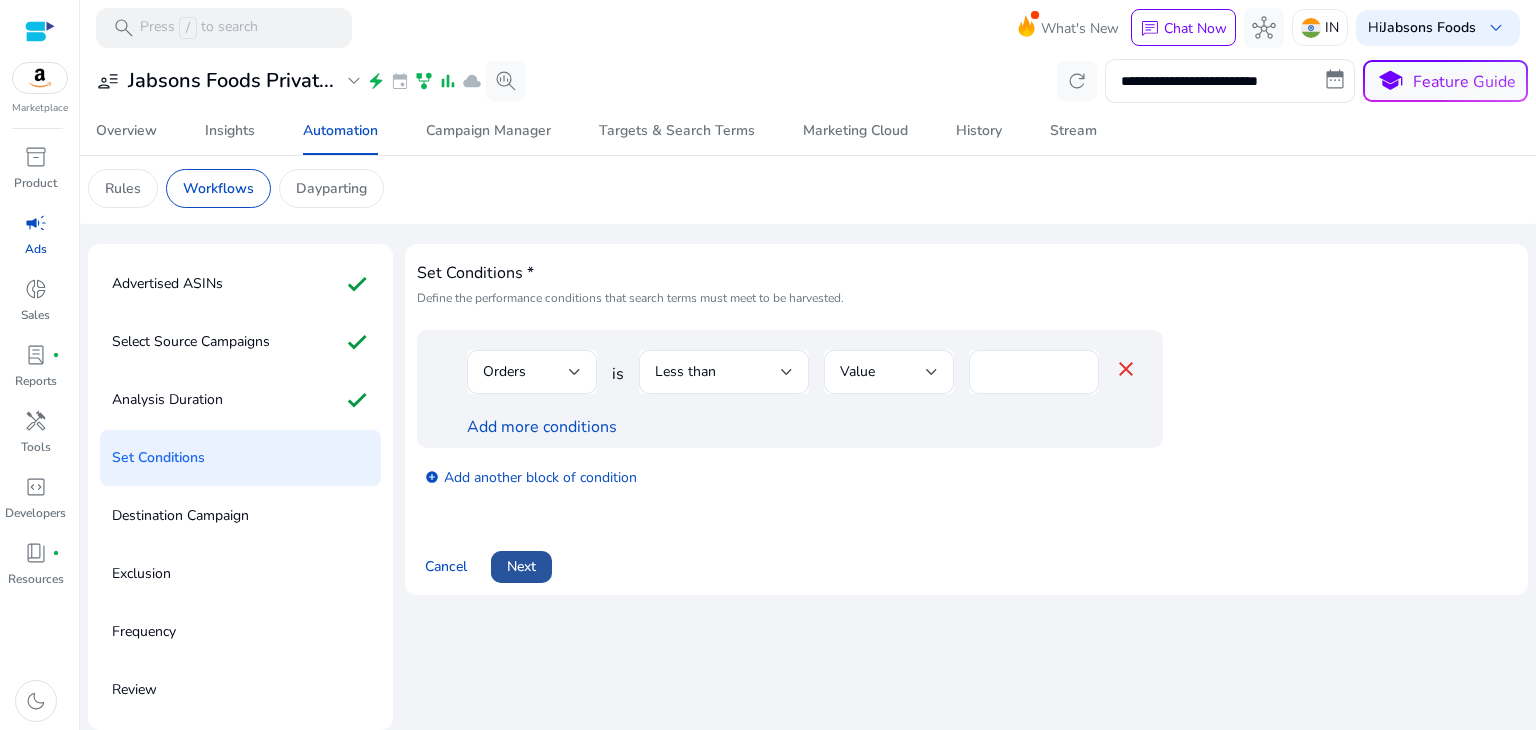 click on "Next" at bounding box center [521, 566] 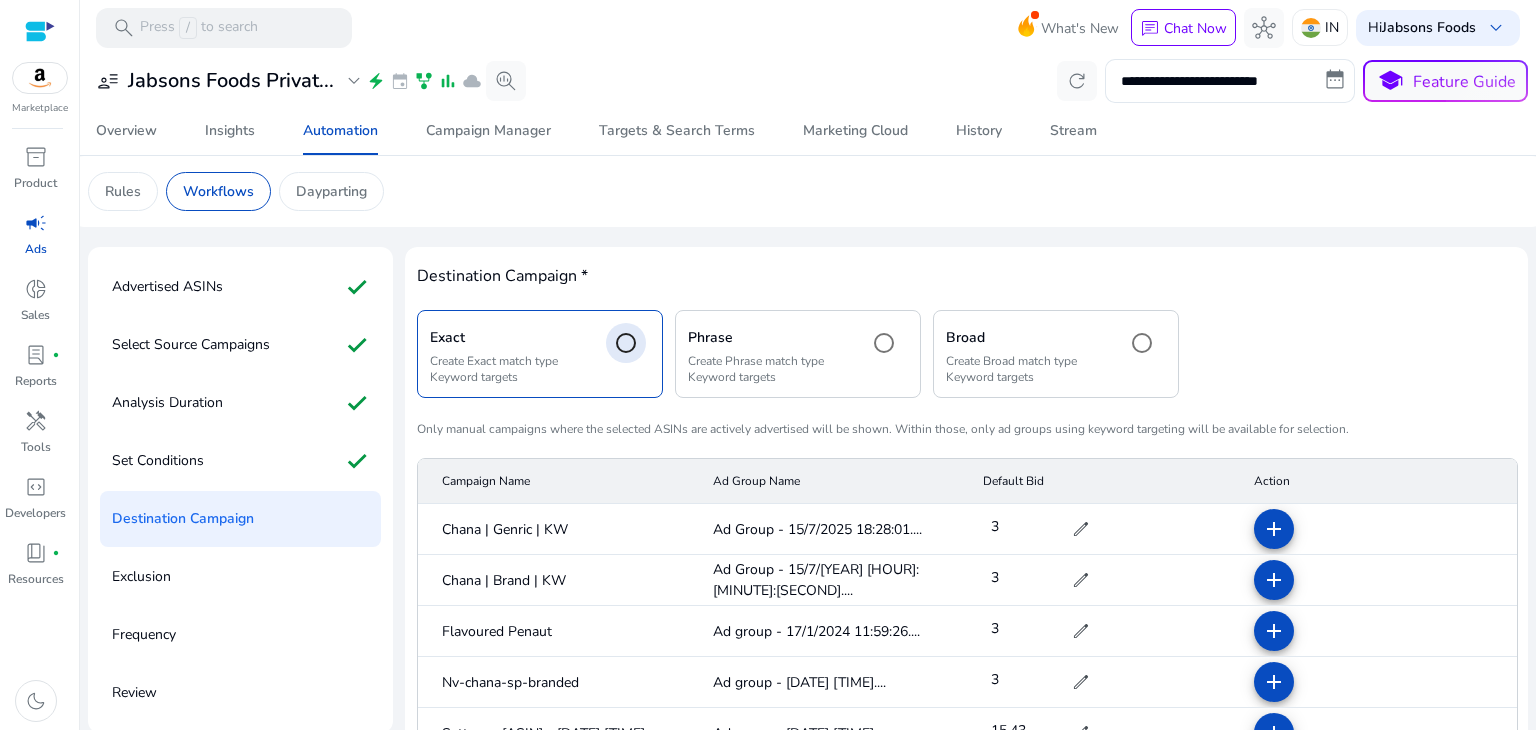 scroll, scrollTop: 127, scrollLeft: 0, axis: vertical 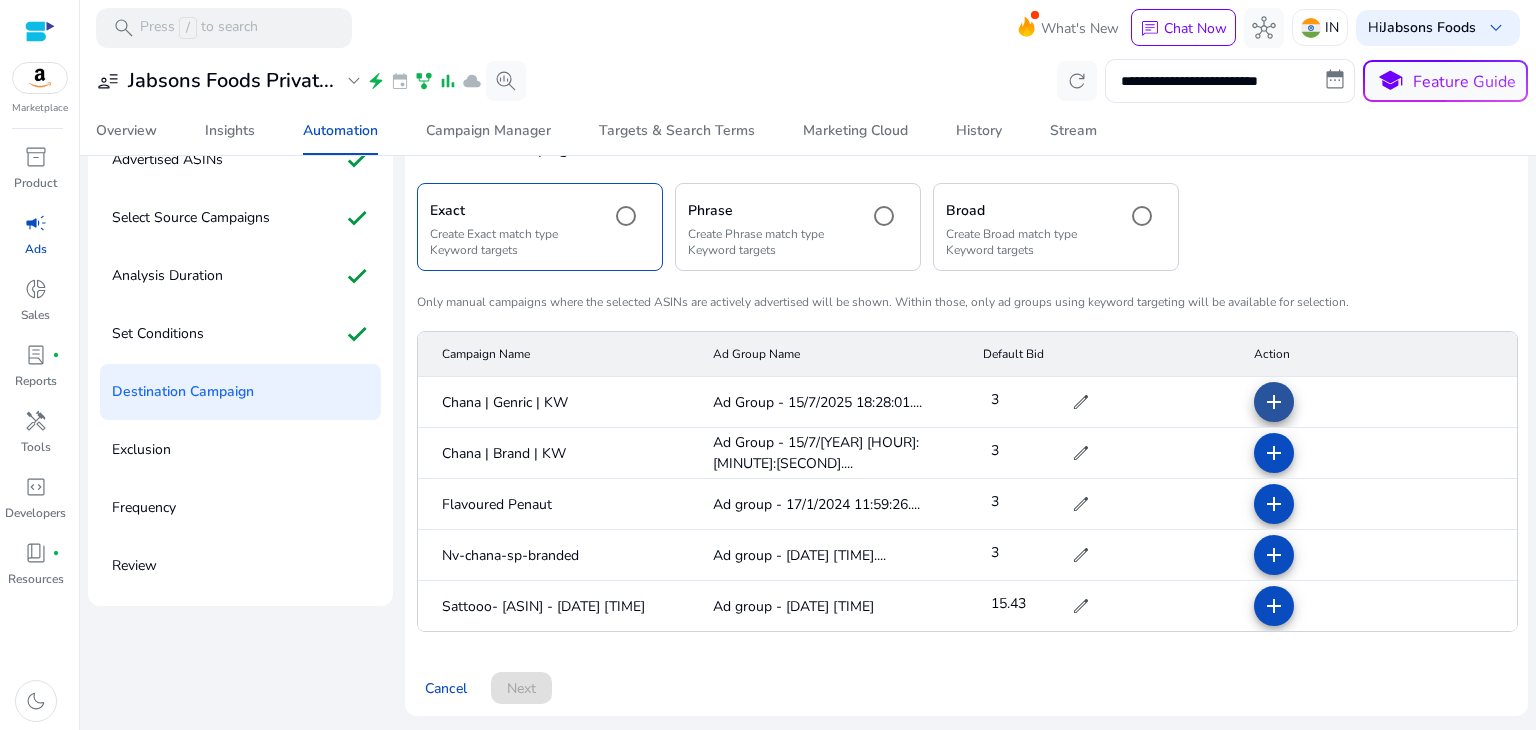 click on "add" 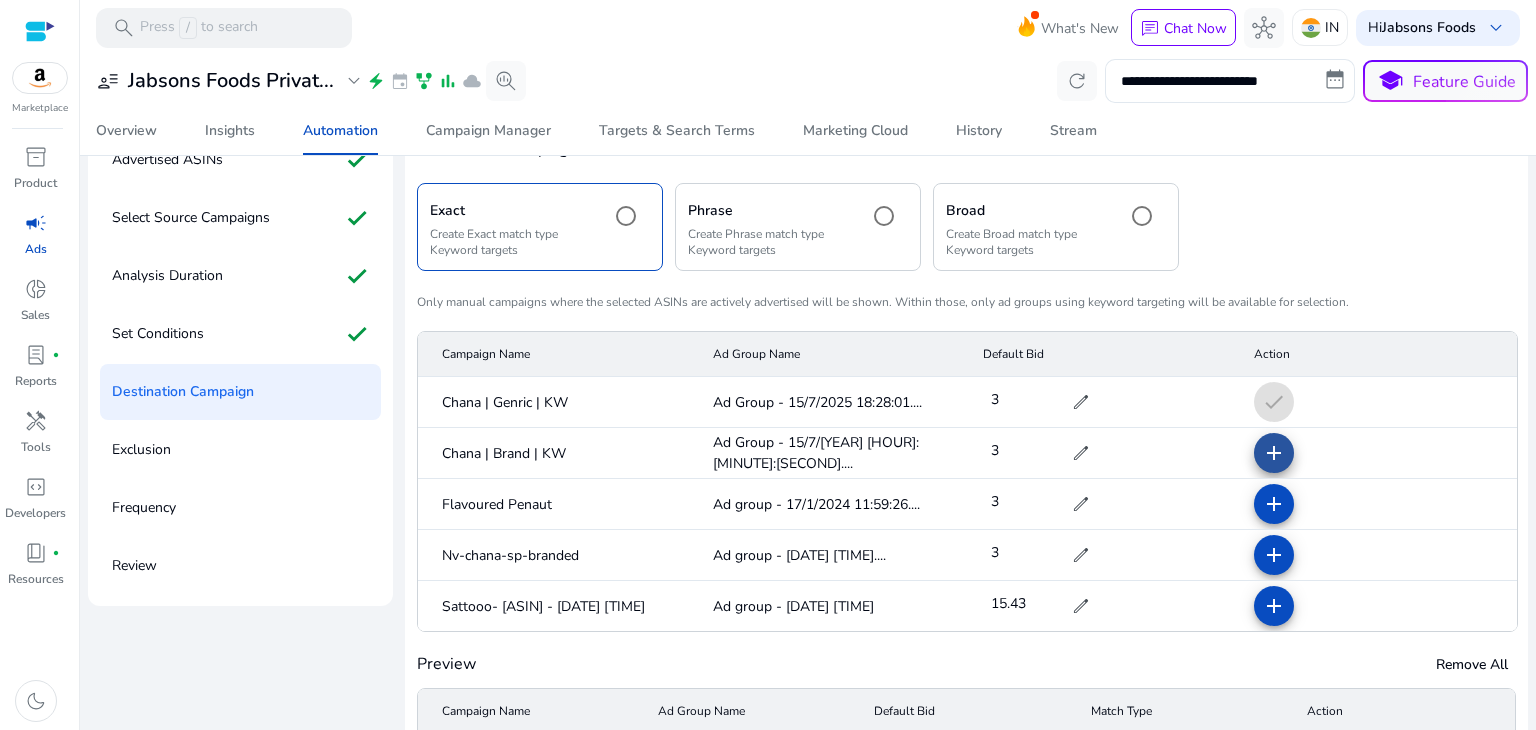 click on "add" 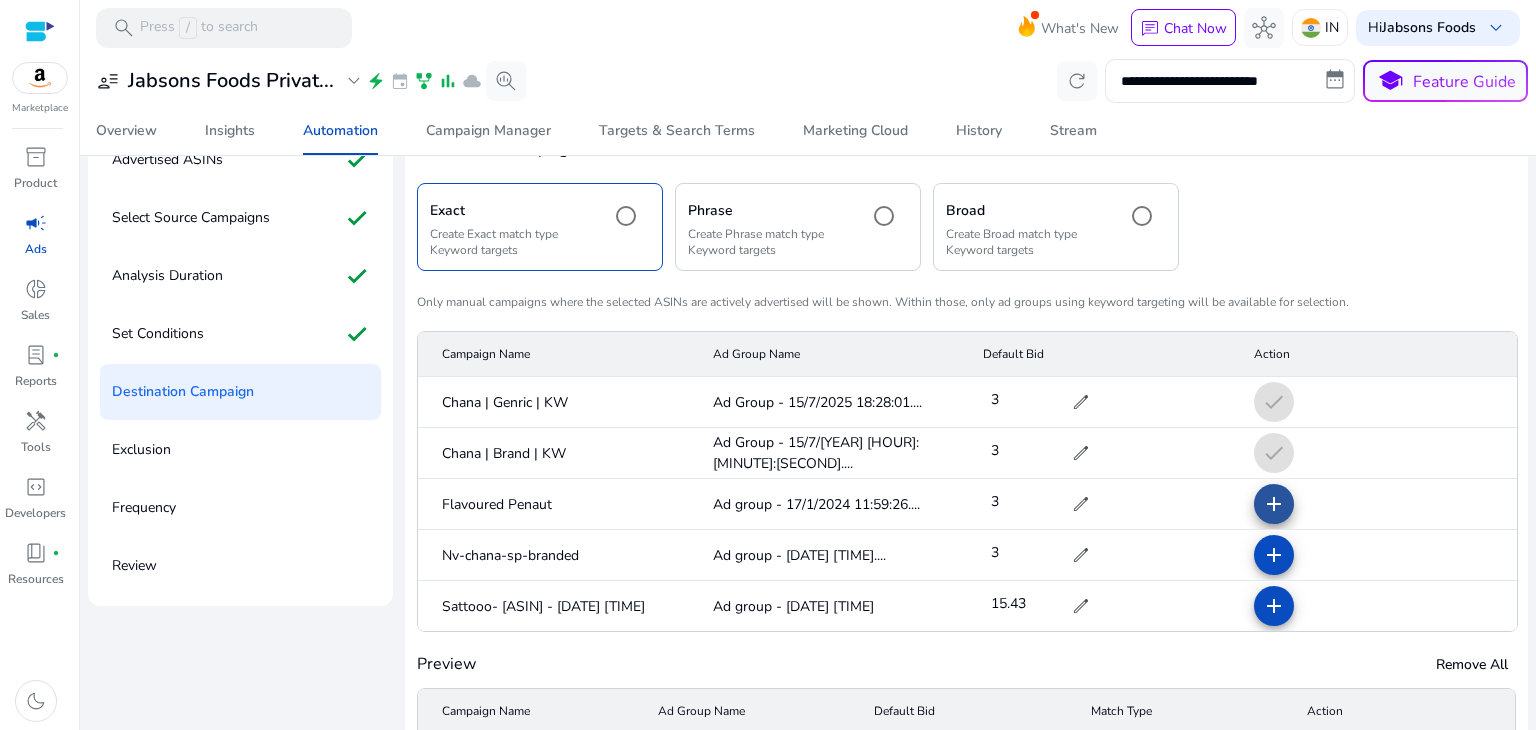 click on "add" 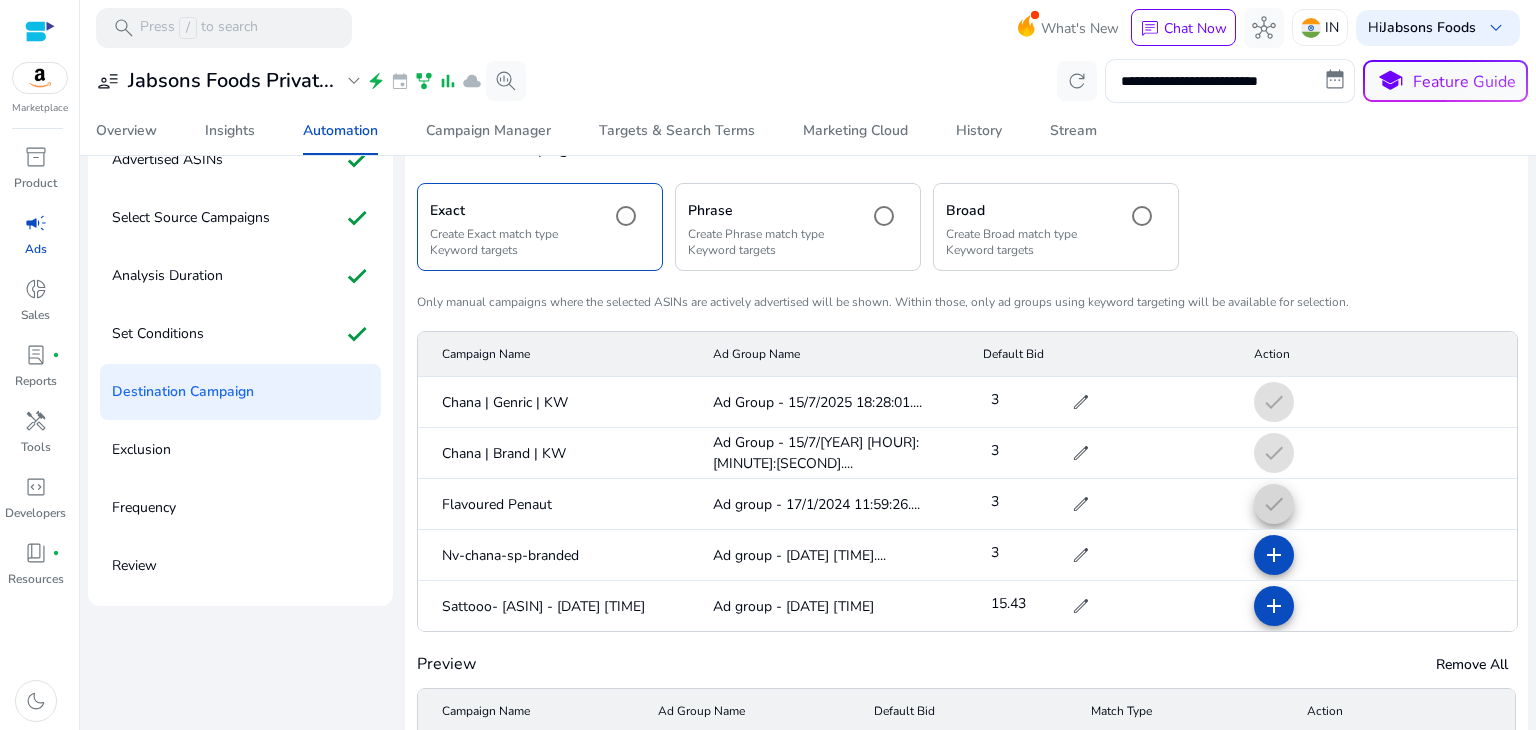 scroll, scrollTop: 129, scrollLeft: 0, axis: vertical 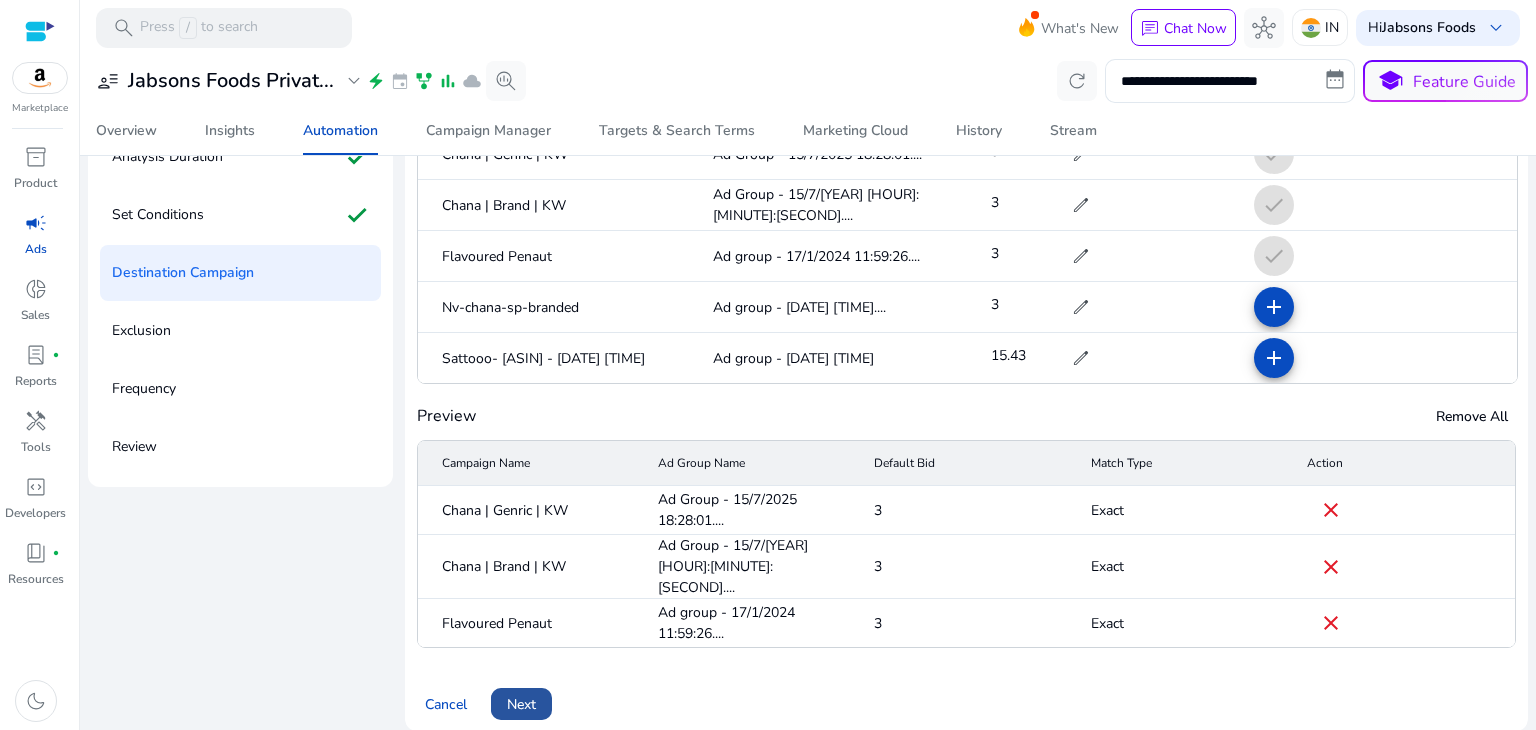 click on "Next" at bounding box center (521, 704) 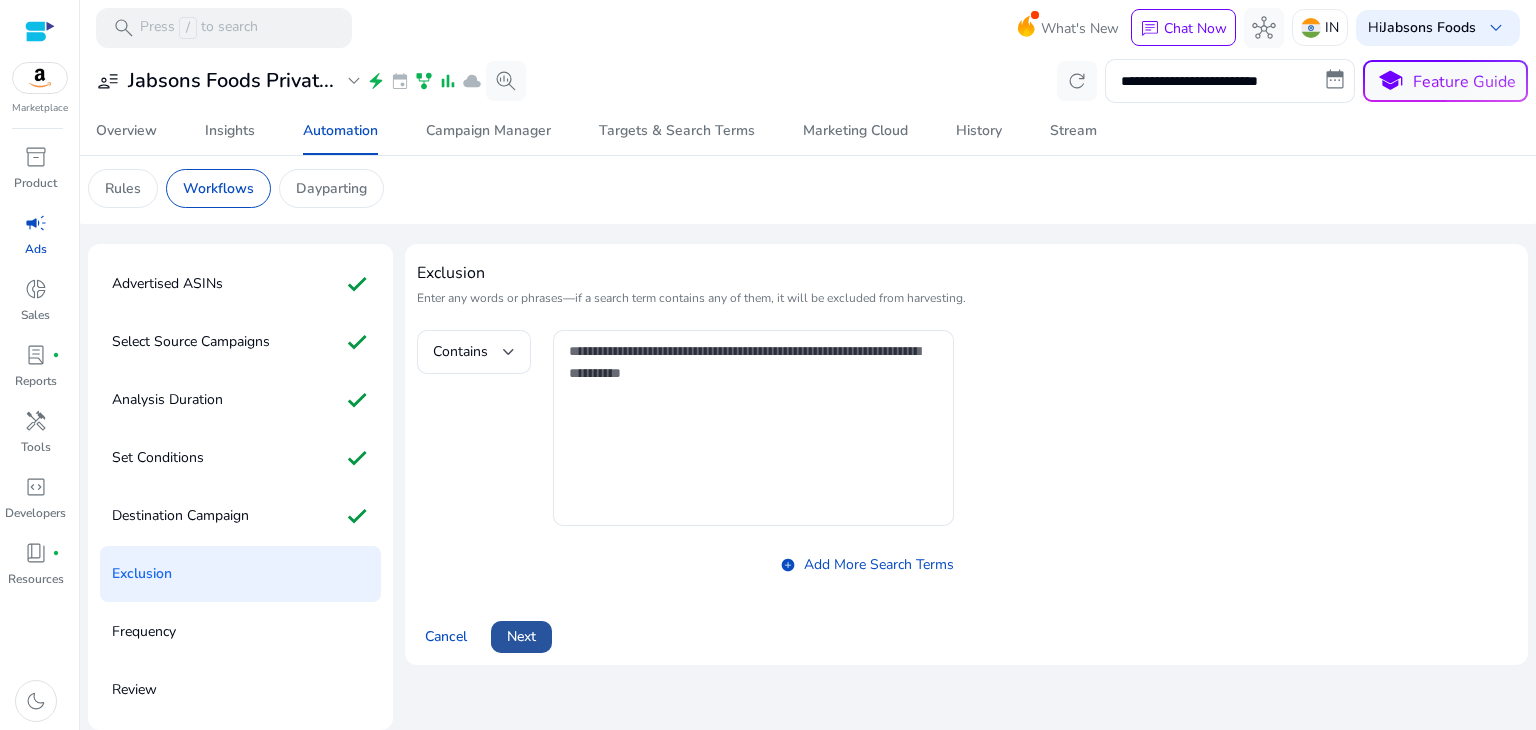 click on "Next" at bounding box center [521, 636] 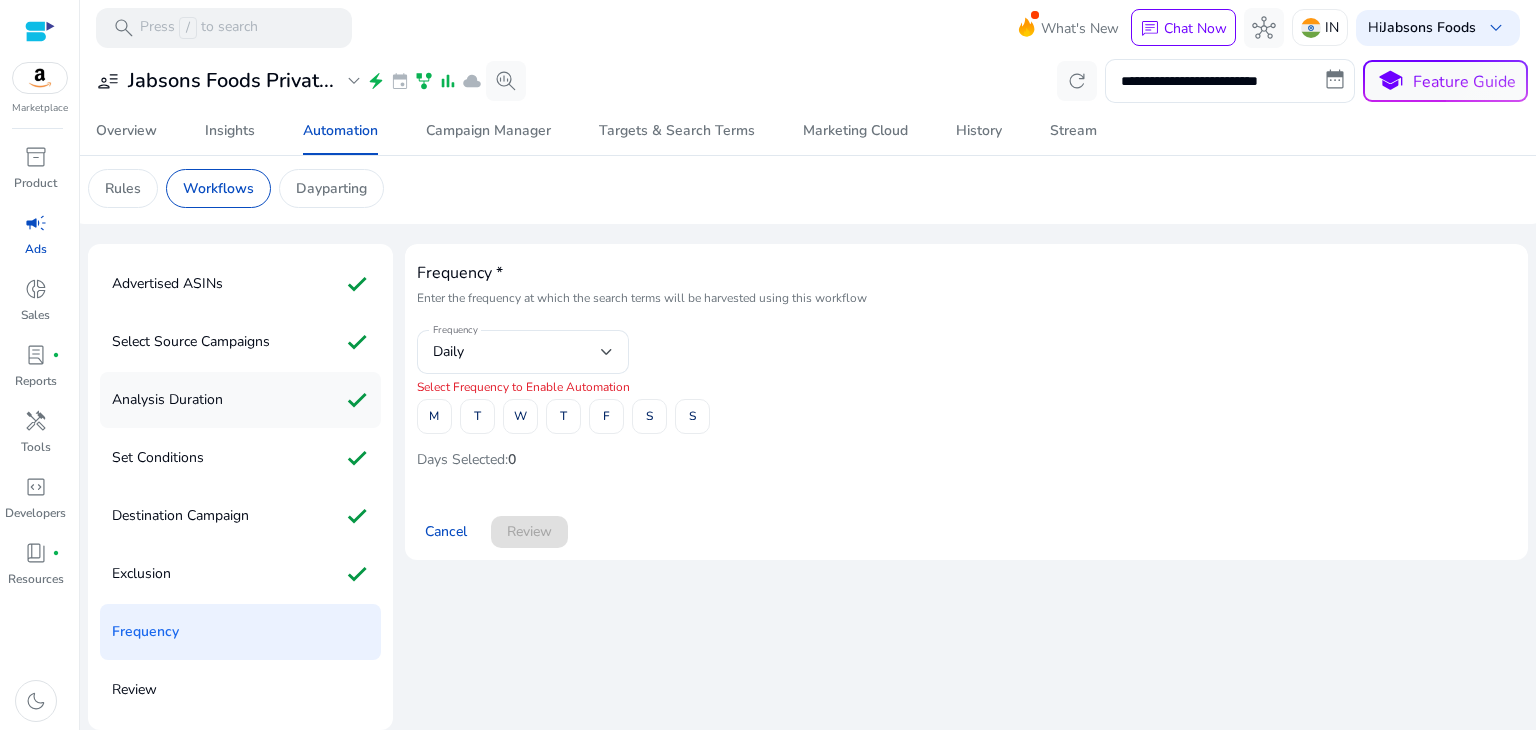 scroll, scrollTop: 0, scrollLeft: 0, axis: both 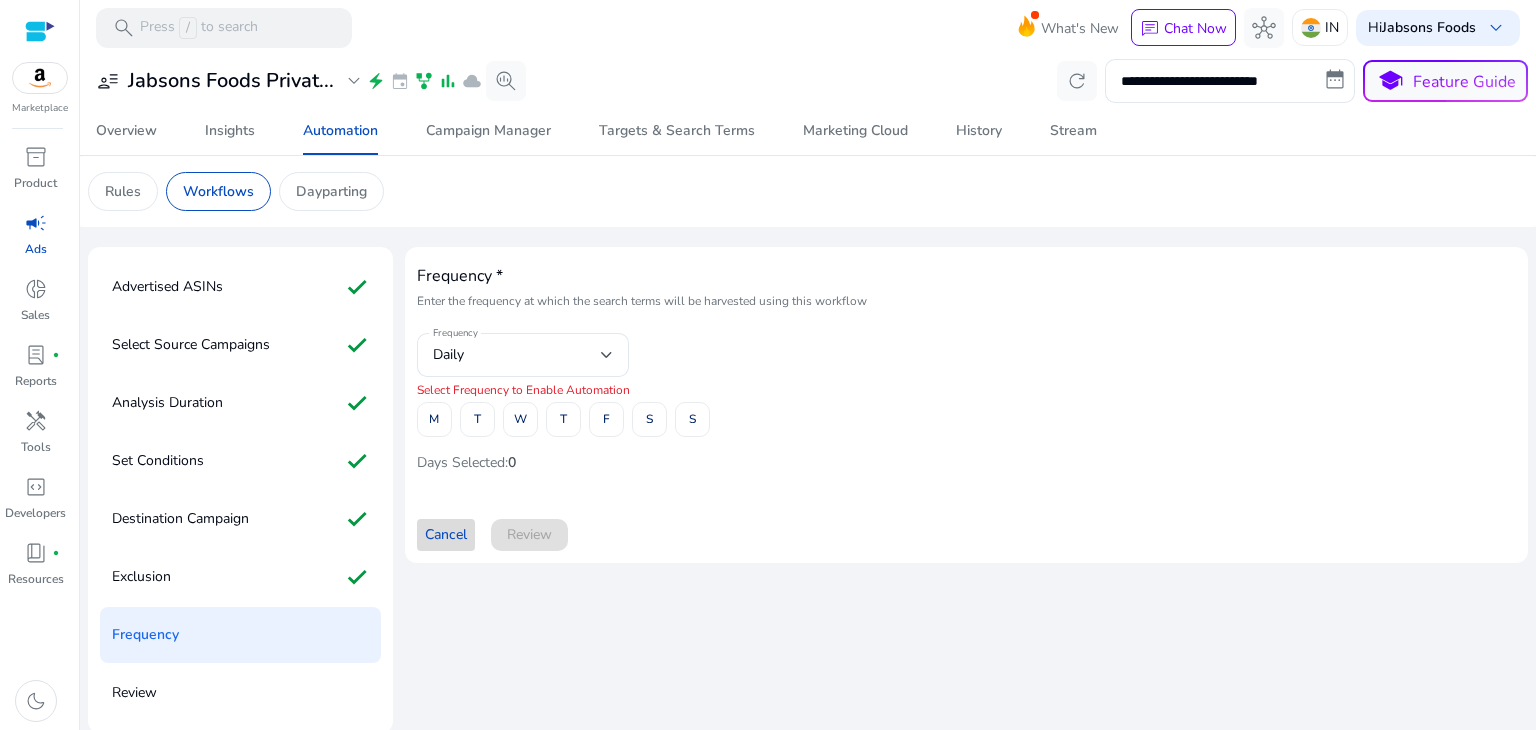 click on "Cancel" at bounding box center (446, 534) 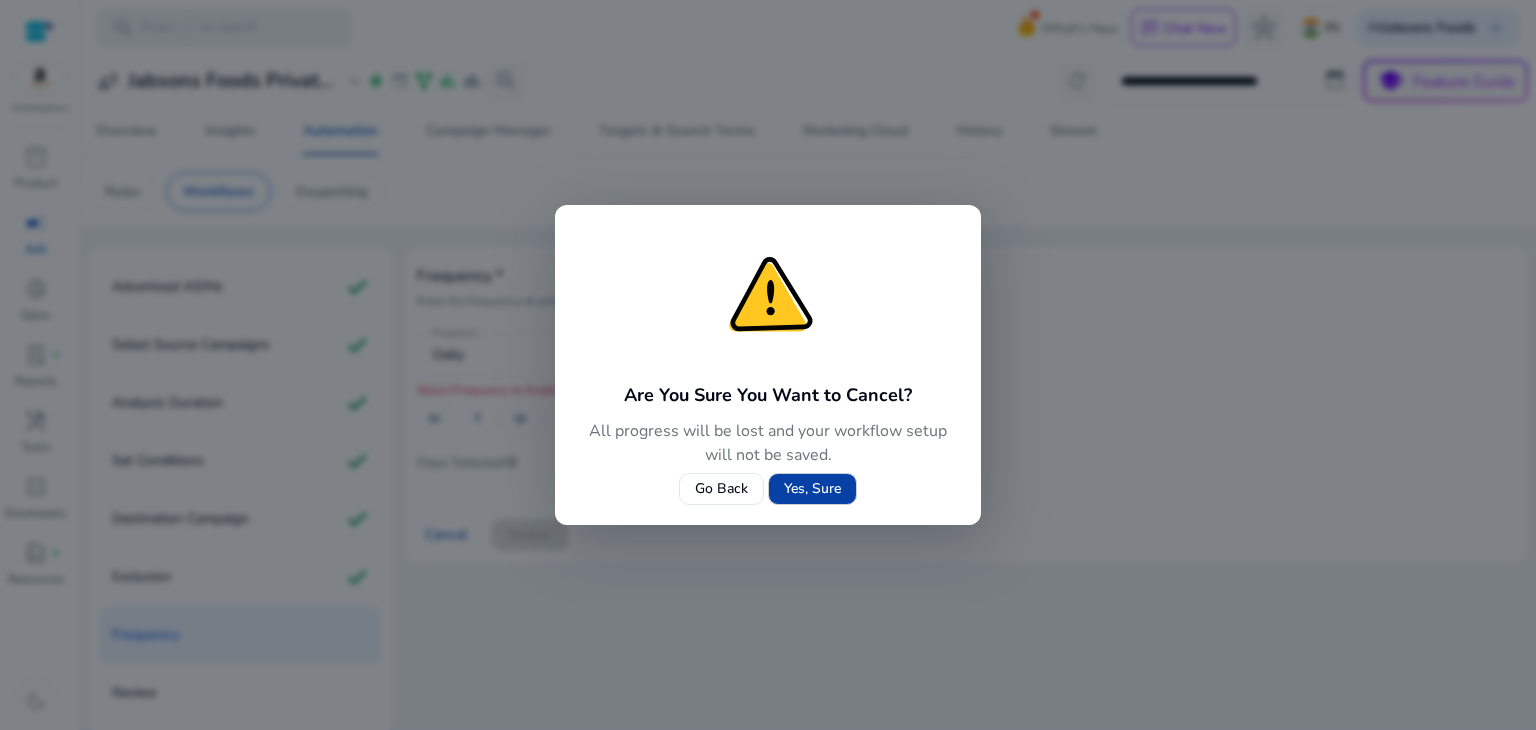 click on "Yes, Sure" at bounding box center (812, 488) 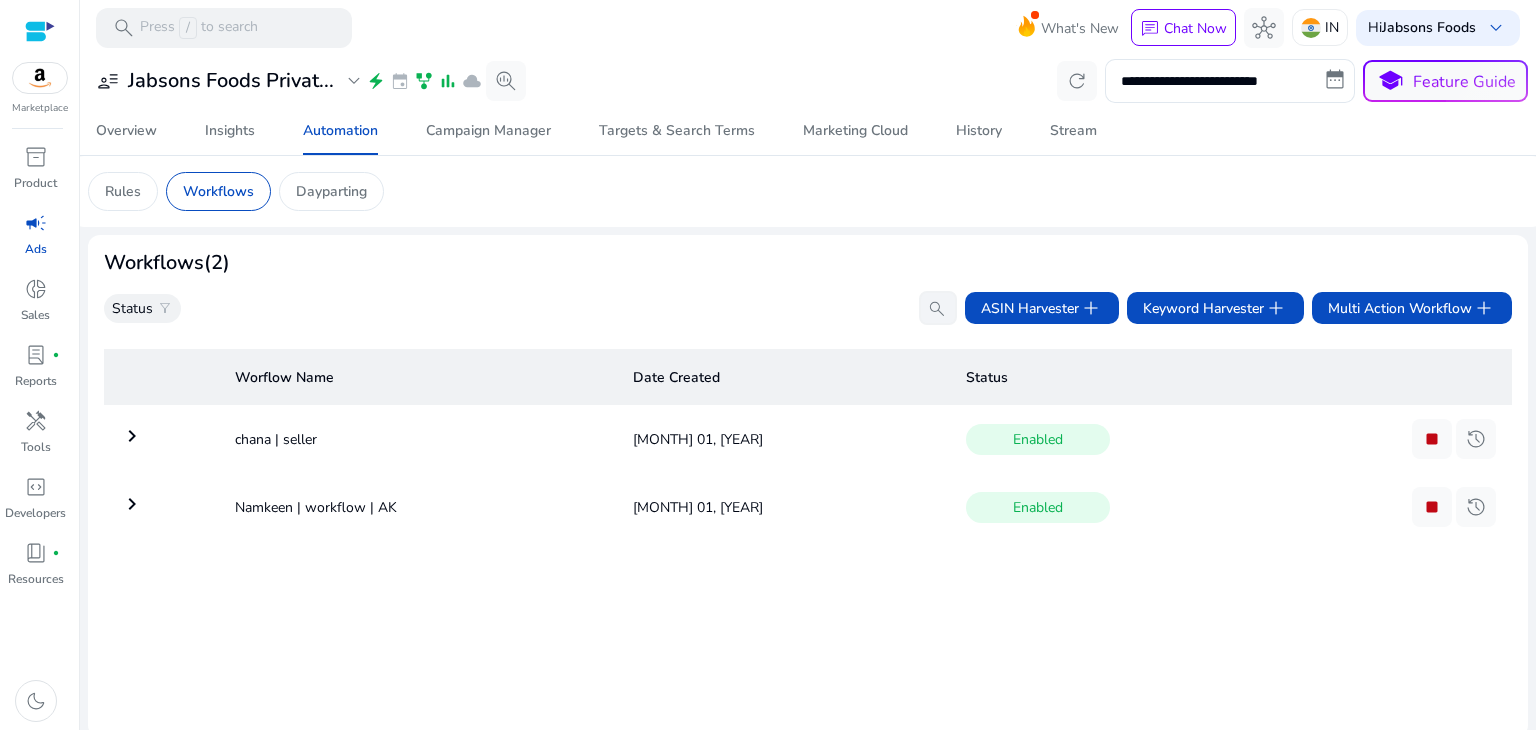 click on "keyboard_arrow_right" at bounding box center [132, 436] 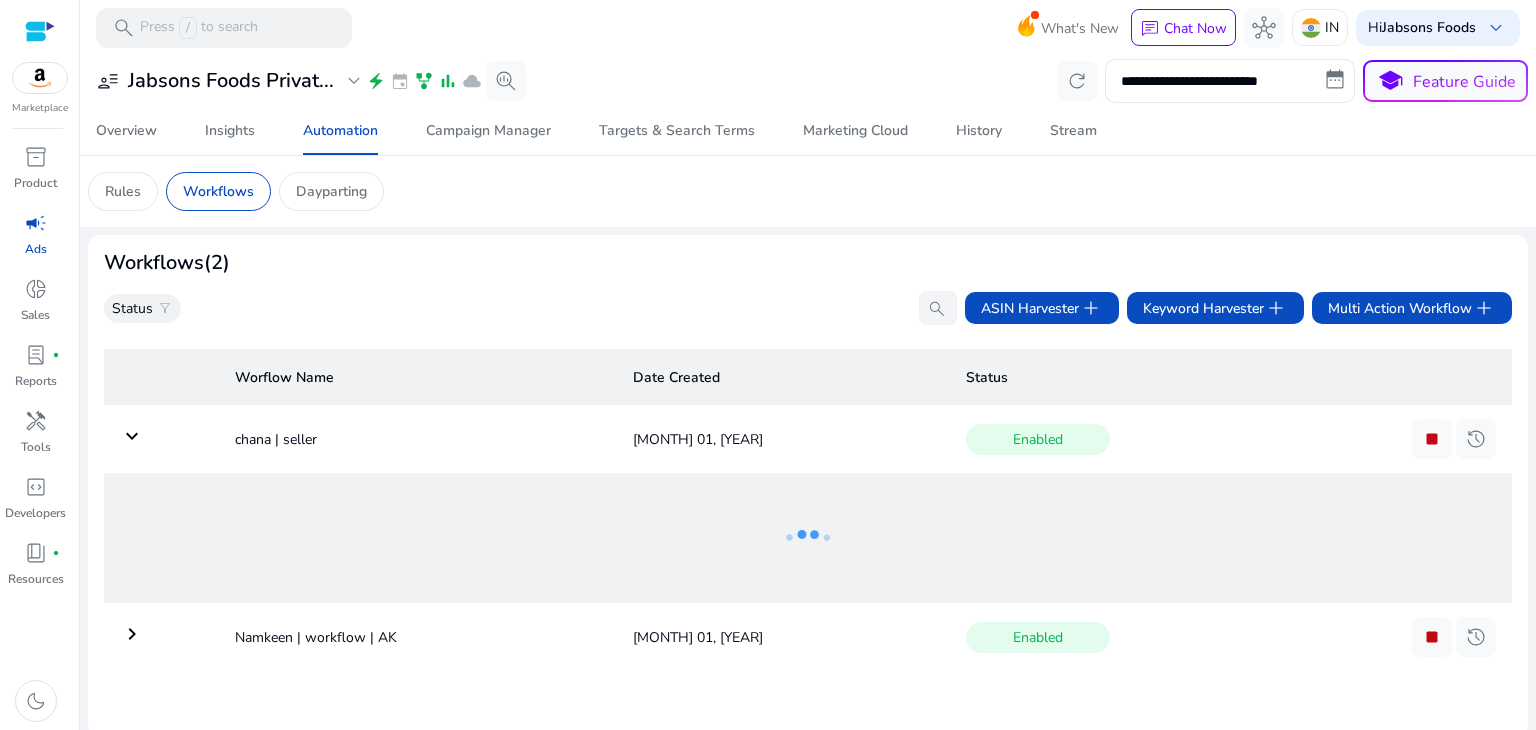 scroll, scrollTop: 7, scrollLeft: 0, axis: vertical 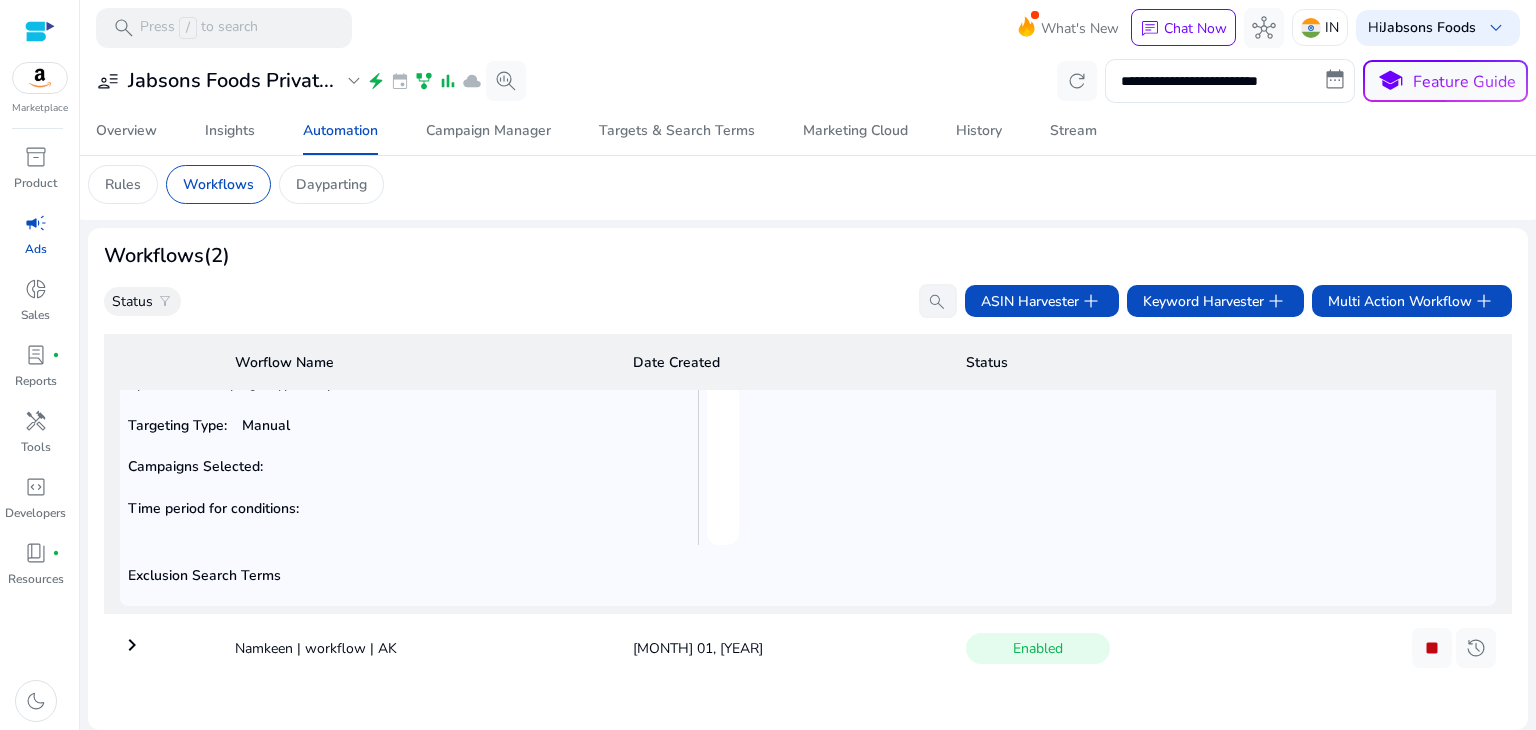 click on "keyboard_arrow_right" at bounding box center [132, 645] 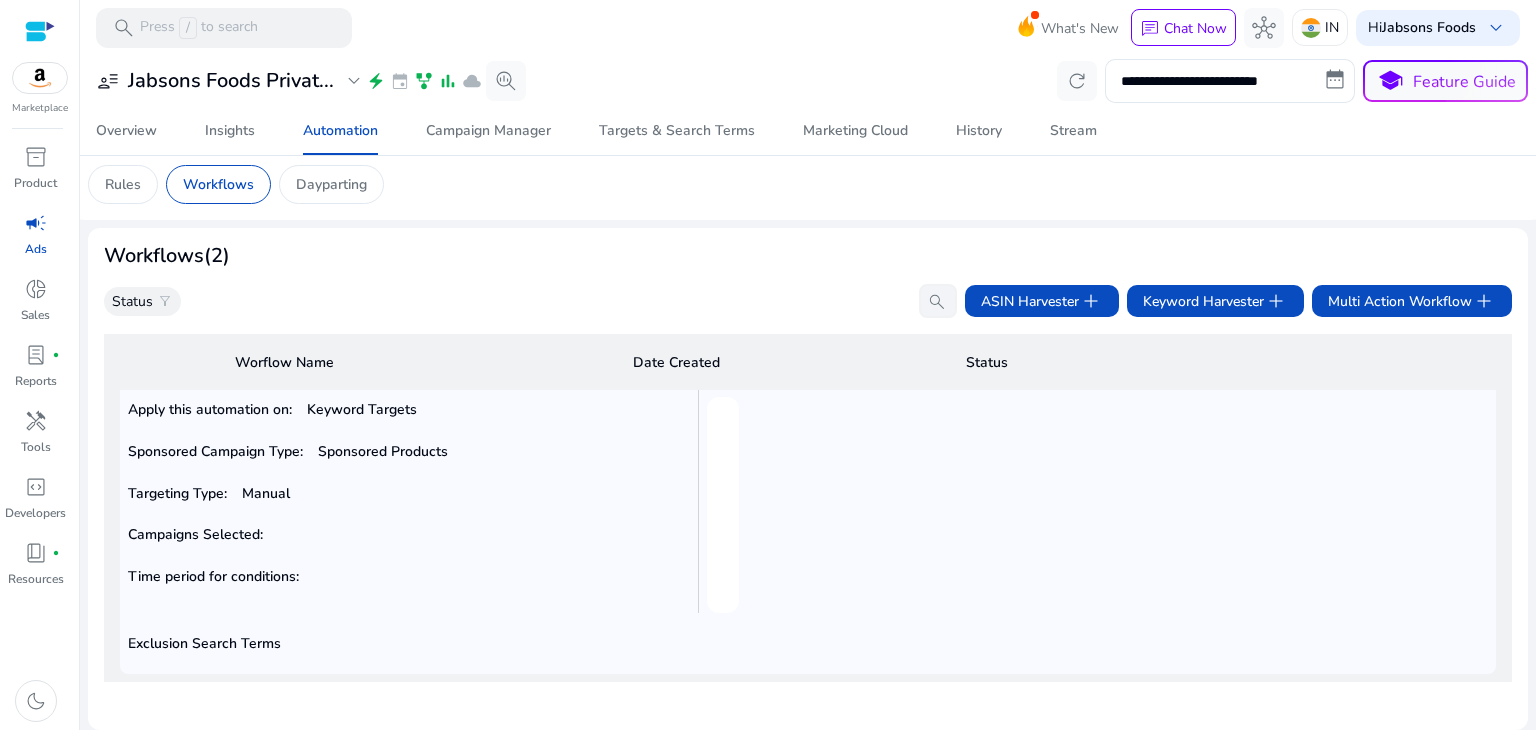 scroll, scrollTop: 0, scrollLeft: 0, axis: both 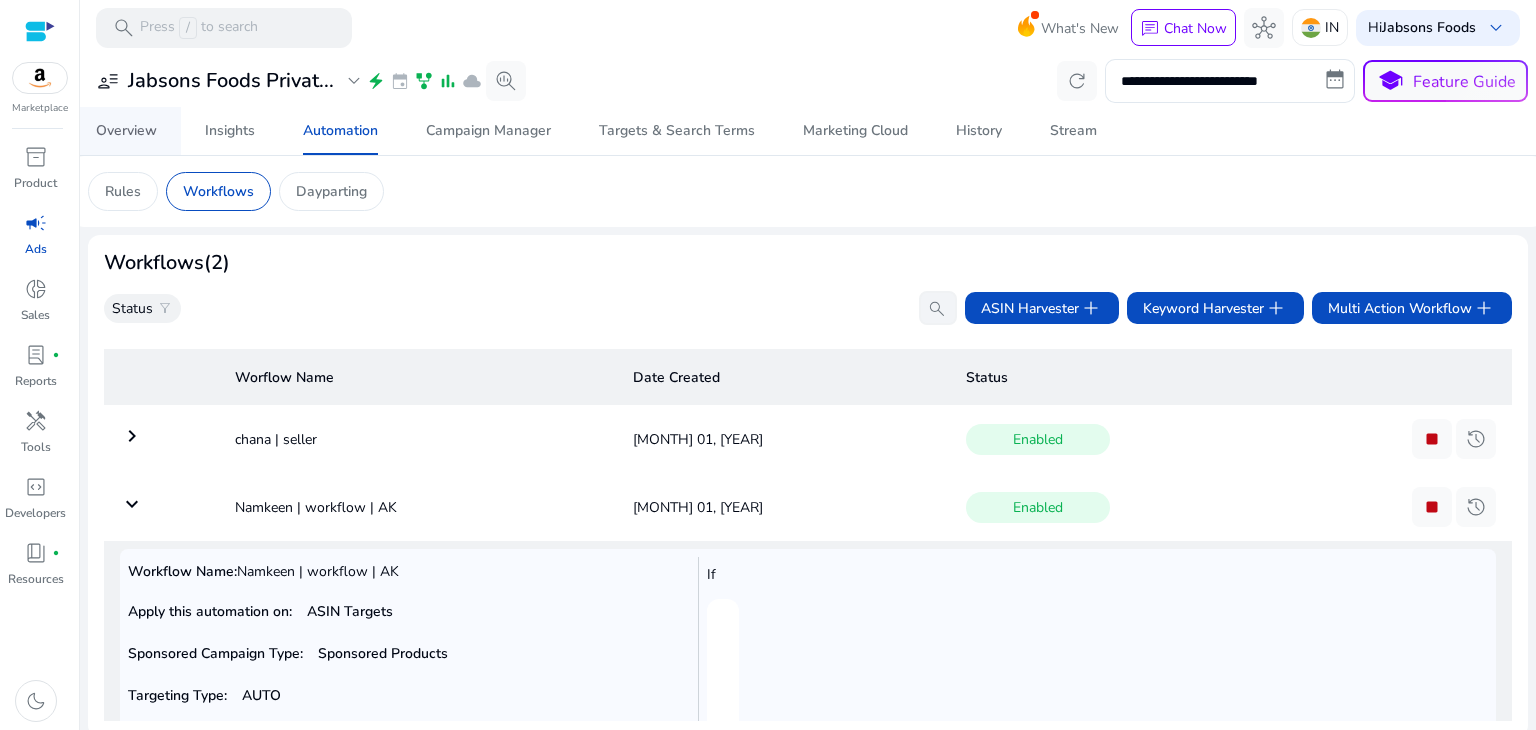 click on "Overview" at bounding box center (126, 131) 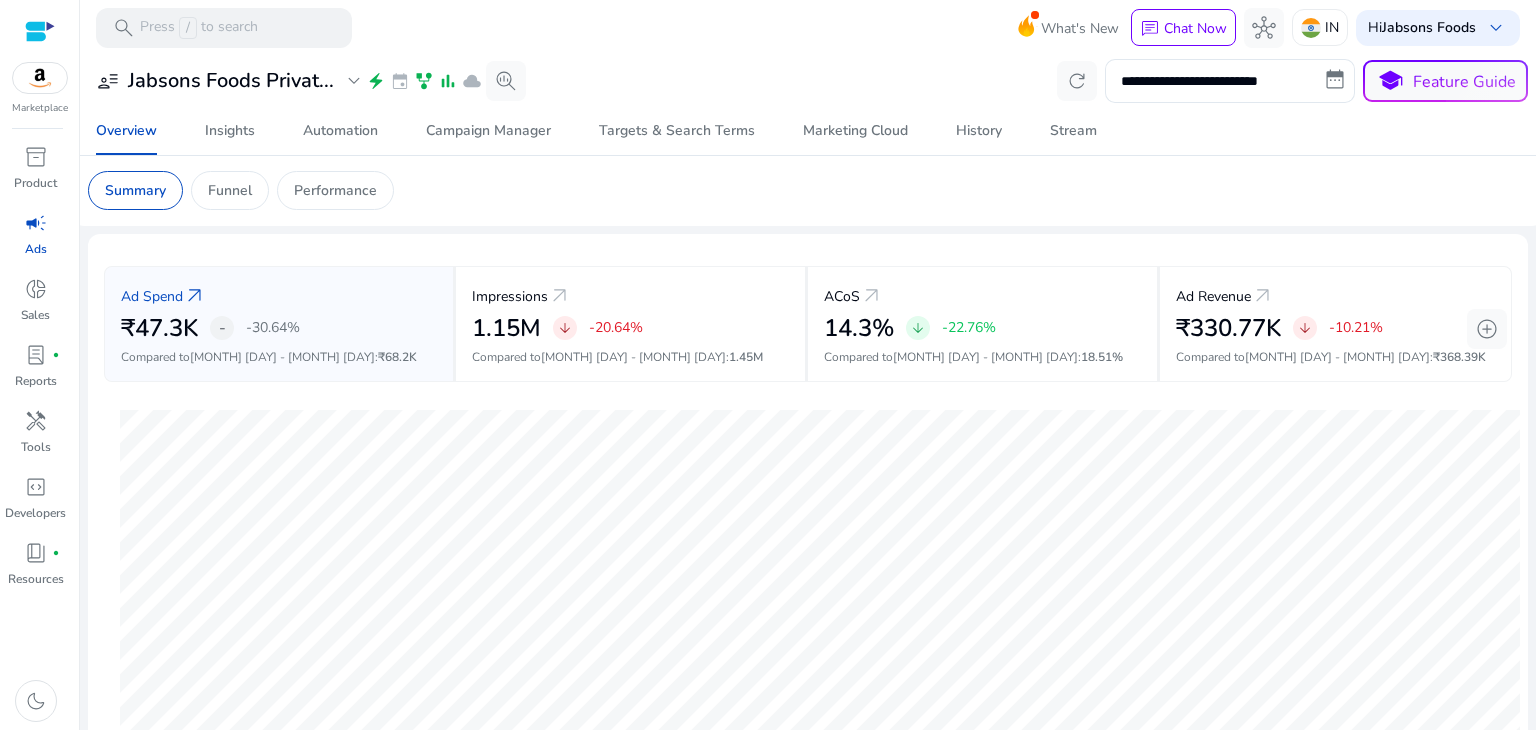 scroll, scrollTop: 0, scrollLeft: 0, axis: both 